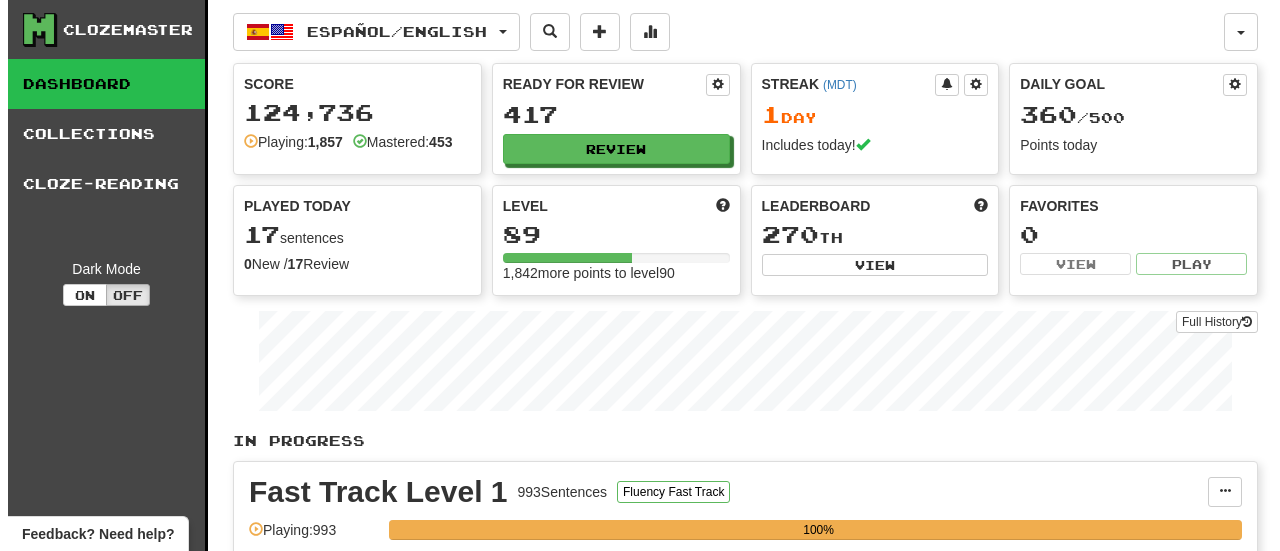 scroll, scrollTop: 0, scrollLeft: 0, axis: both 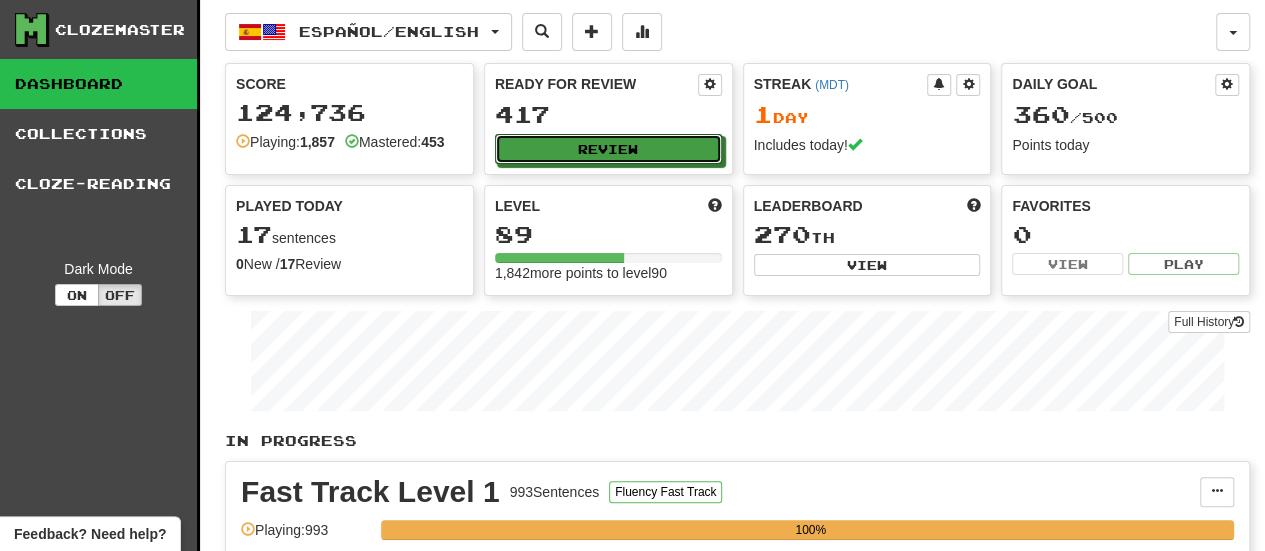 click on "Review" at bounding box center [608, 149] 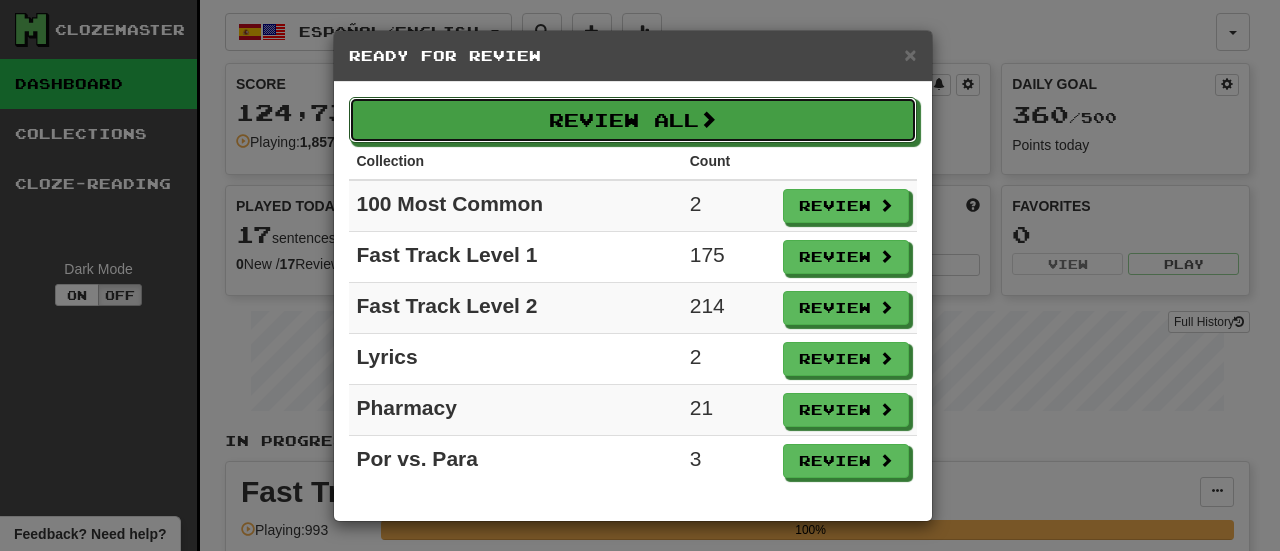 click on "Review All" at bounding box center (633, 120) 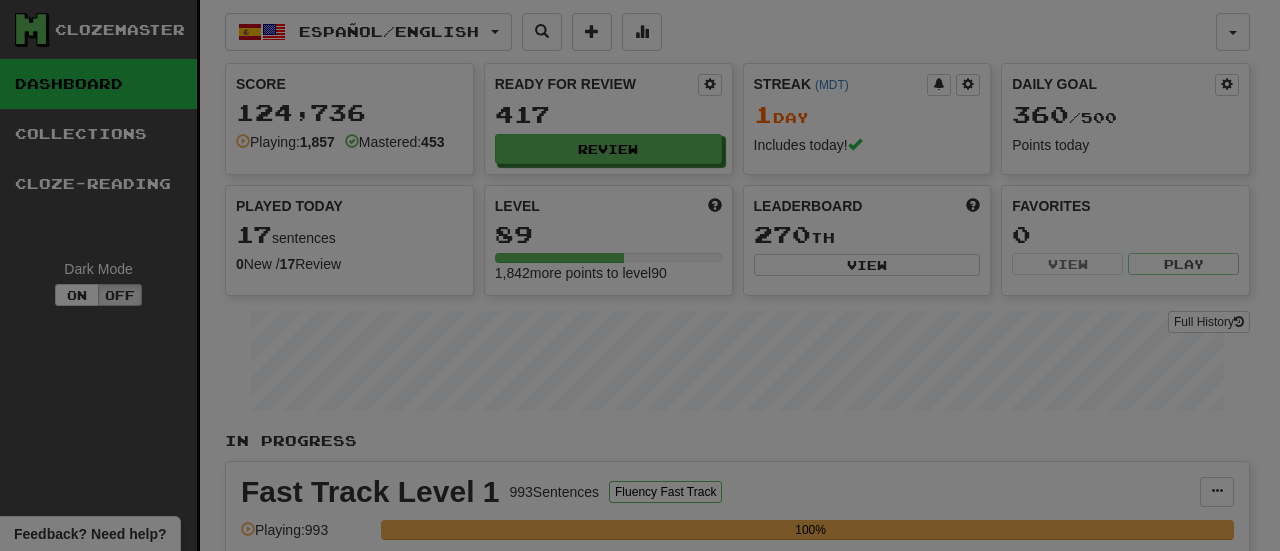 select on "********" 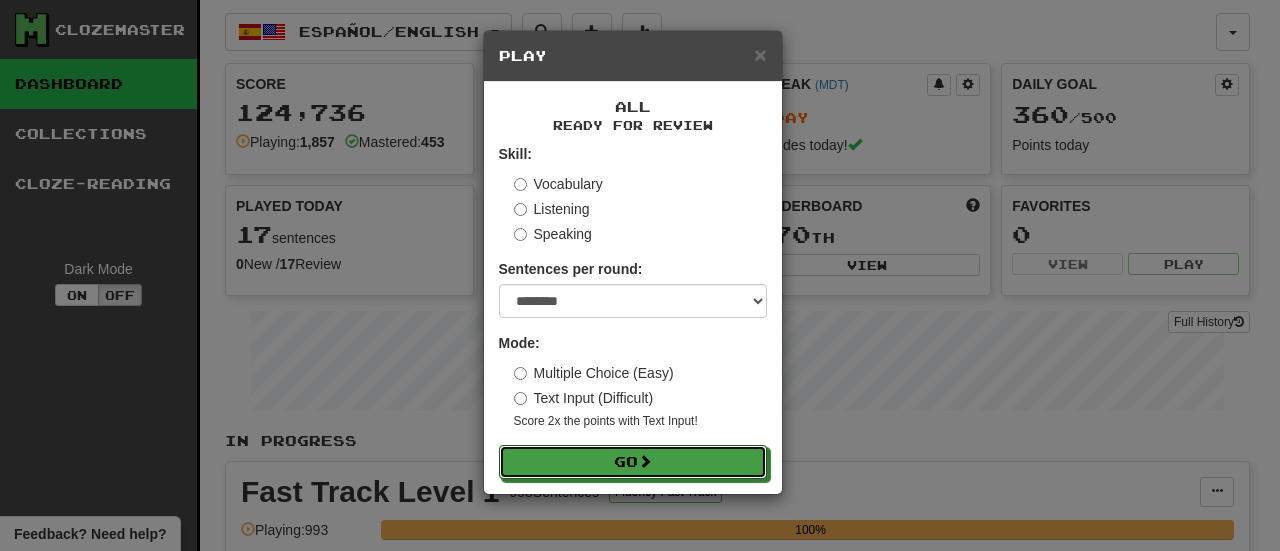 click at bounding box center [645, 461] 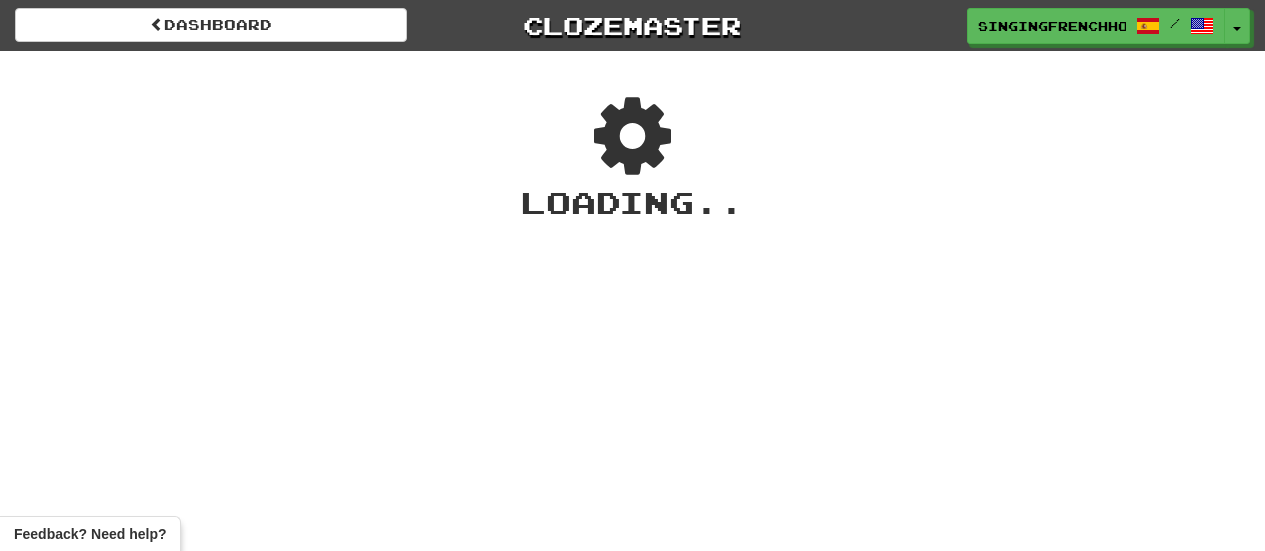 scroll, scrollTop: 0, scrollLeft: 0, axis: both 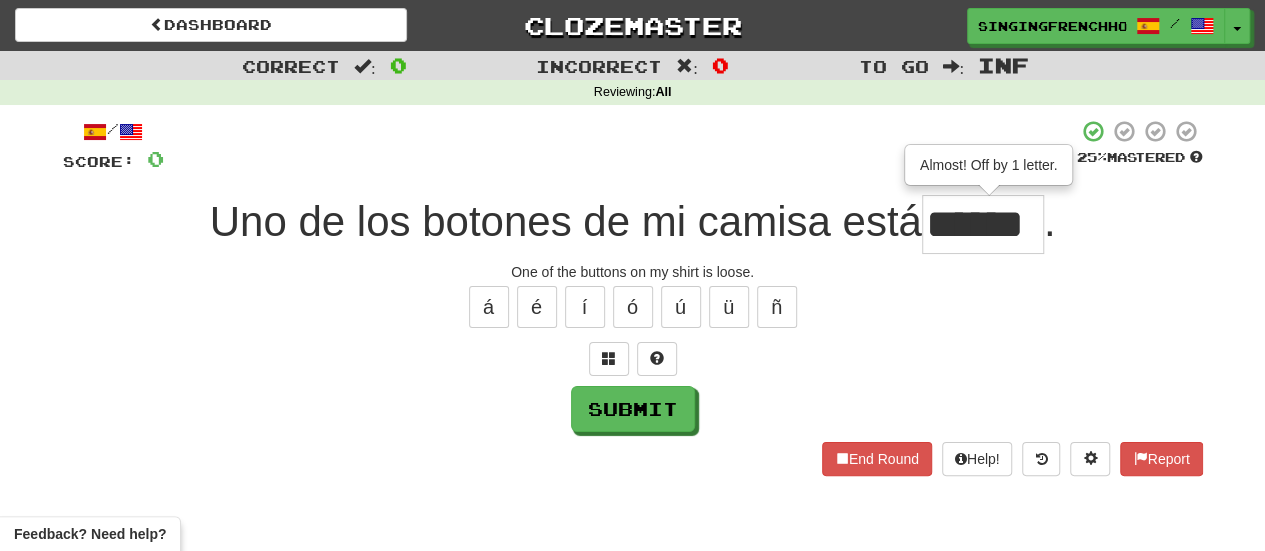 type on "******" 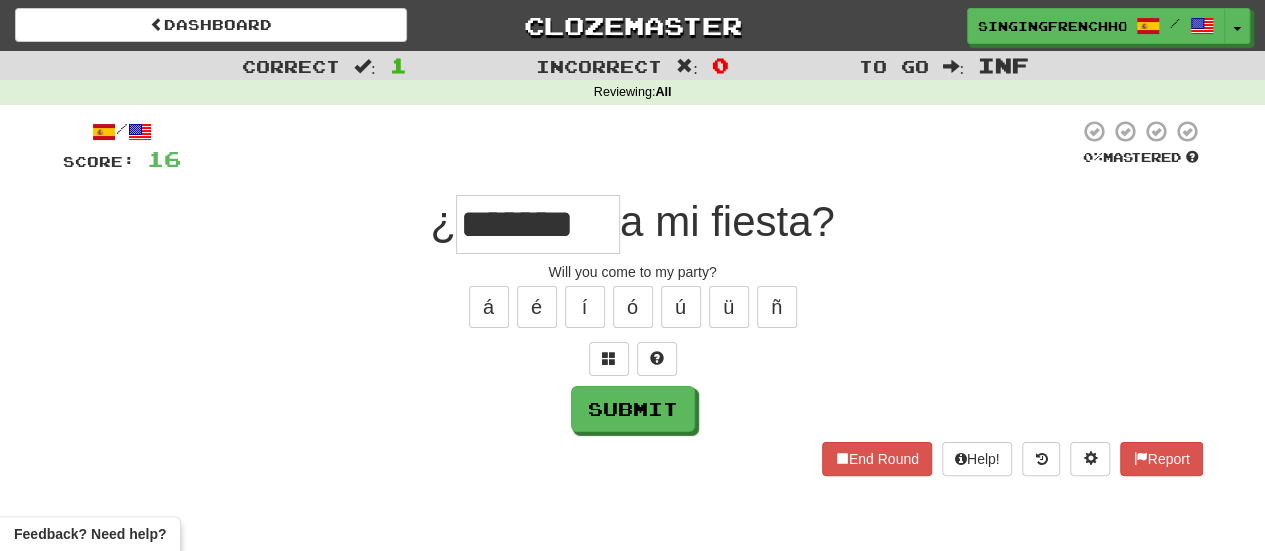 type on "*******" 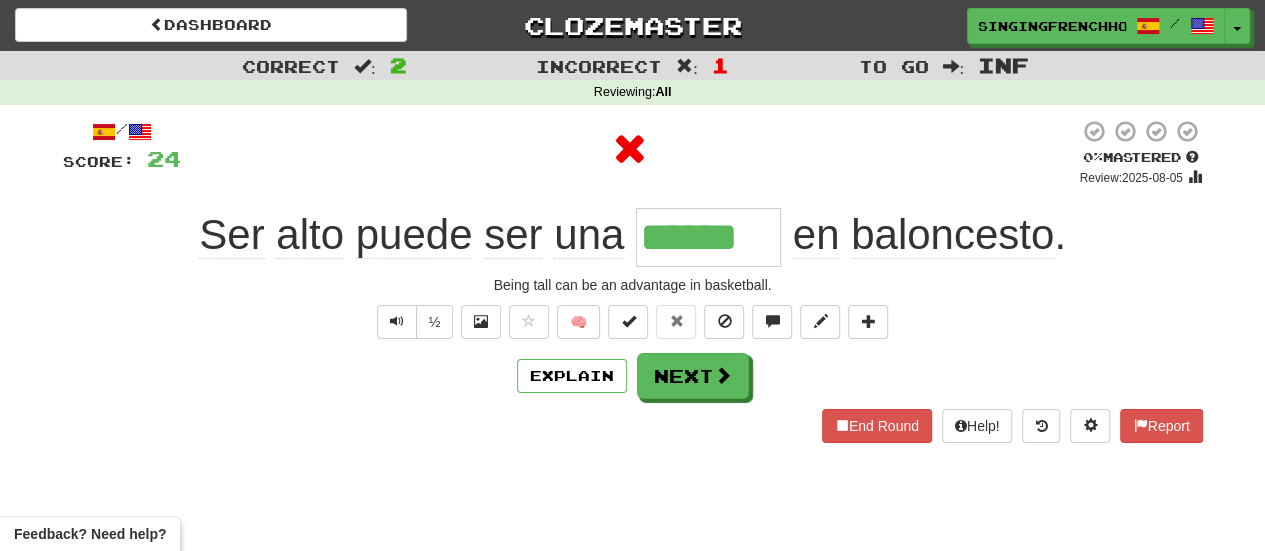 type on "*******" 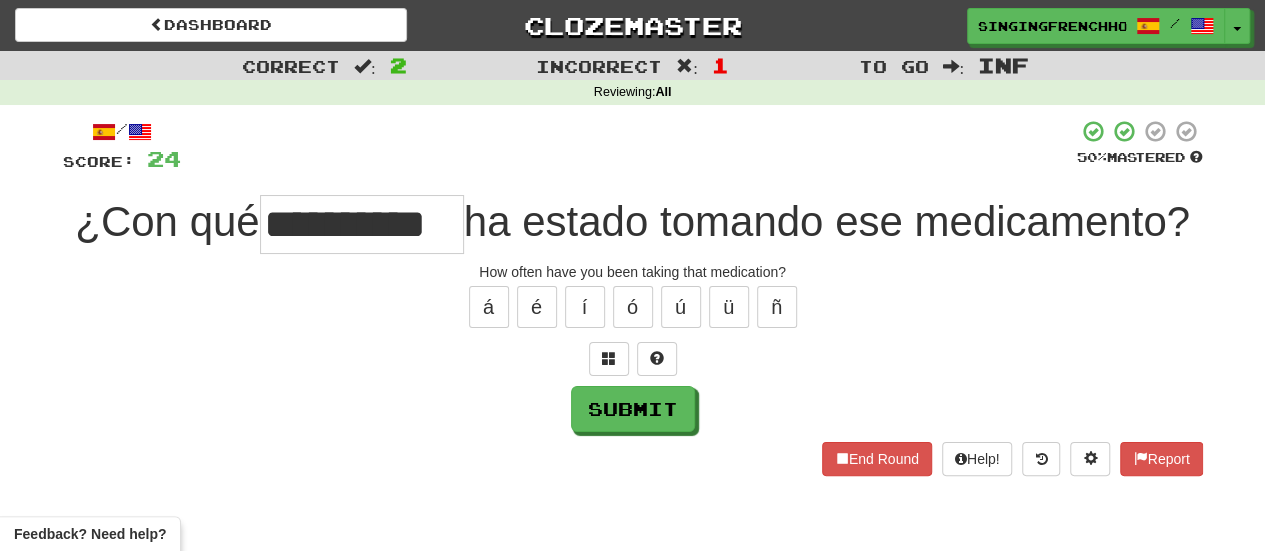 type on "**********" 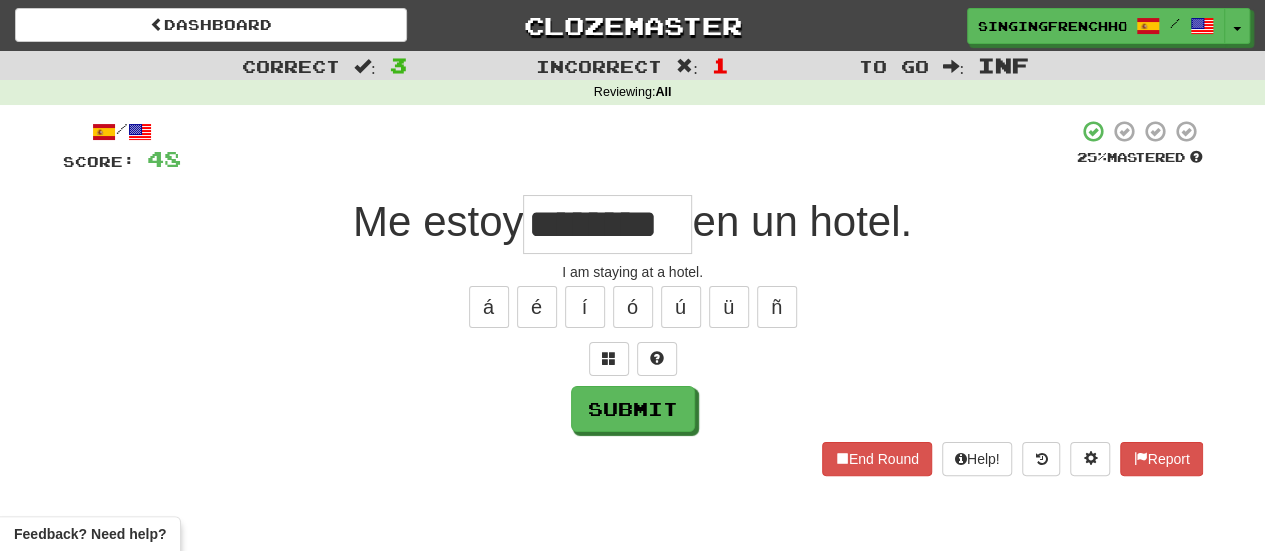 type on "********" 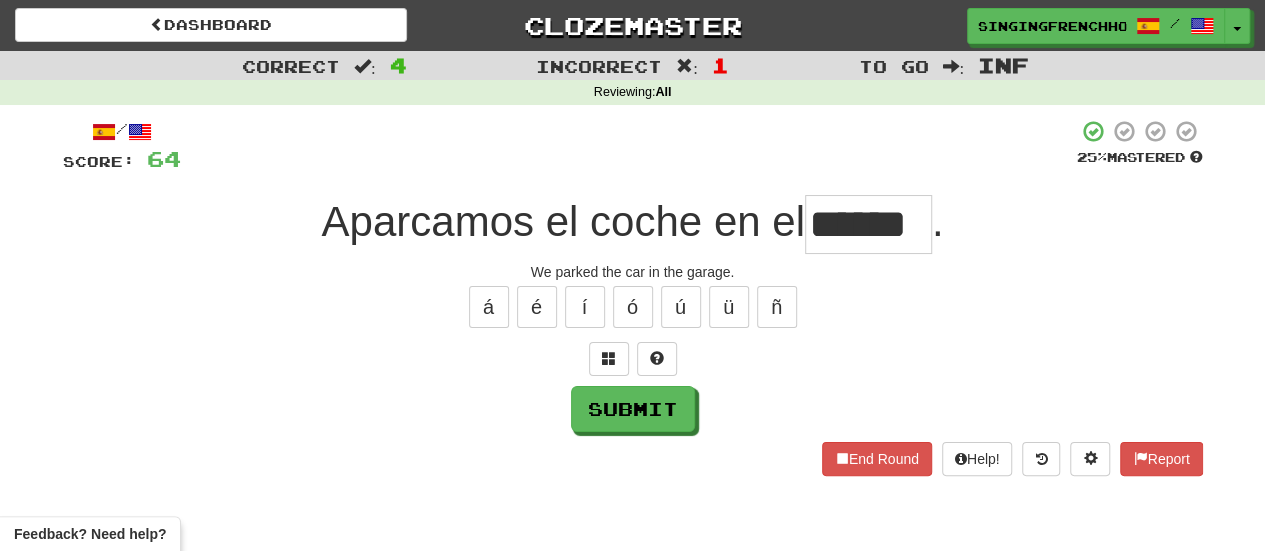 type on "******" 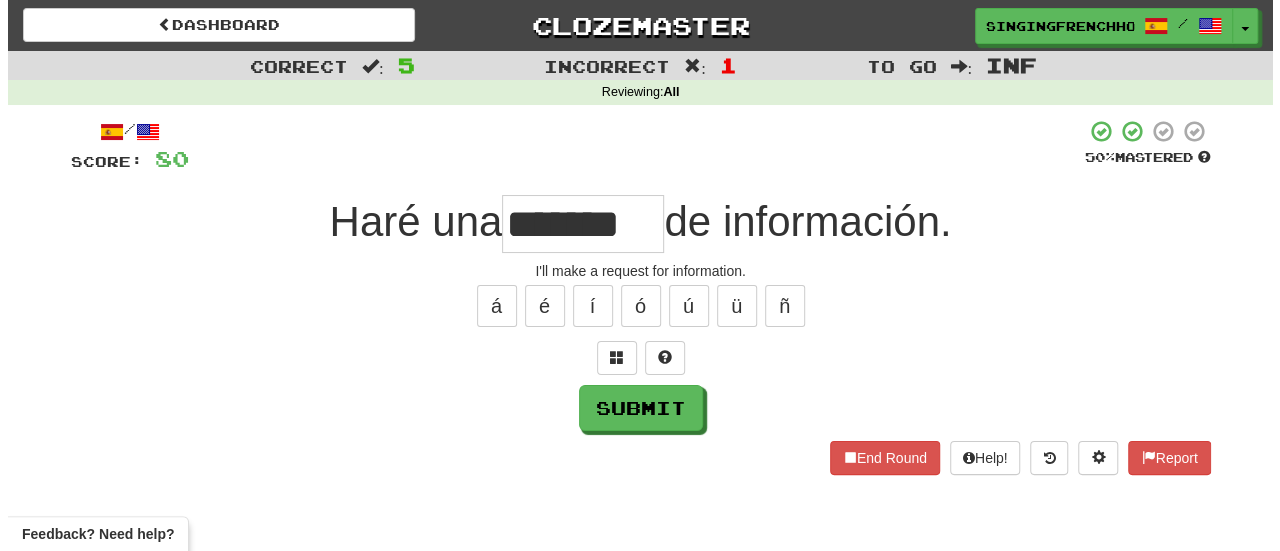 scroll, scrollTop: 0, scrollLeft: 0, axis: both 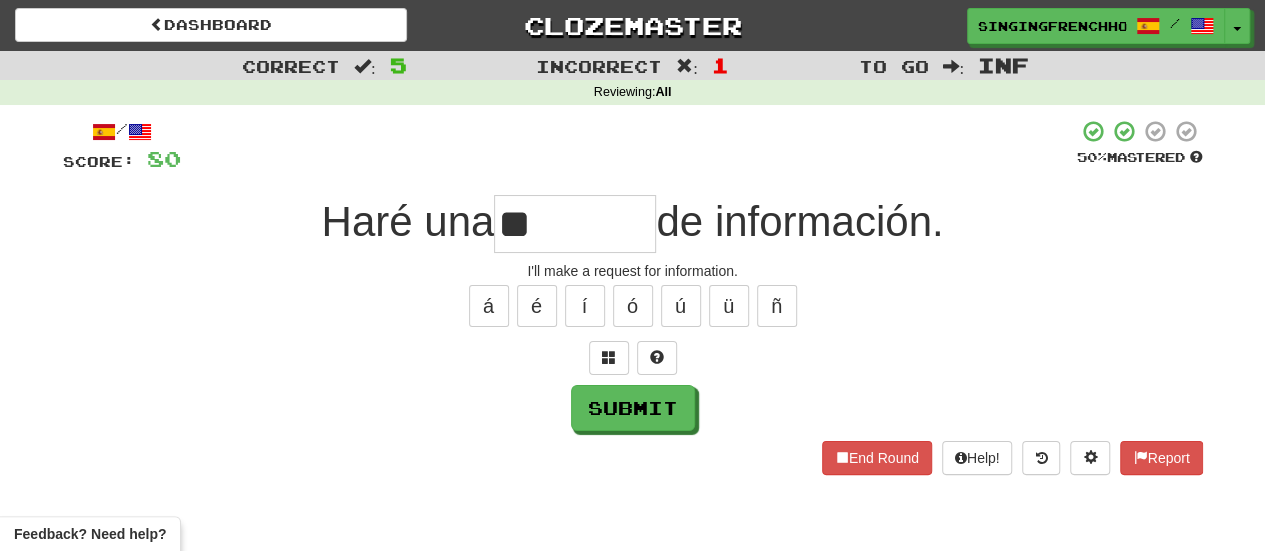 type on "*" 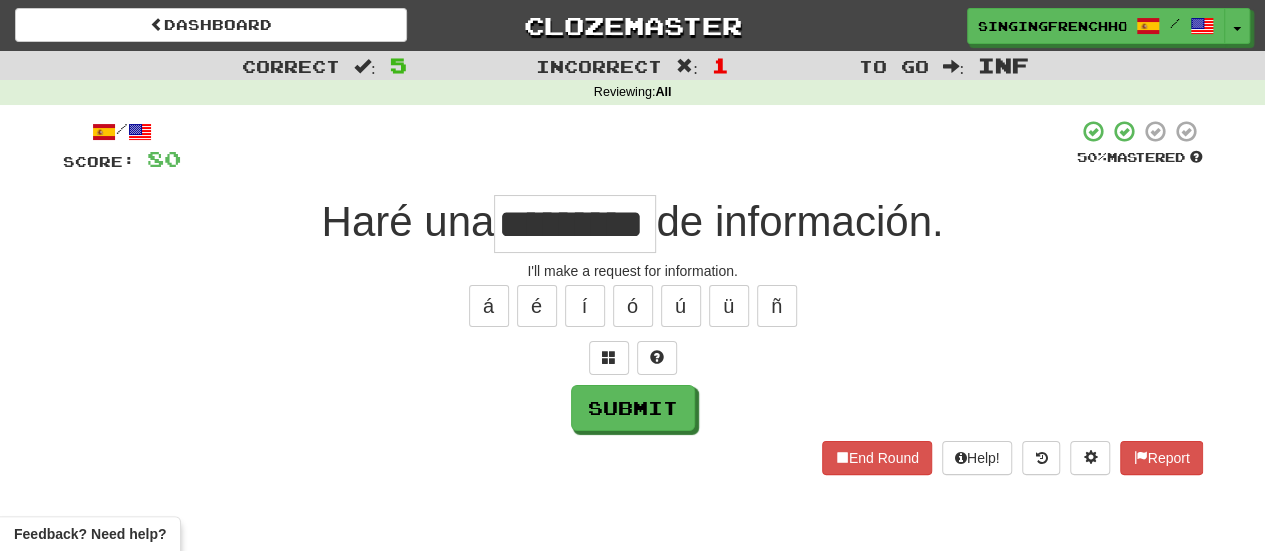type on "*********" 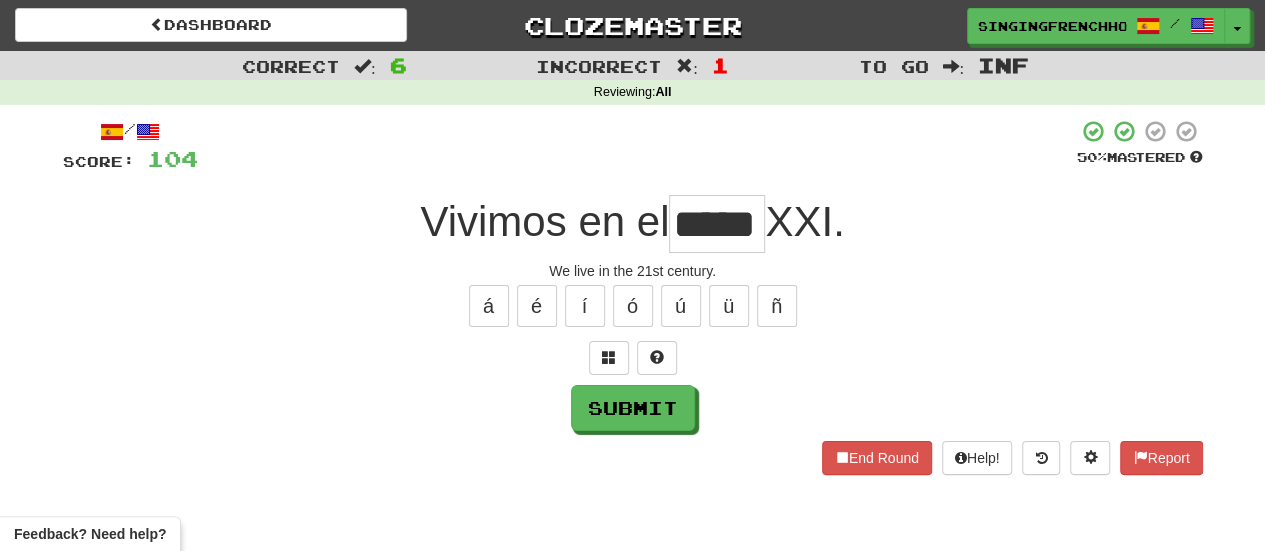 type on "*****" 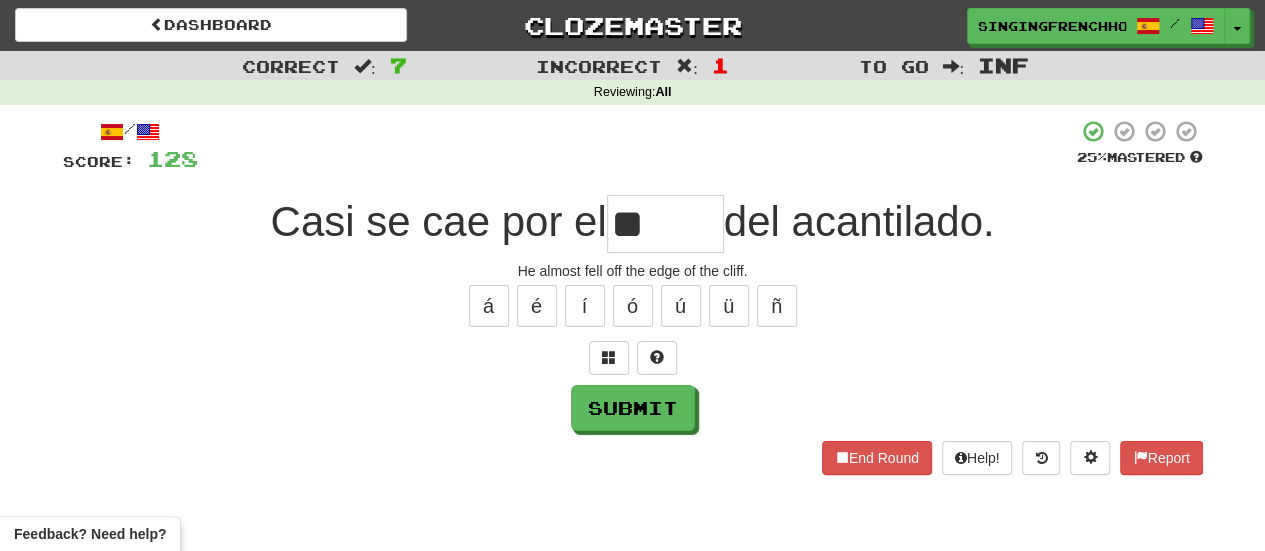 type on "*" 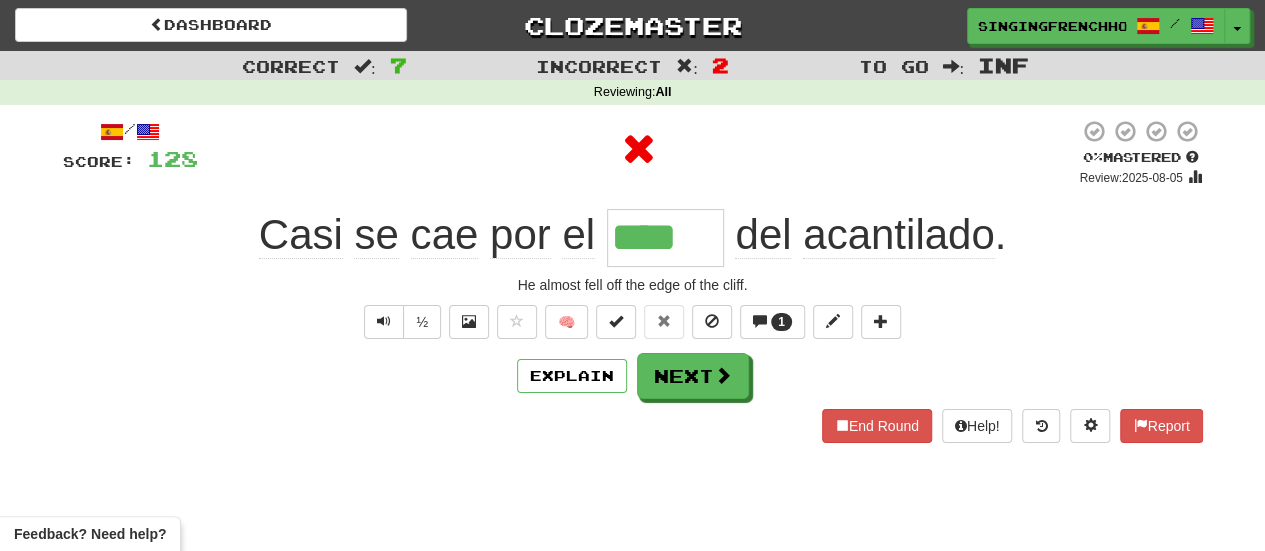 type on "*****" 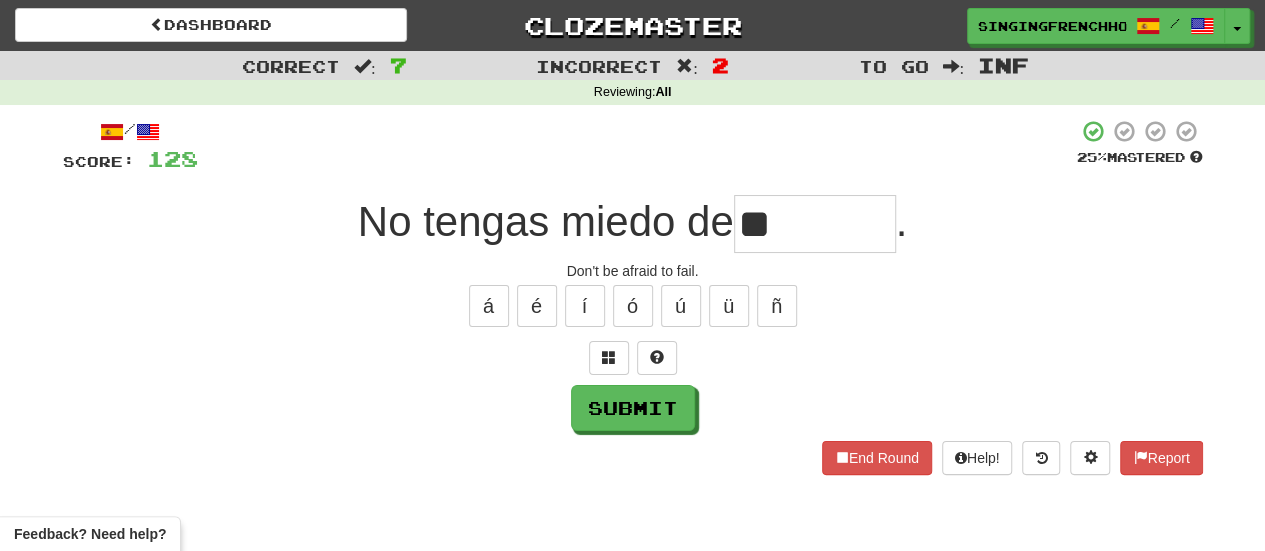 type on "*" 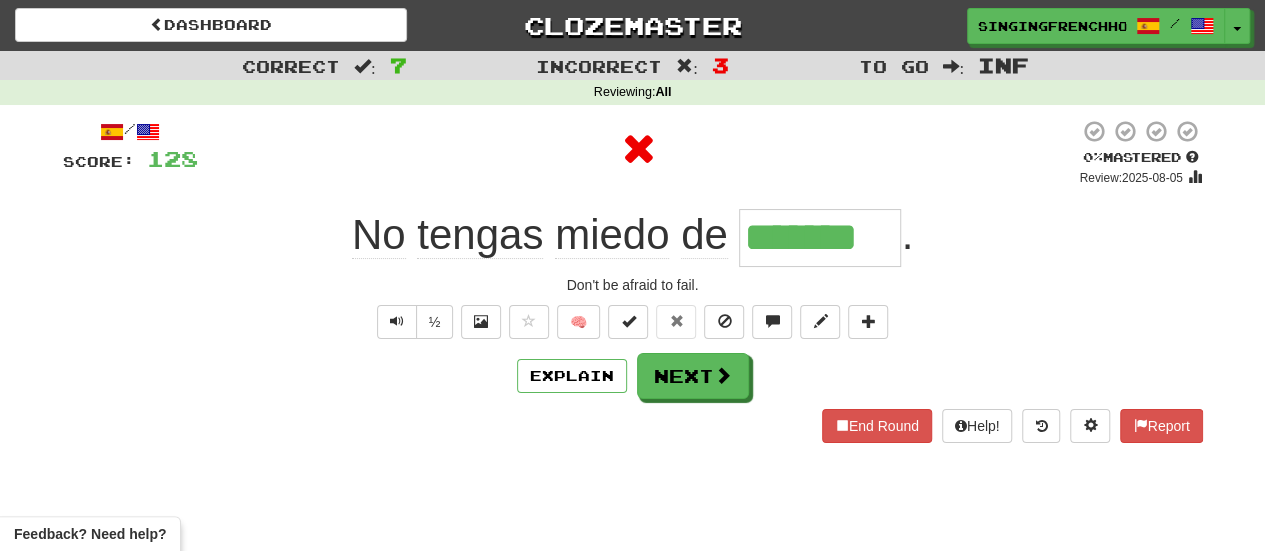 type on "********" 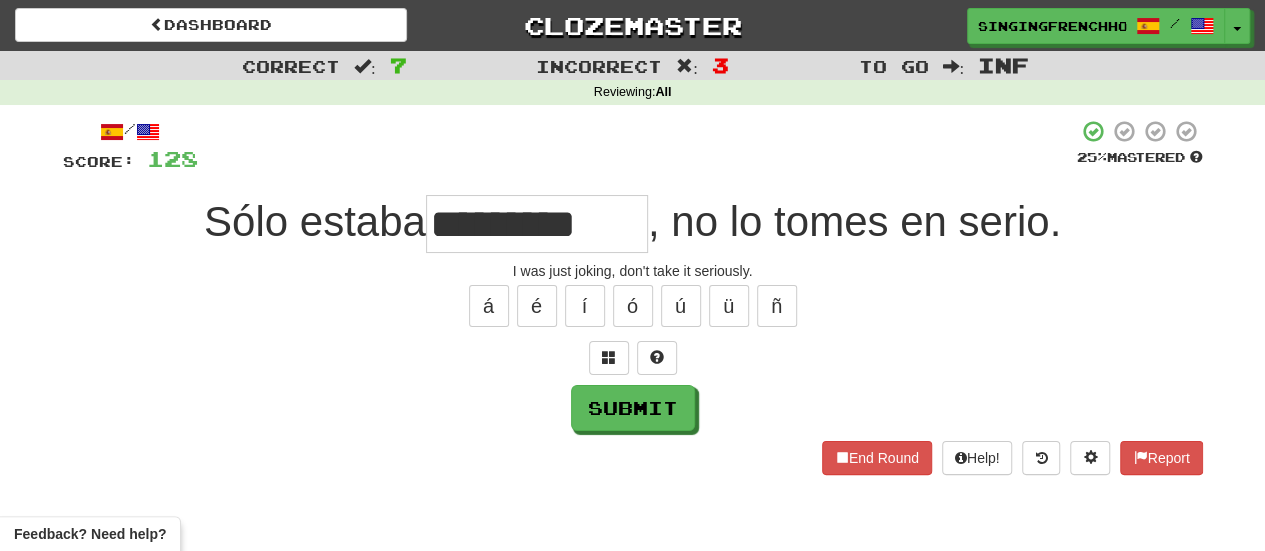 type on "*********" 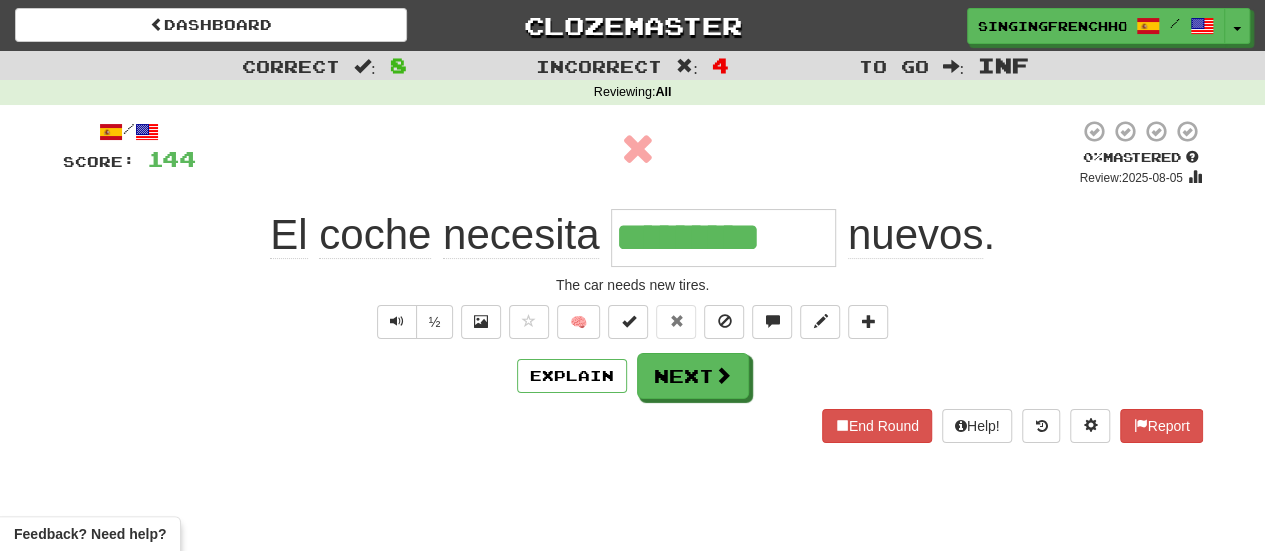 type on "**********" 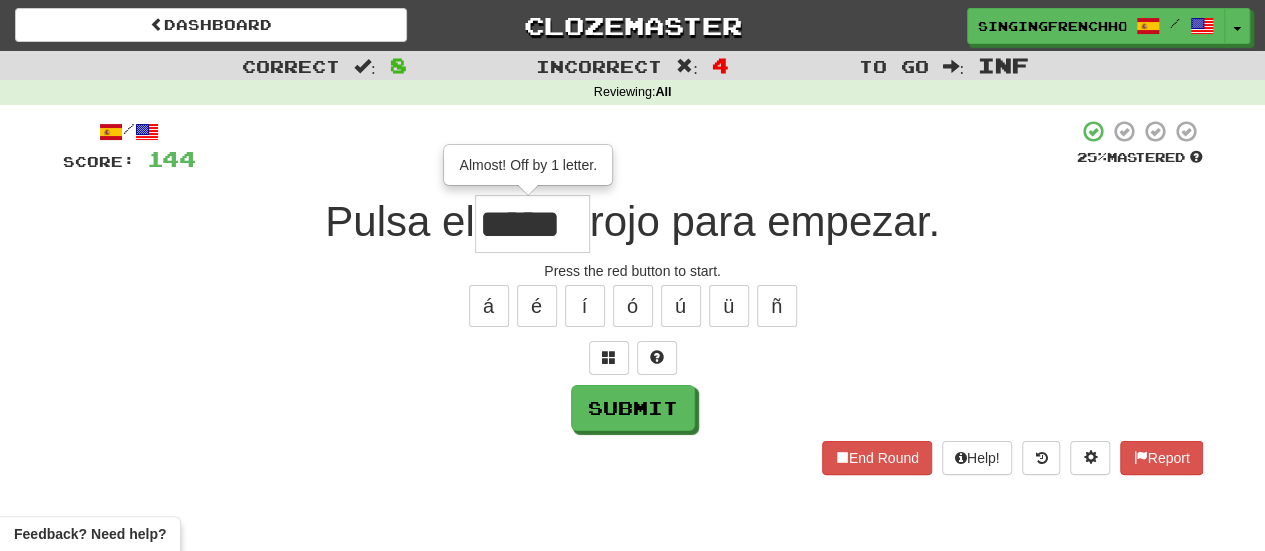 type on "*****" 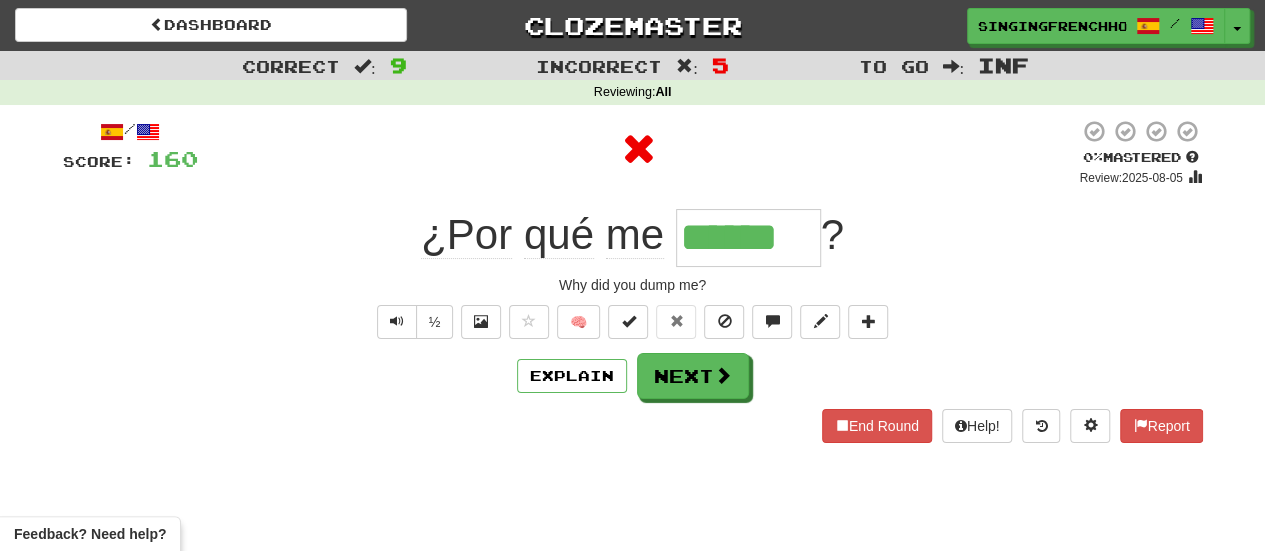 type on "*******" 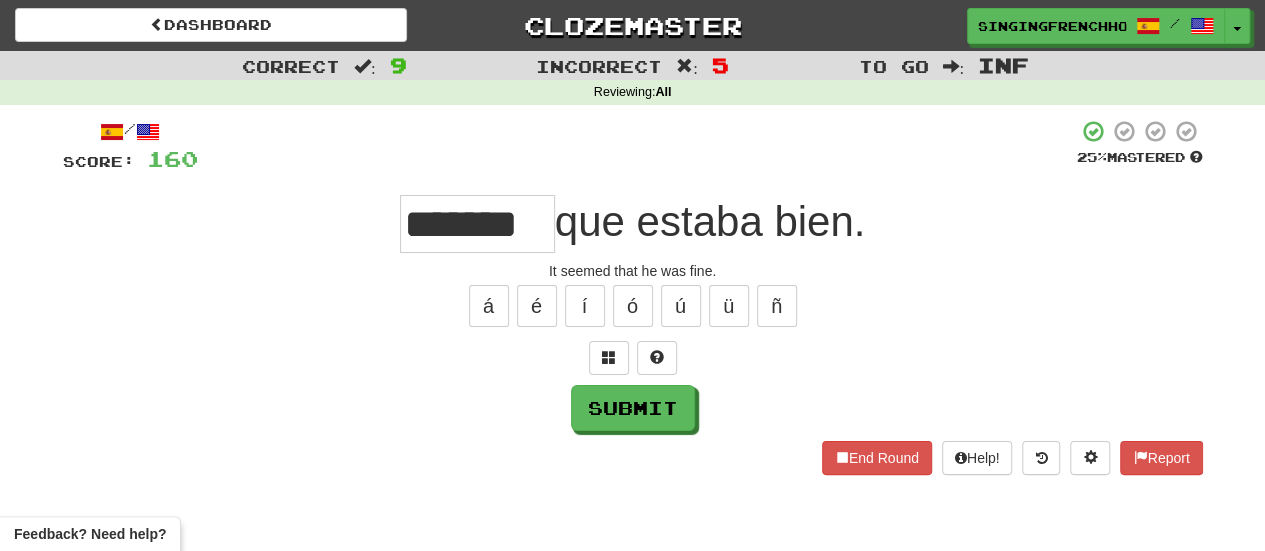 type on "*******" 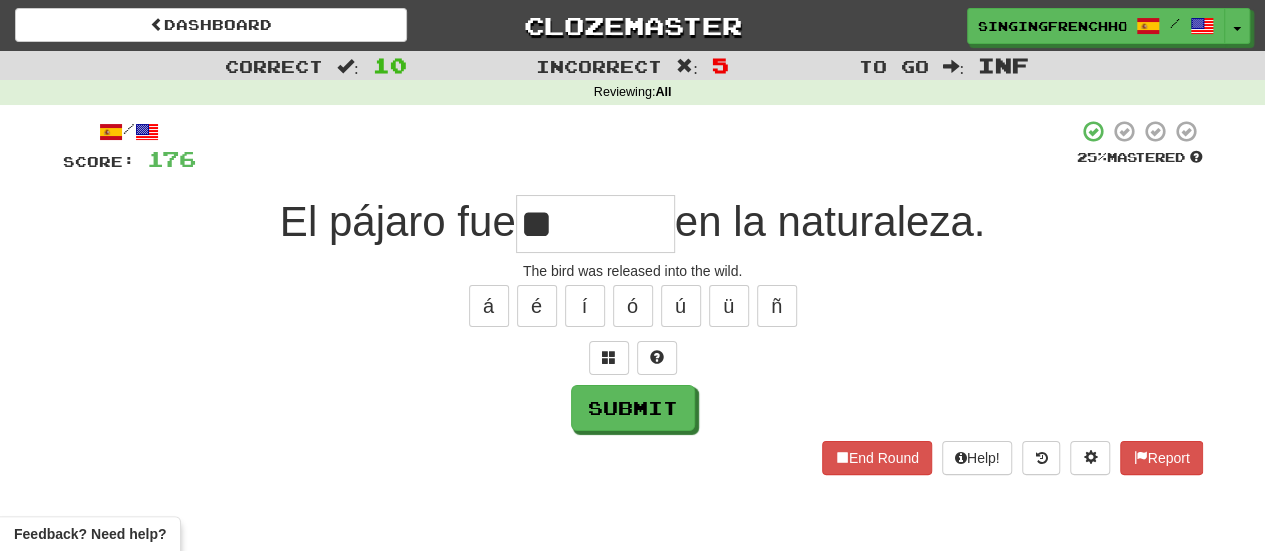type on "*" 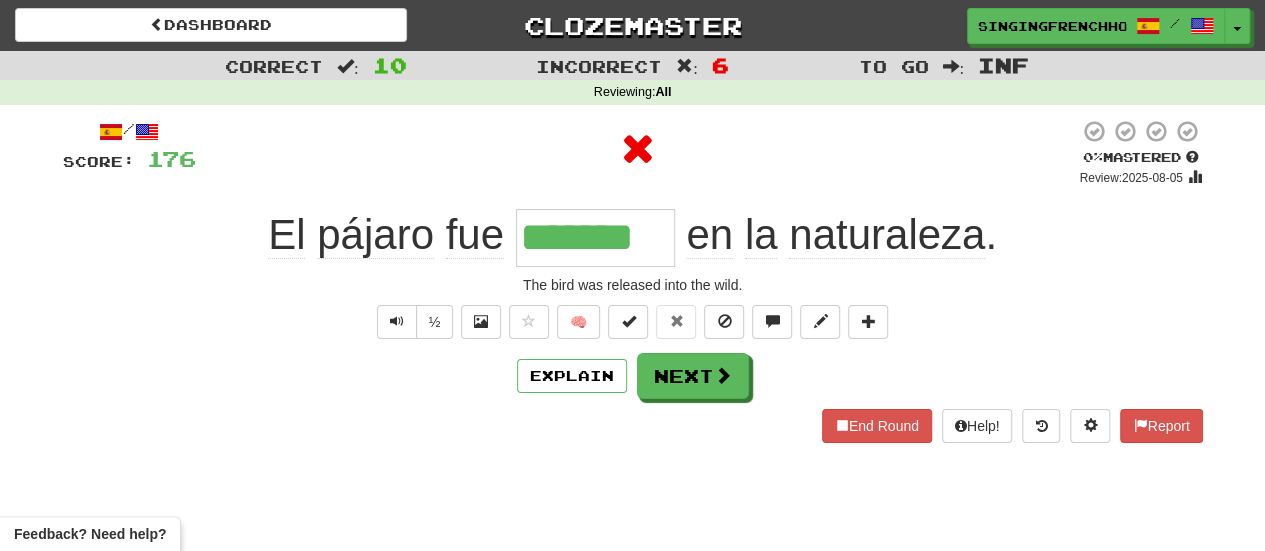 type on "********" 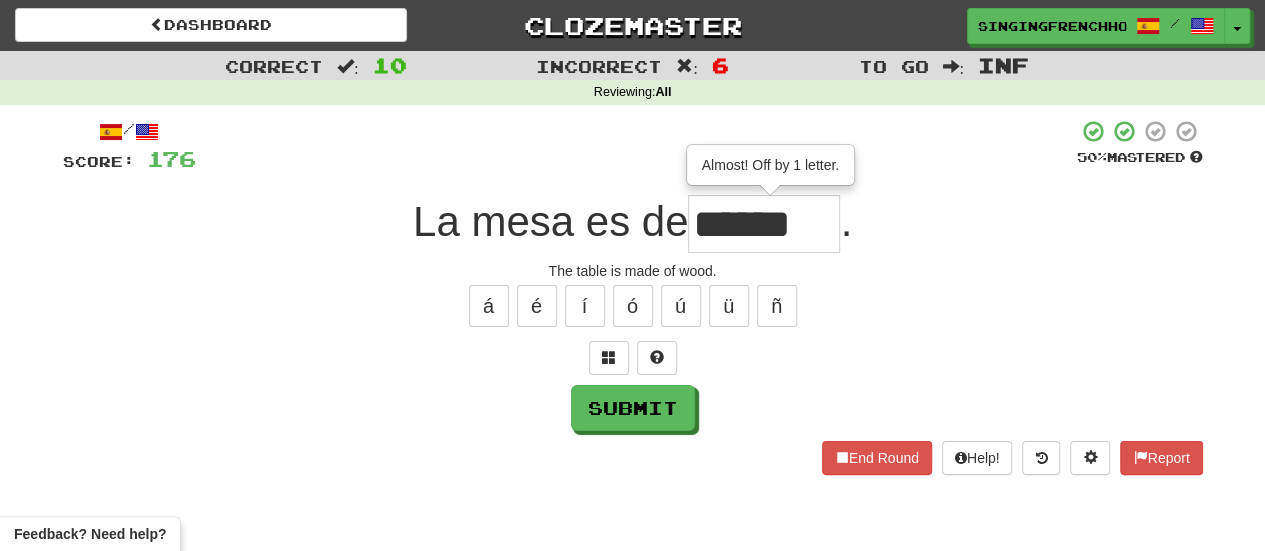 type on "******" 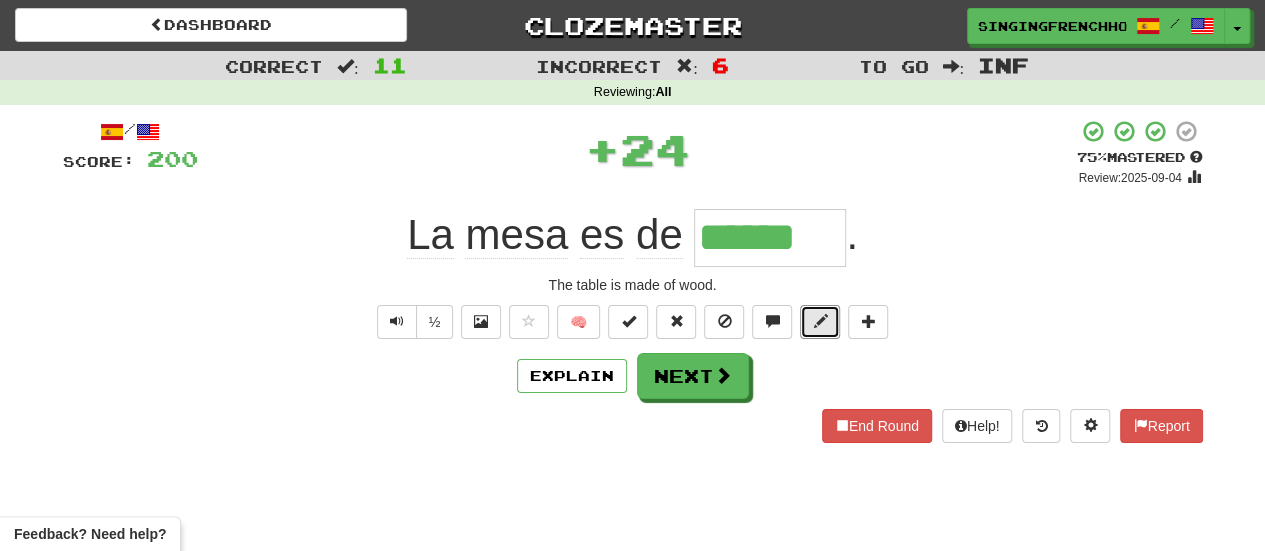 click at bounding box center [820, 321] 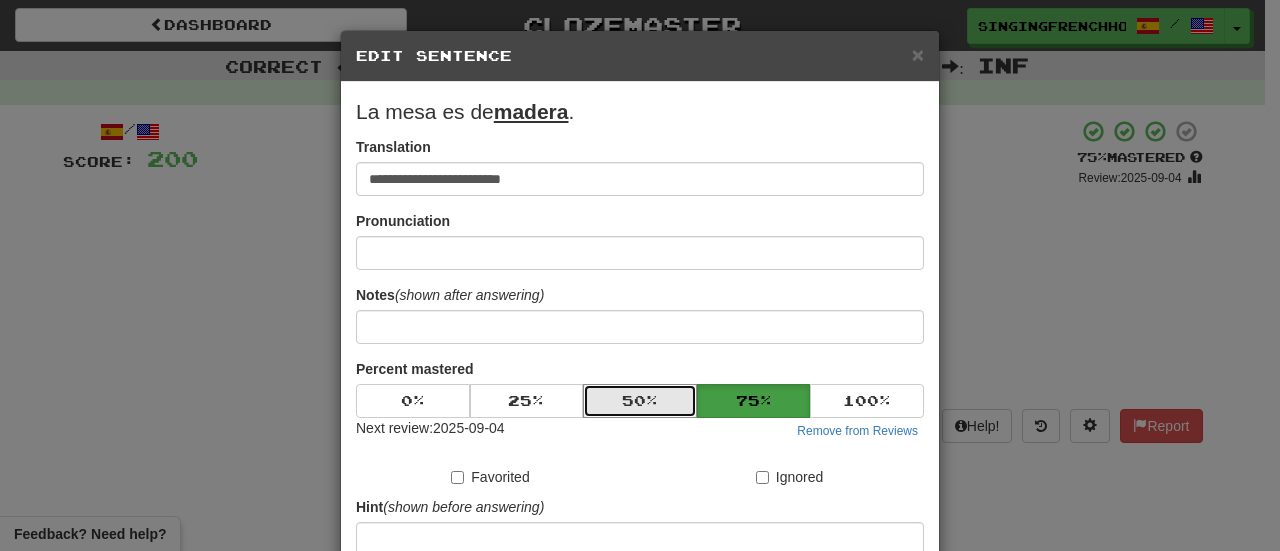 click on "50 %" at bounding box center (640, 401) 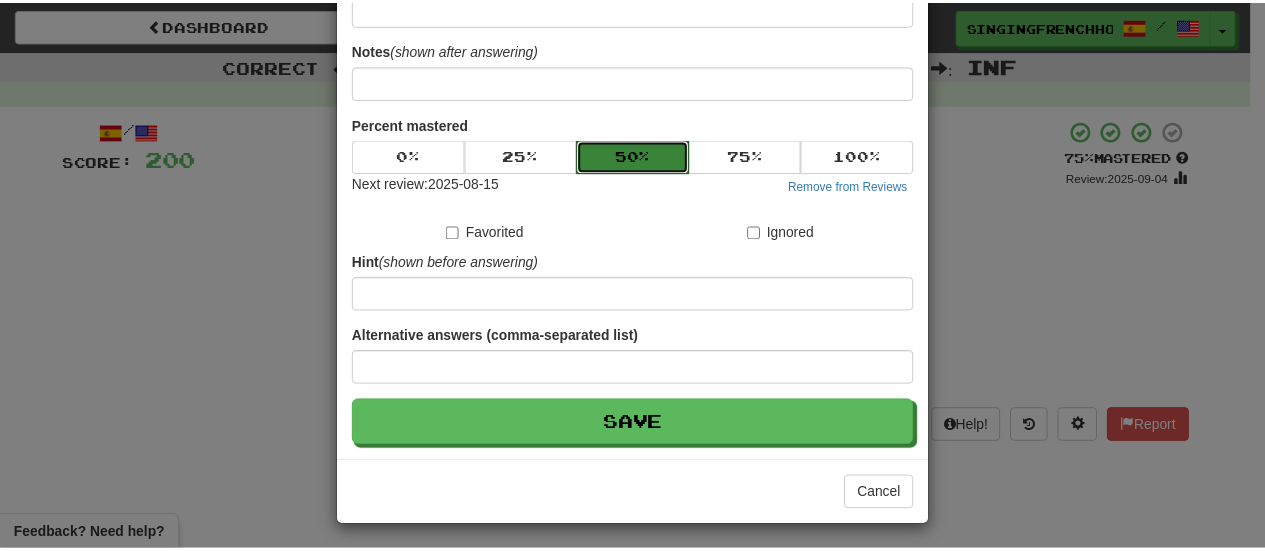 scroll, scrollTop: 246, scrollLeft: 0, axis: vertical 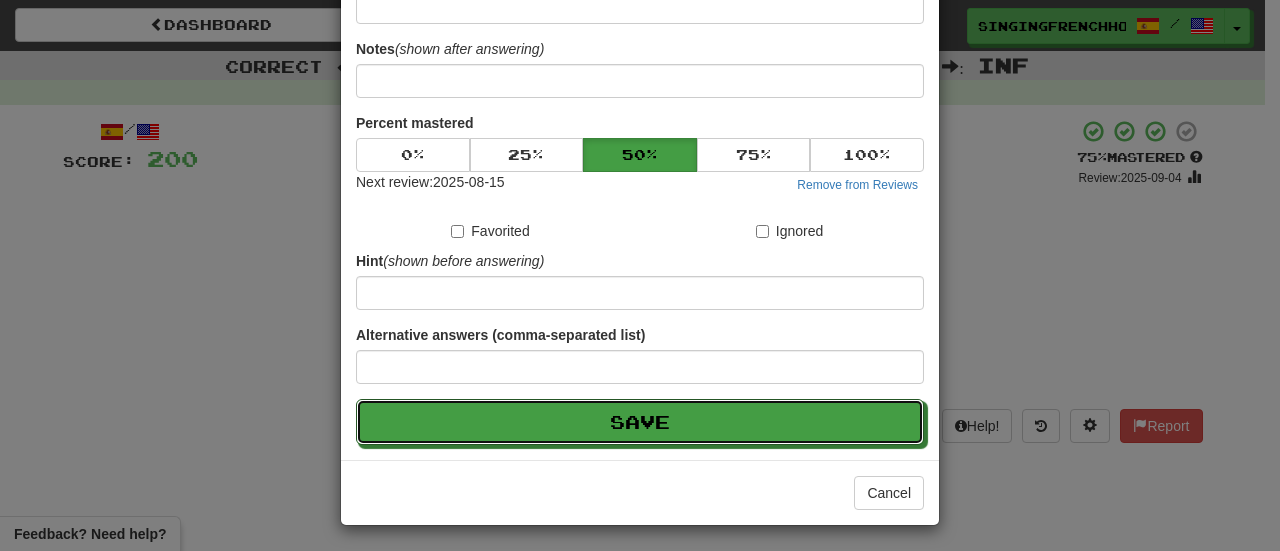 click on "Save" at bounding box center [640, 422] 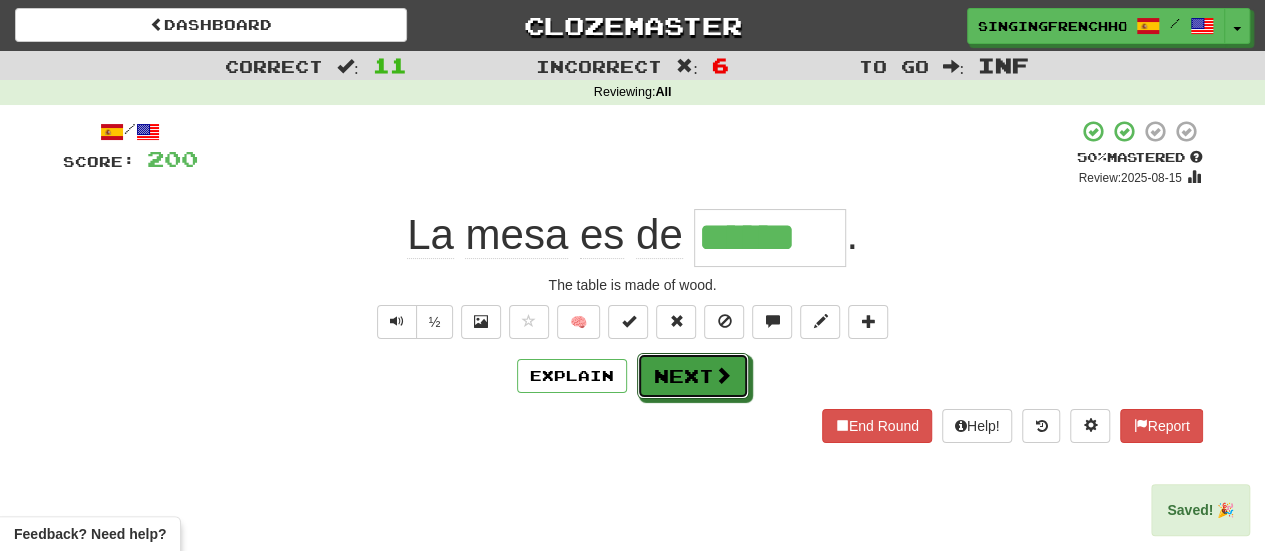 click on "Next" at bounding box center [693, 376] 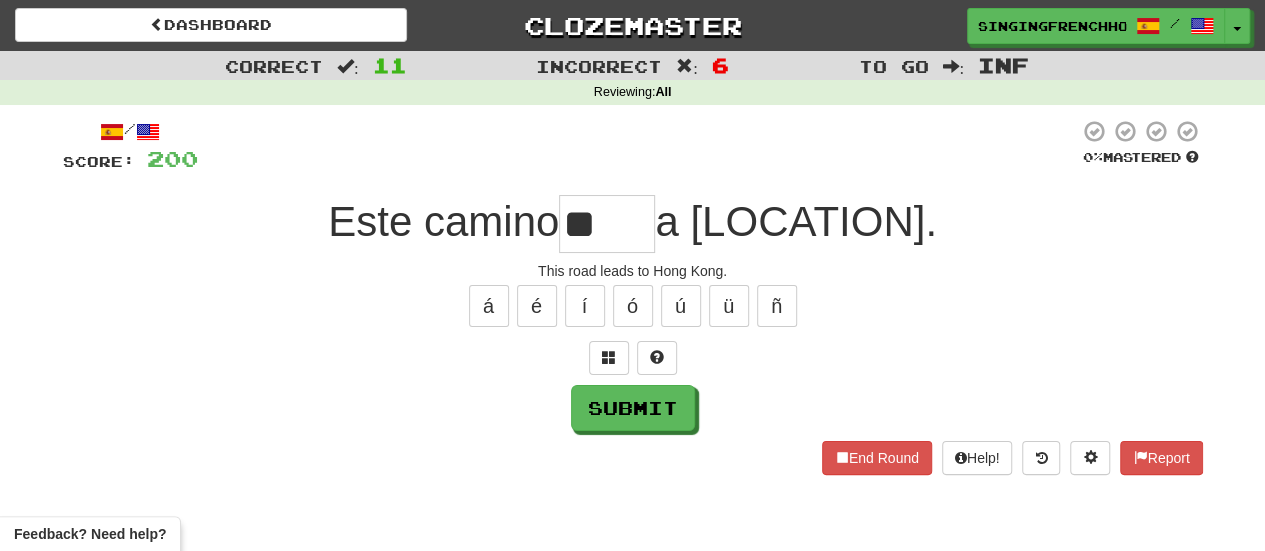 type on "*" 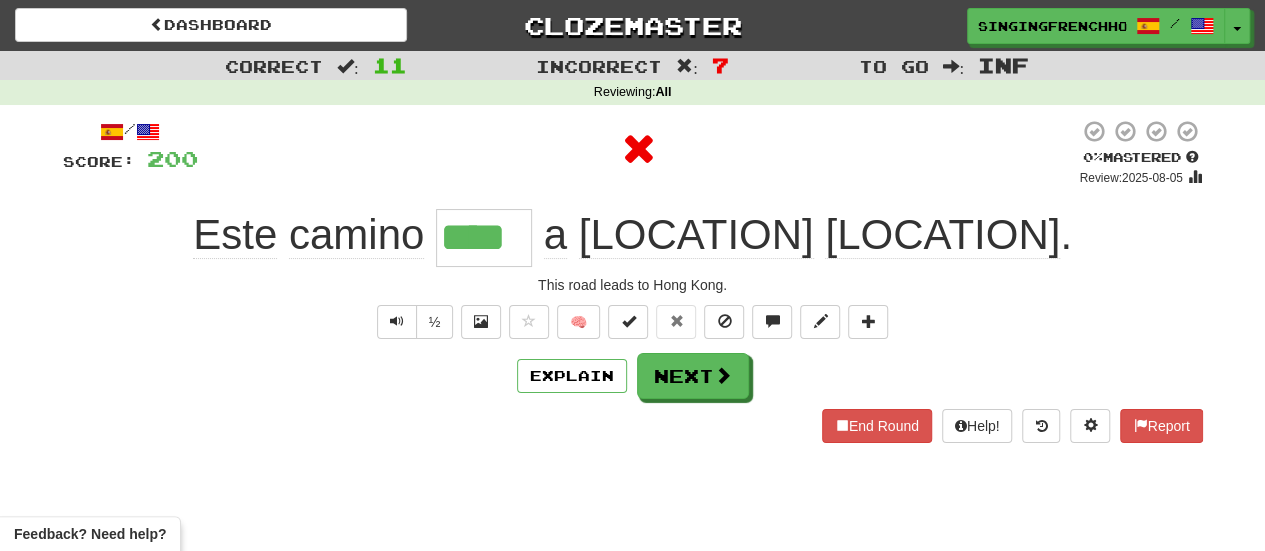 type on "*****" 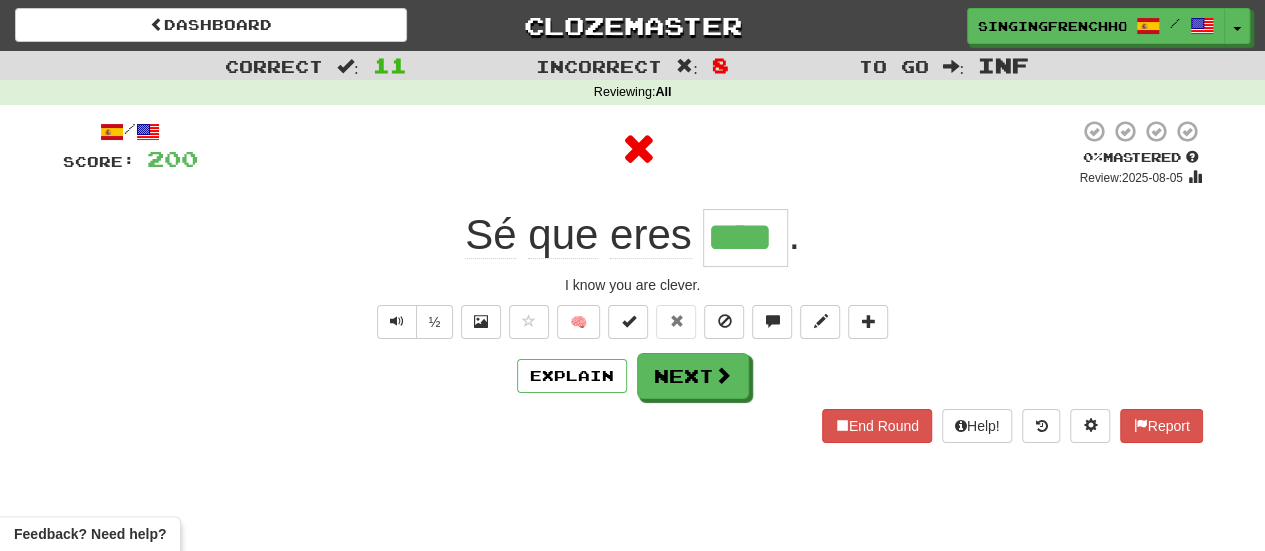 type on "*****" 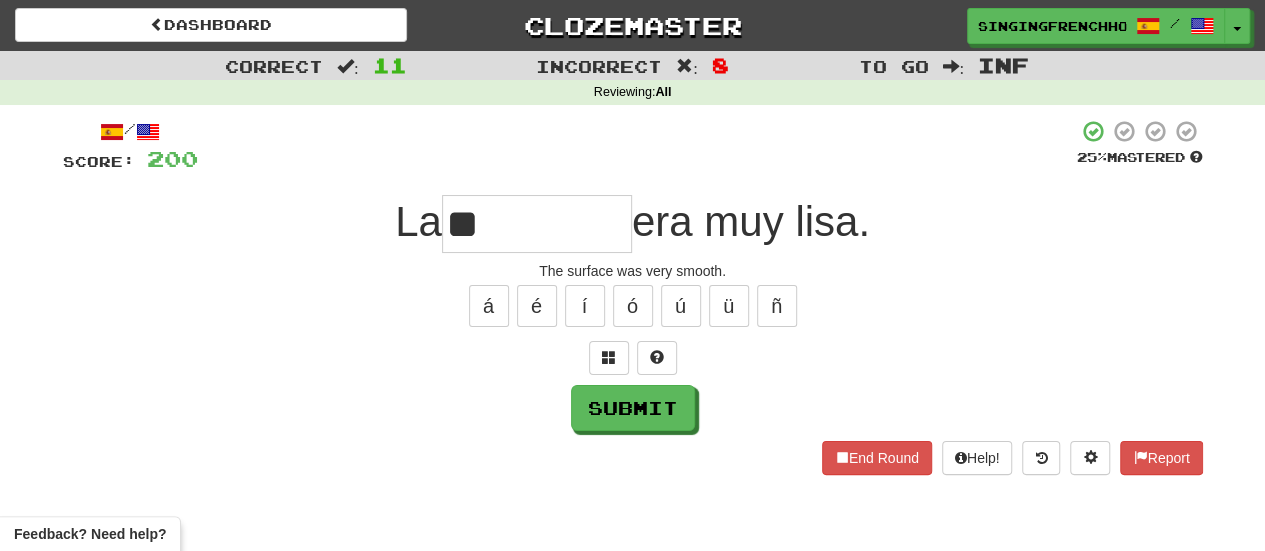 type on "*" 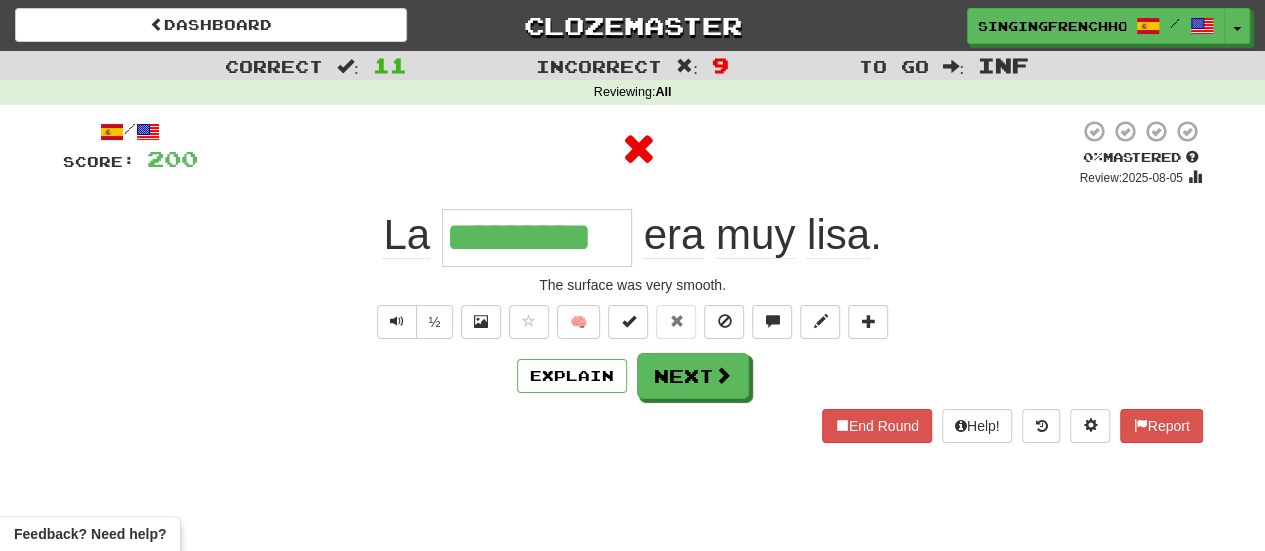type on "**********" 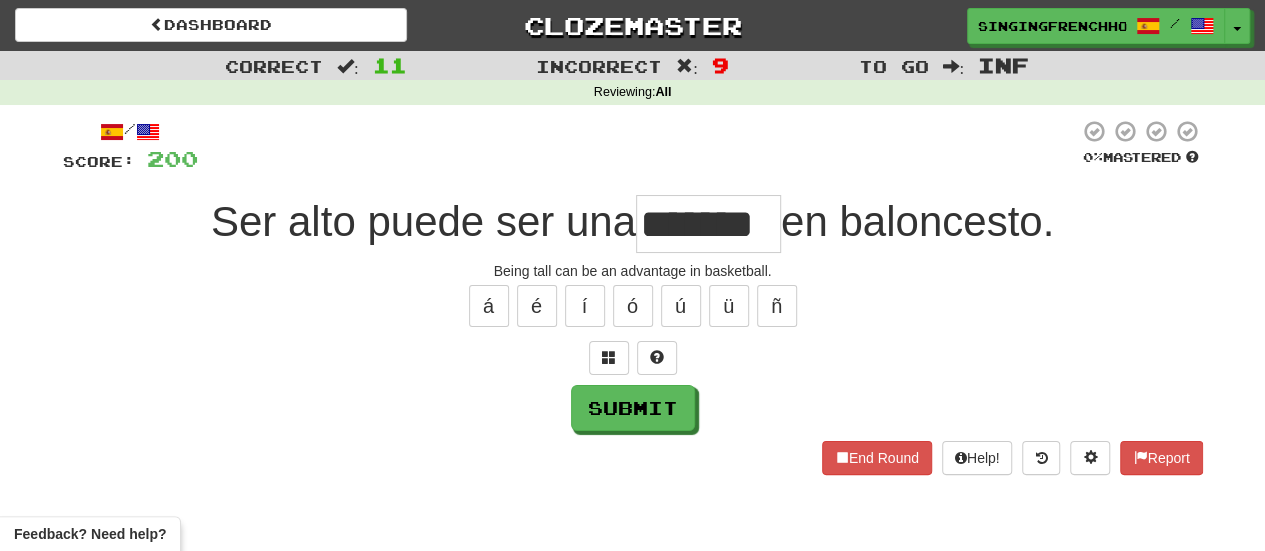 type on "*******" 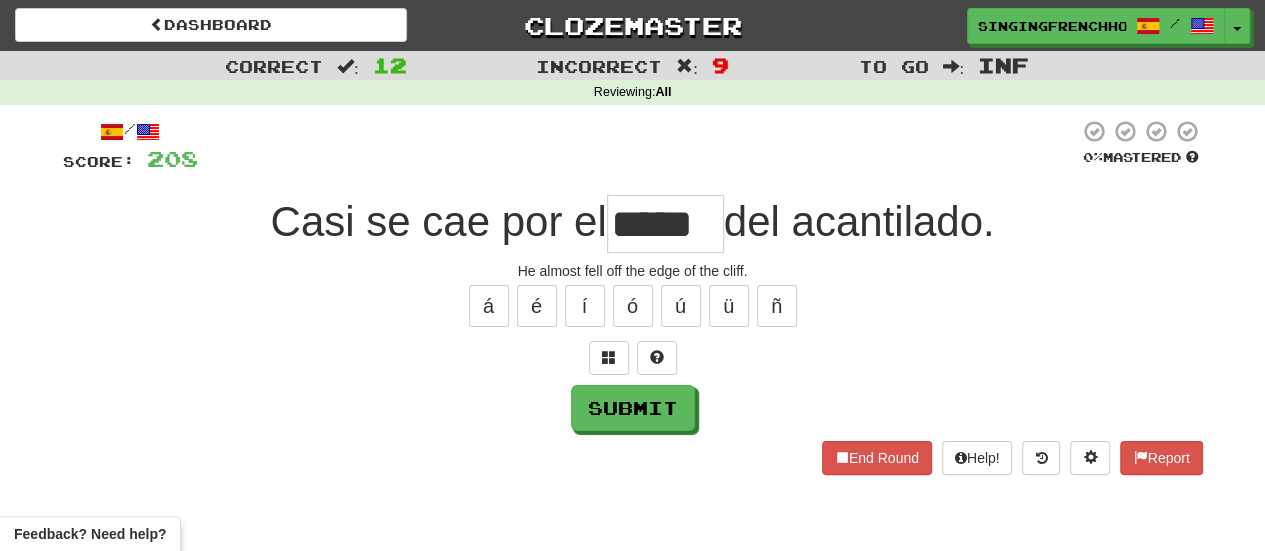 type on "*****" 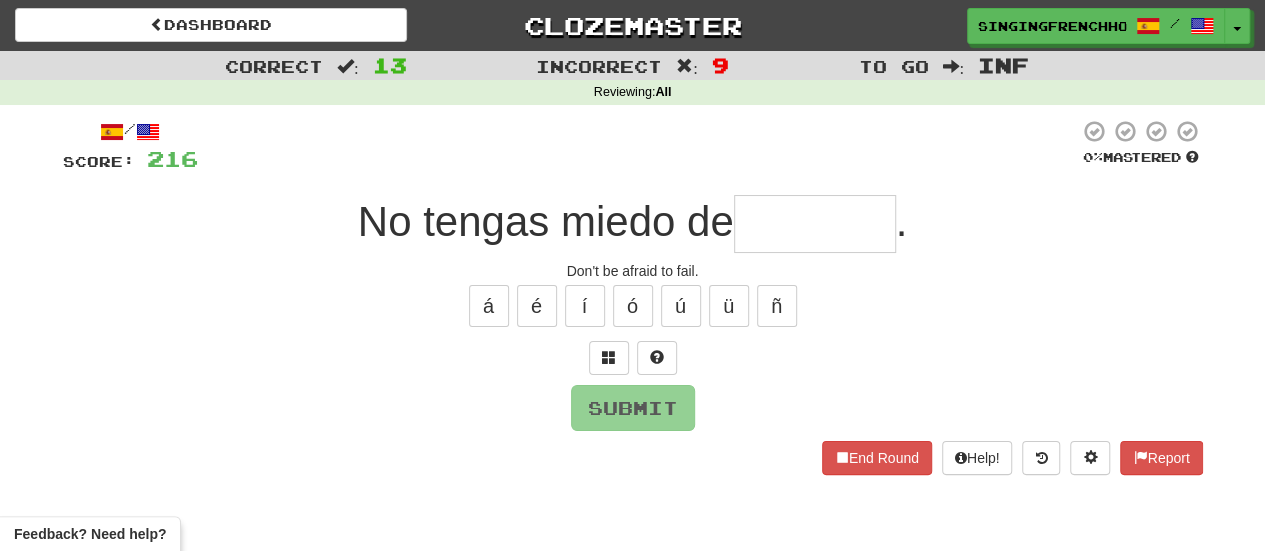 type on "*" 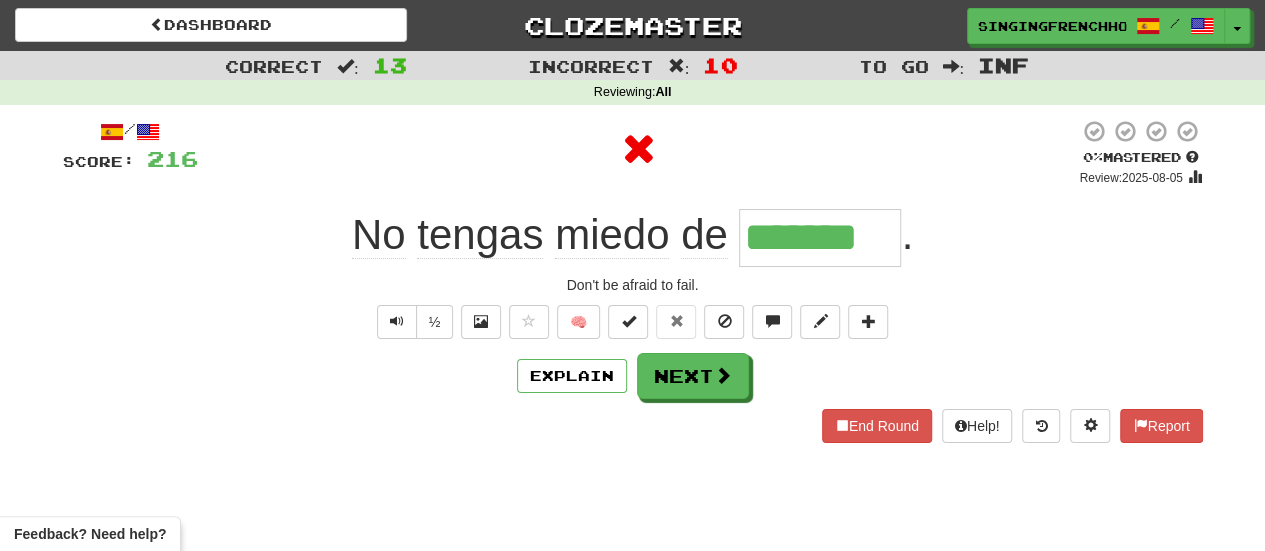 type on "********" 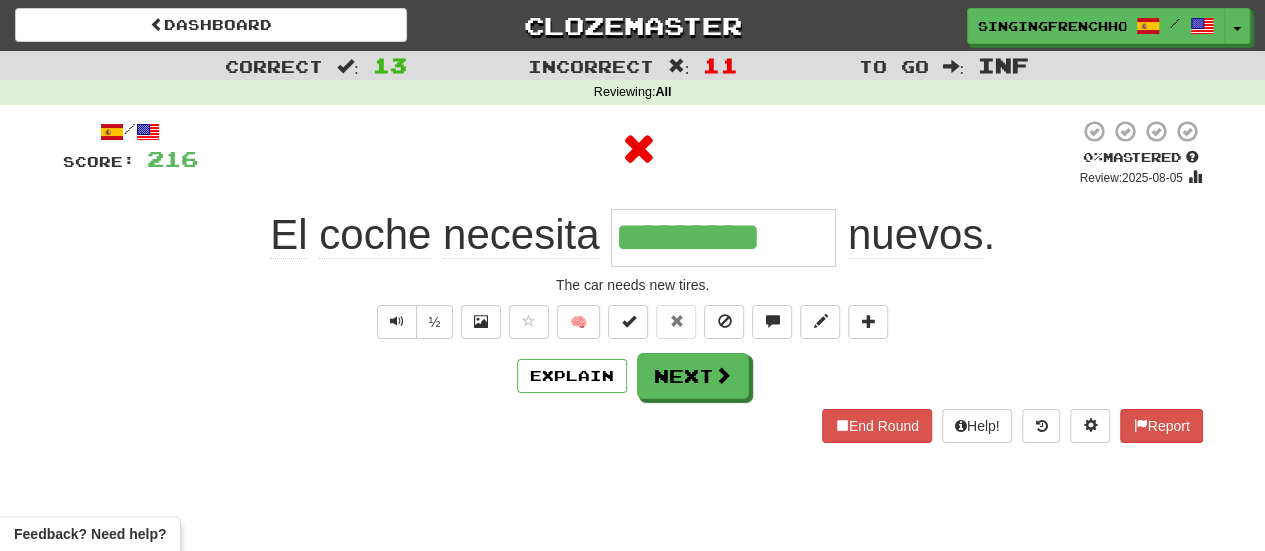 type on "**********" 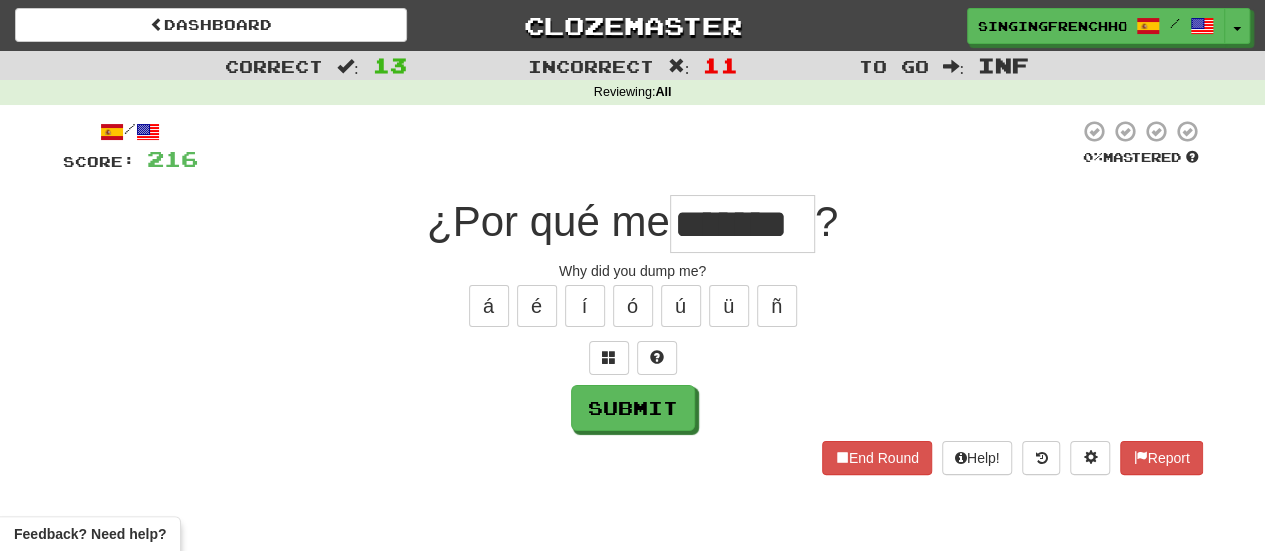 type on "*******" 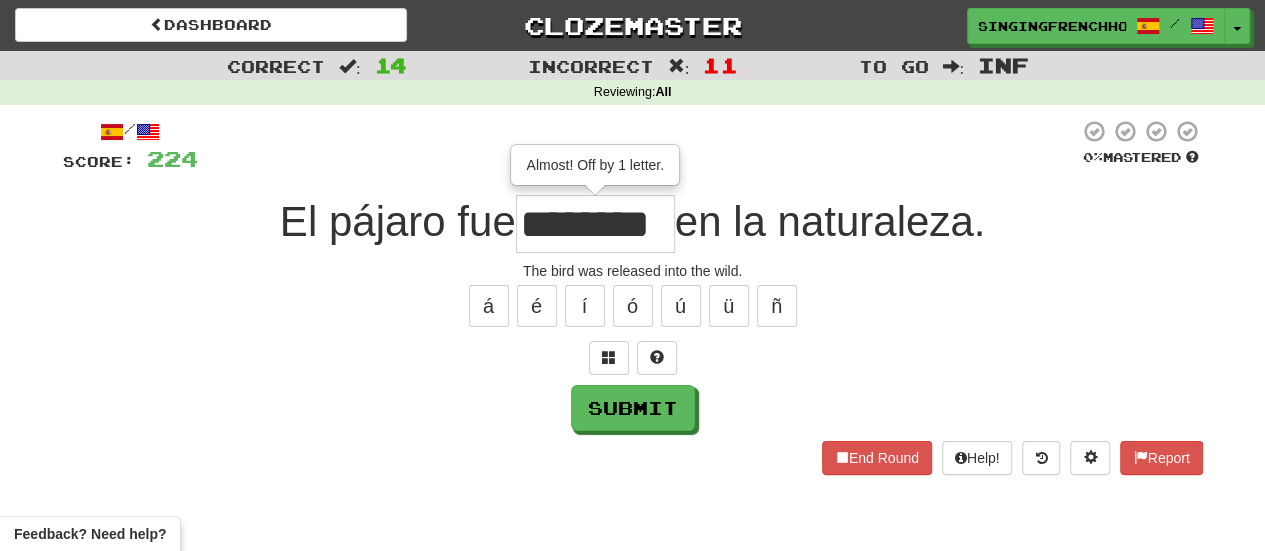 scroll, scrollTop: 0, scrollLeft: 0, axis: both 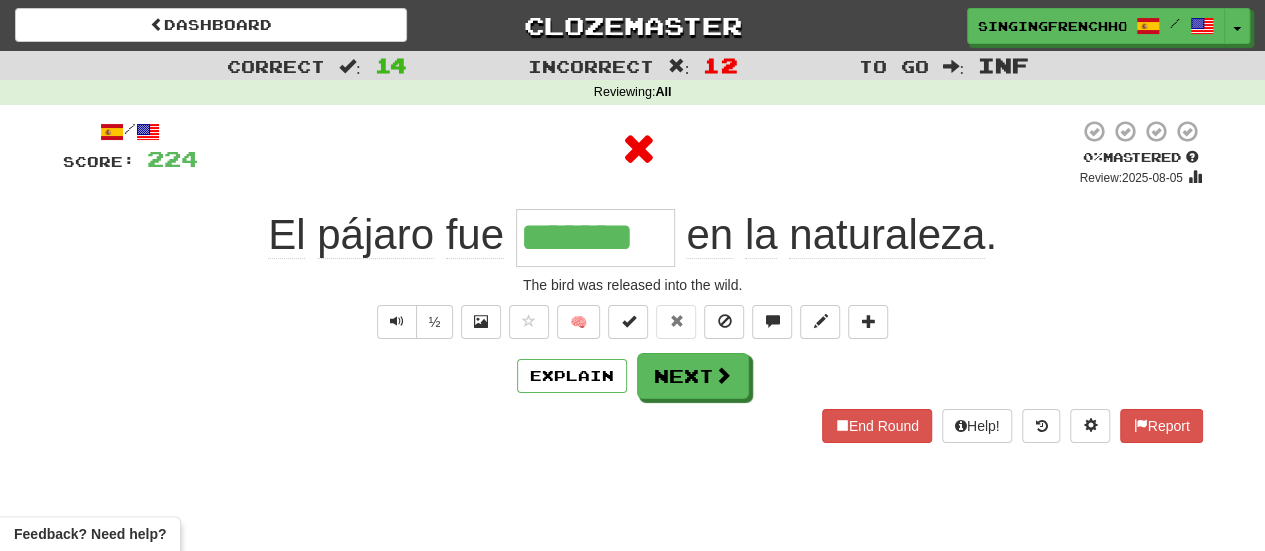 type on "********" 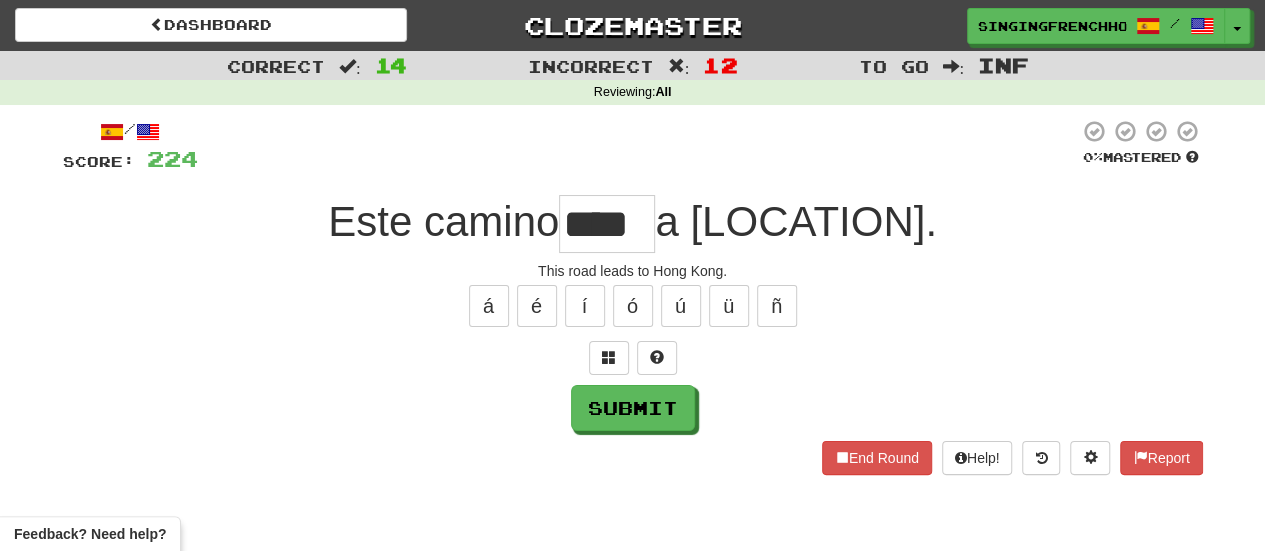 scroll, scrollTop: 0, scrollLeft: 0, axis: both 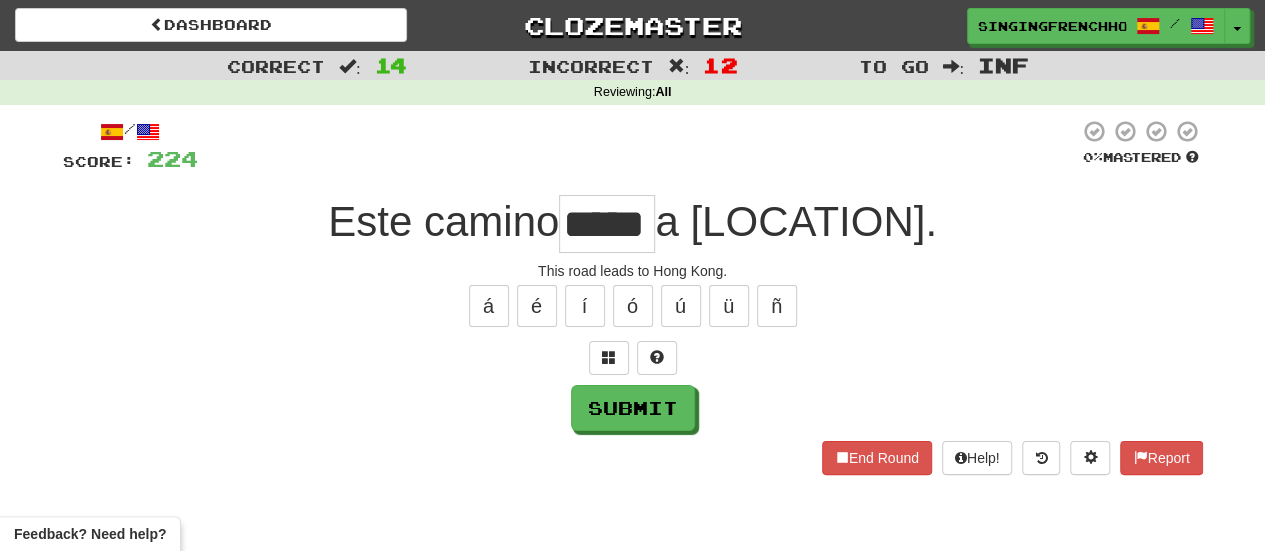 type on "*****" 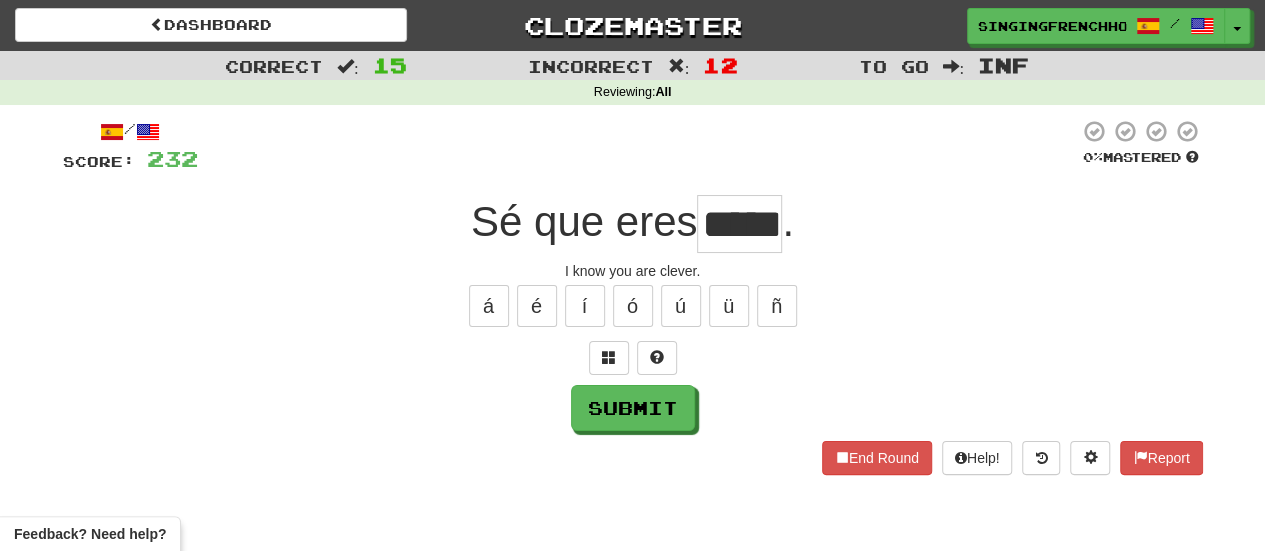 type on "*****" 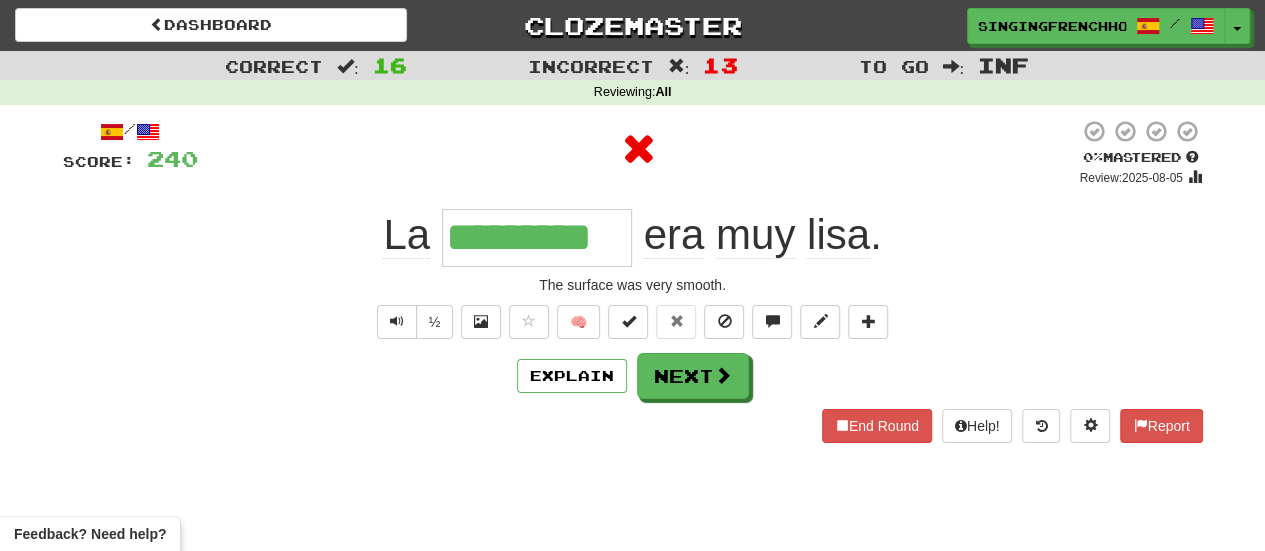 type on "**********" 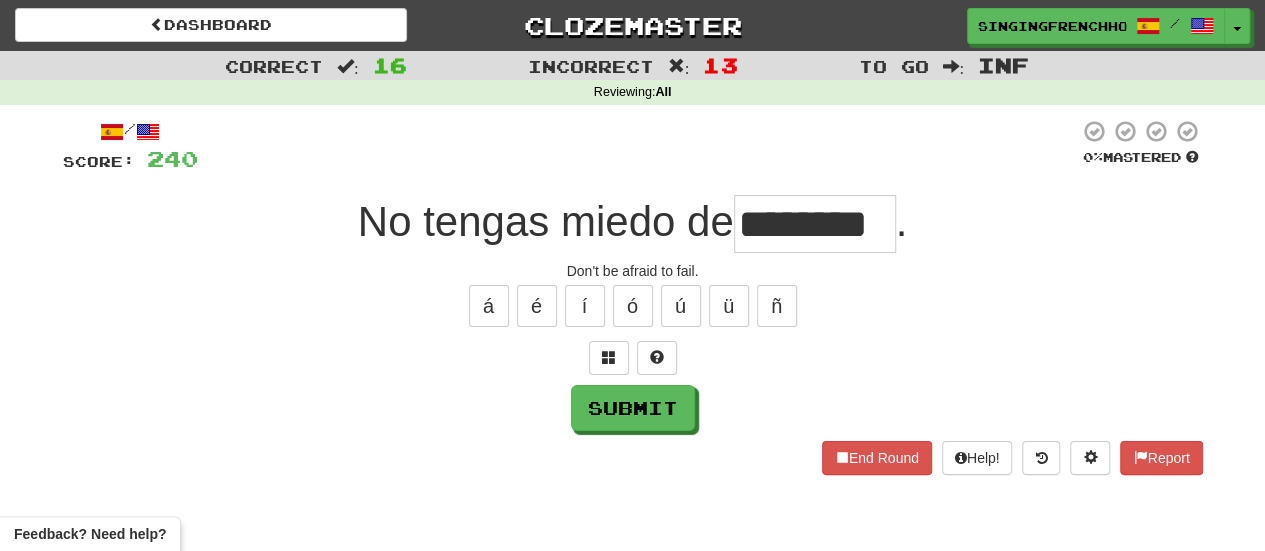 type on "********" 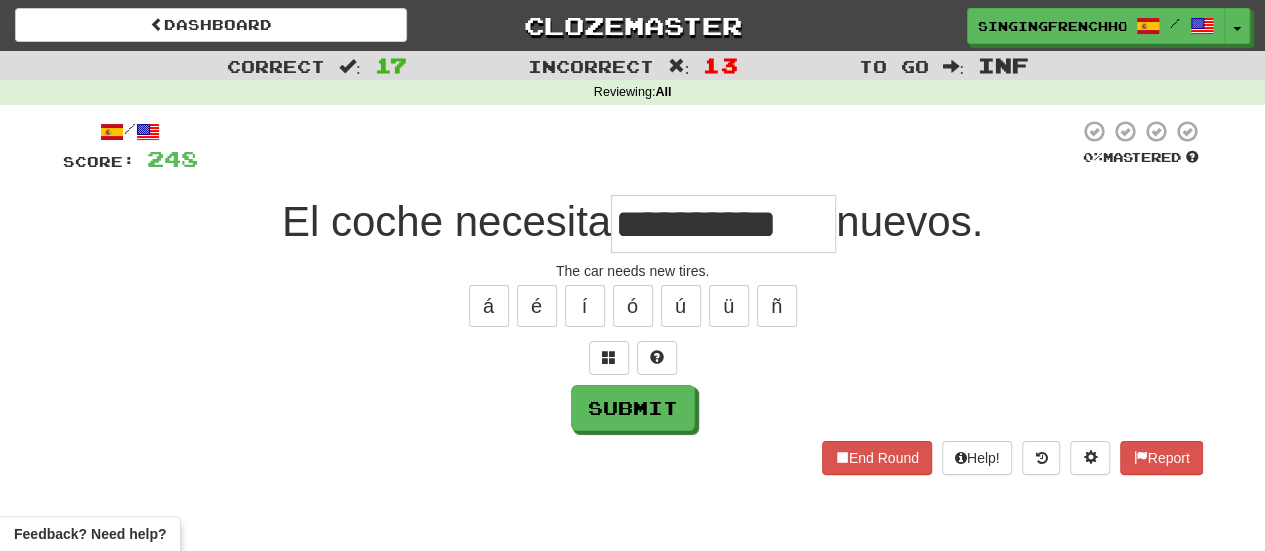 type on "**********" 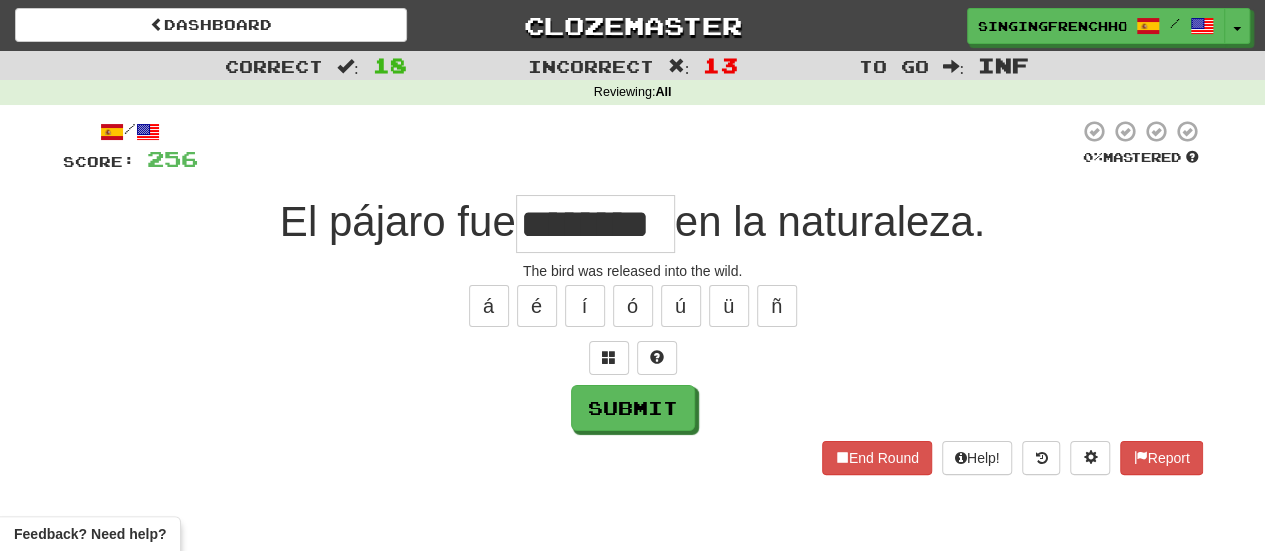 scroll, scrollTop: 0, scrollLeft: 0, axis: both 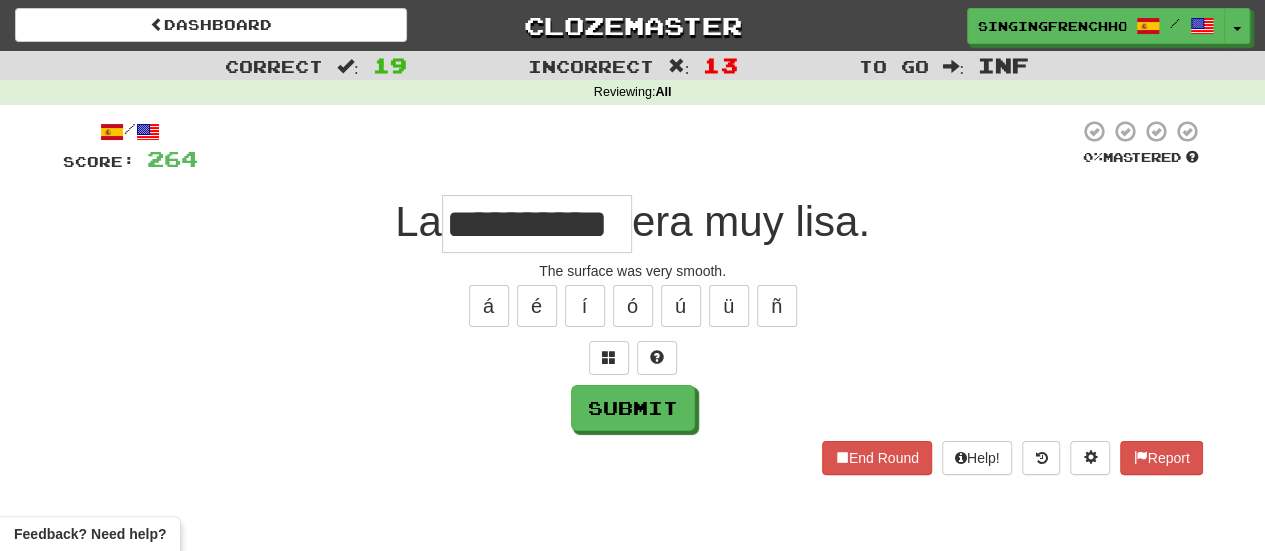 type on "**********" 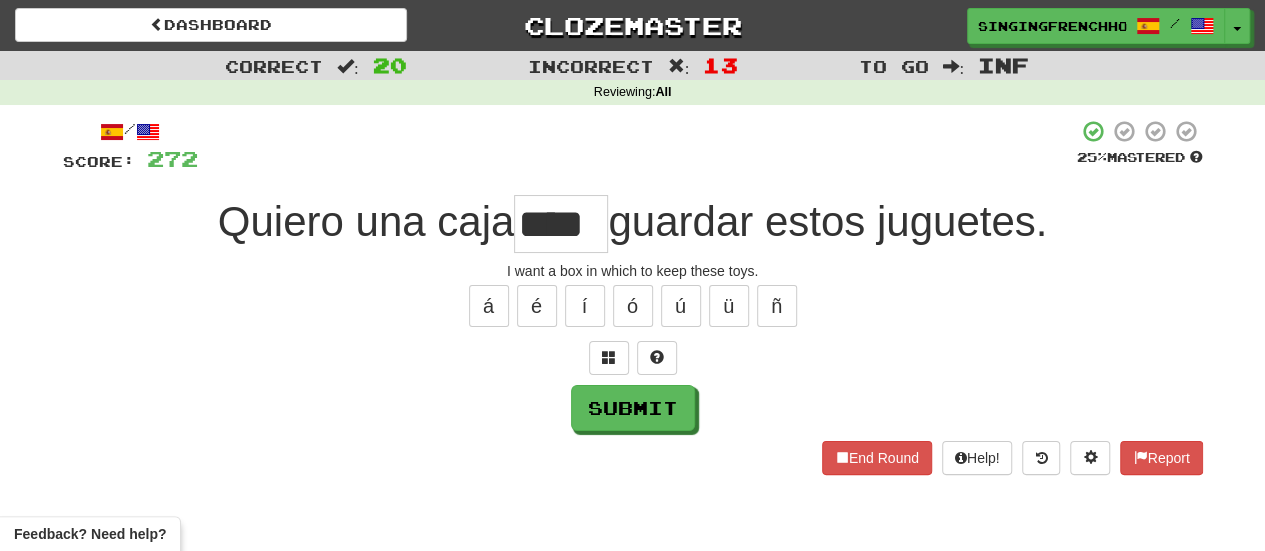 type on "****" 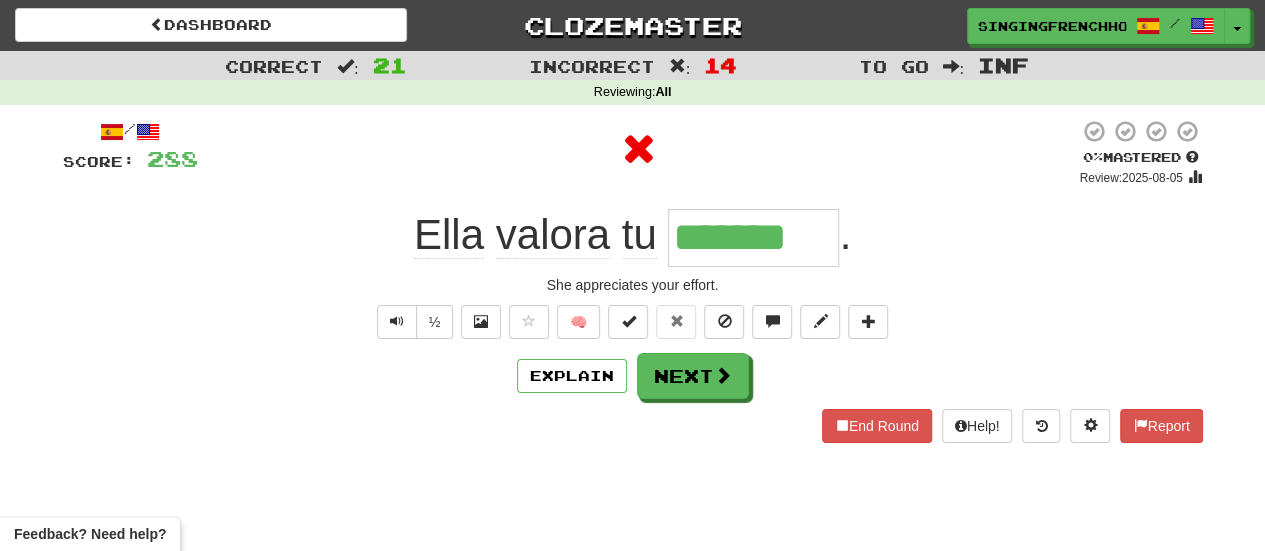 type on "********" 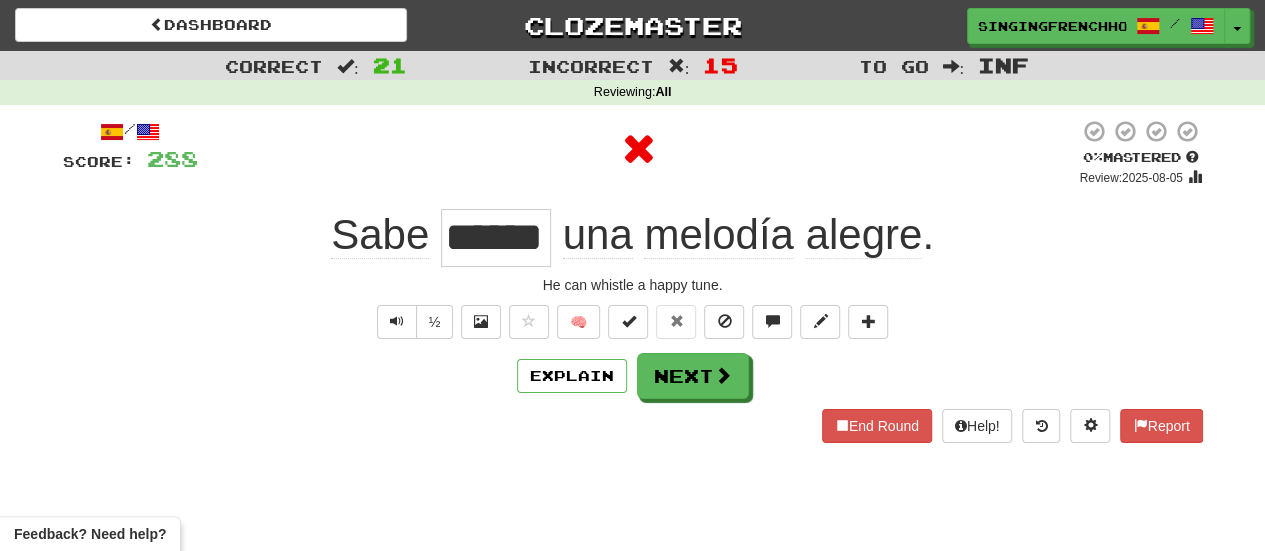 scroll, scrollTop: 0, scrollLeft: 0, axis: both 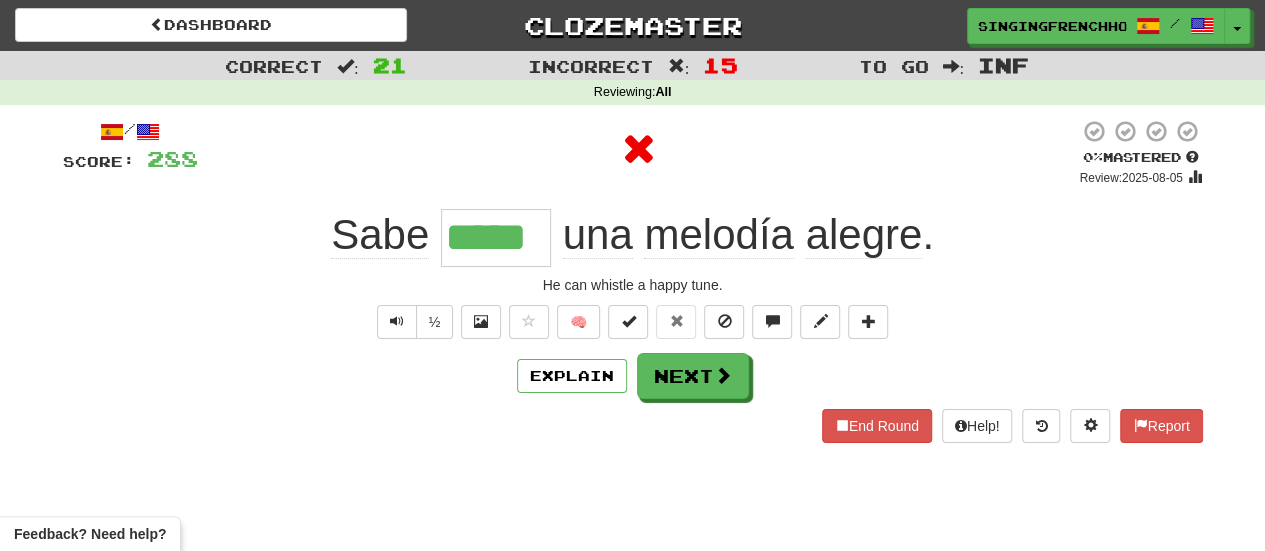 type on "******" 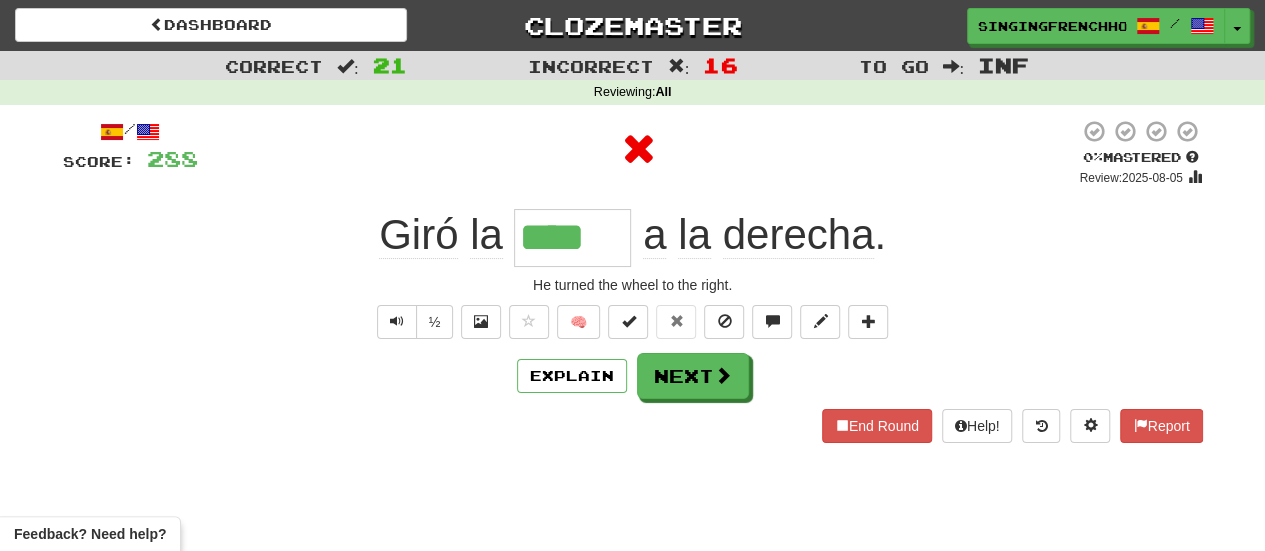type on "*****" 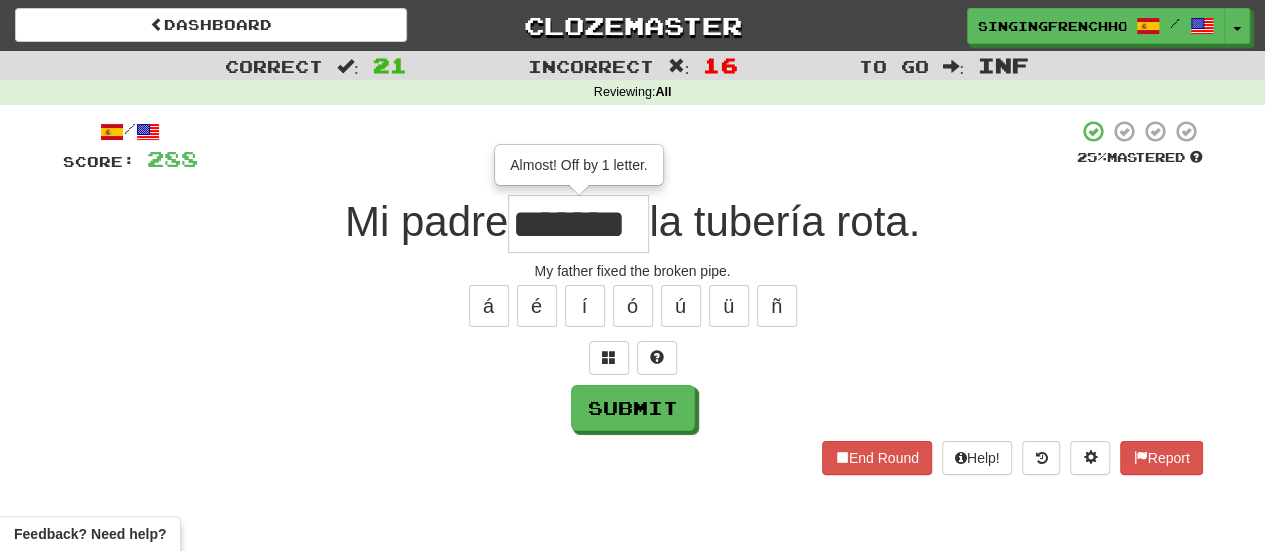 type on "*******" 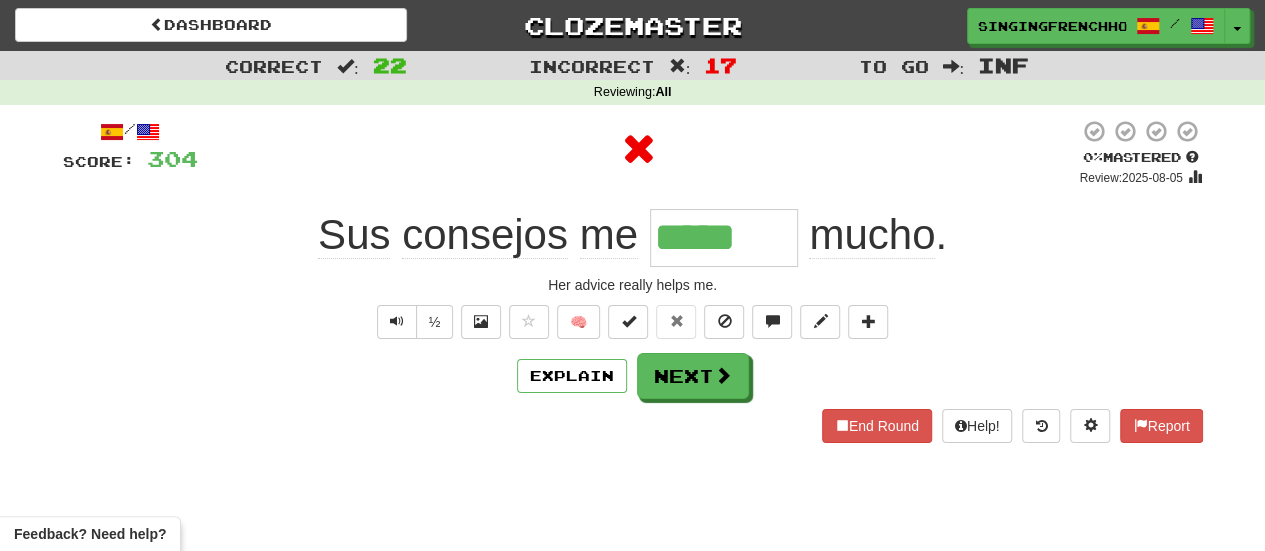 type on "******" 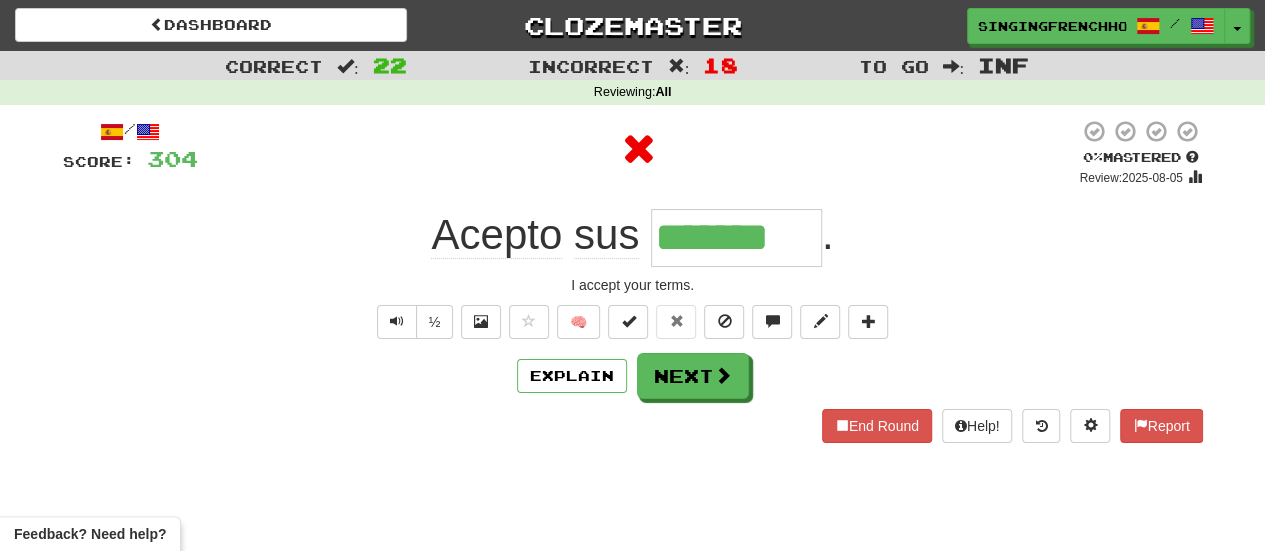 type on "********" 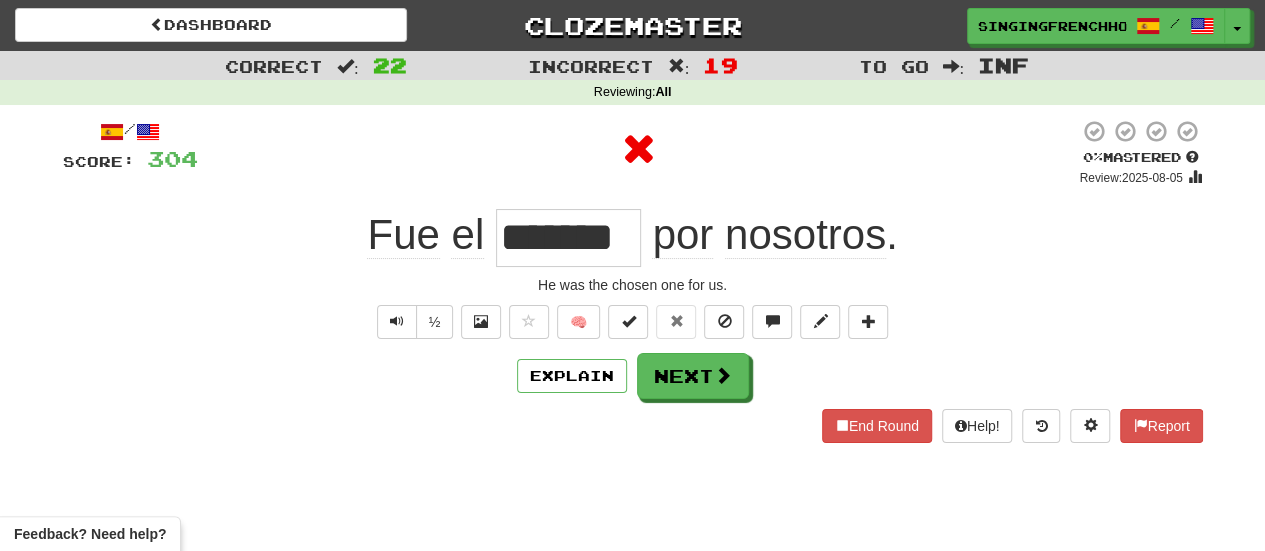 scroll, scrollTop: 0, scrollLeft: 0, axis: both 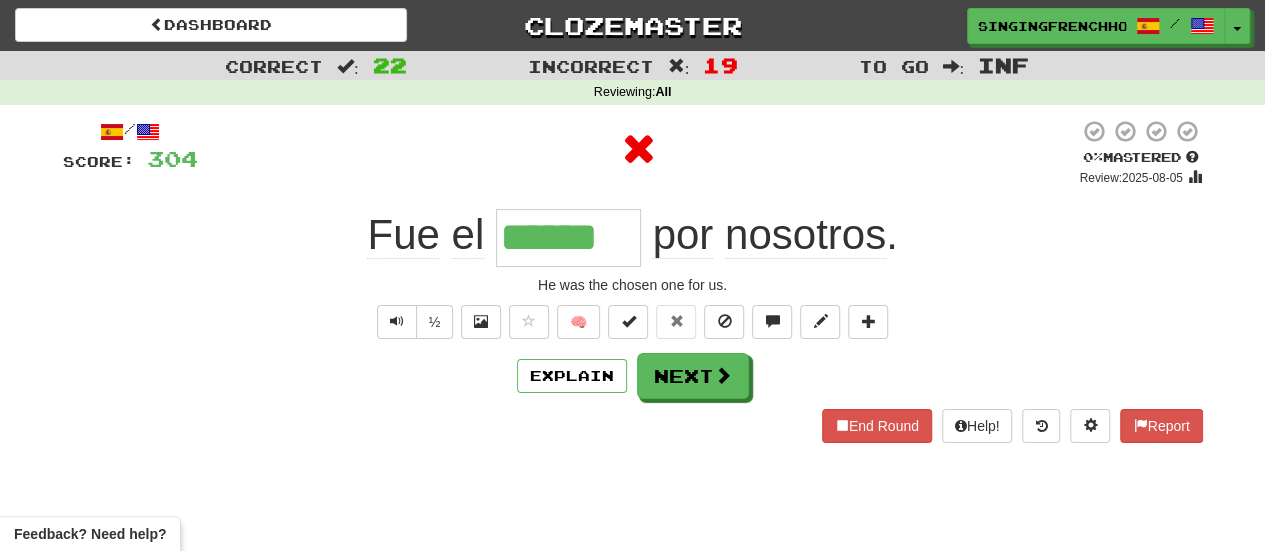 type on "*******" 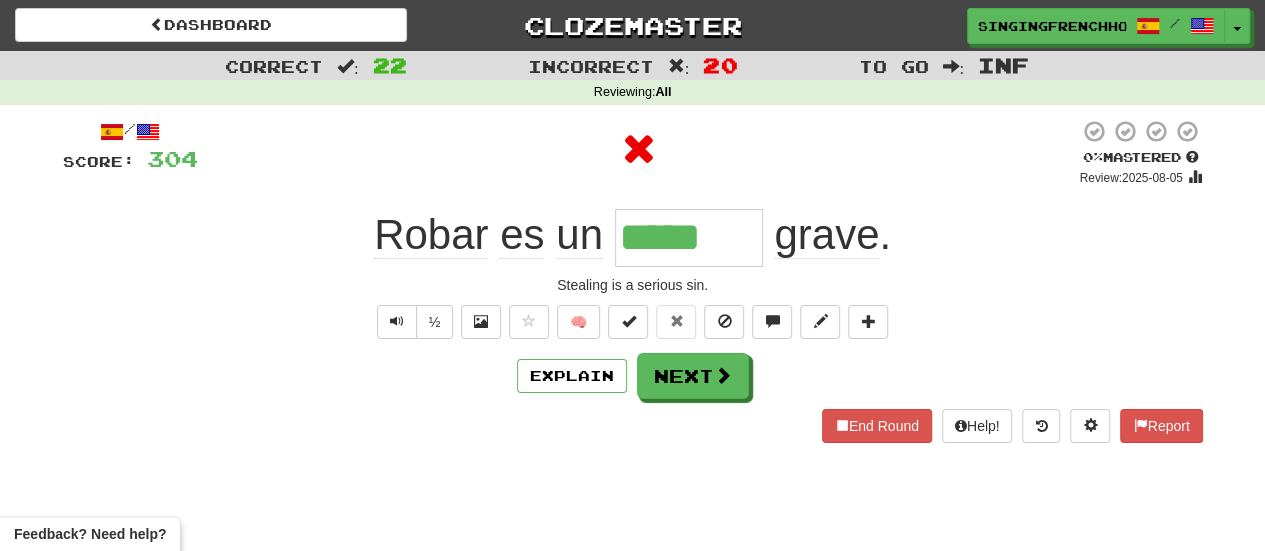 type on "******" 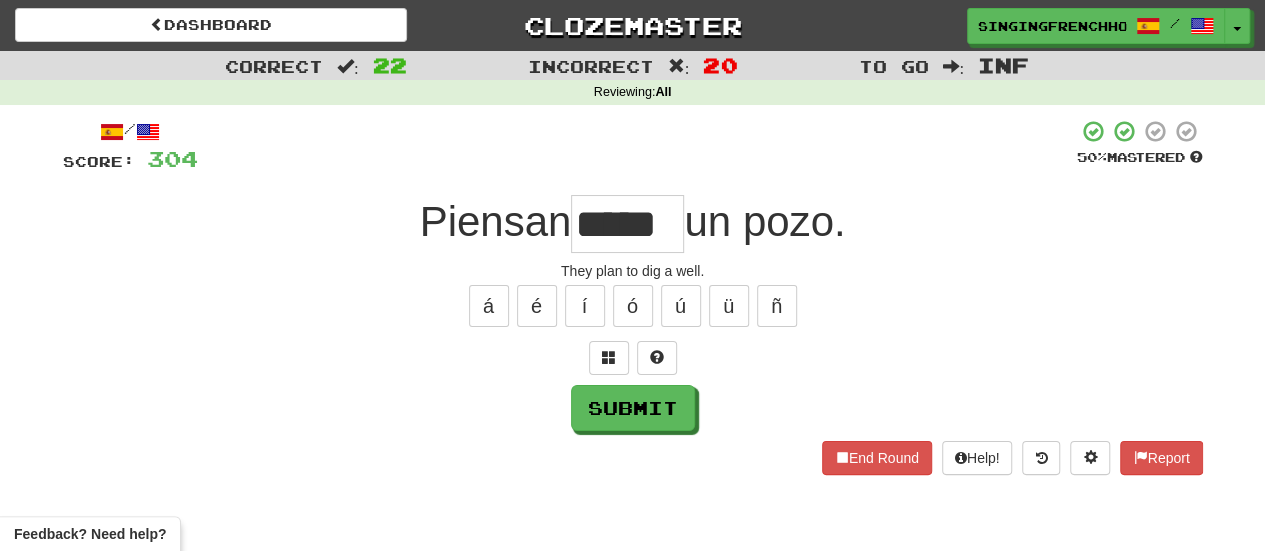 scroll, scrollTop: 0, scrollLeft: 0, axis: both 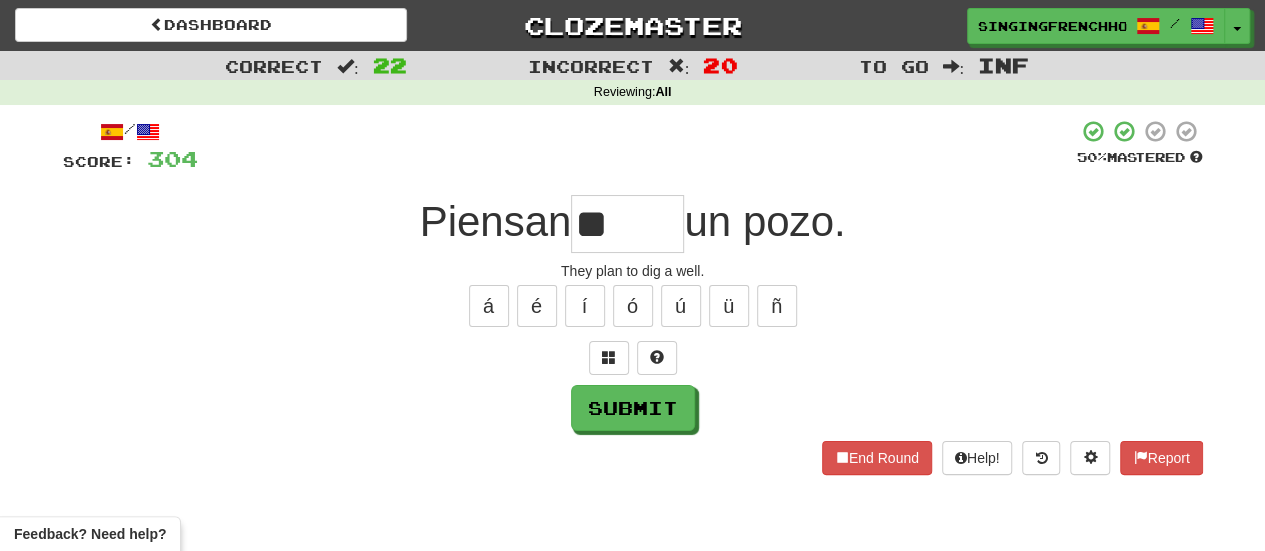 type on "*" 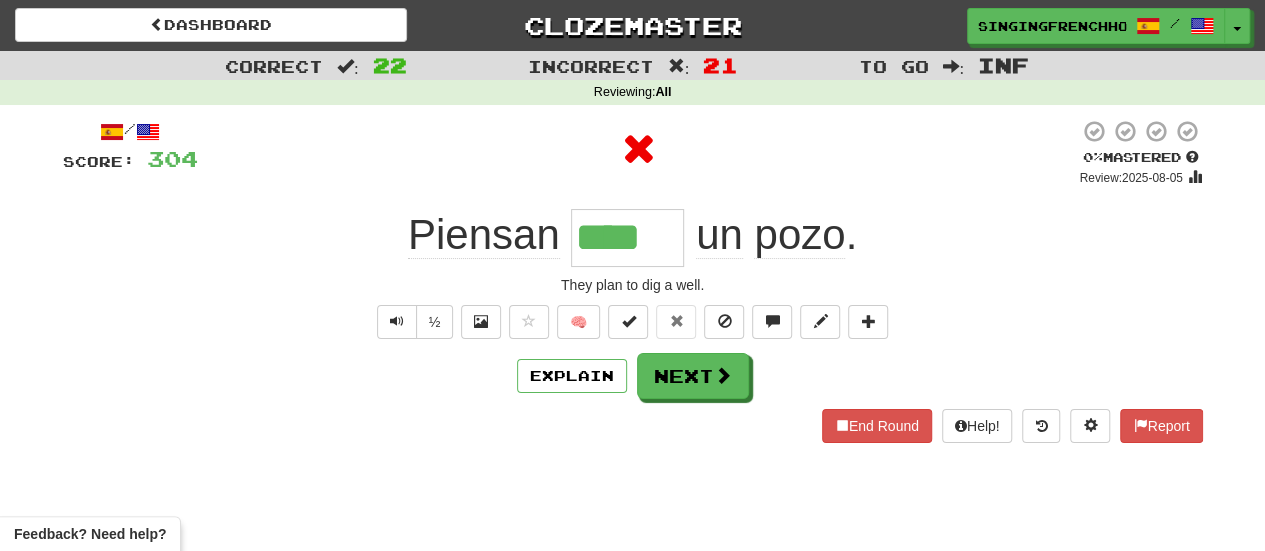 type on "*****" 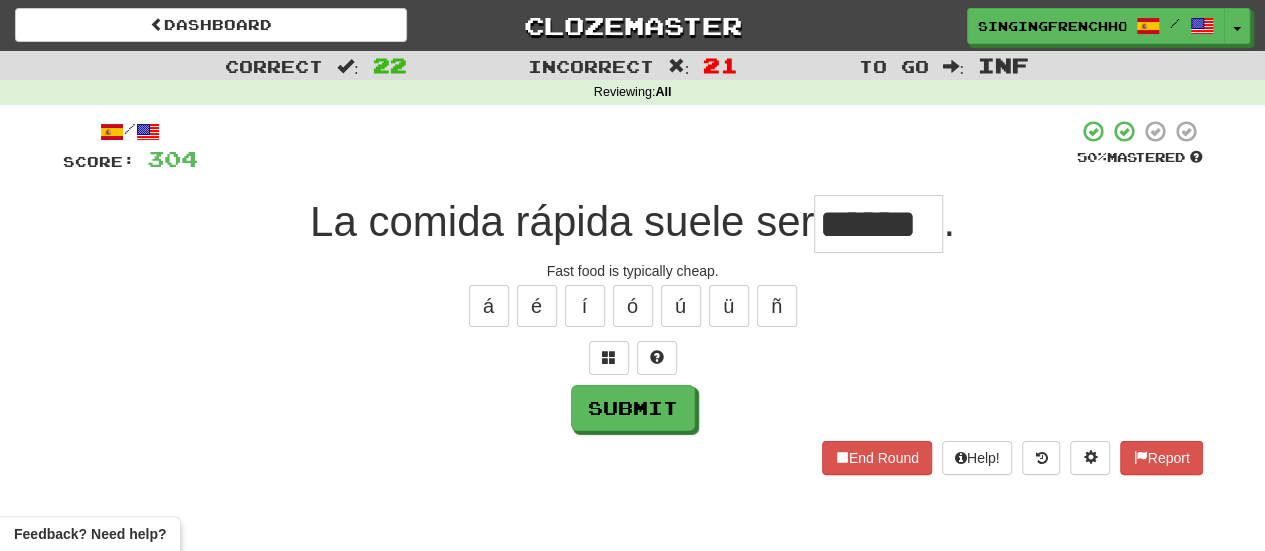 type on "******" 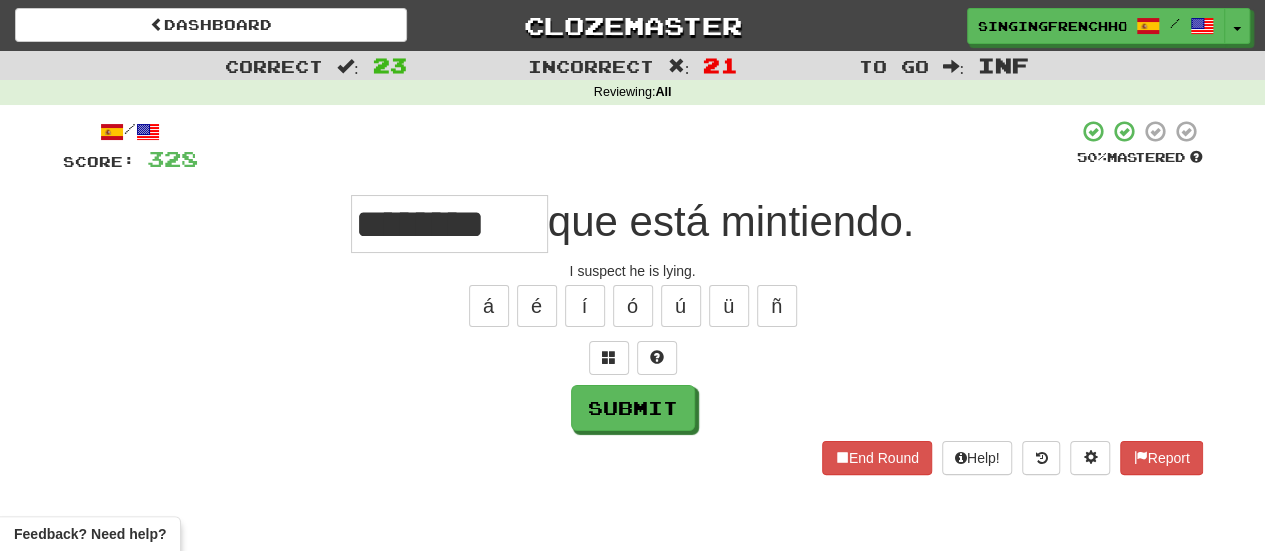 type on "********" 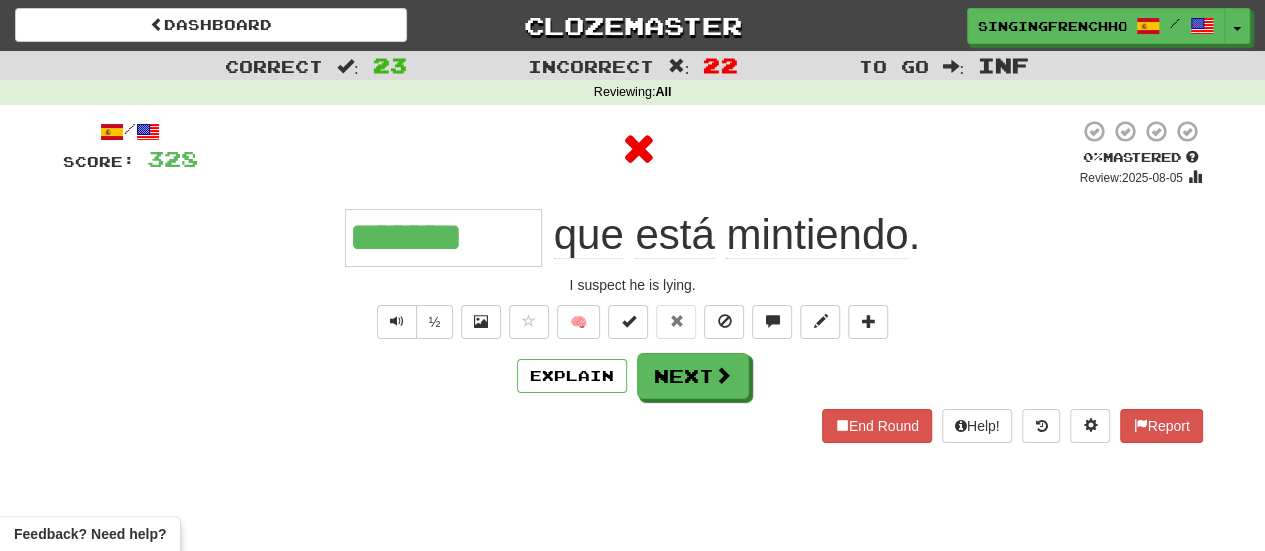 type on "********" 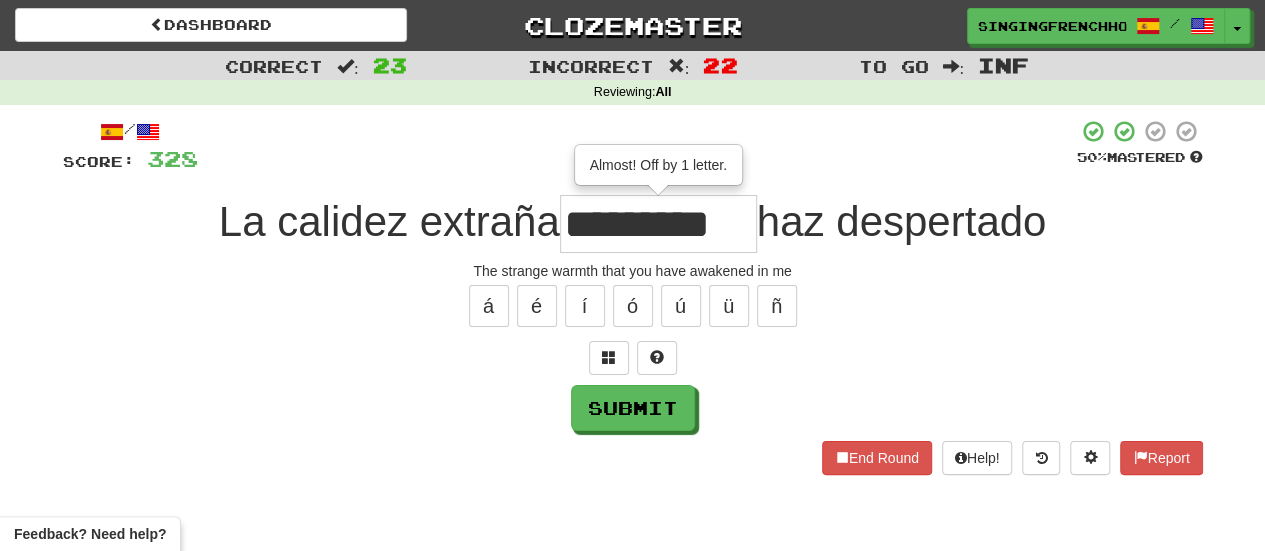 type on "*********" 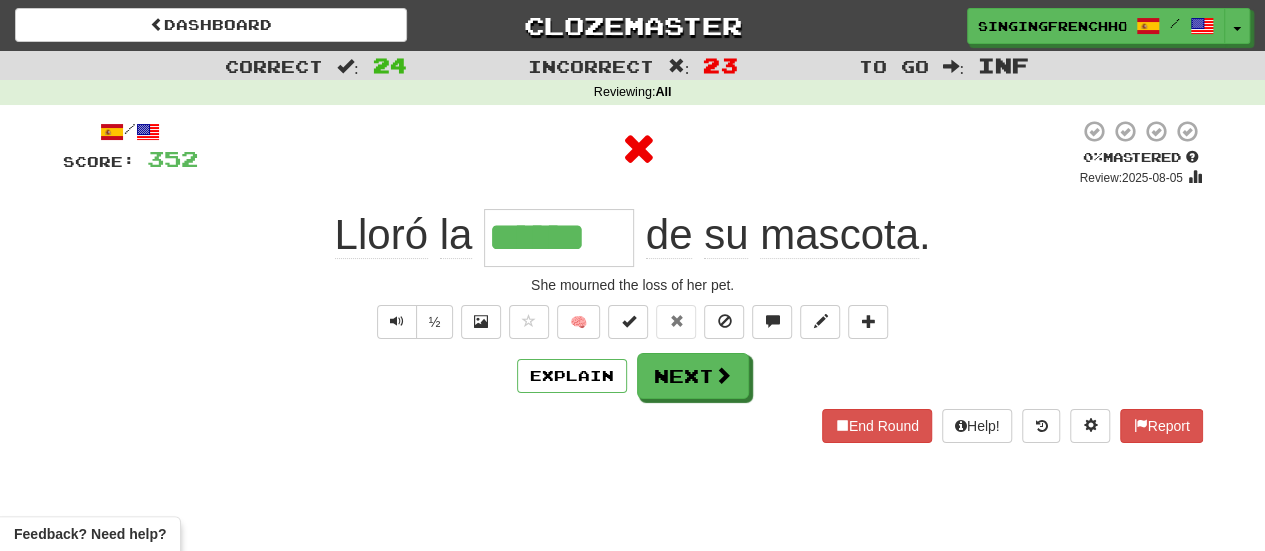 type on "*******" 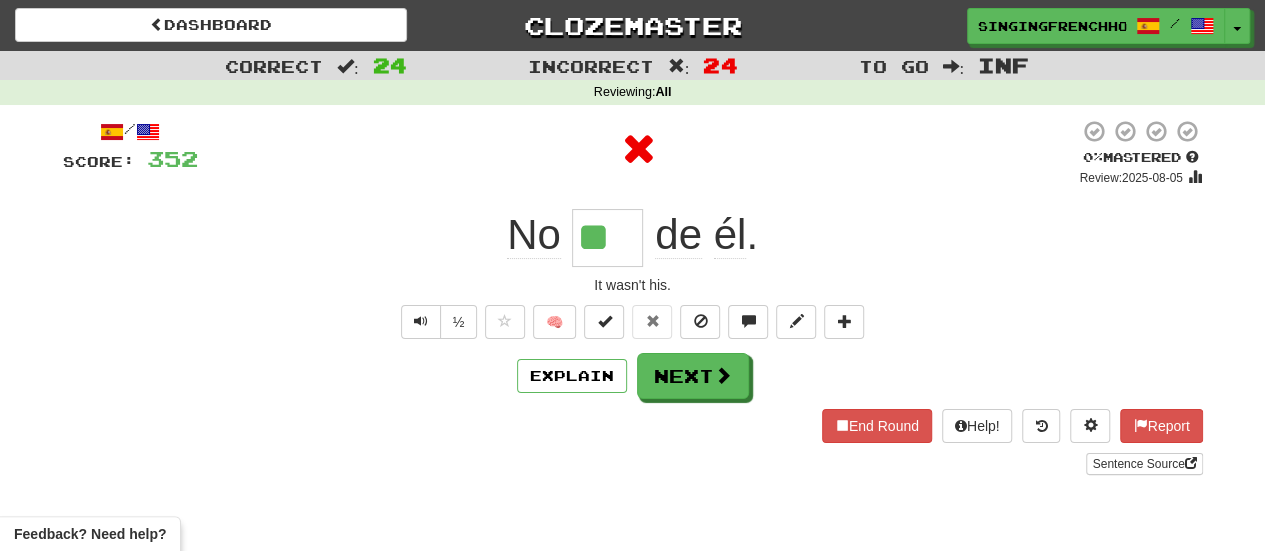 type on "***" 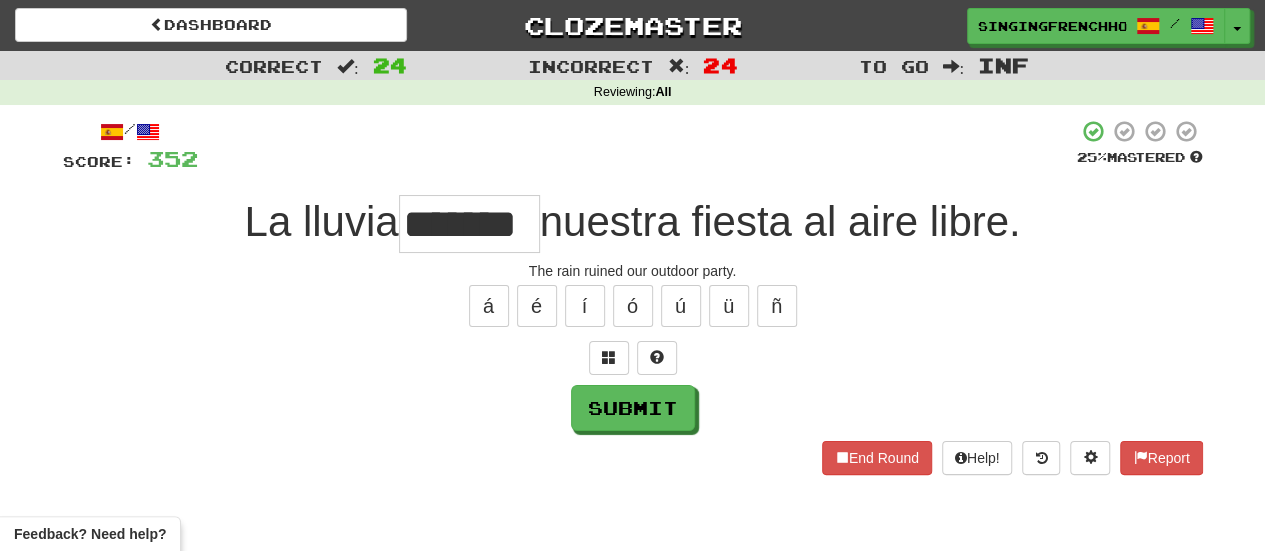 type on "*******" 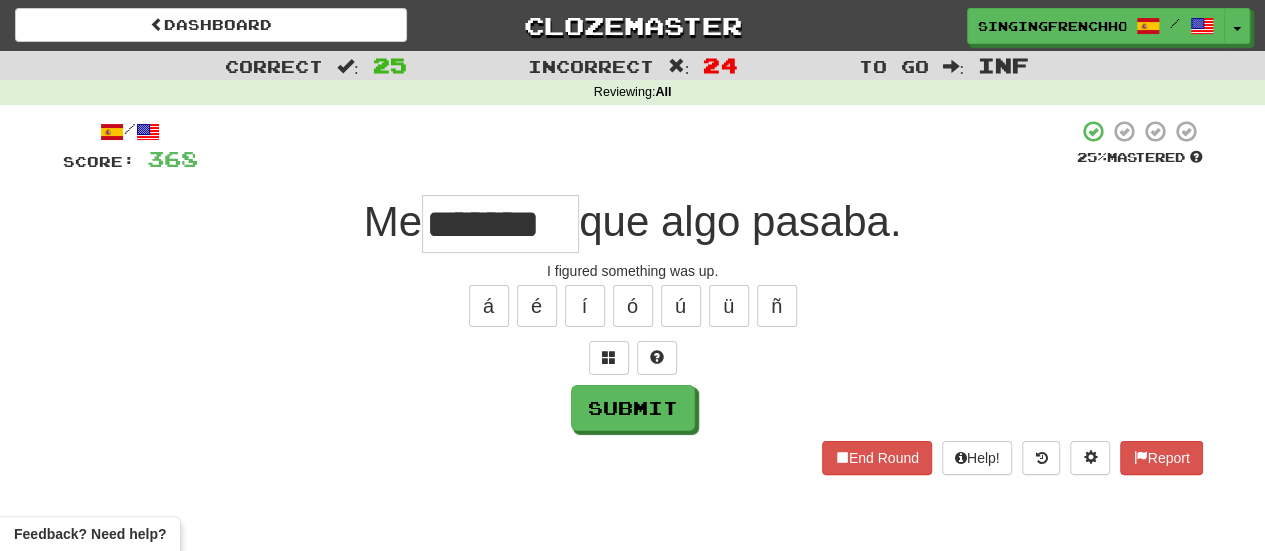 type on "*******" 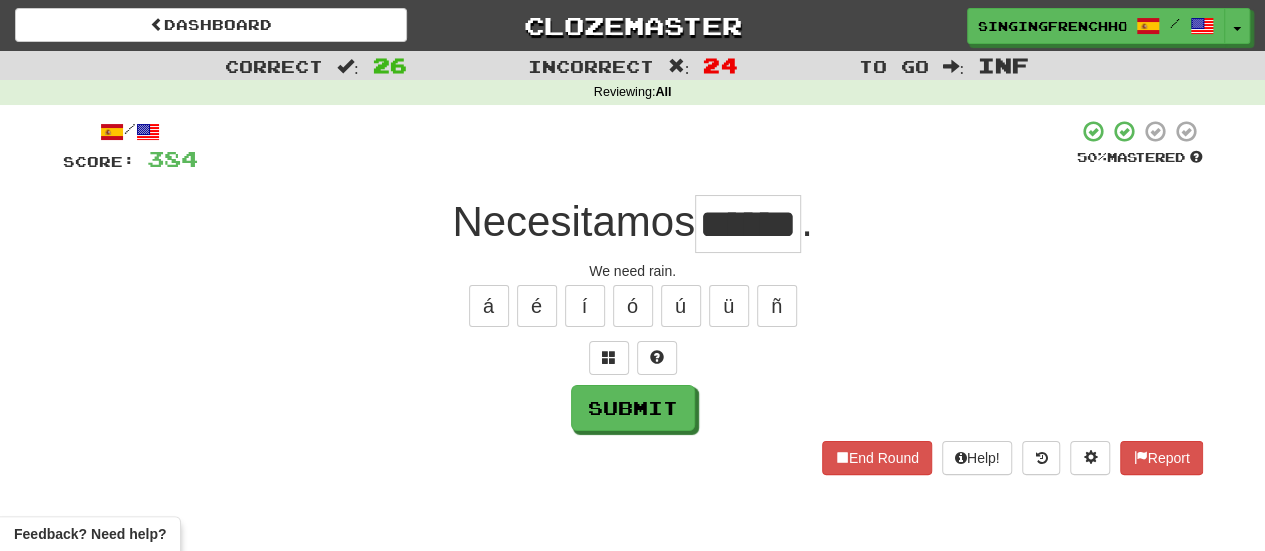 type on "******" 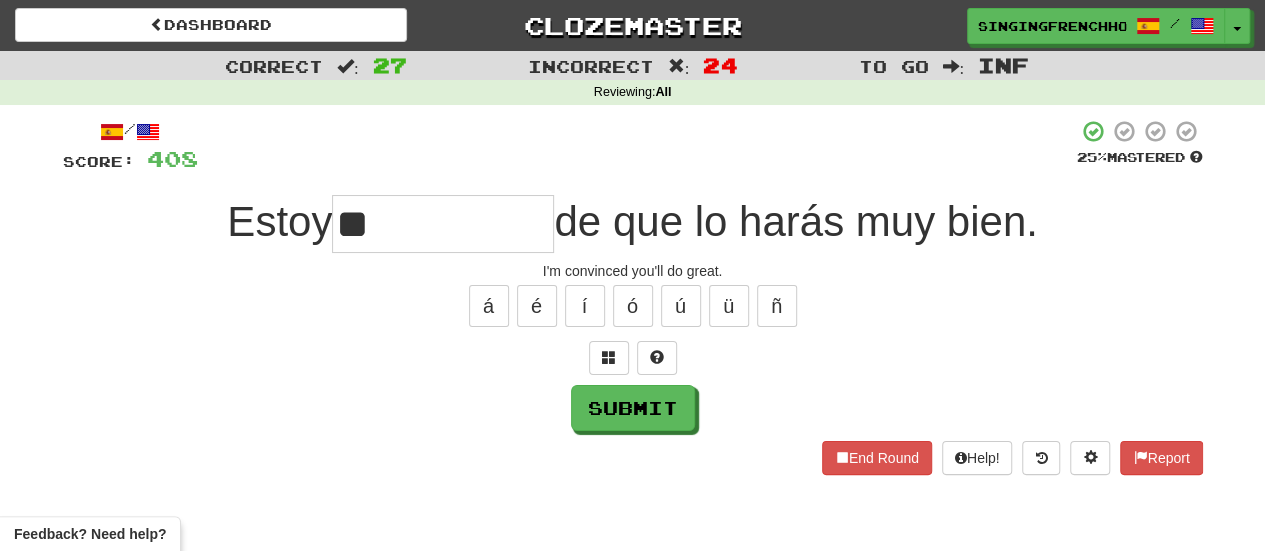type on "*" 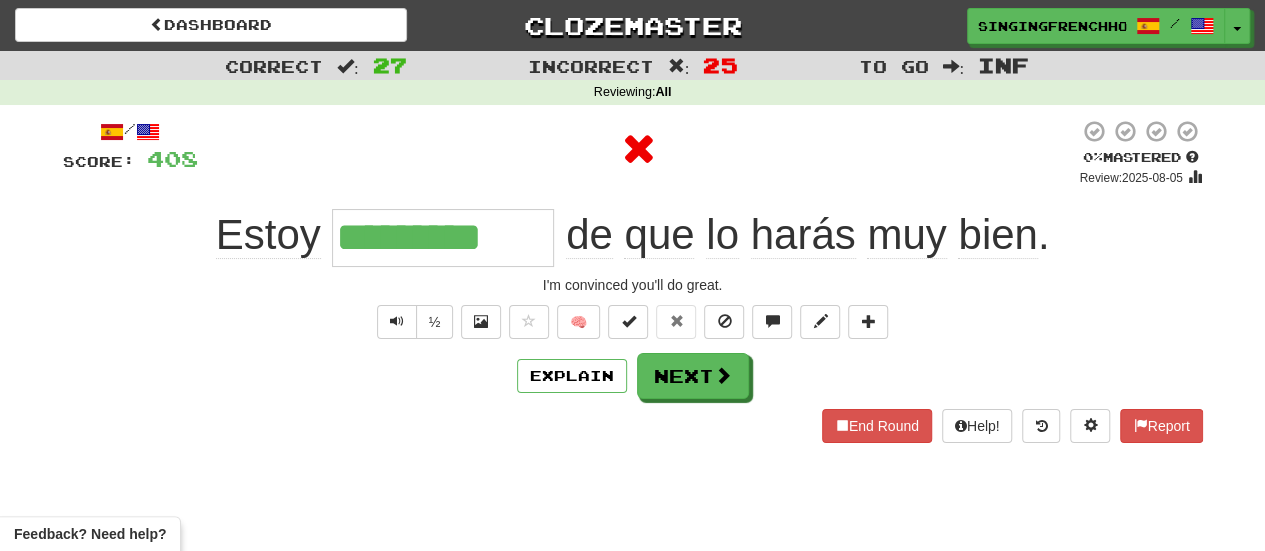 type on "**********" 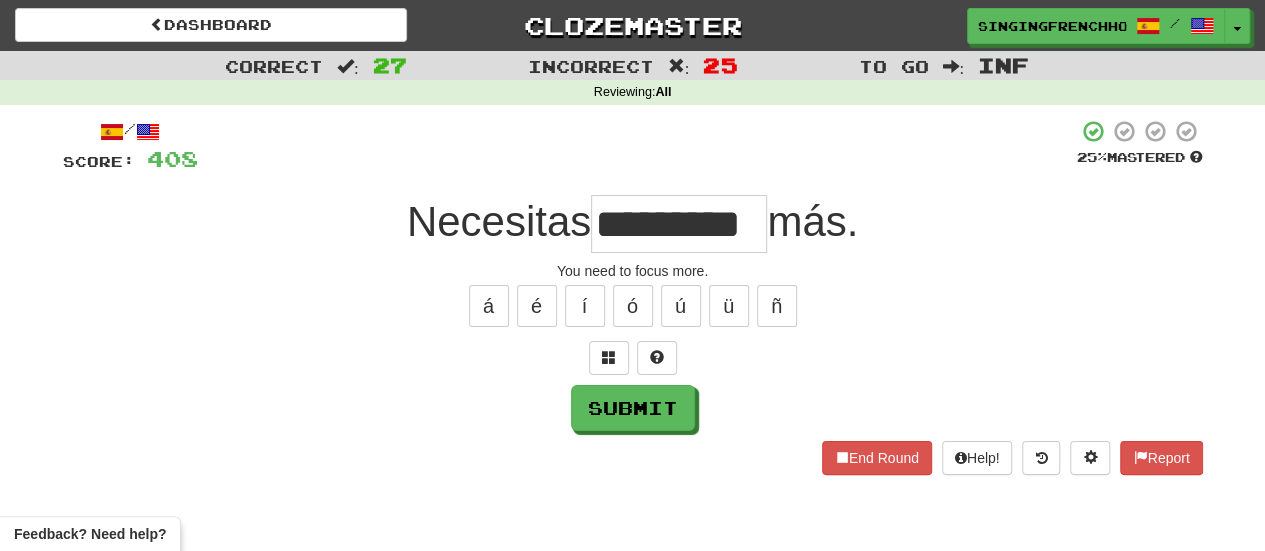 type on "*********" 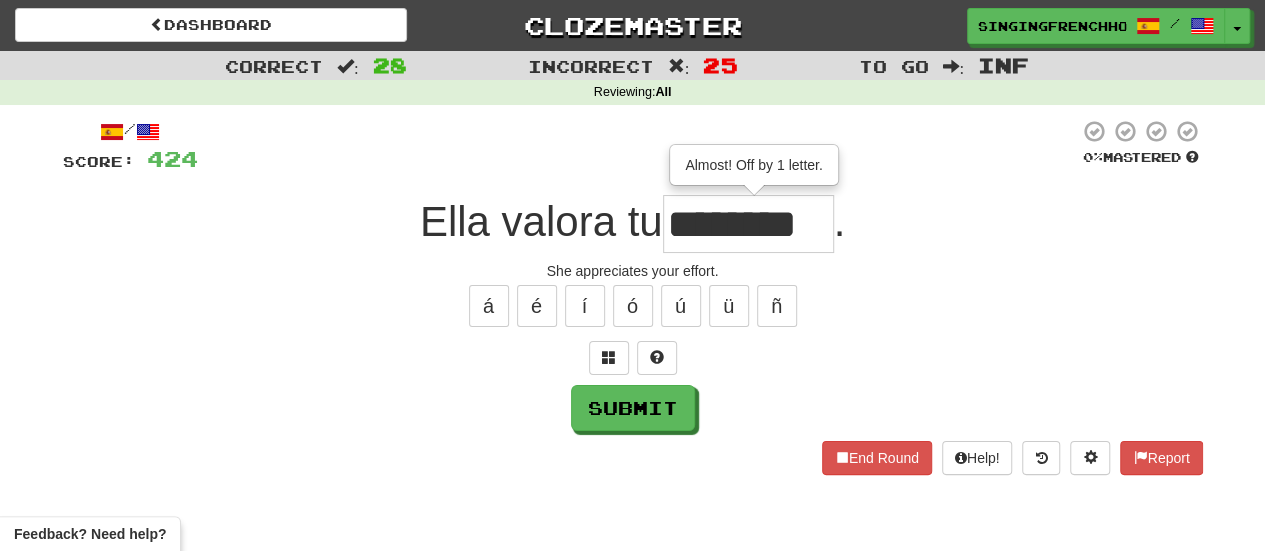 type on "********" 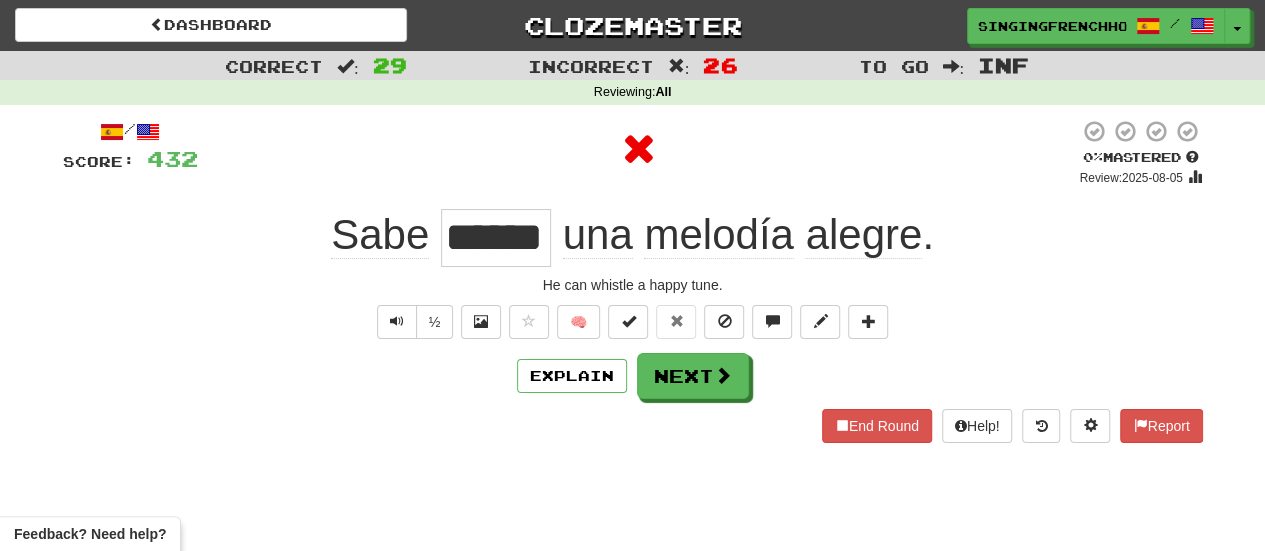 type on "*" 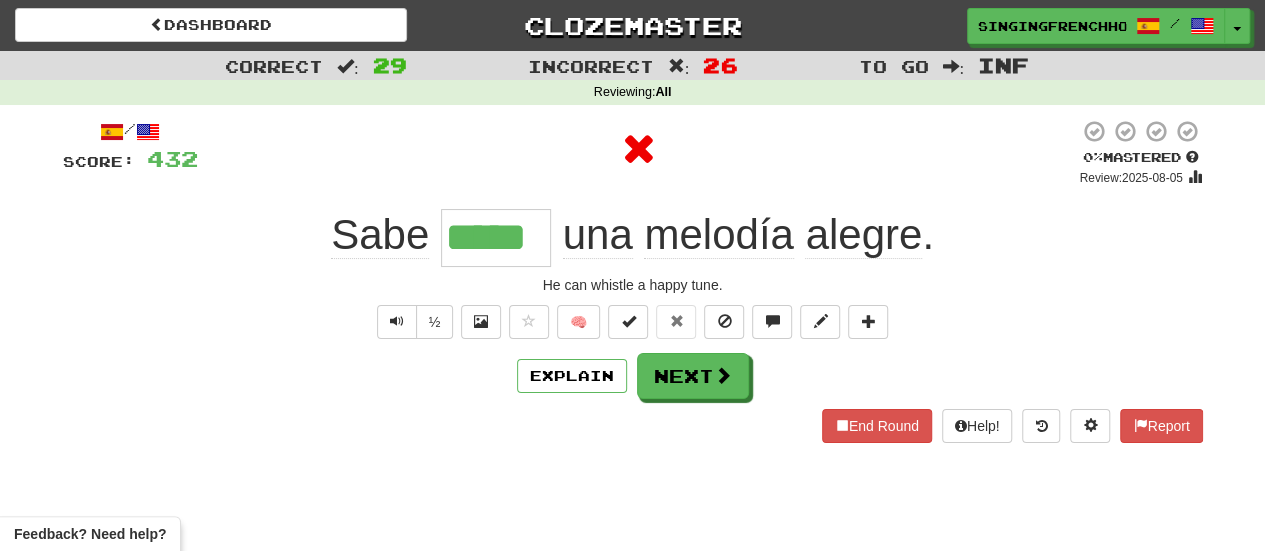 type on "******" 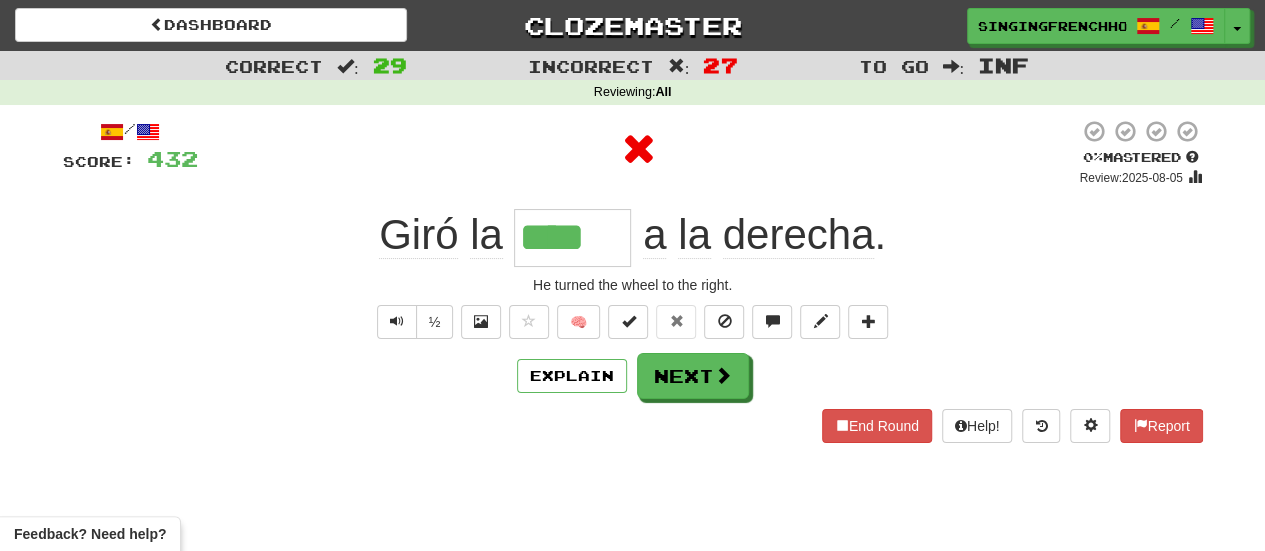 type on "*****" 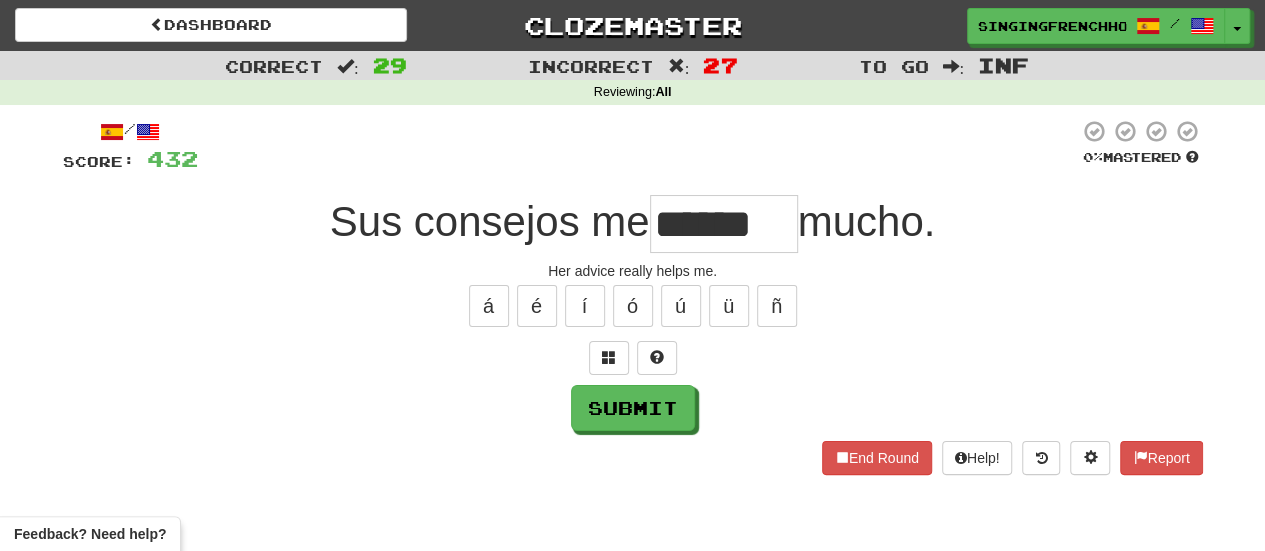type on "******" 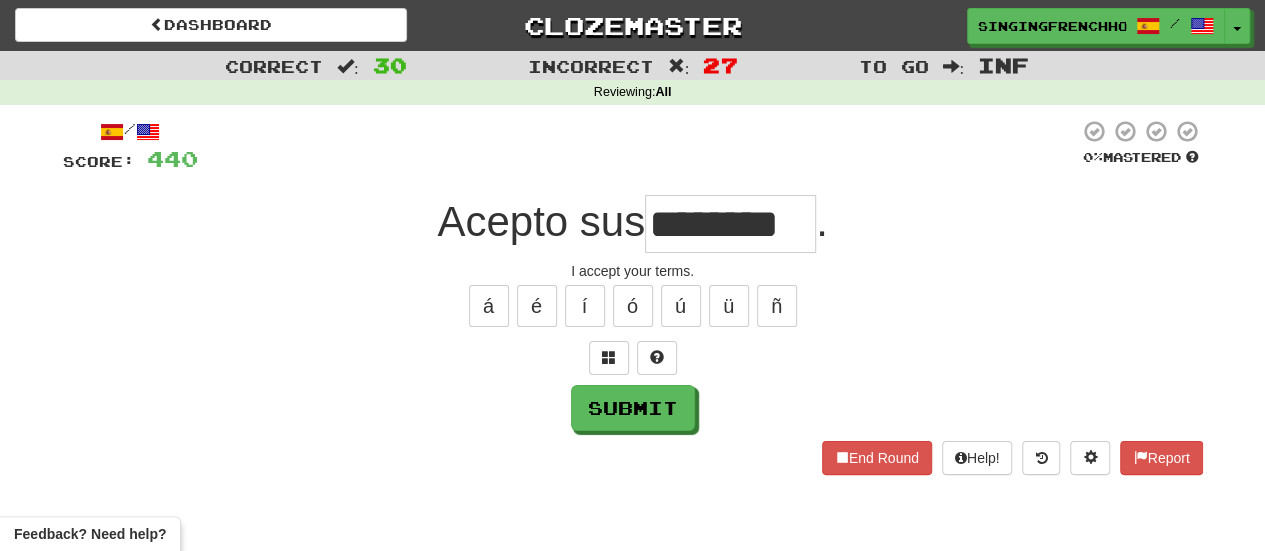 type on "********" 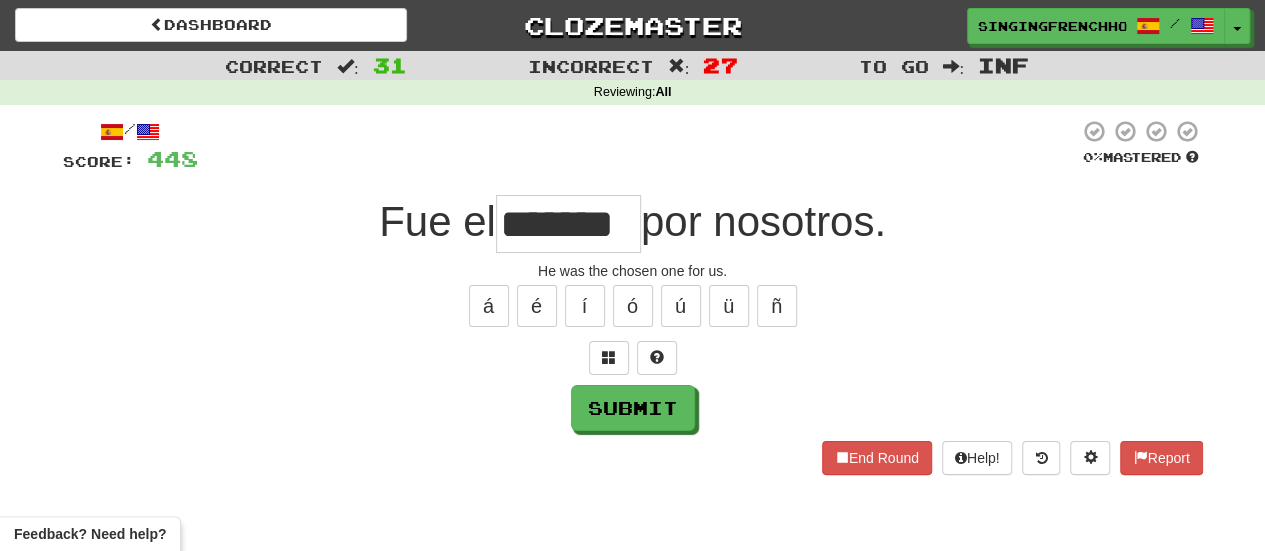 type on "*******" 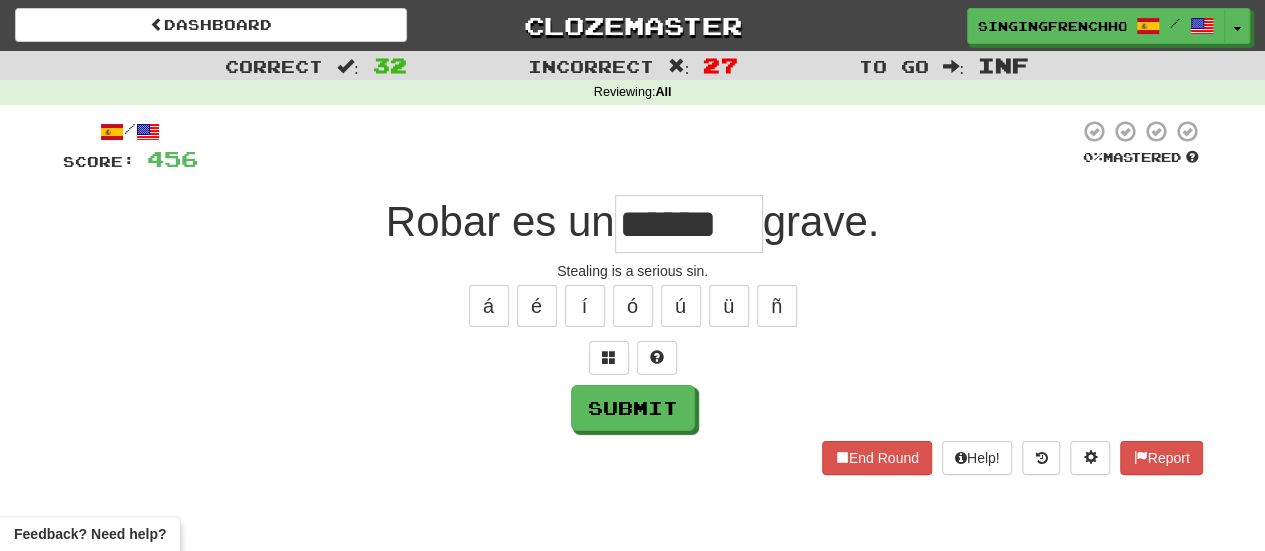 scroll, scrollTop: 0, scrollLeft: 0, axis: both 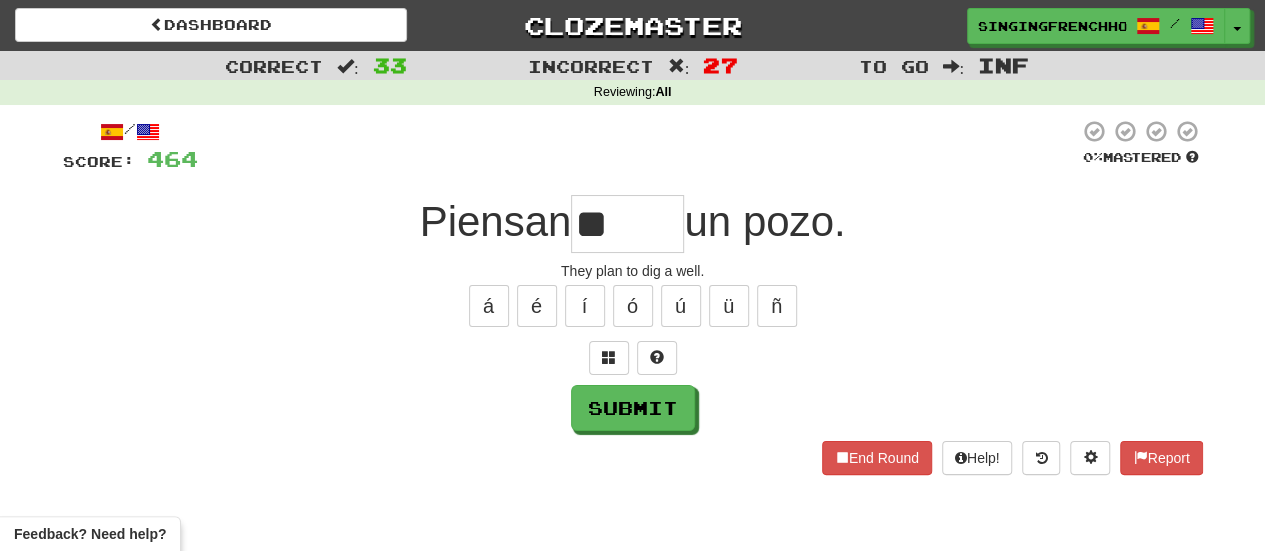 type on "*" 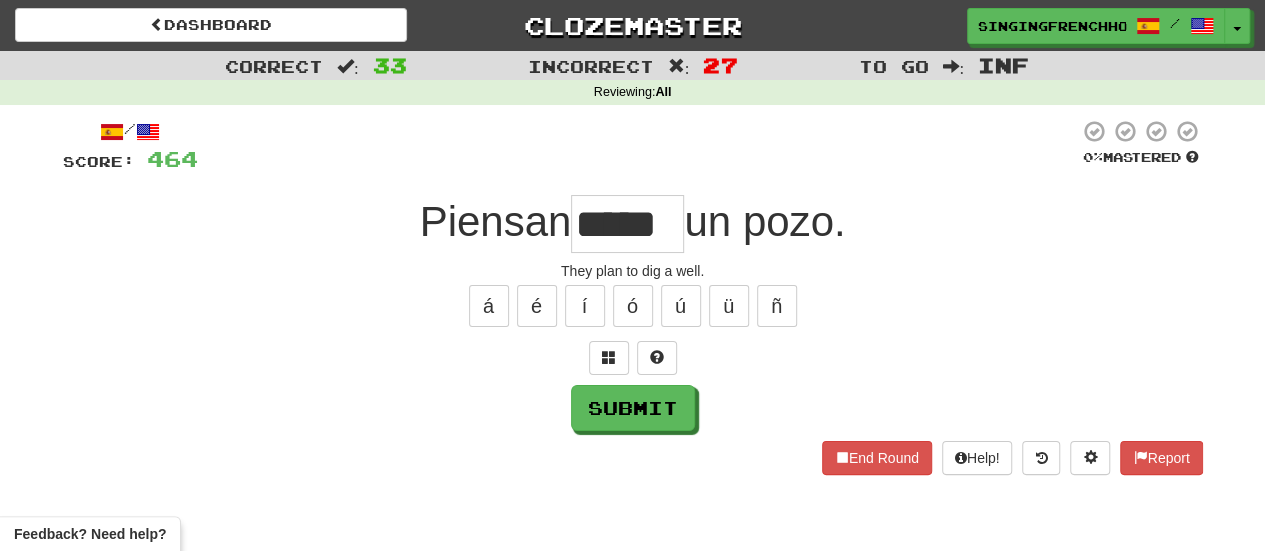 type on "*****" 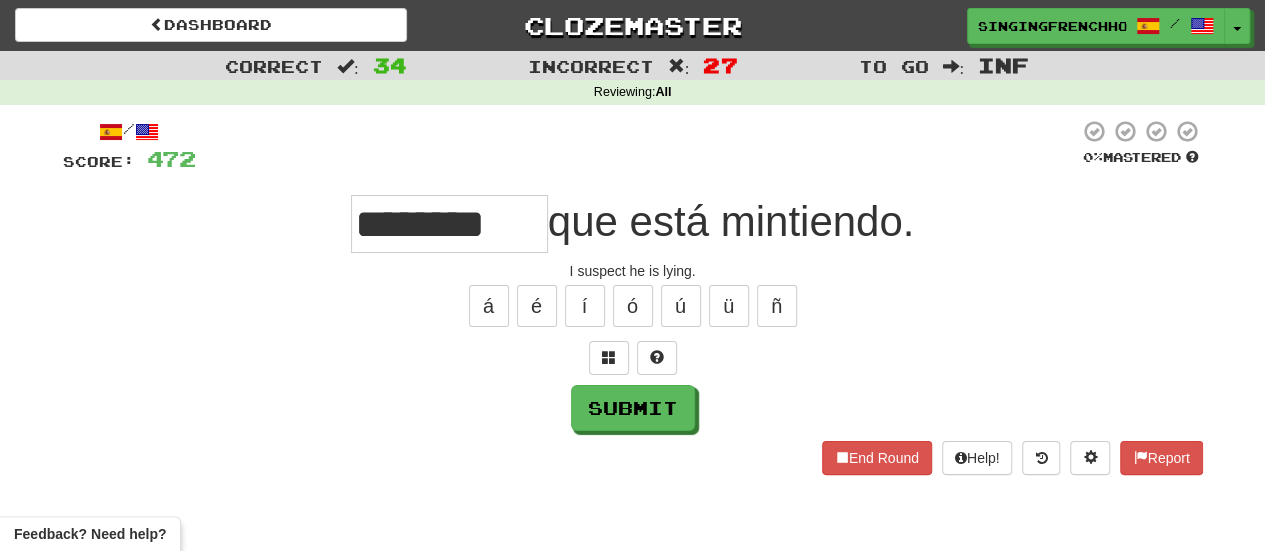 type on "********" 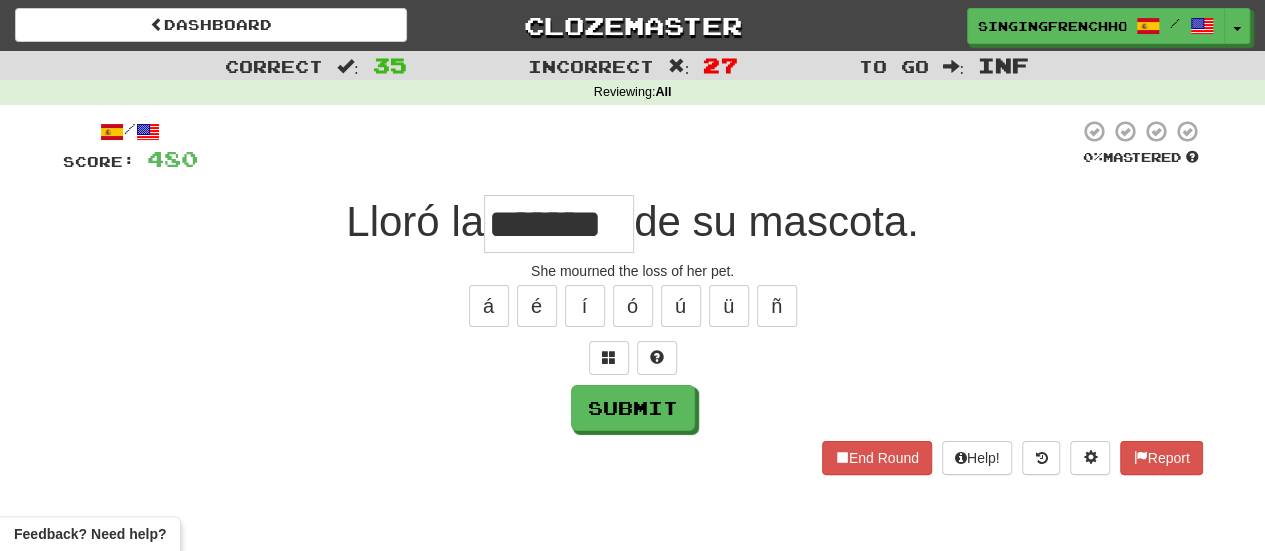 type on "*******" 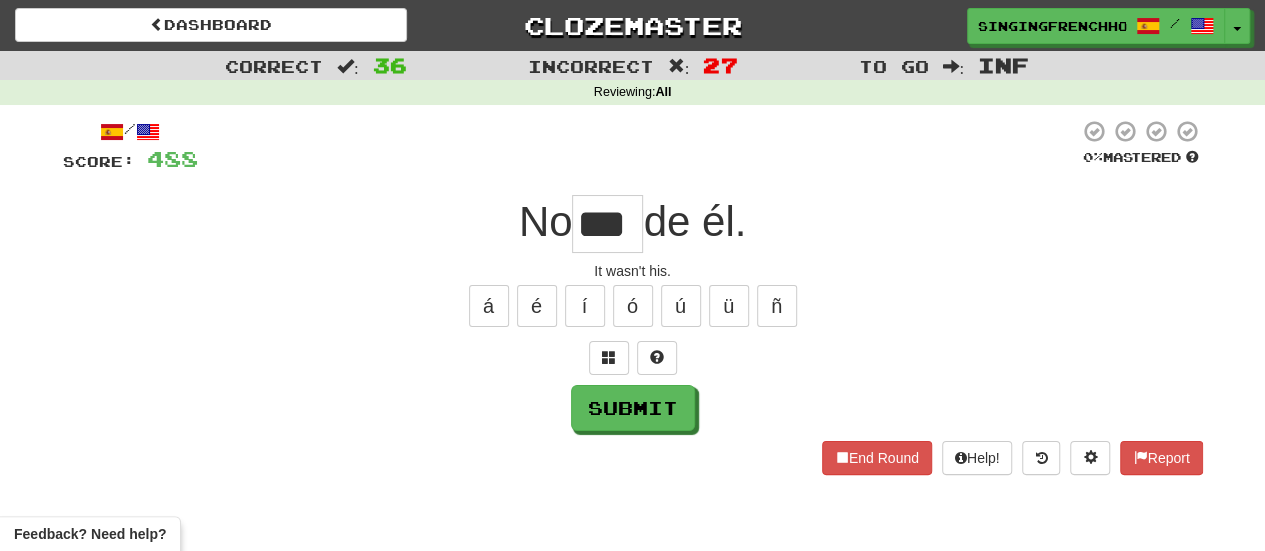 type on "***" 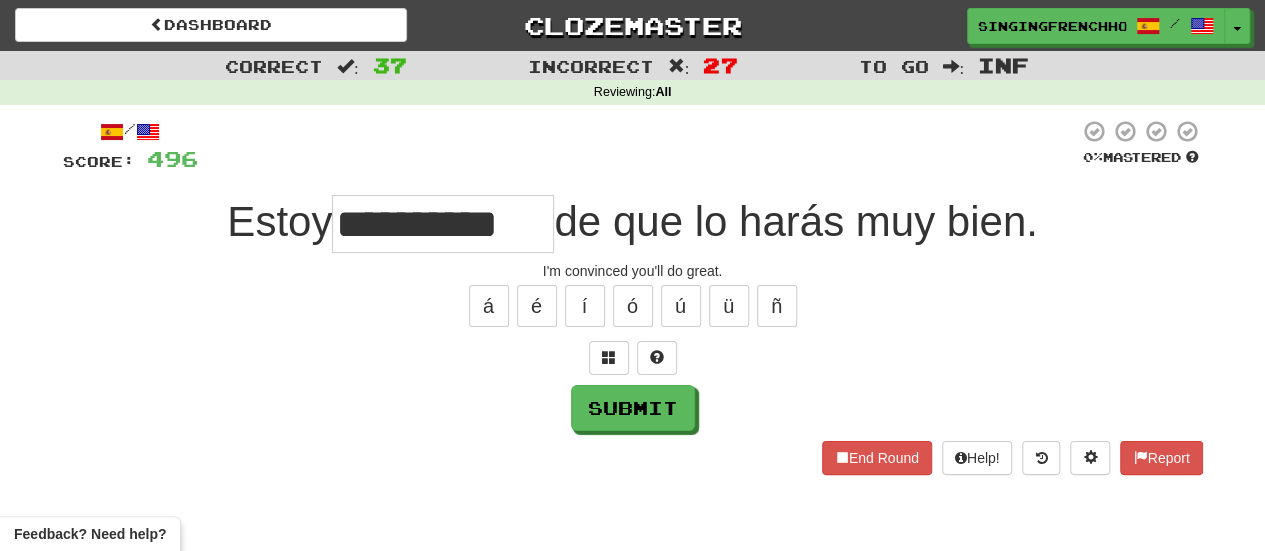 type on "**********" 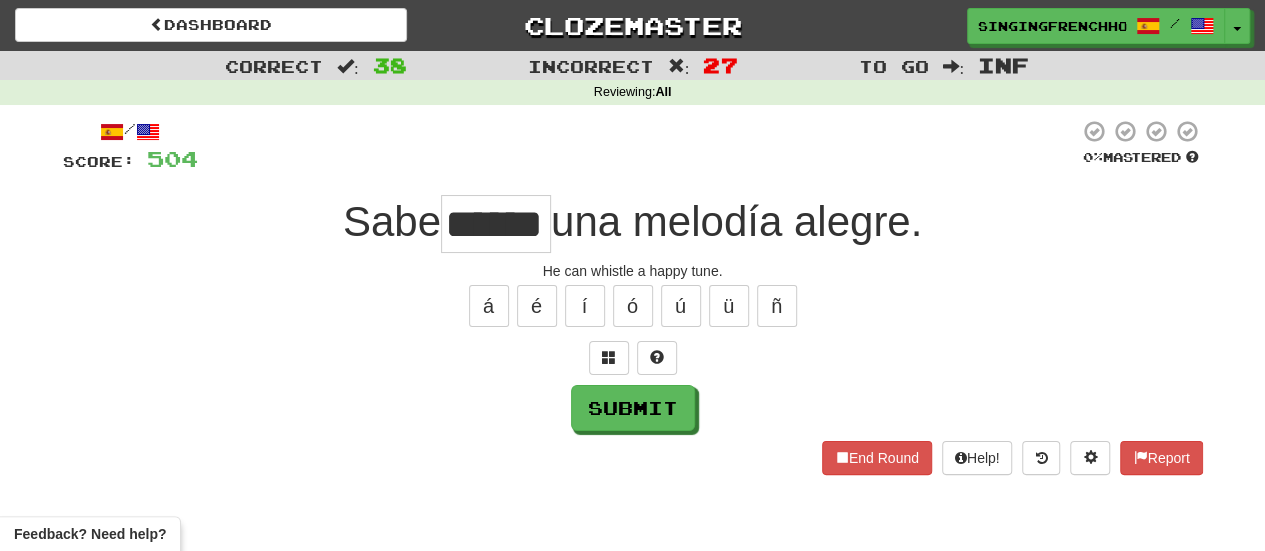 type on "******" 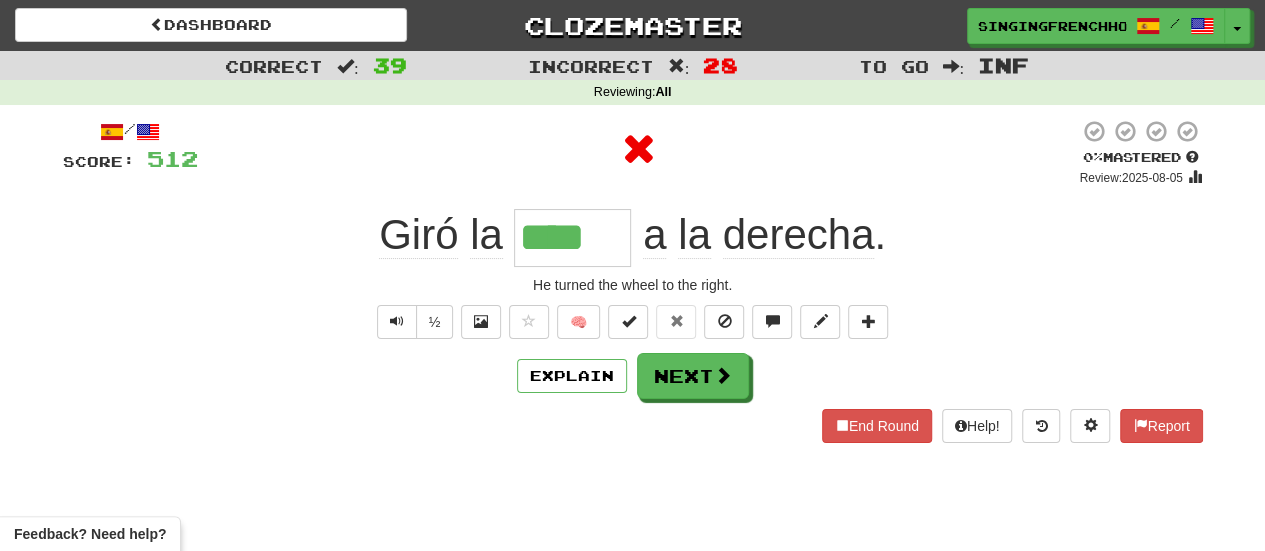 type on "*****" 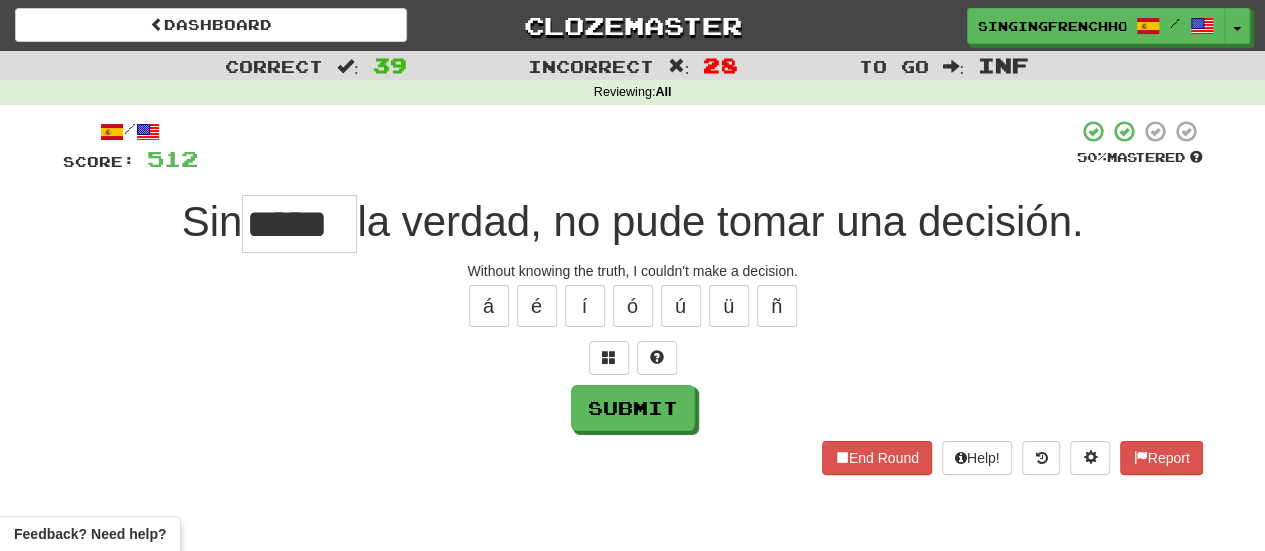 type on "*****" 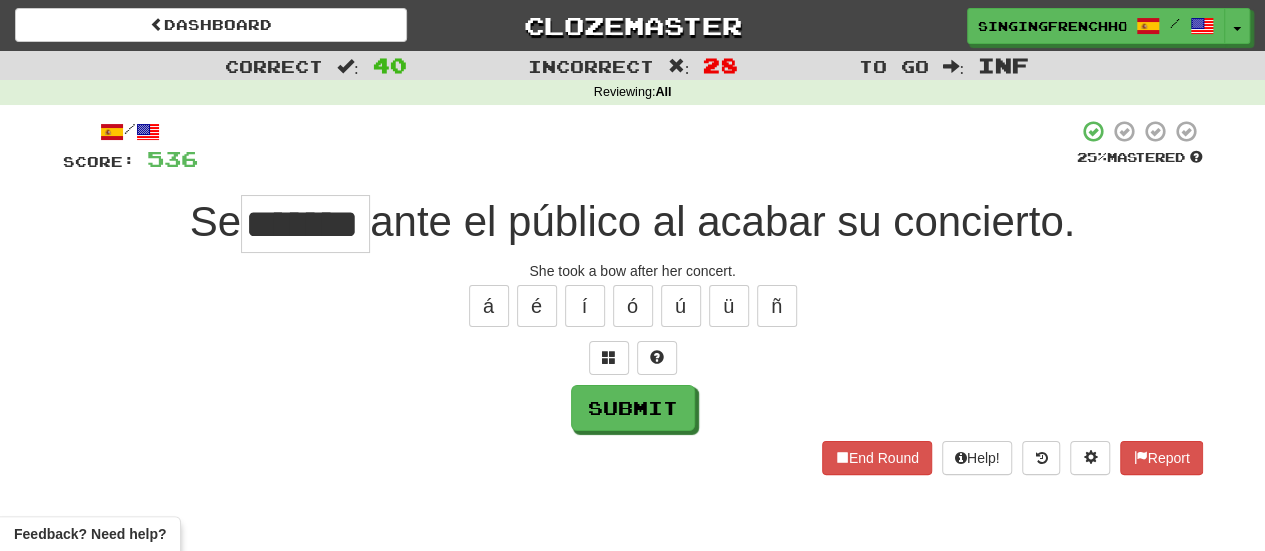 type on "*******" 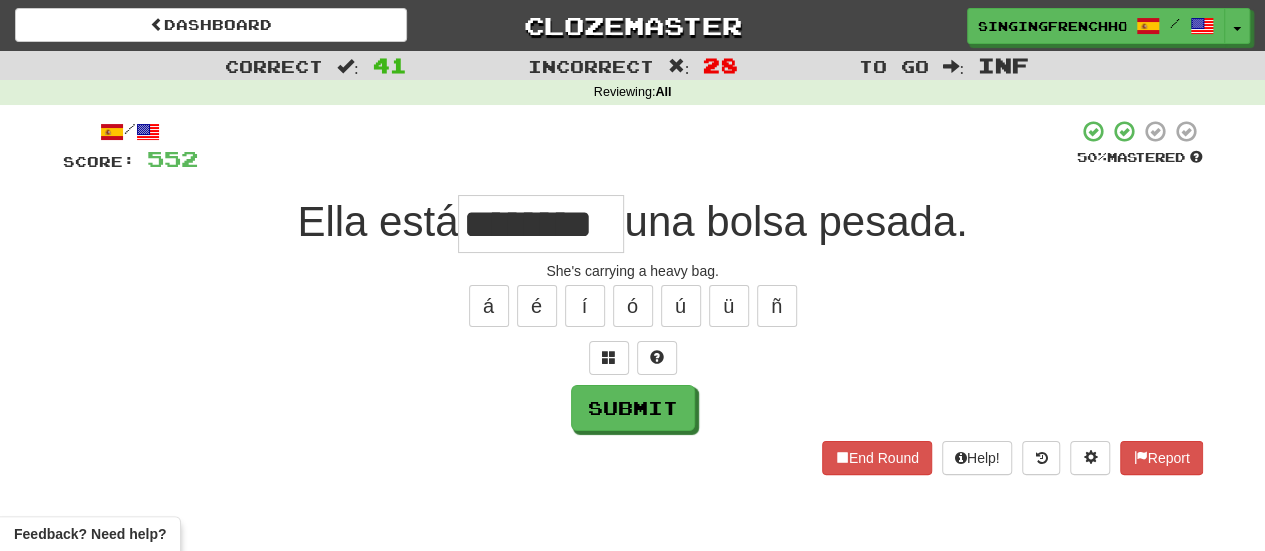 type on "********" 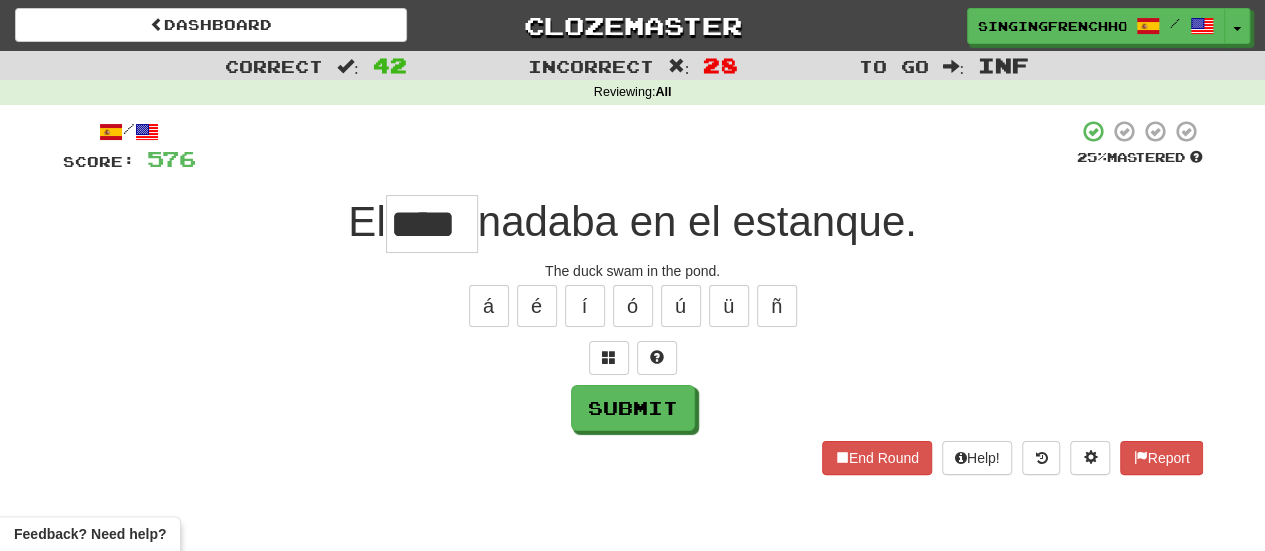 type on "****" 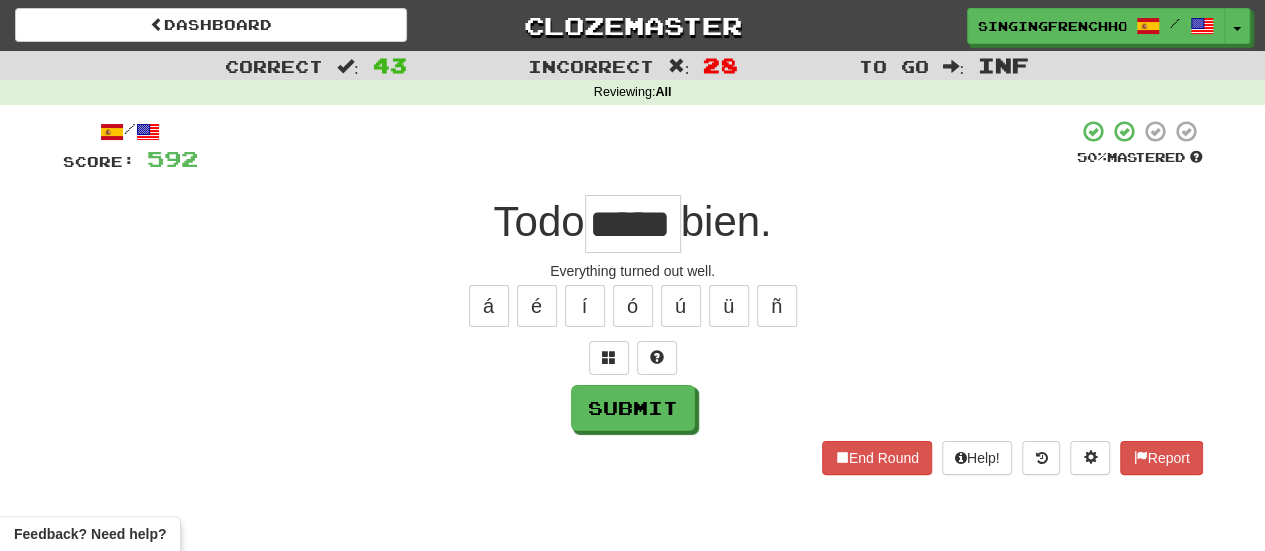 type on "*****" 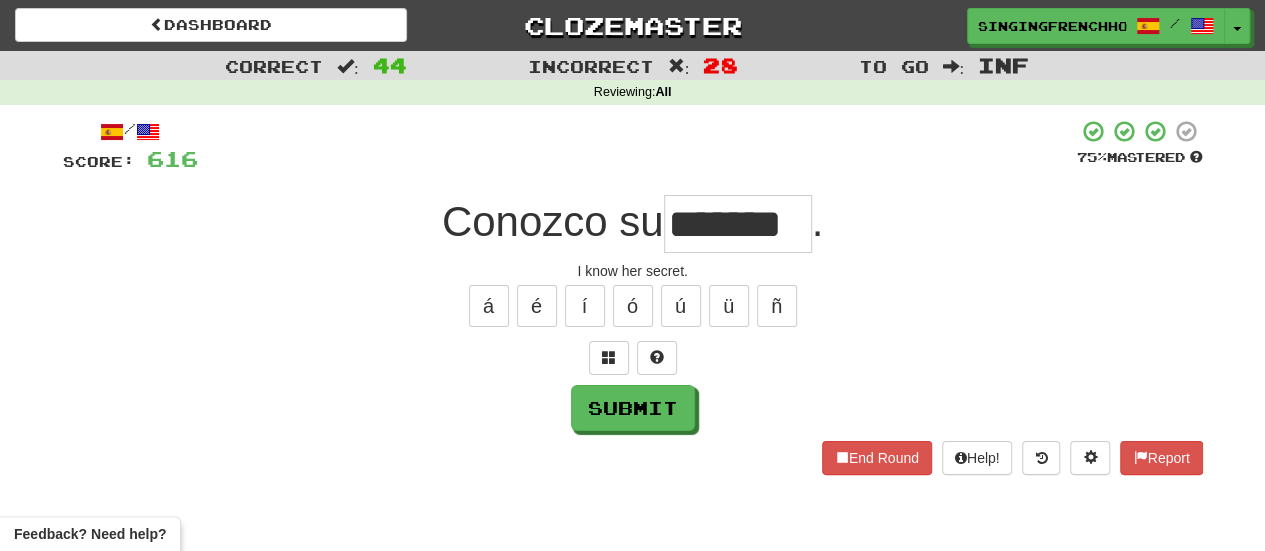 type on "*******" 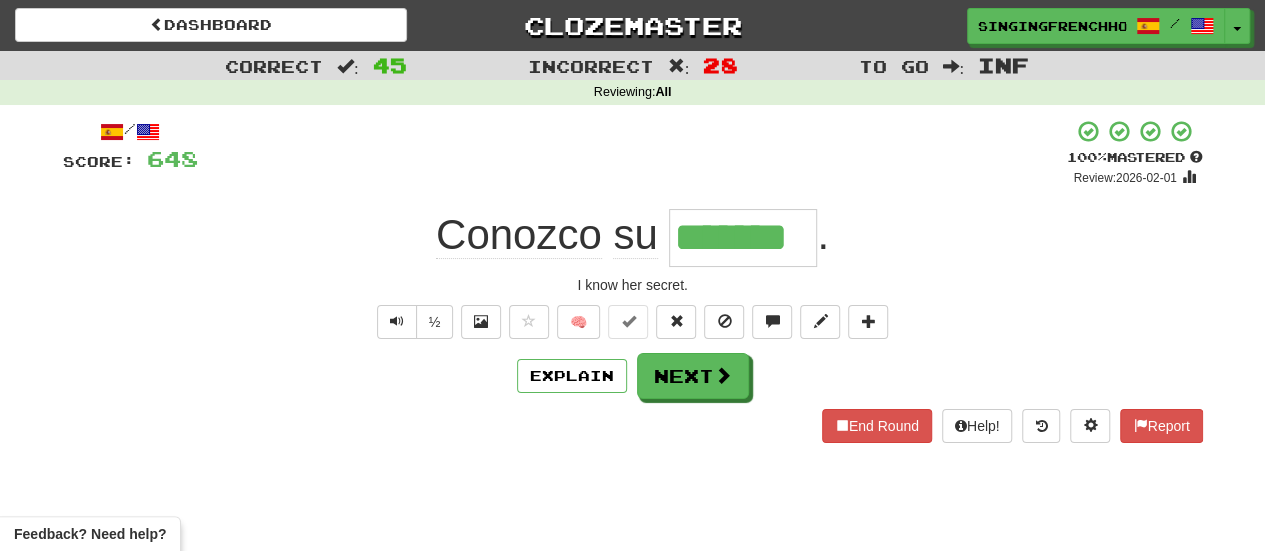 click on "Conozco" 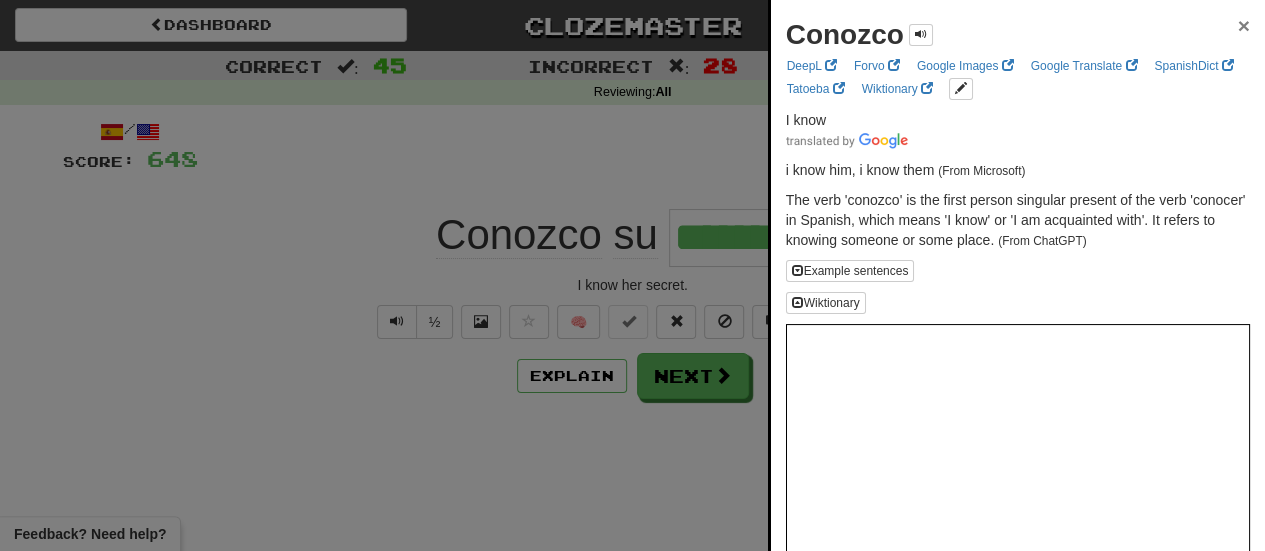 click on "×" at bounding box center [1244, 25] 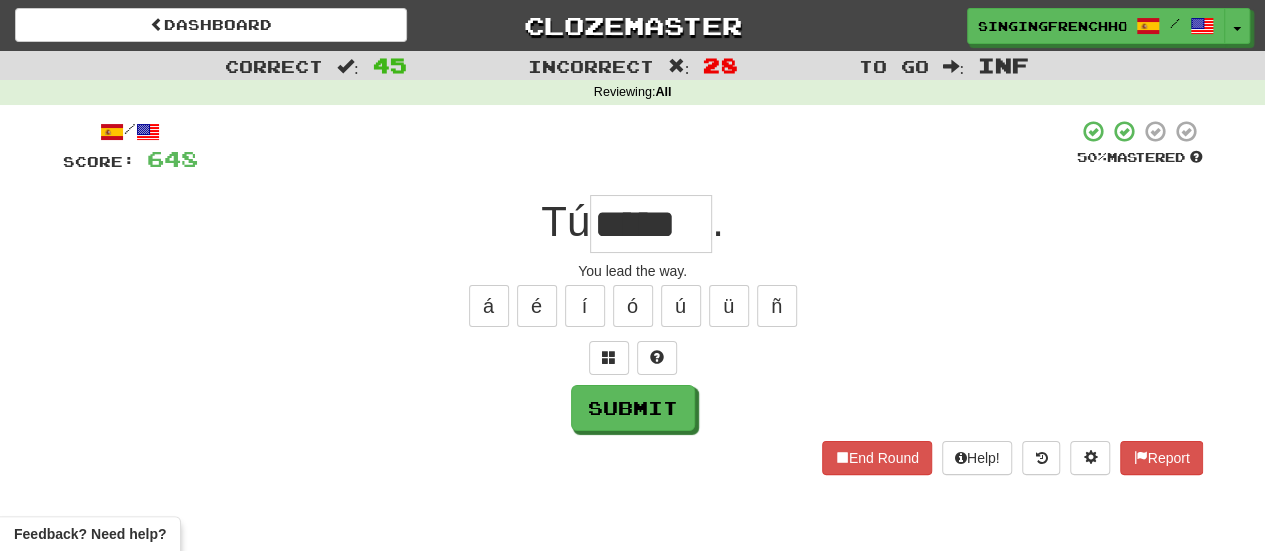 type on "*****" 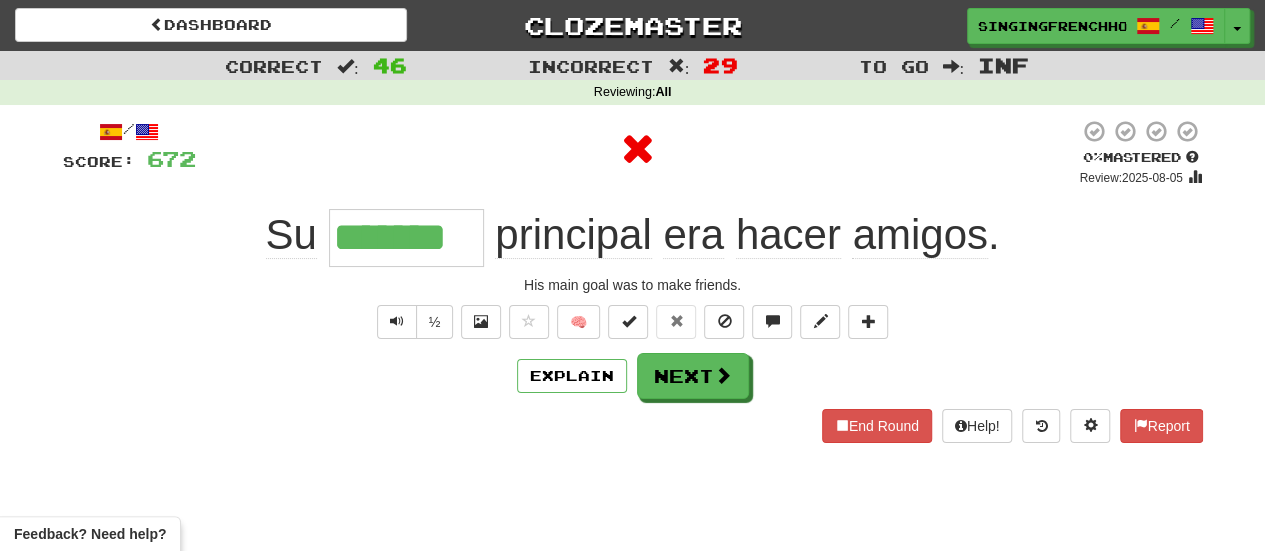 type on "********" 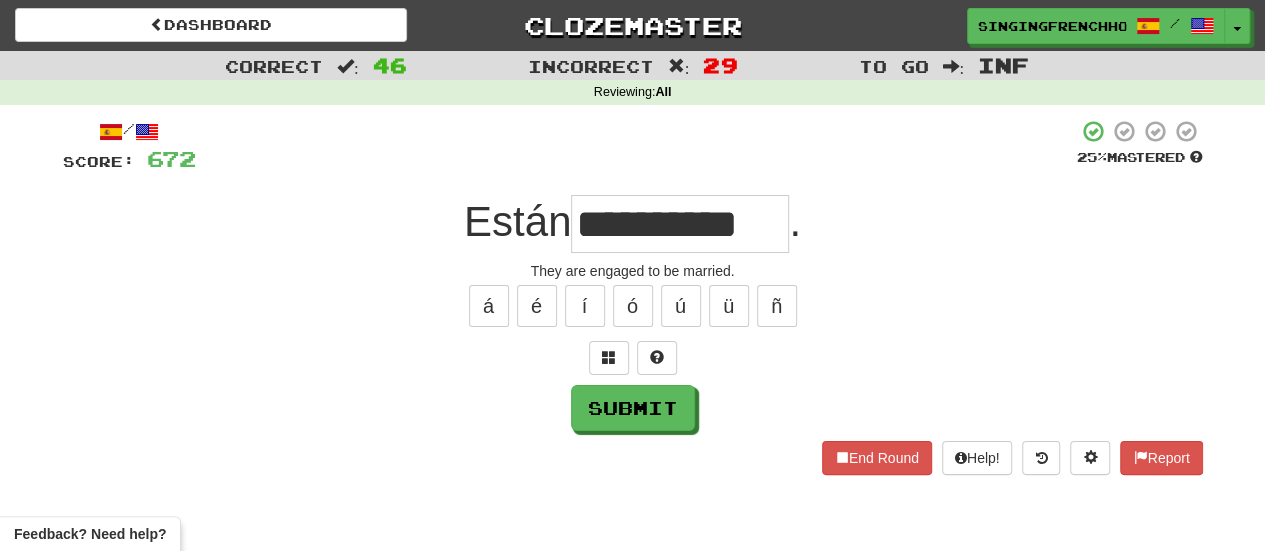 type on "**********" 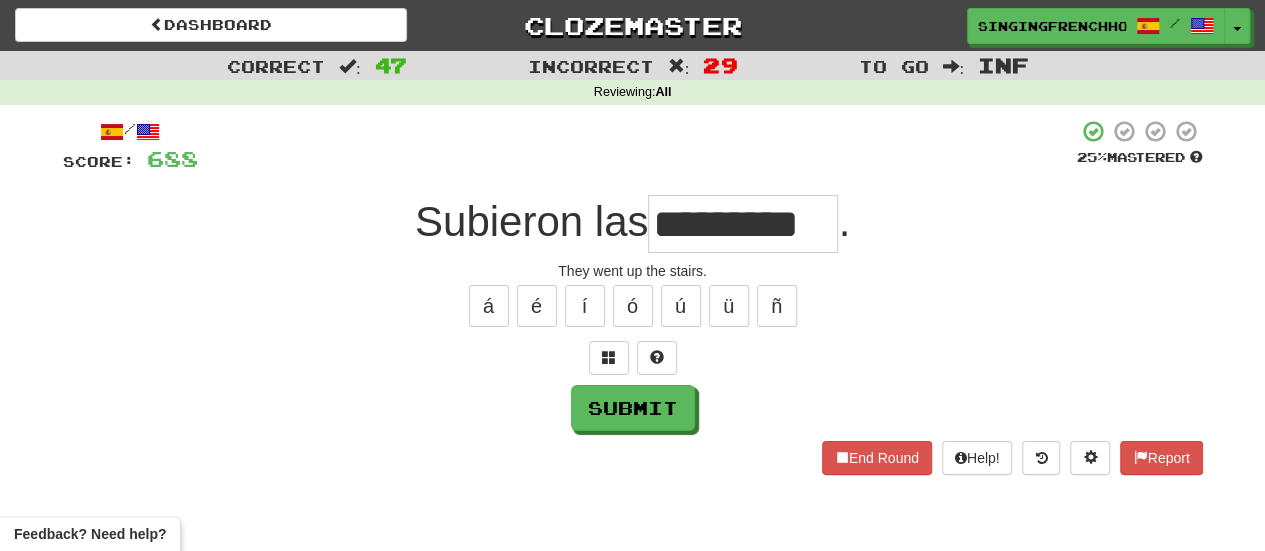 scroll, scrollTop: 0, scrollLeft: 0, axis: both 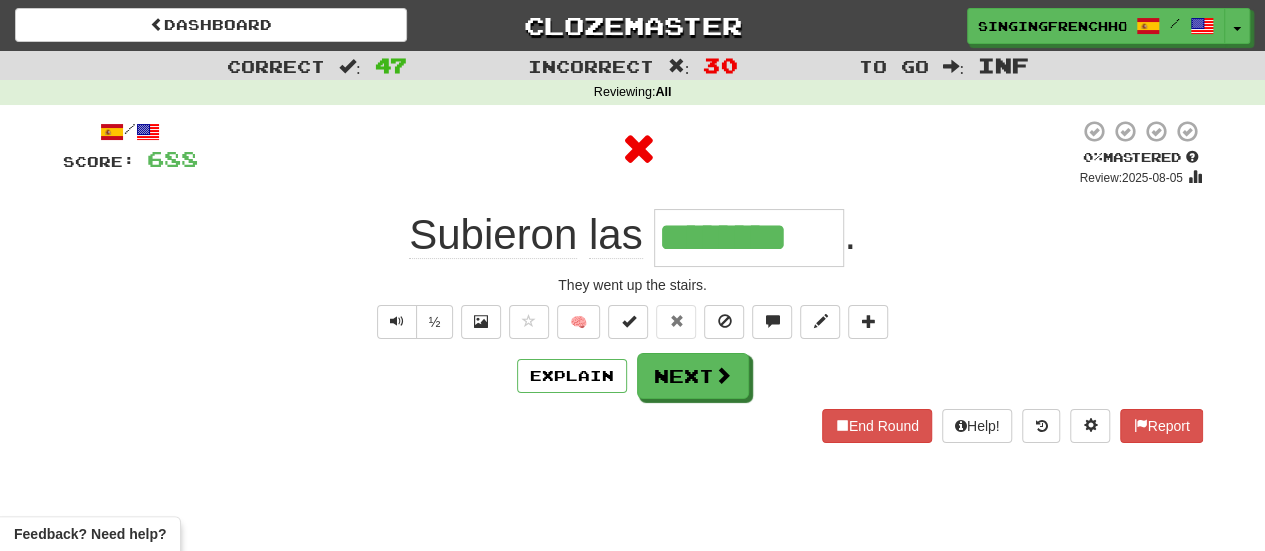 type on "*********" 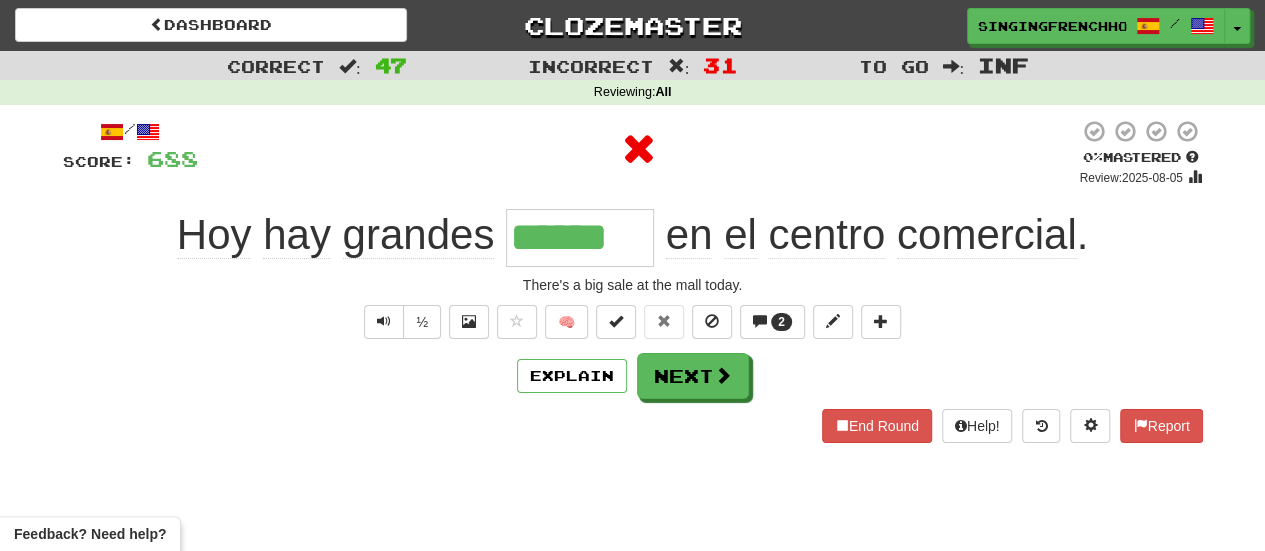 type on "*******" 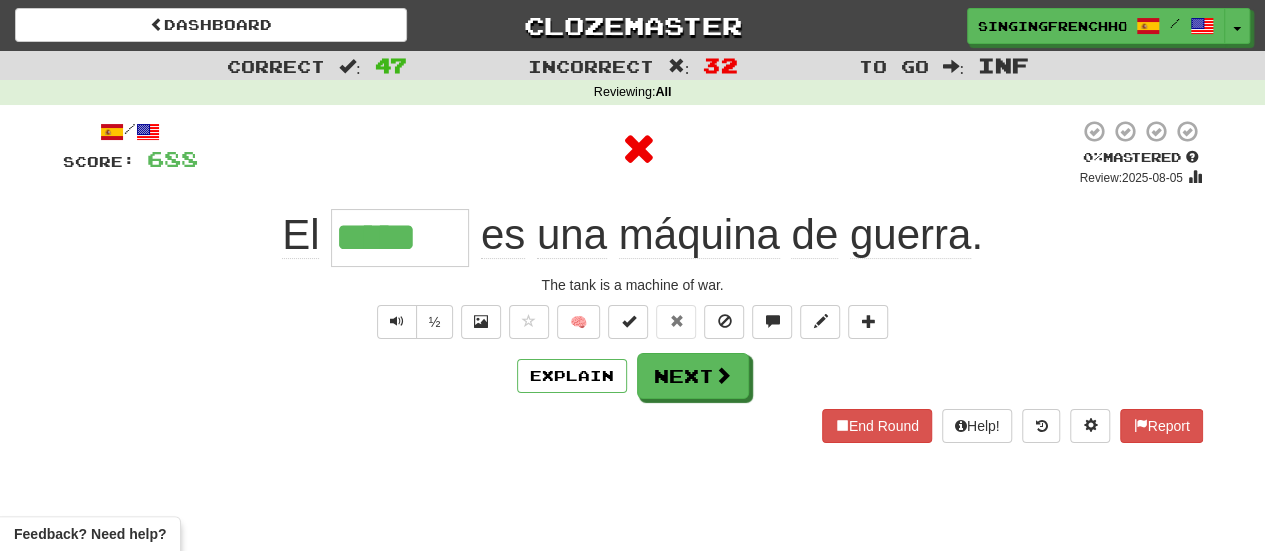 type on "******" 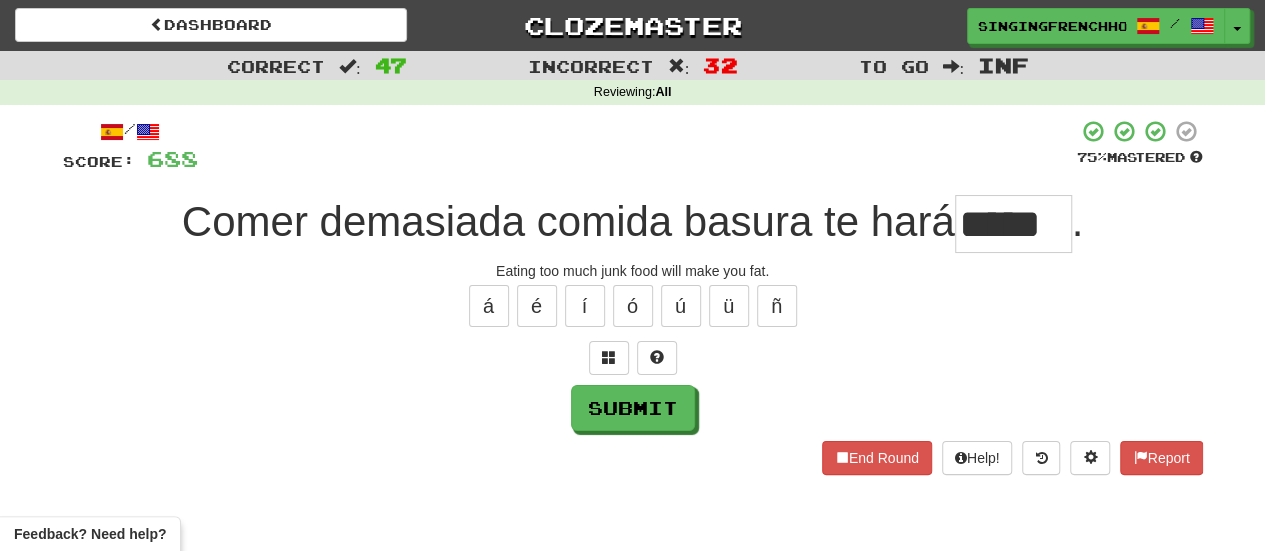 type on "*****" 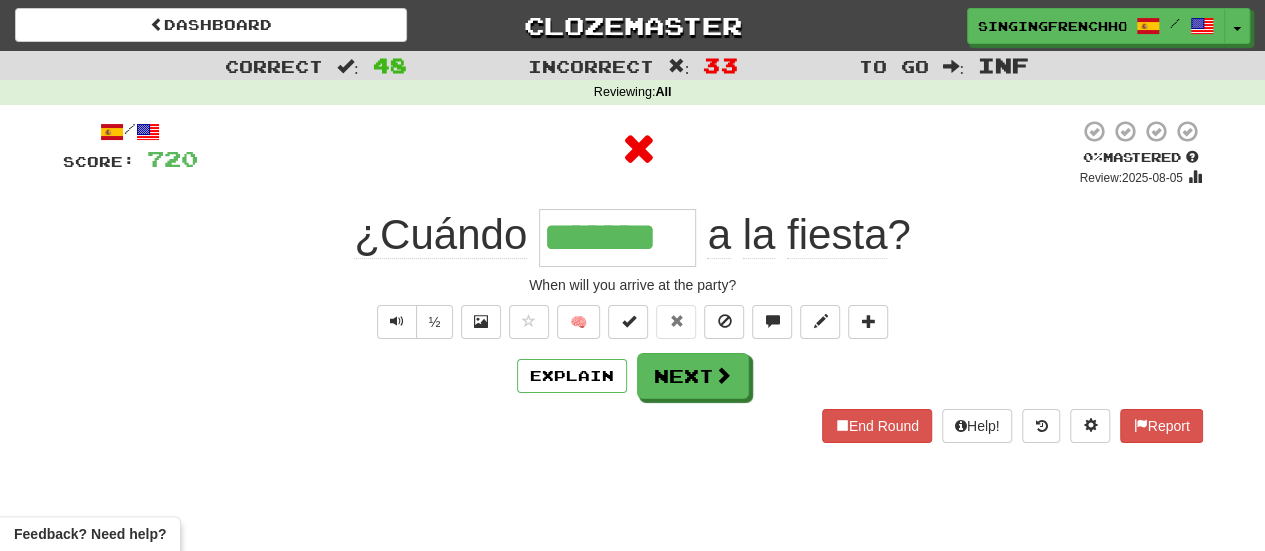type on "********" 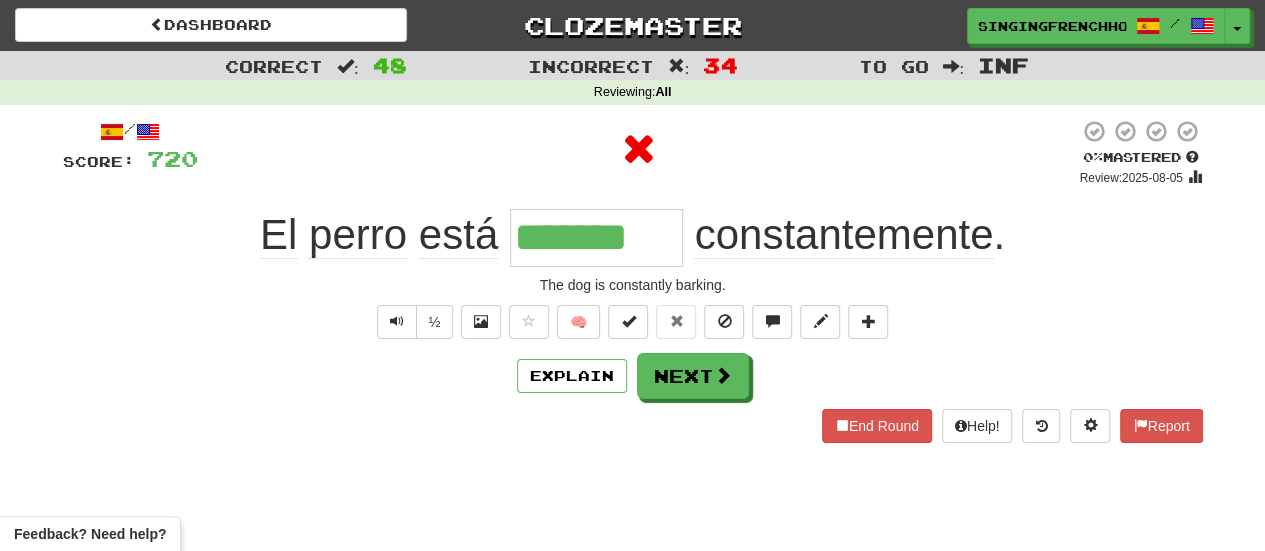 type on "********" 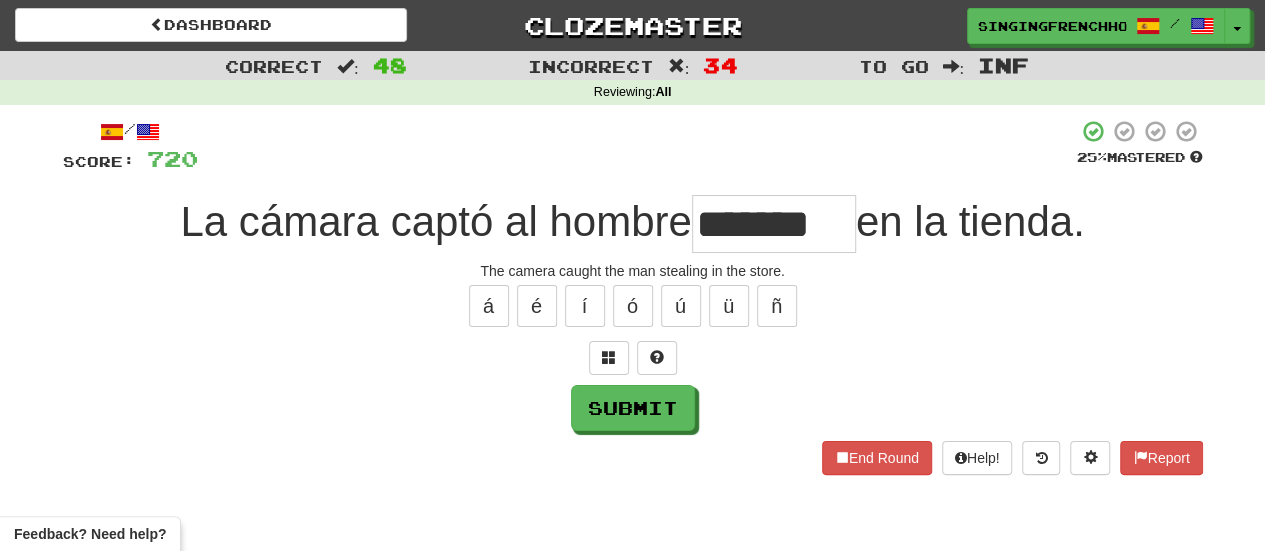 type on "*******" 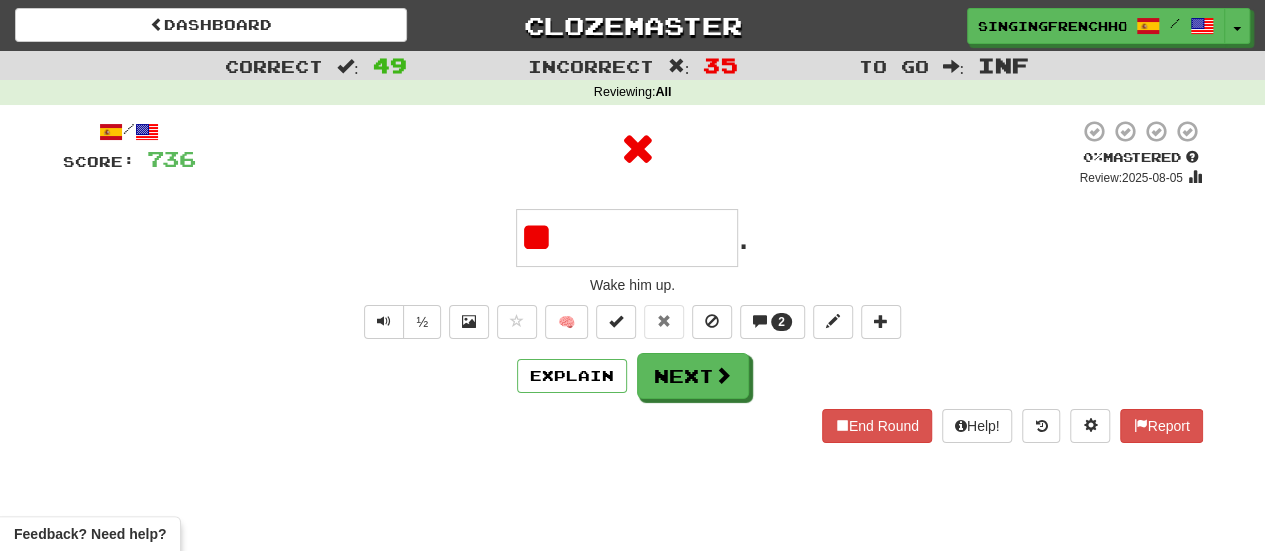 type on "*" 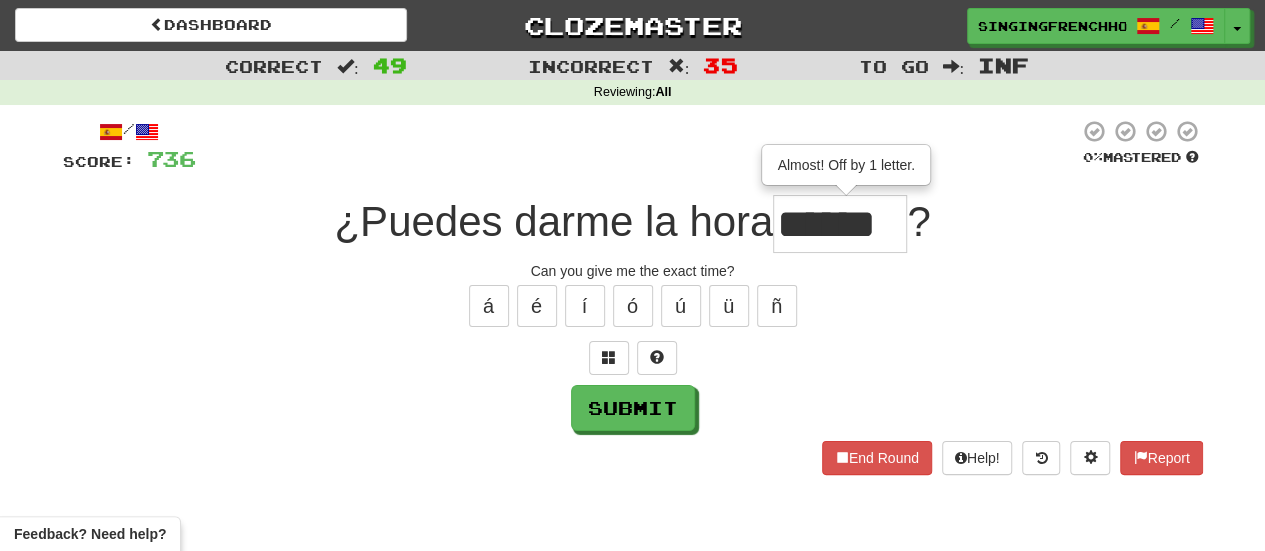 type on "******" 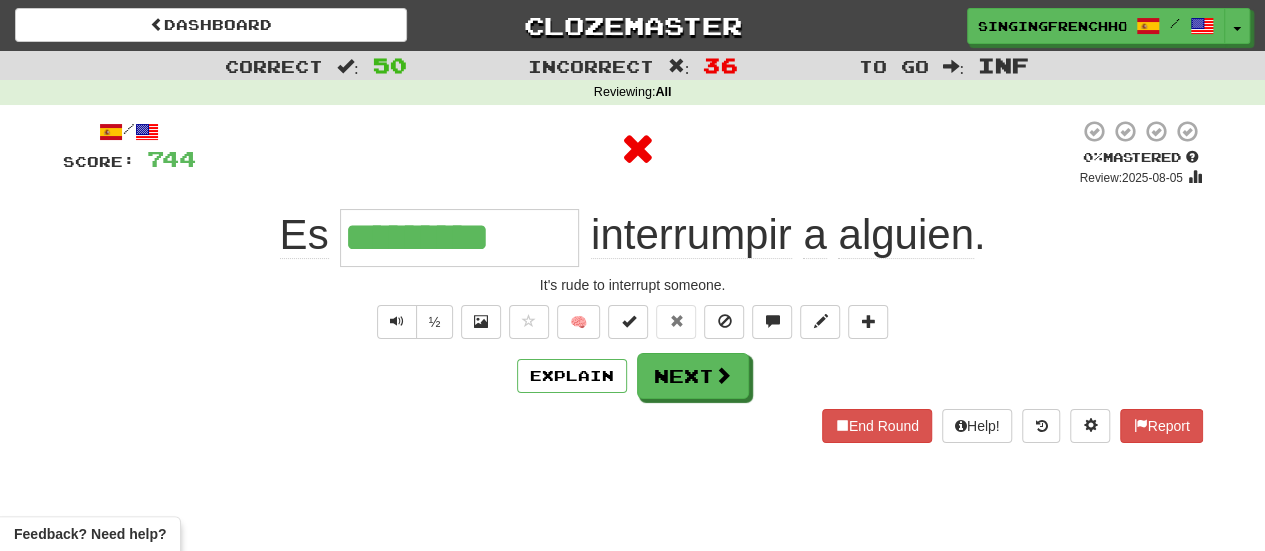type on "**********" 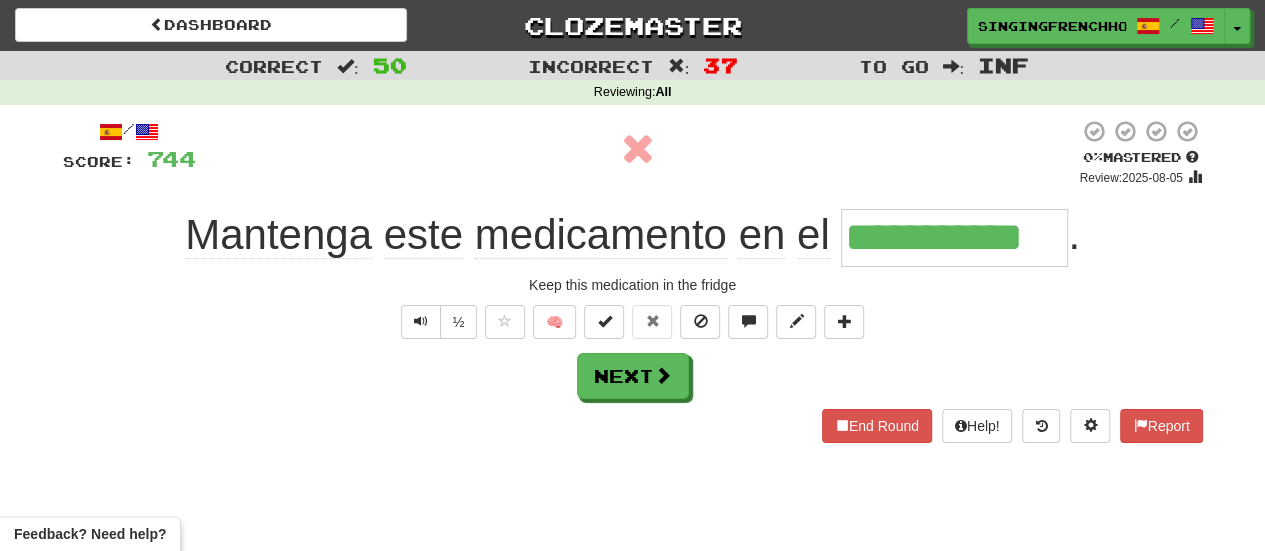 type on "**********" 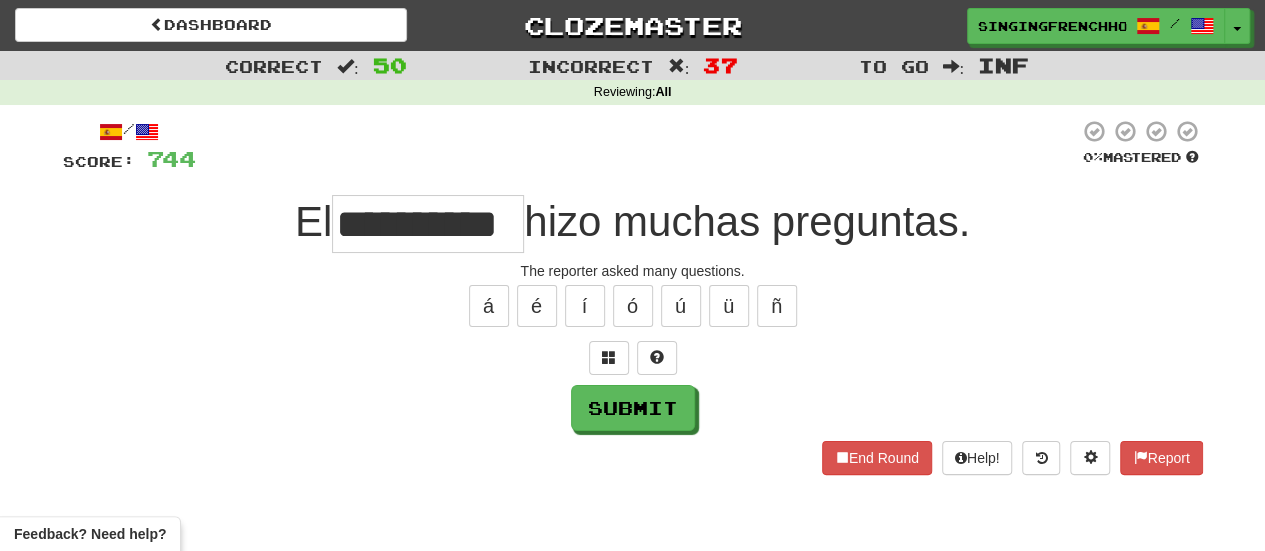 type on "**********" 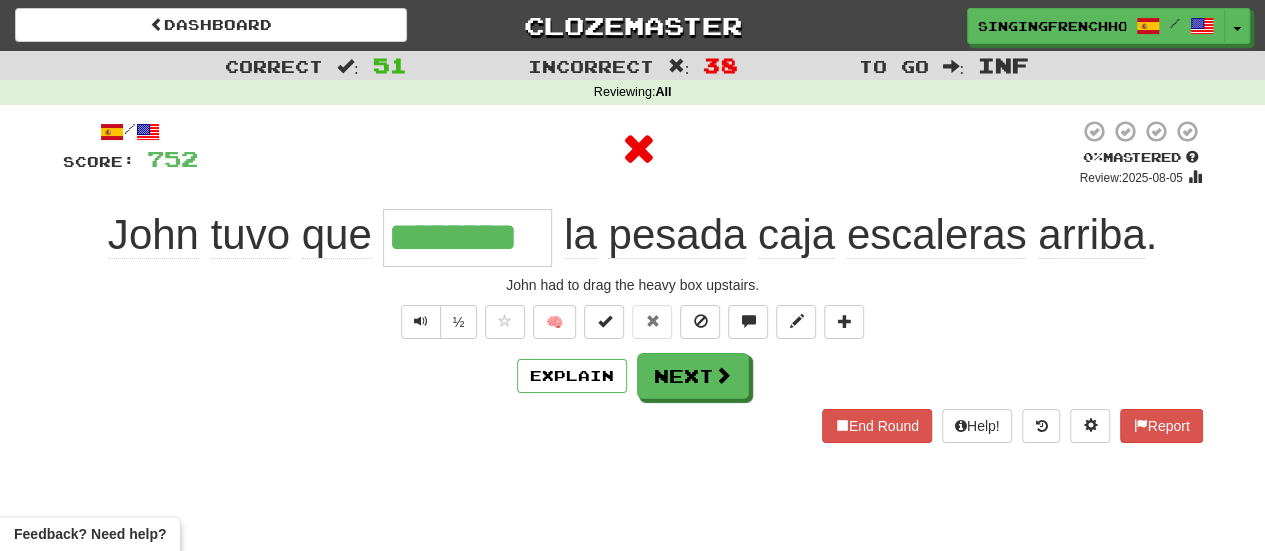 type on "*********" 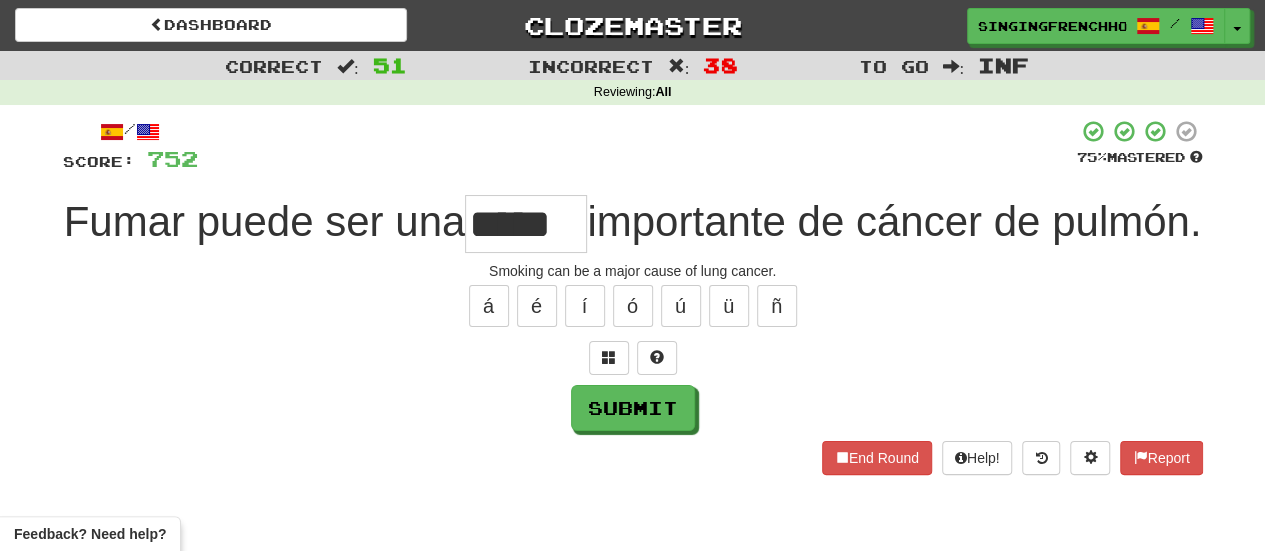 type on "*****" 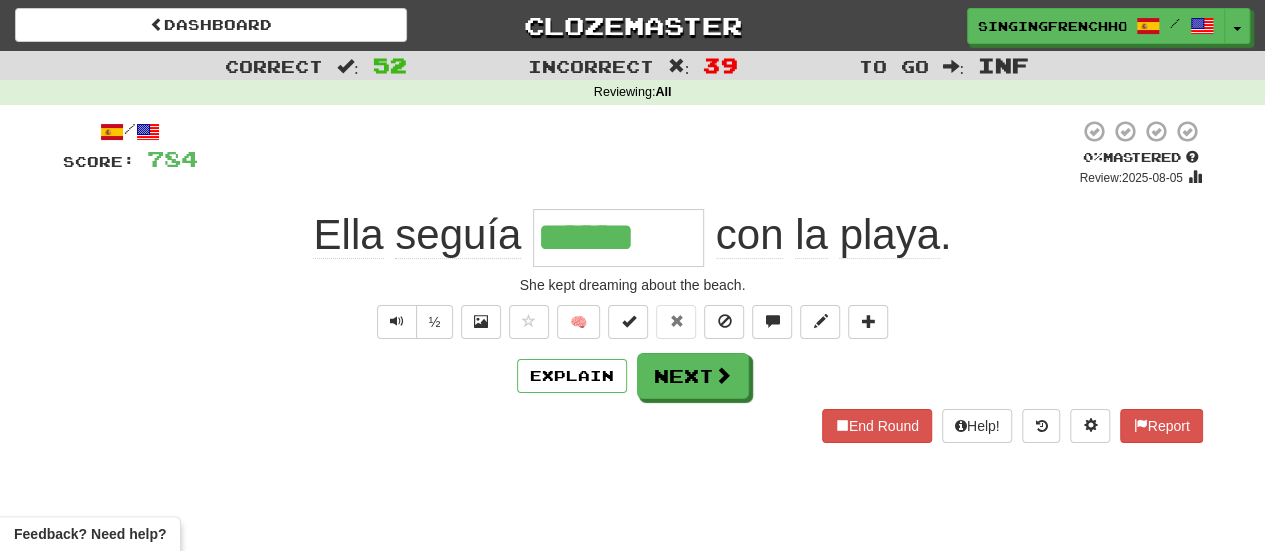 type on "*******" 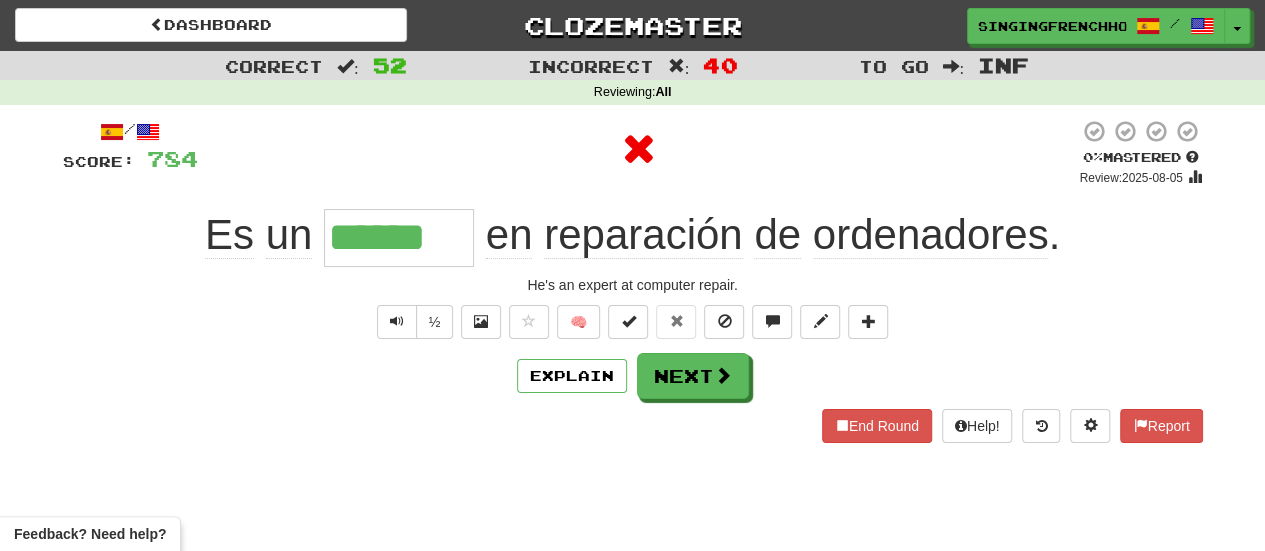 type on "*******" 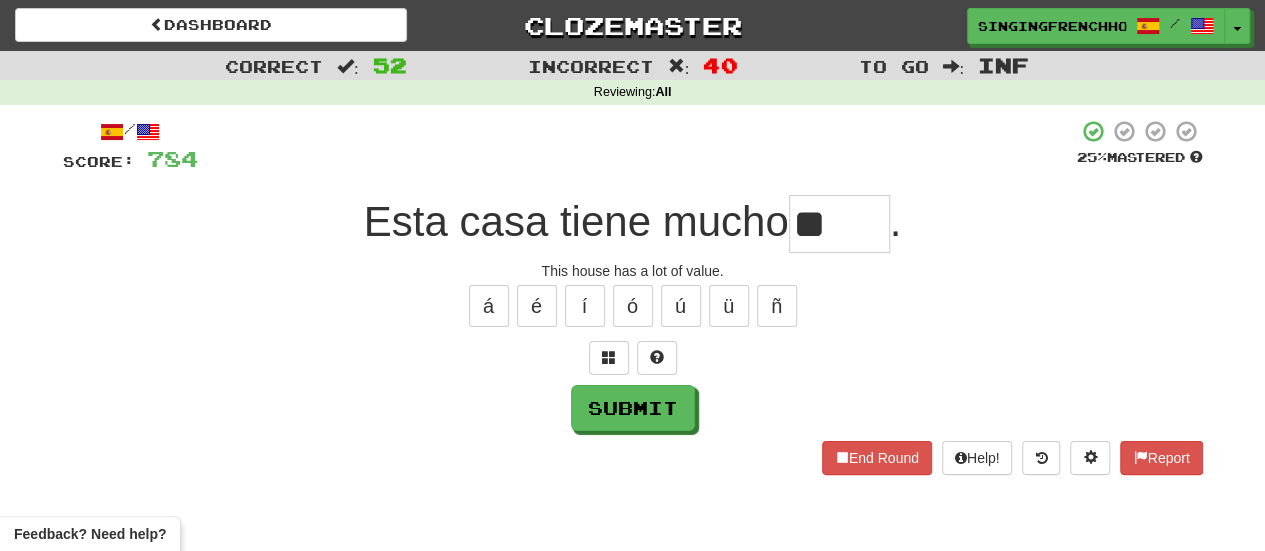 type on "*" 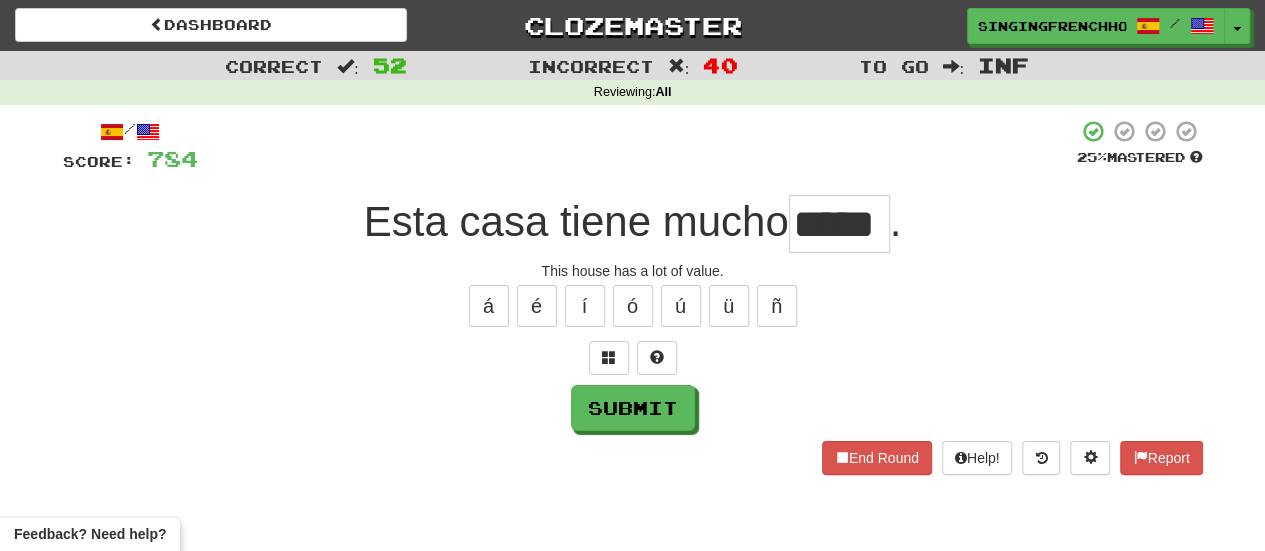 type on "*****" 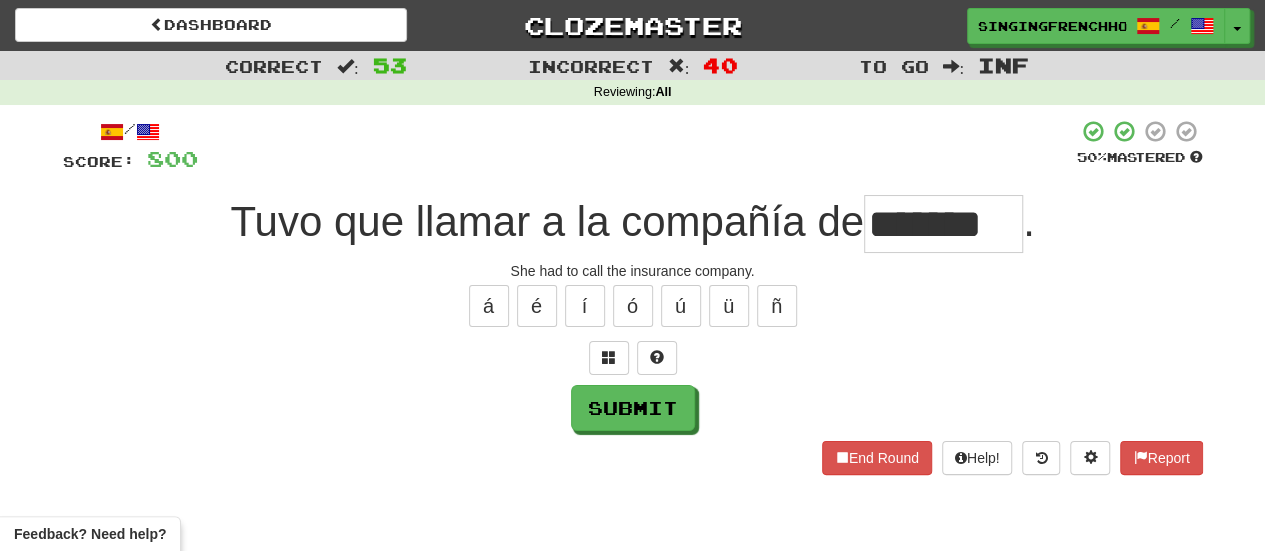 type on "*******" 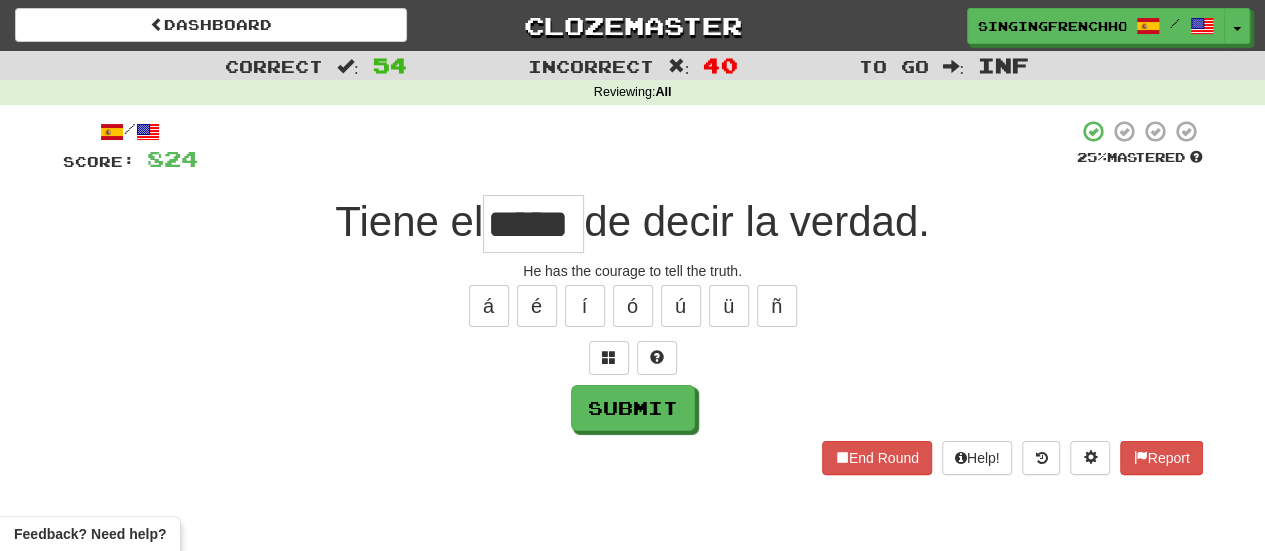 type on "*****" 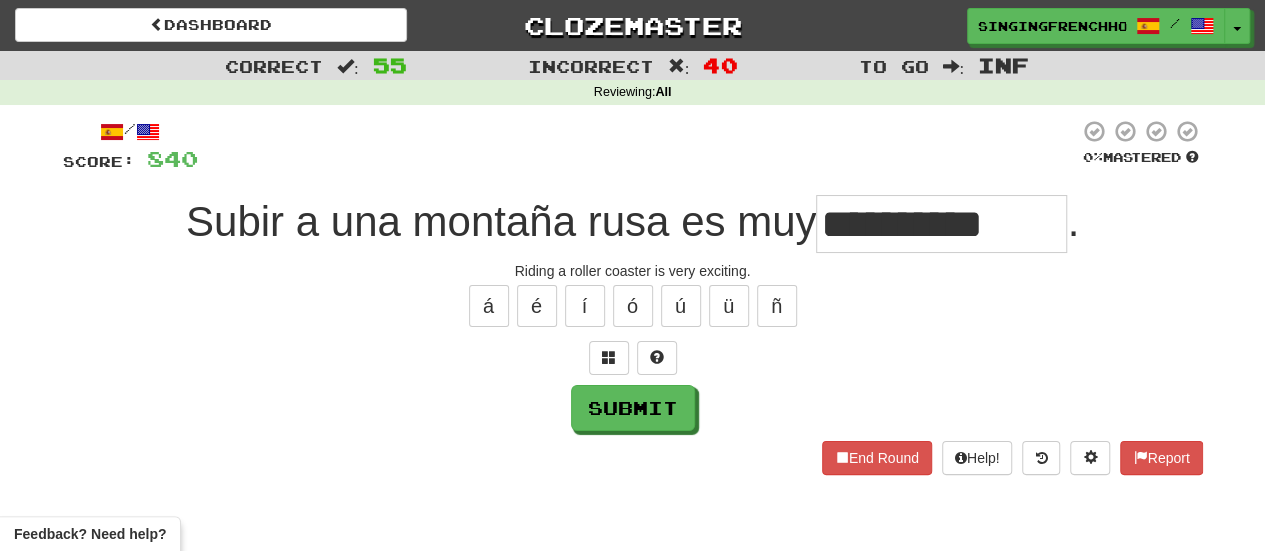 scroll, scrollTop: 0, scrollLeft: 0, axis: both 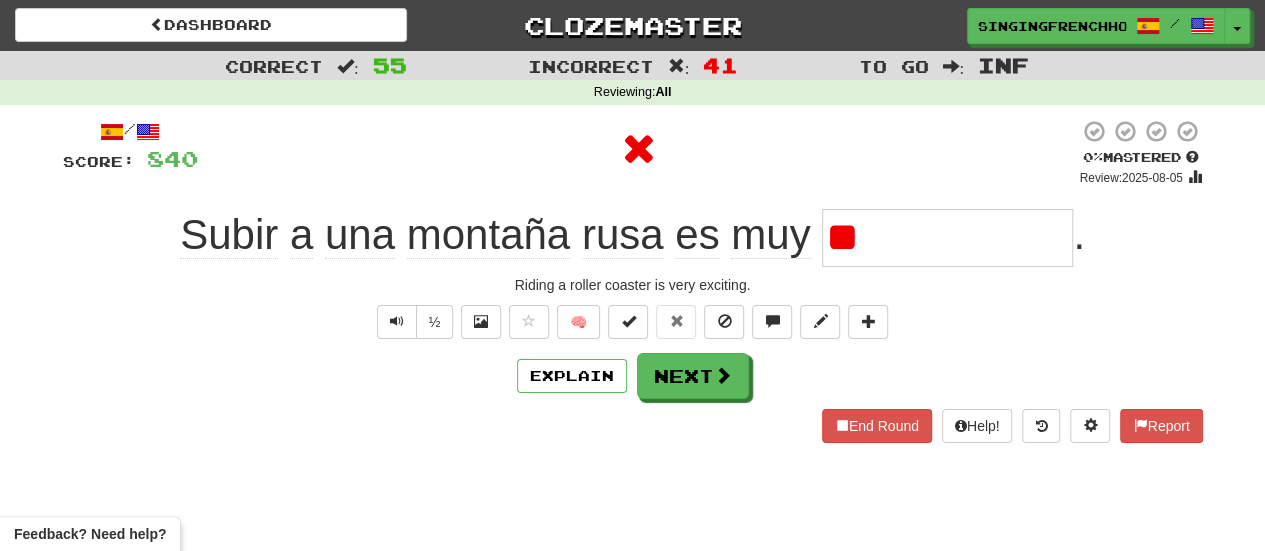 type on "*" 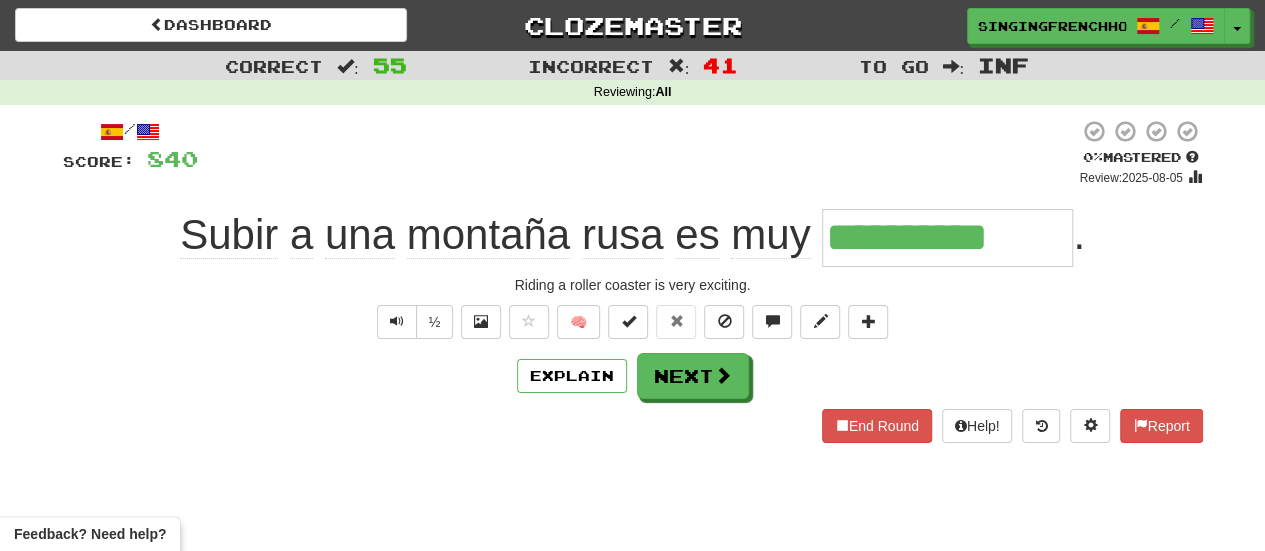 type on "**********" 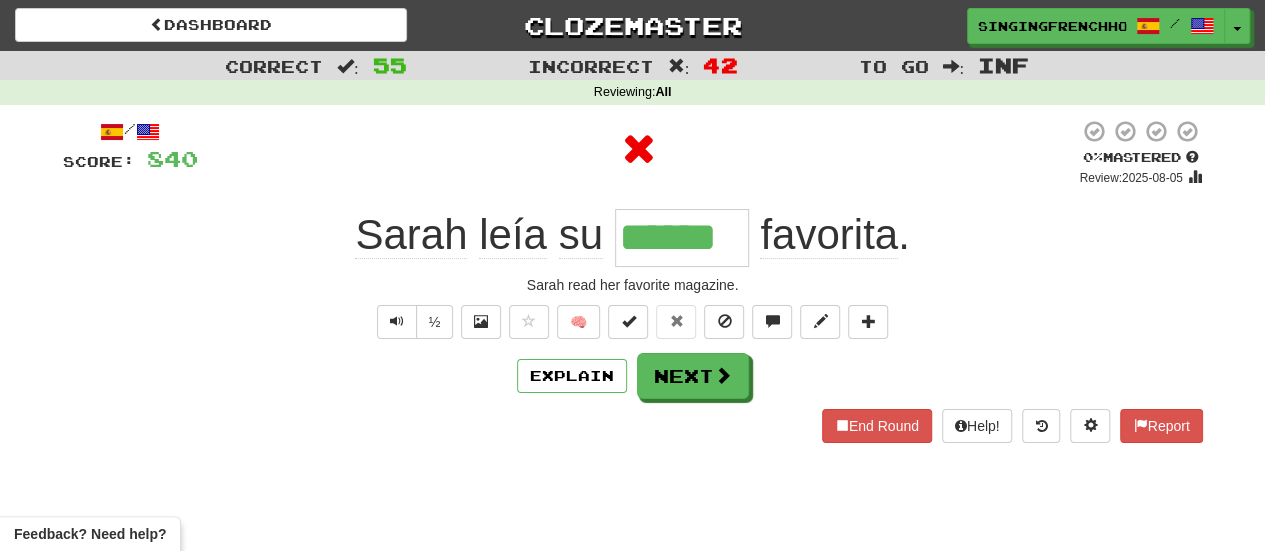 type on "*******" 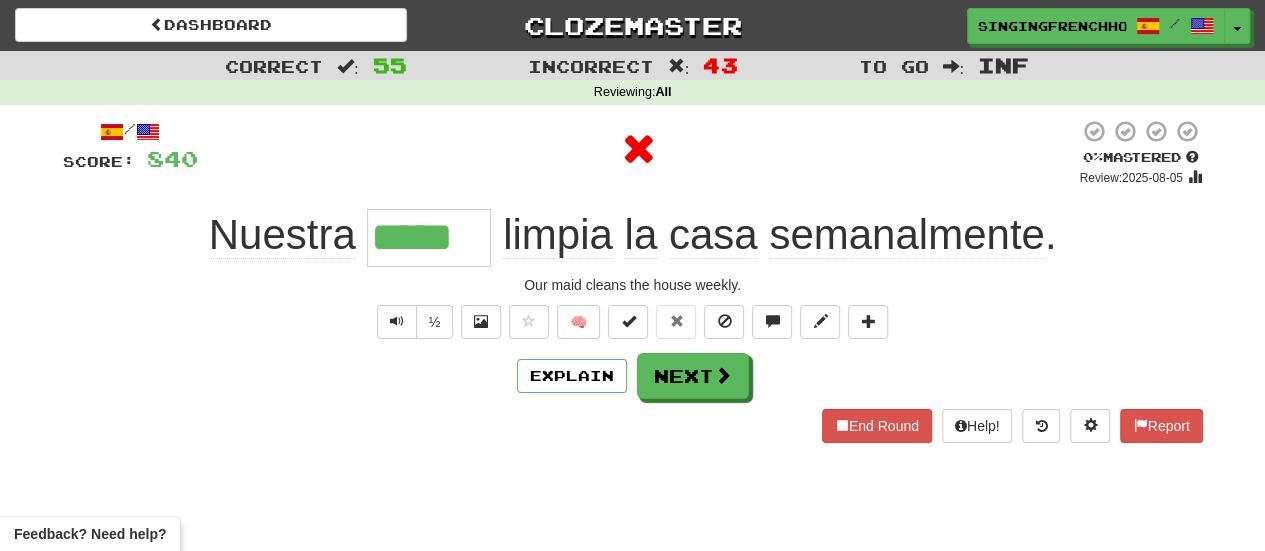 type on "******" 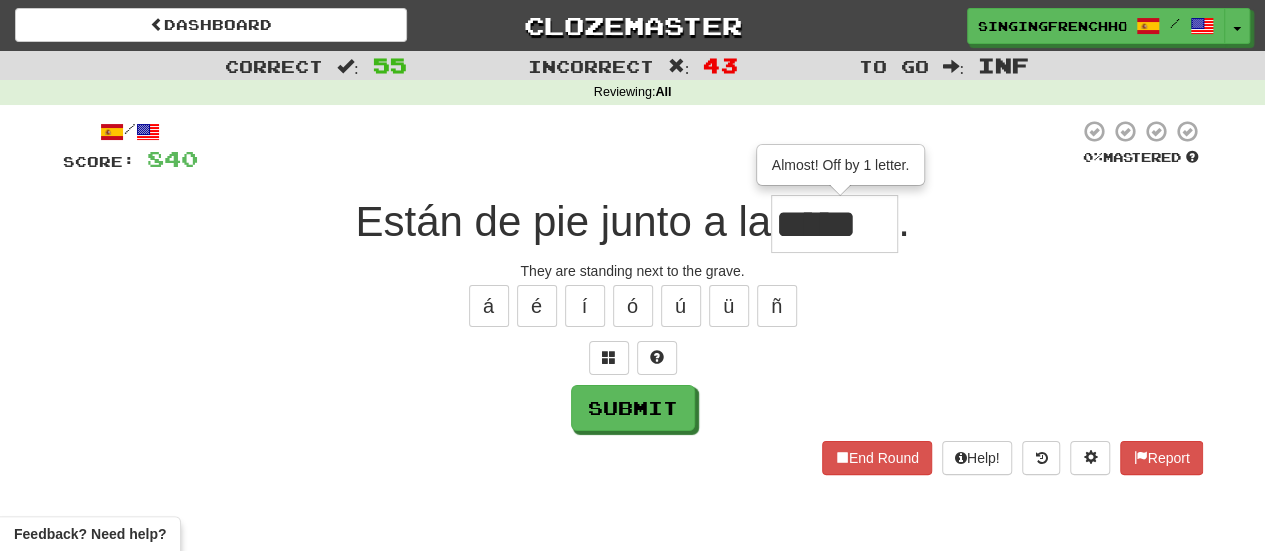 scroll, scrollTop: 0, scrollLeft: 0, axis: both 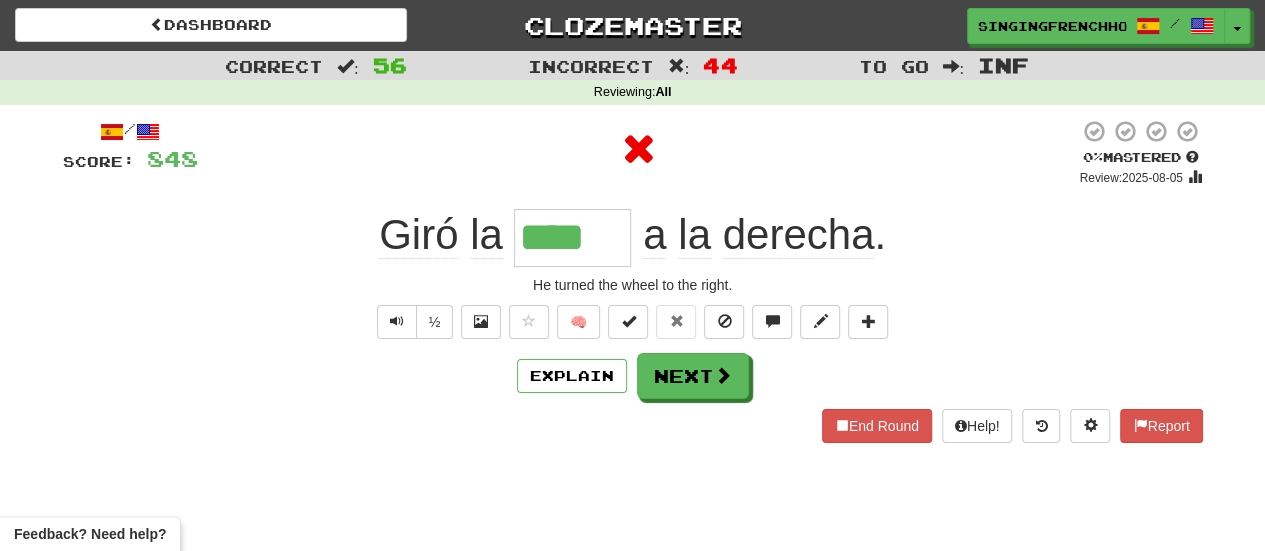 type on "*****" 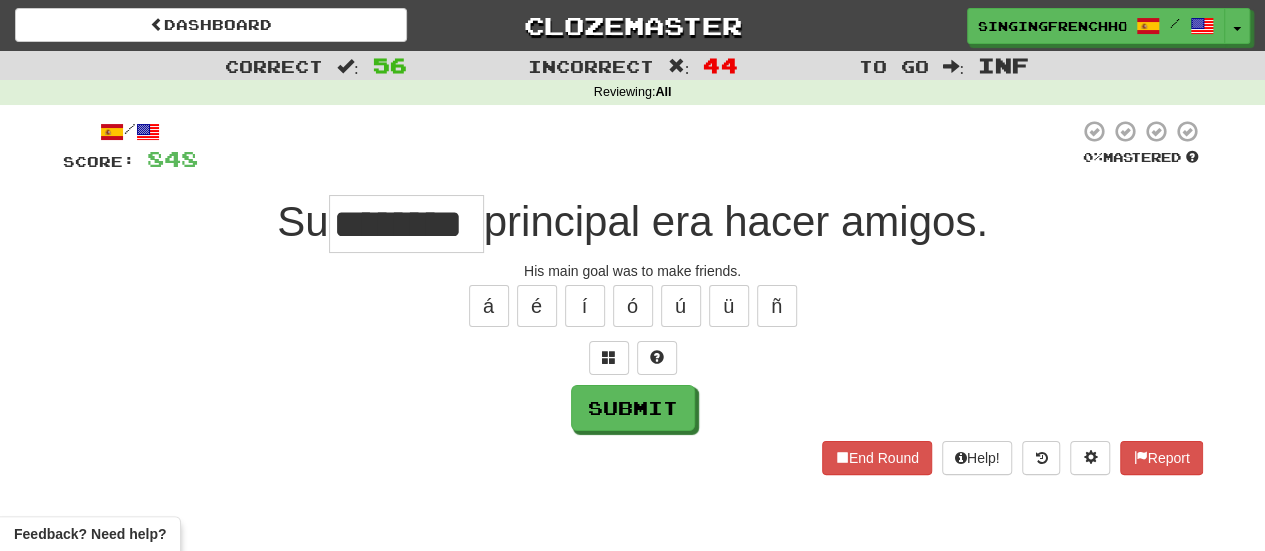 type on "********" 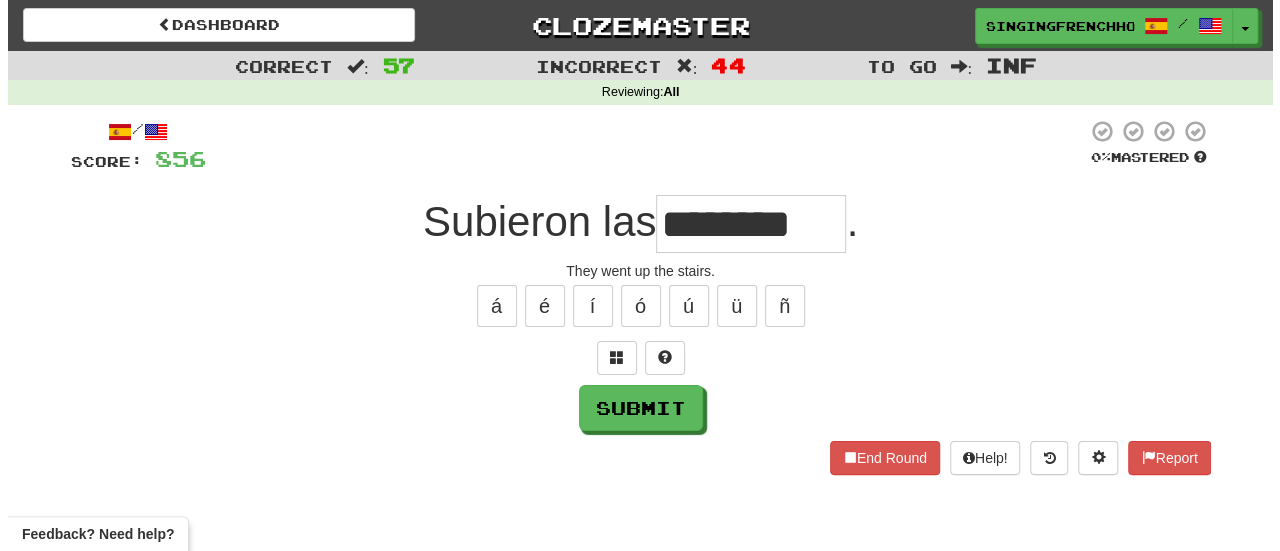 scroll, scrollTop: 0, scrollLeft: 0, axis: both 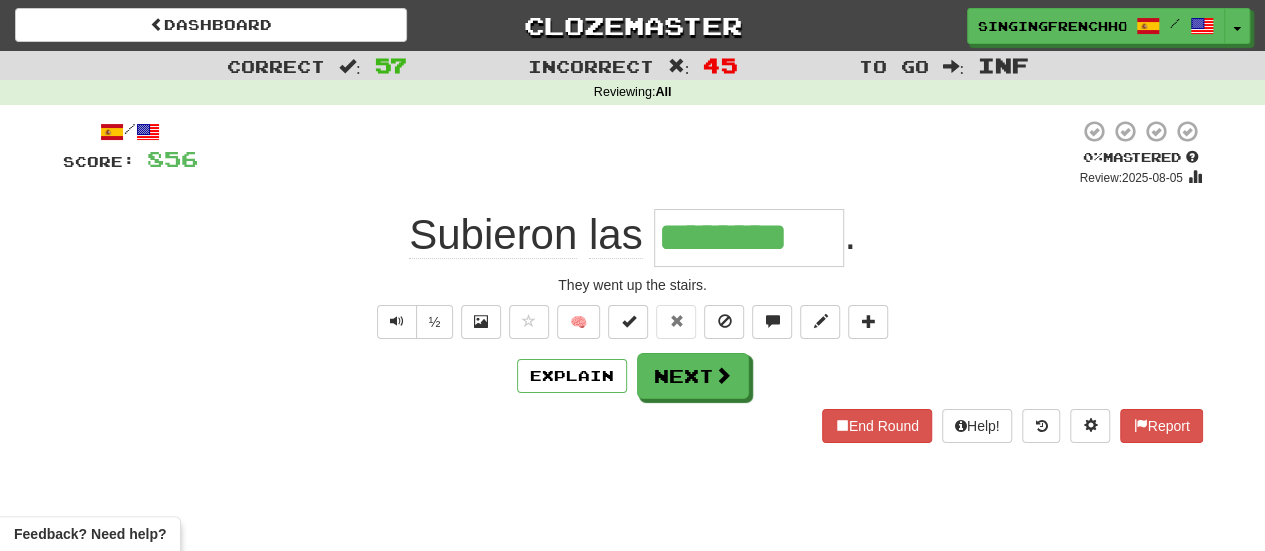 type on "*********" 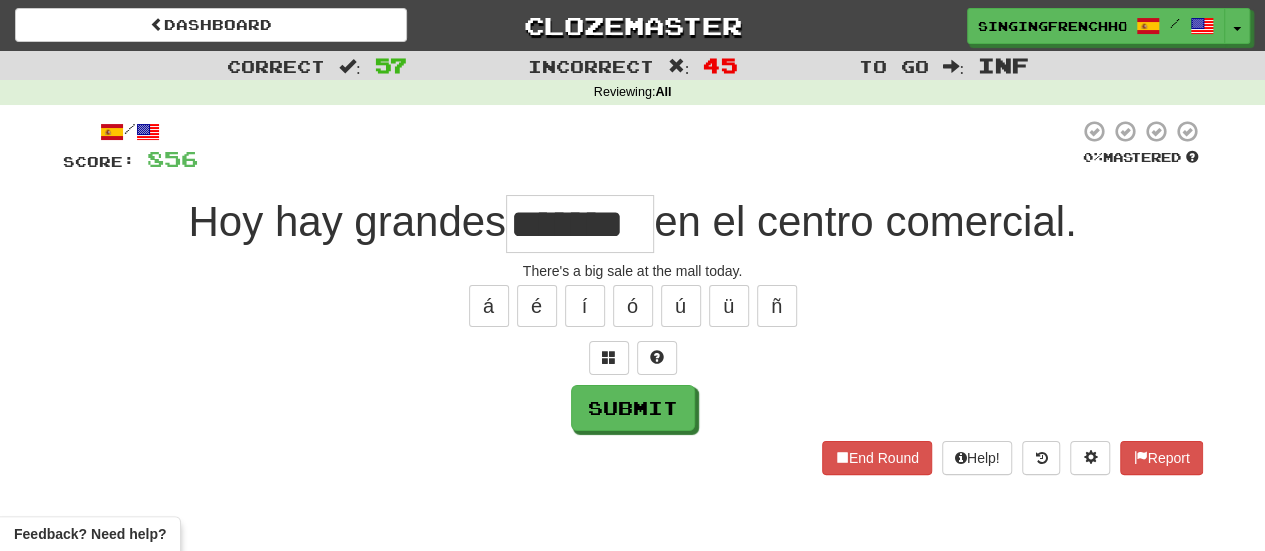 type on "*******" 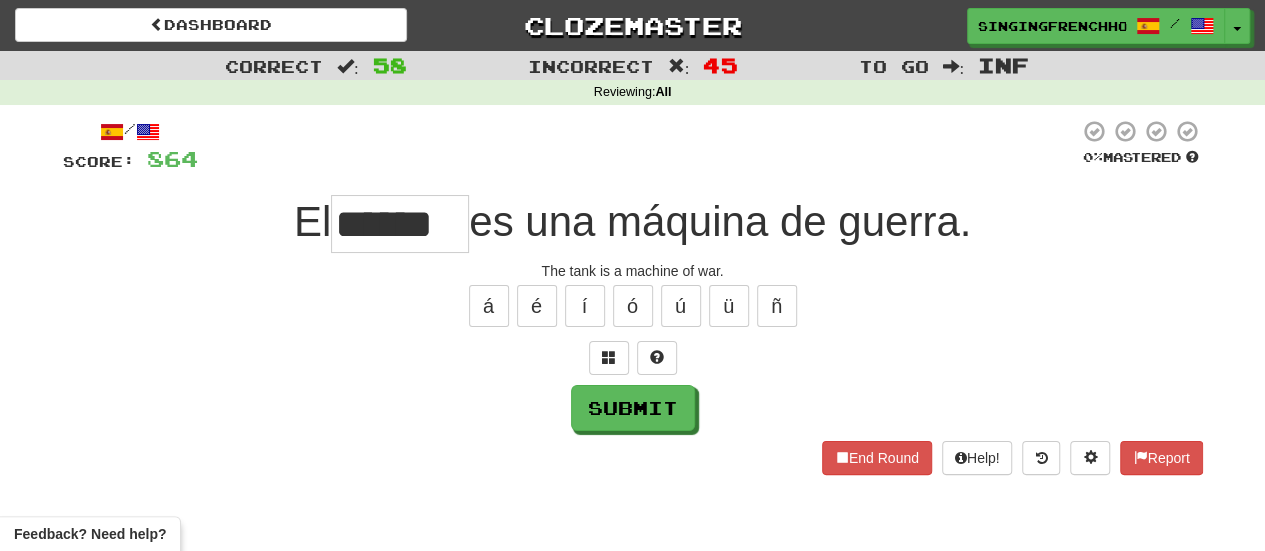 type on "******" 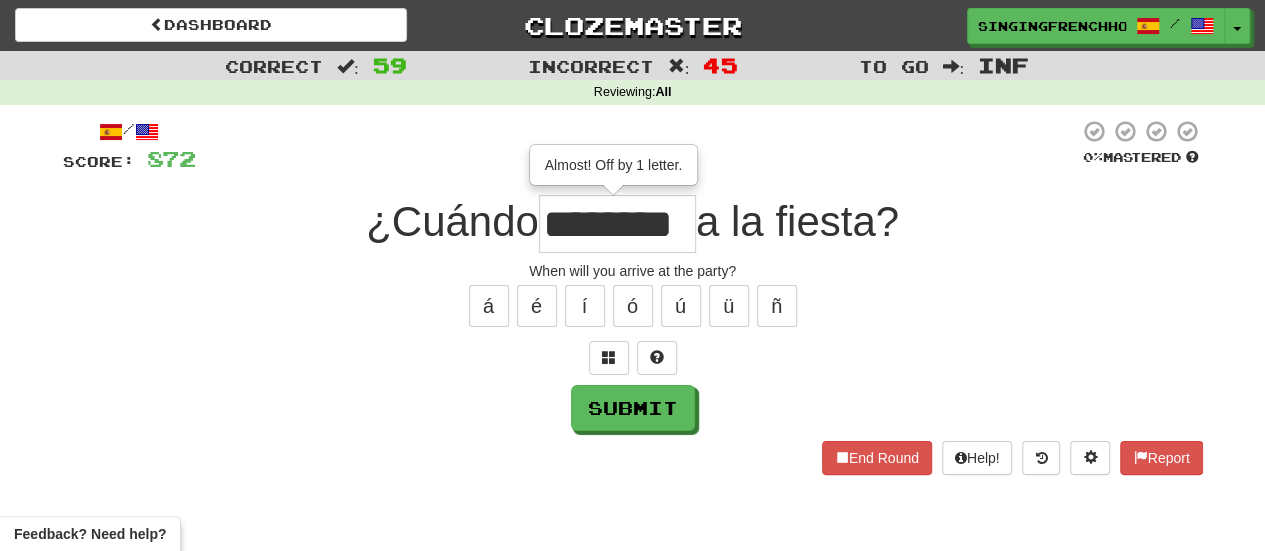 type on "********" 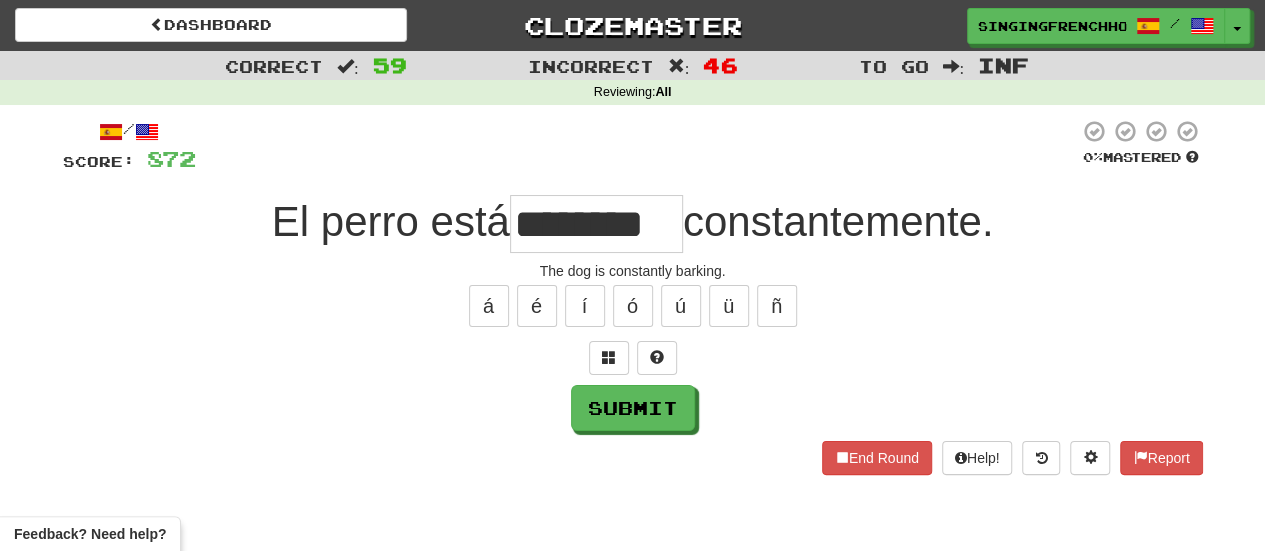 type on "********" 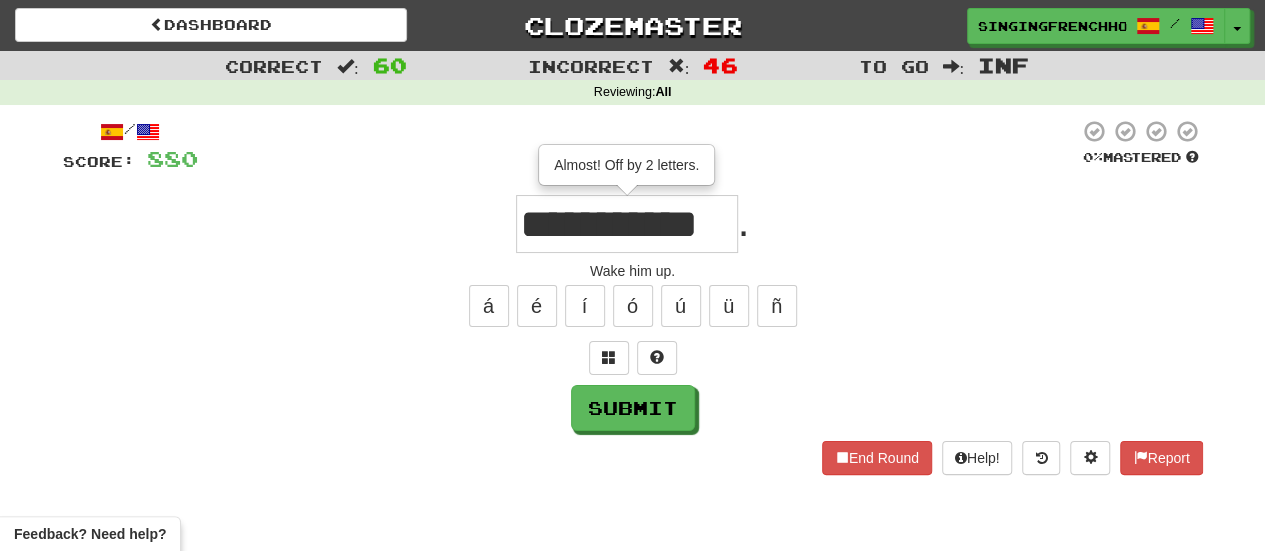 type on "**********" 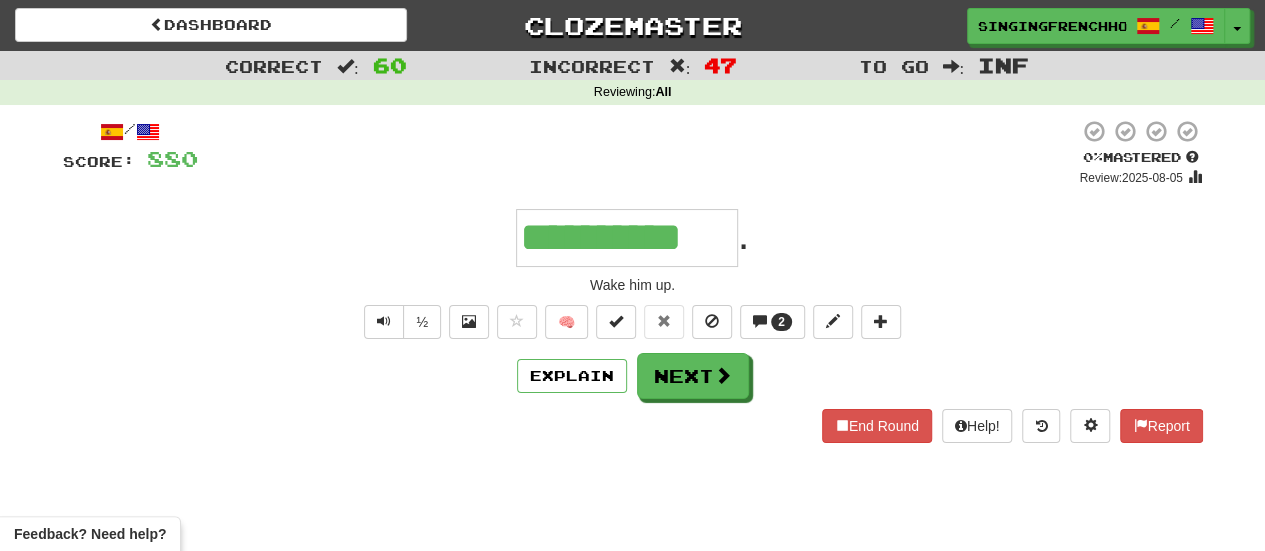type on "**********" 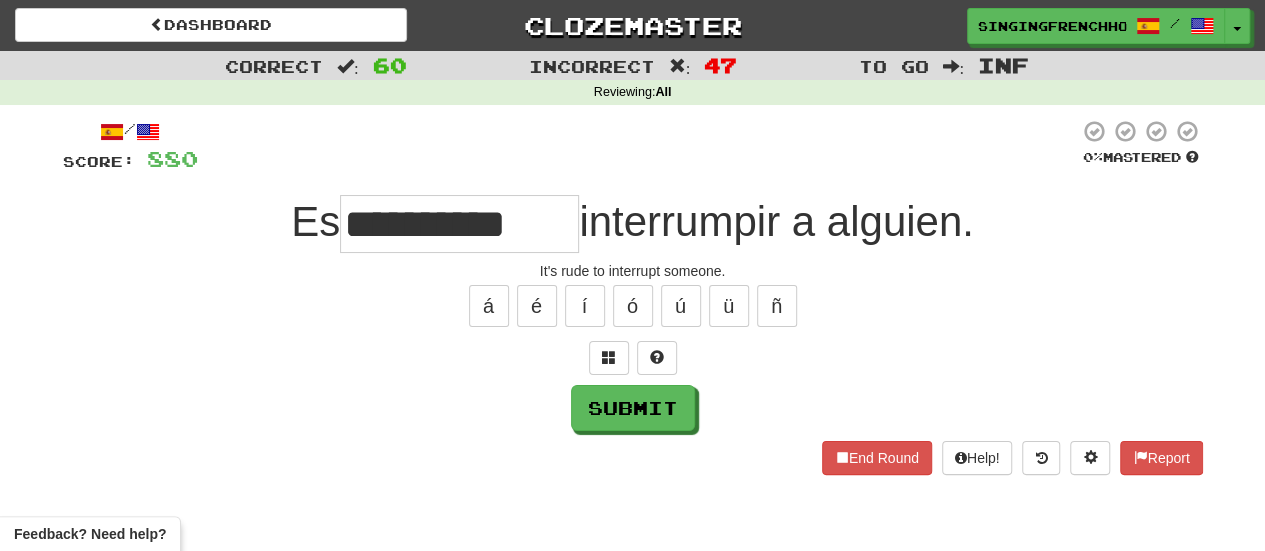 type on "**********" 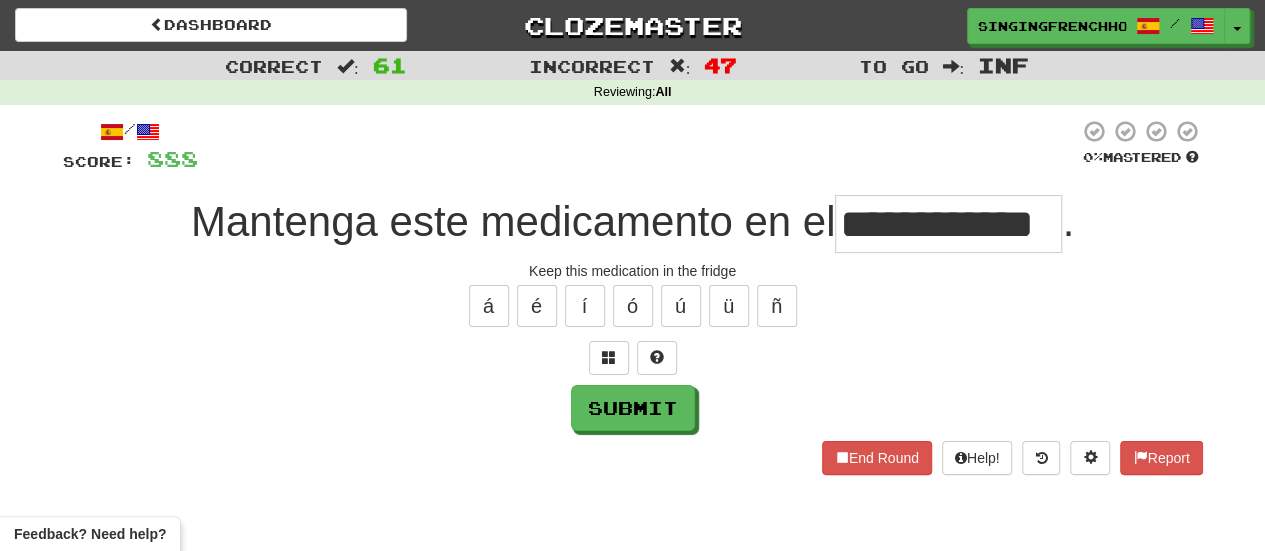 type on "**********" 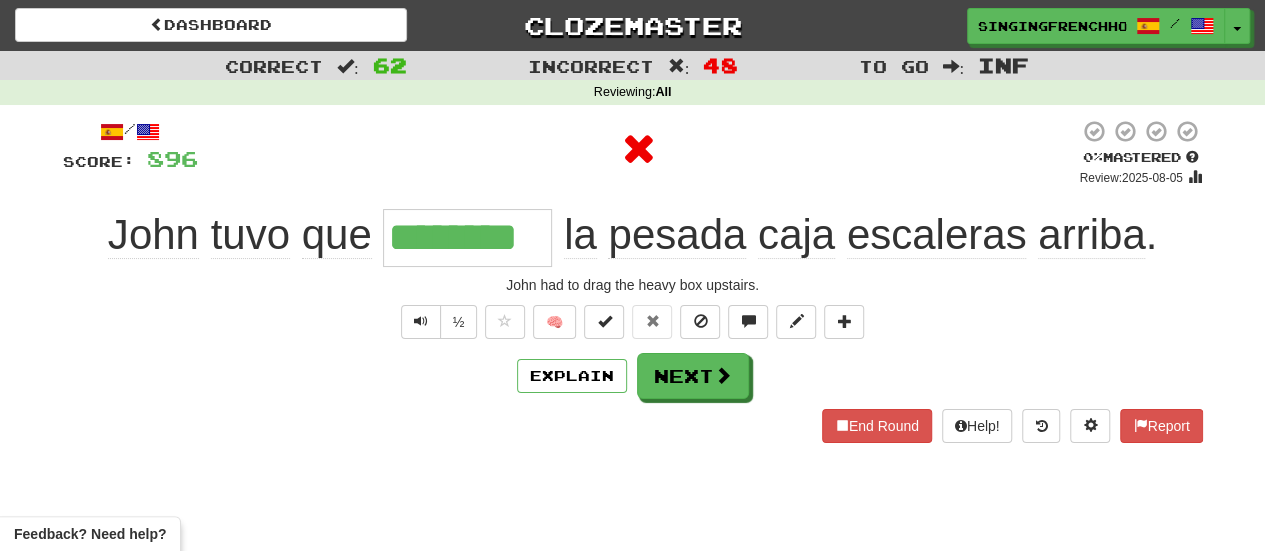 type on "*********" 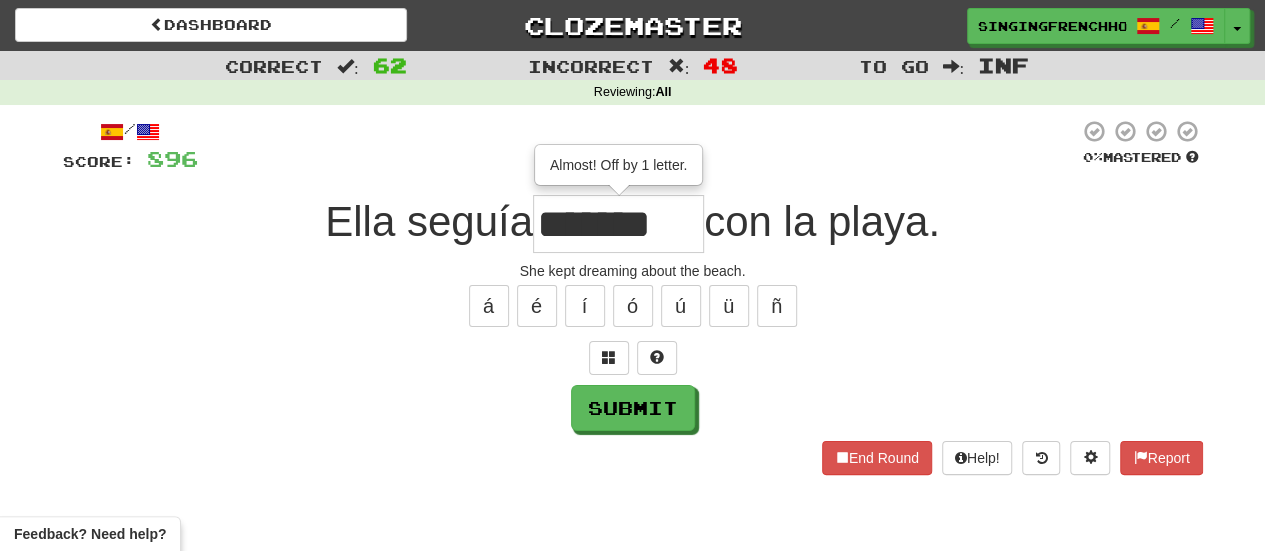 type on "*******" 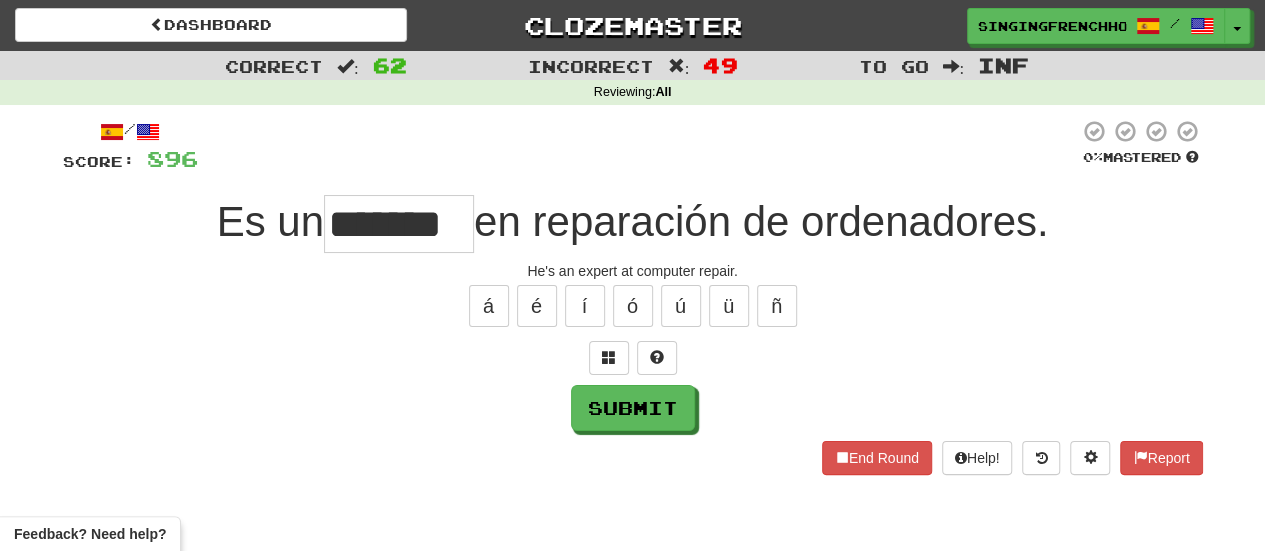 type on "*******" 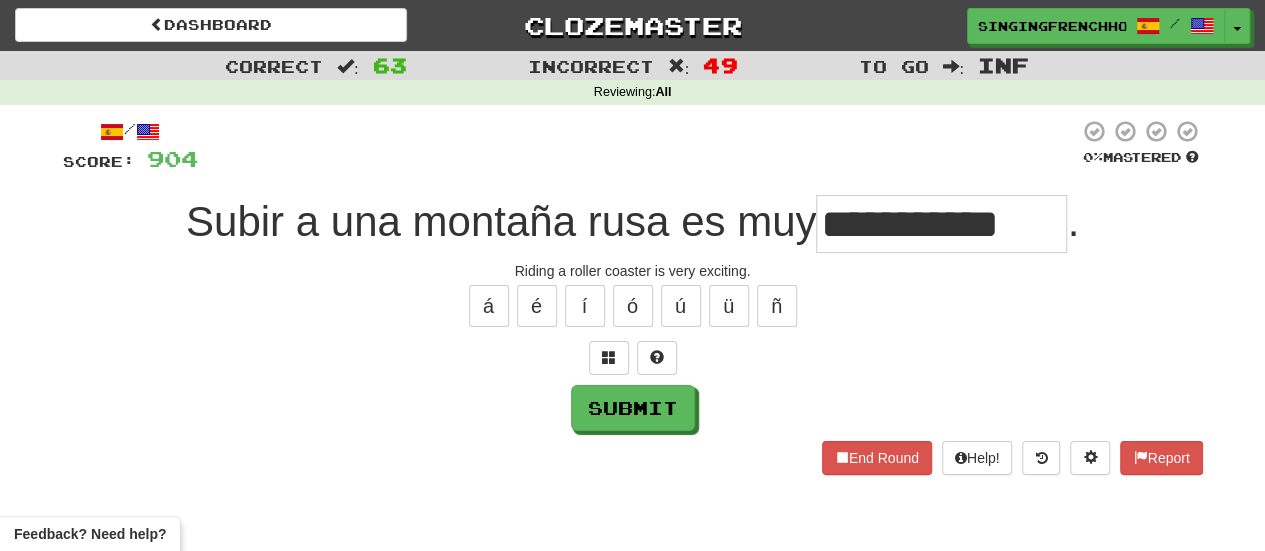 type on "**********" 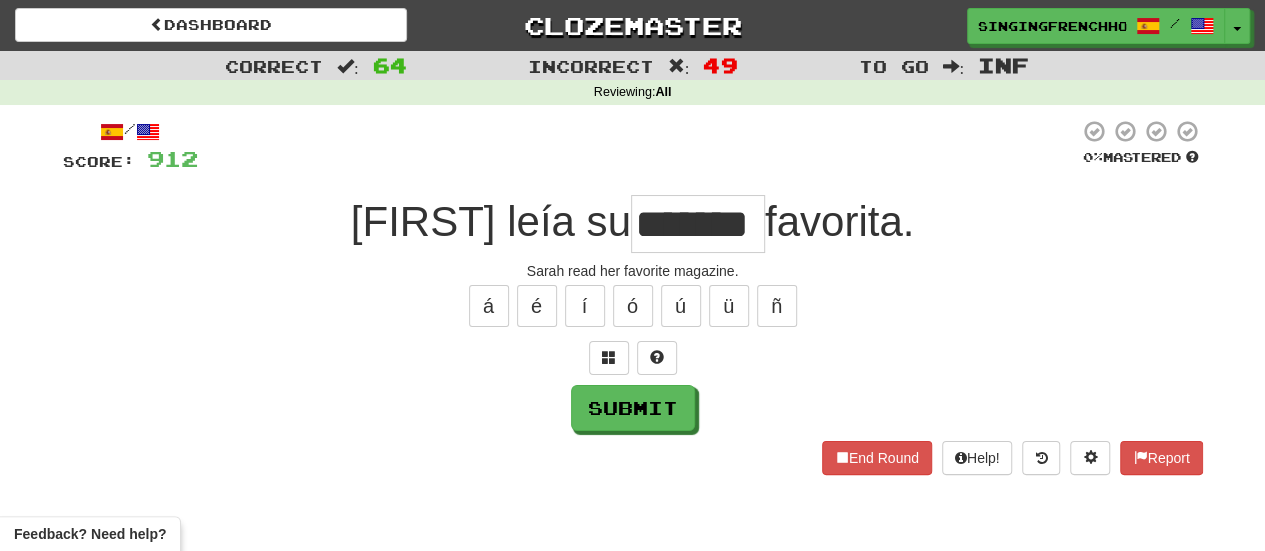 type on "*******" 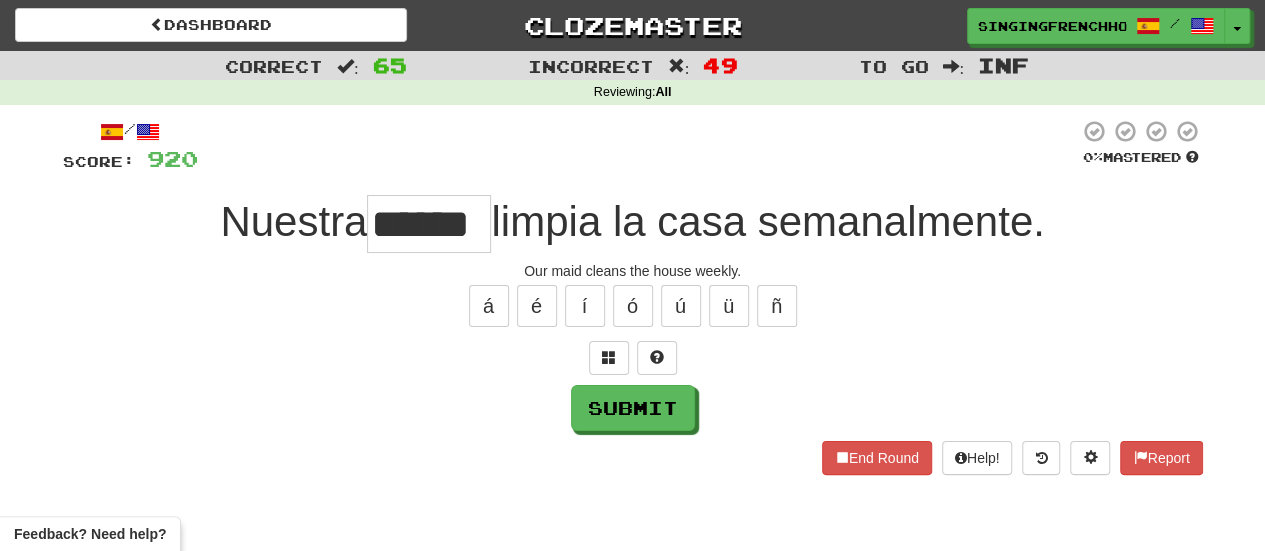 type on "******" 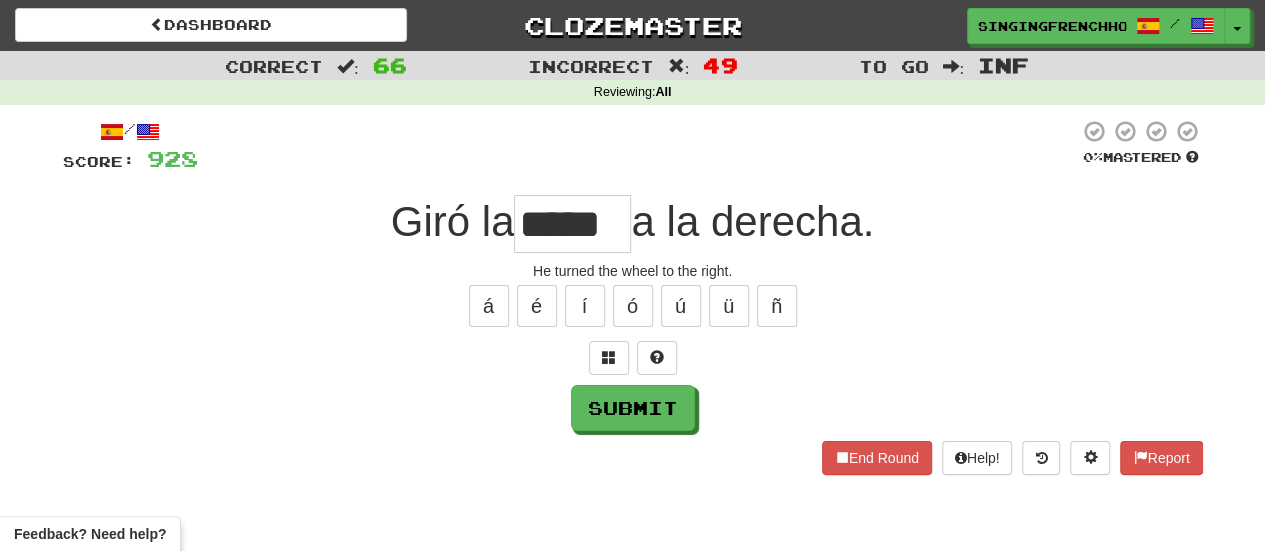 type on "*****" 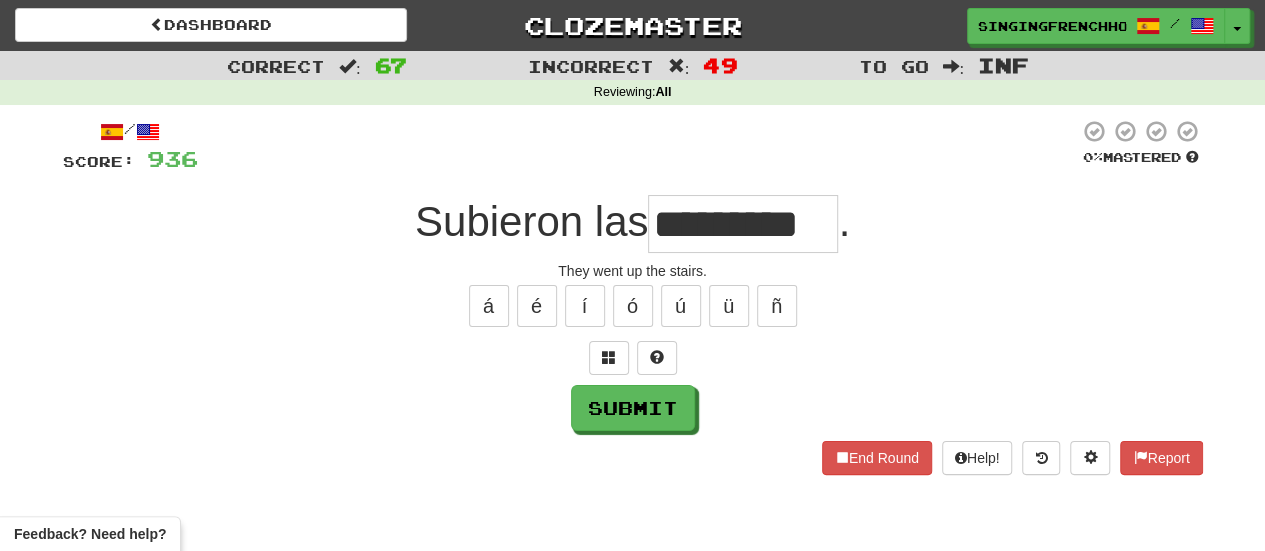 type on "*********" 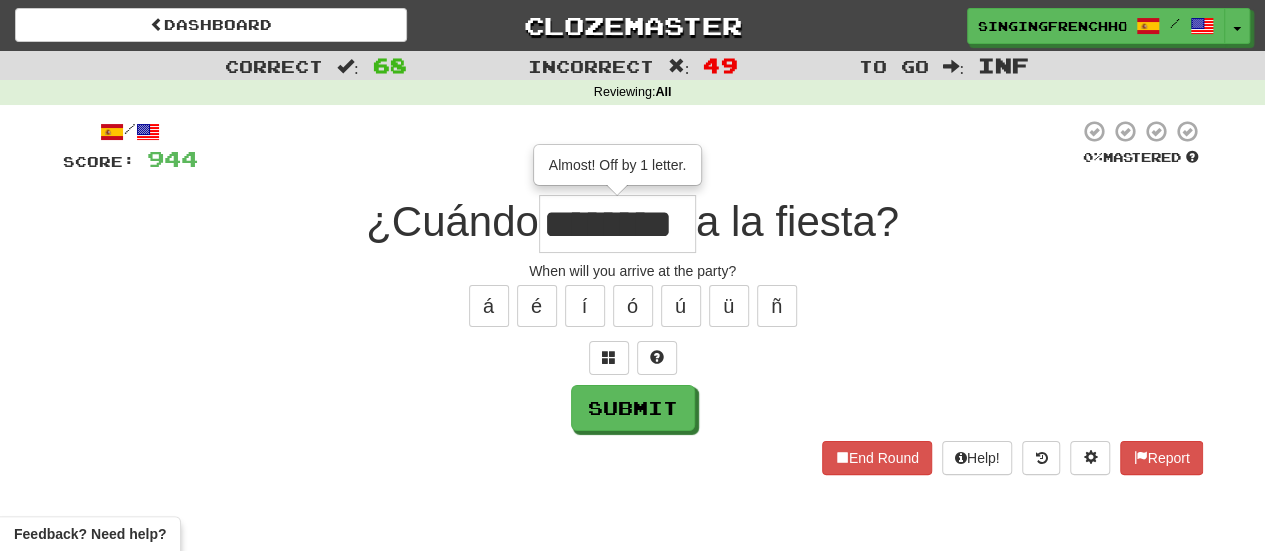 click on "********" at bounding box center [617, 224] 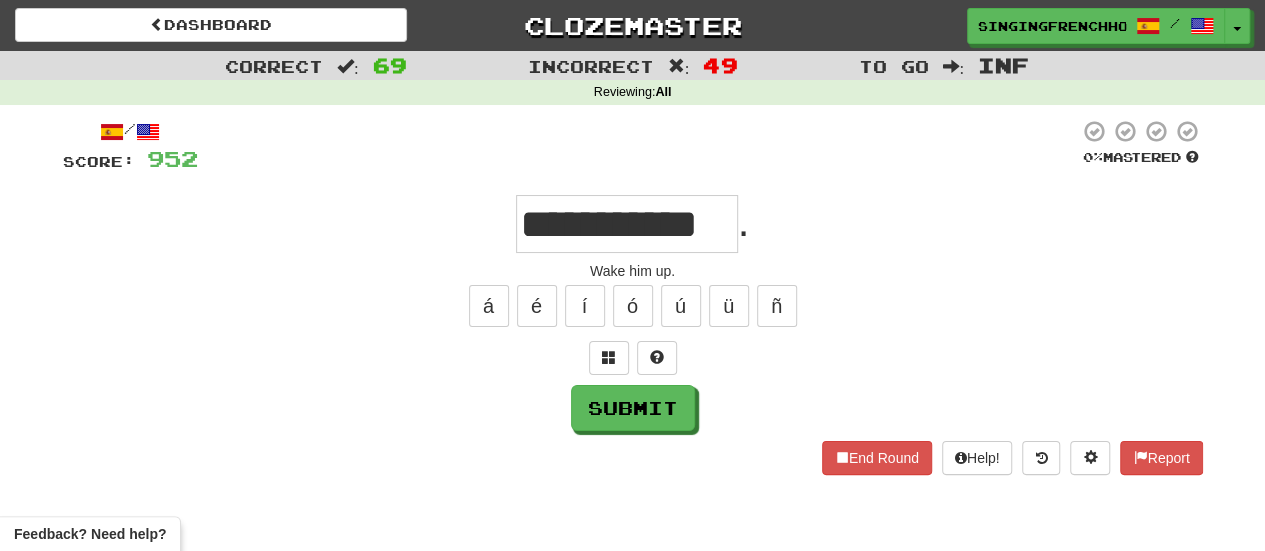 type on "**********" 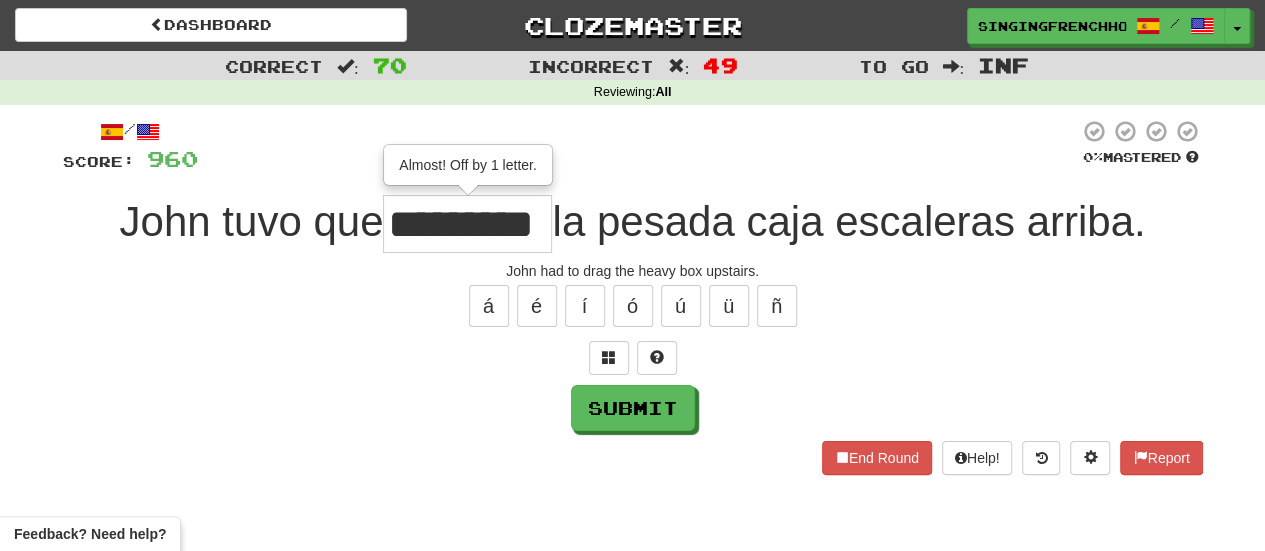 click on "*********" at bounding box center (467, 224) 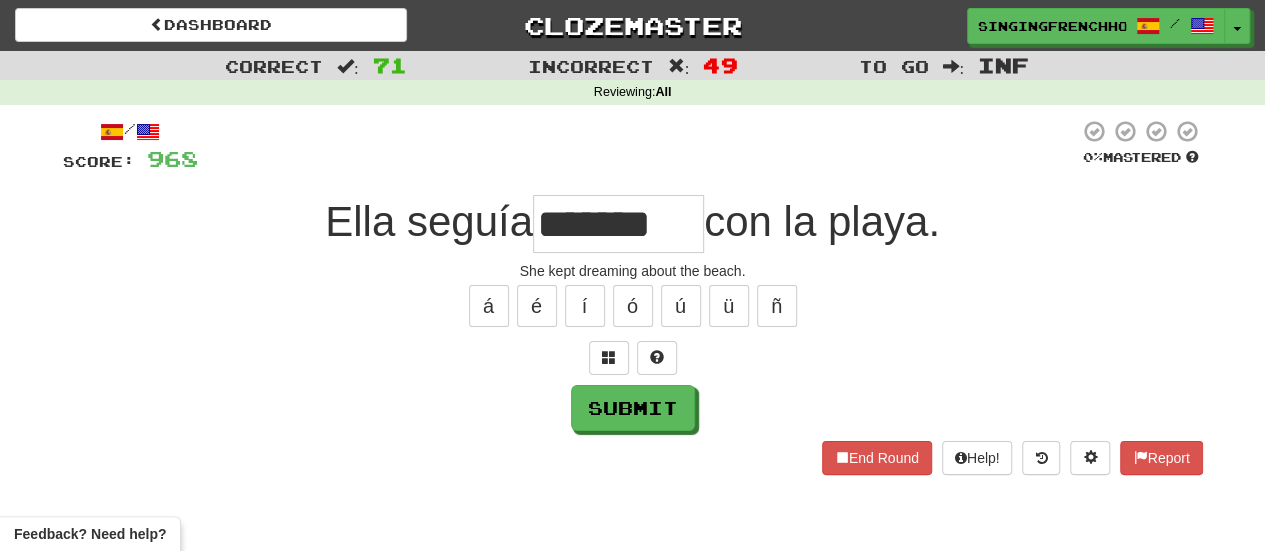 type on "*******" 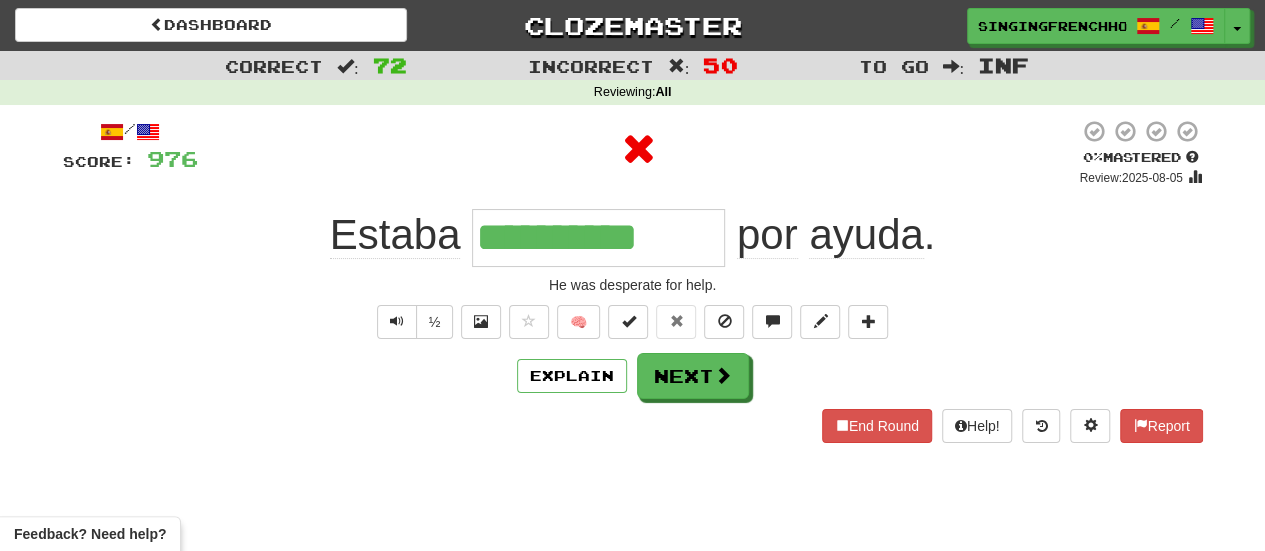 type on "**********" 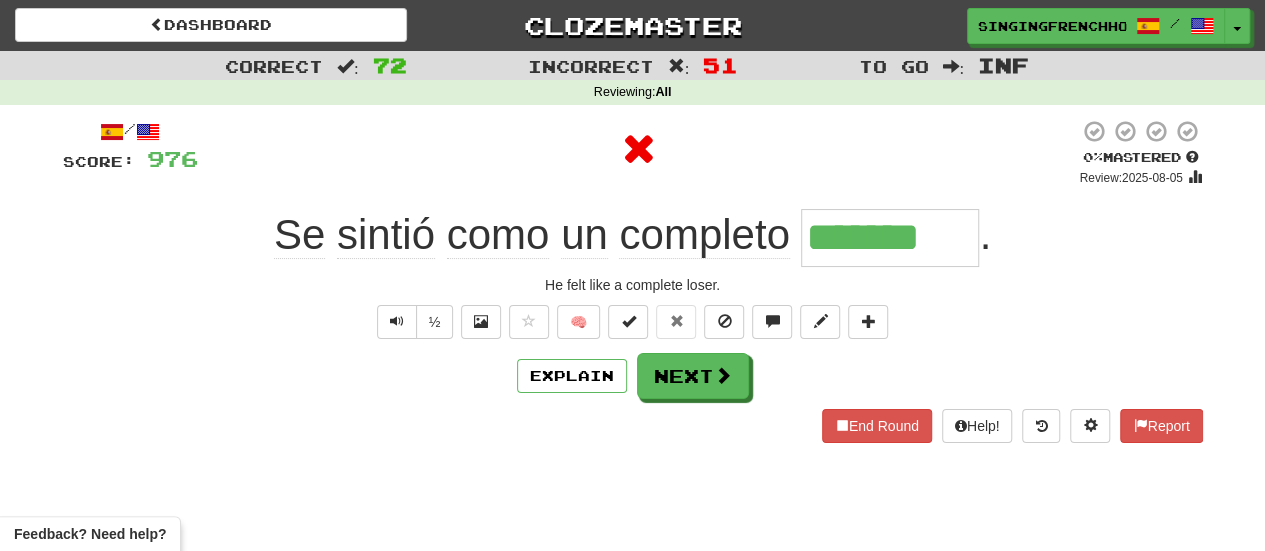 type on "********" 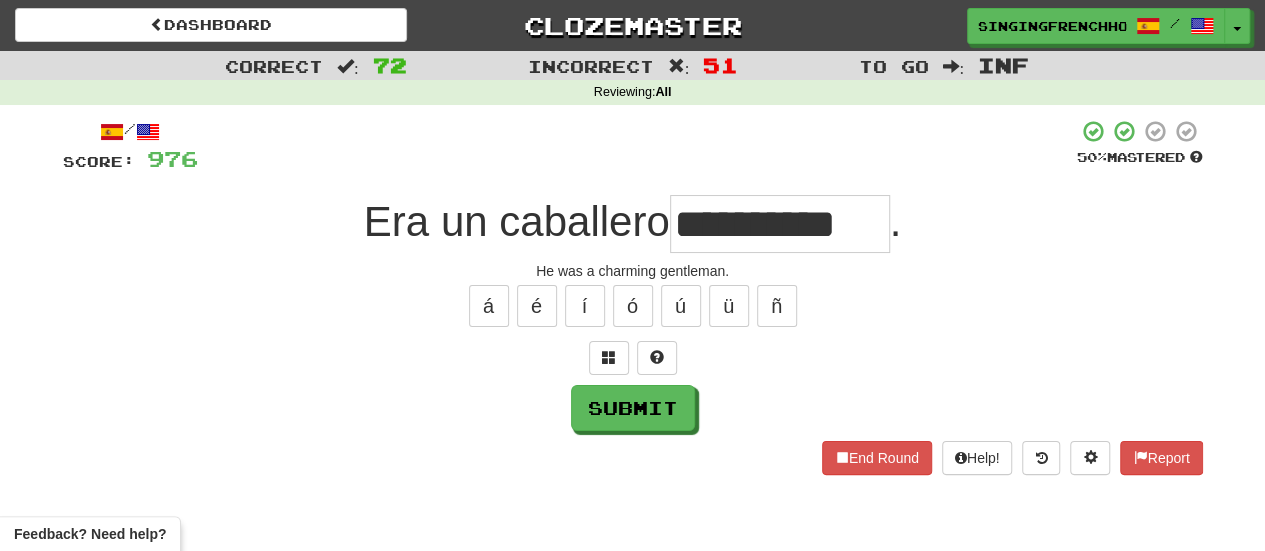 type on "**********" 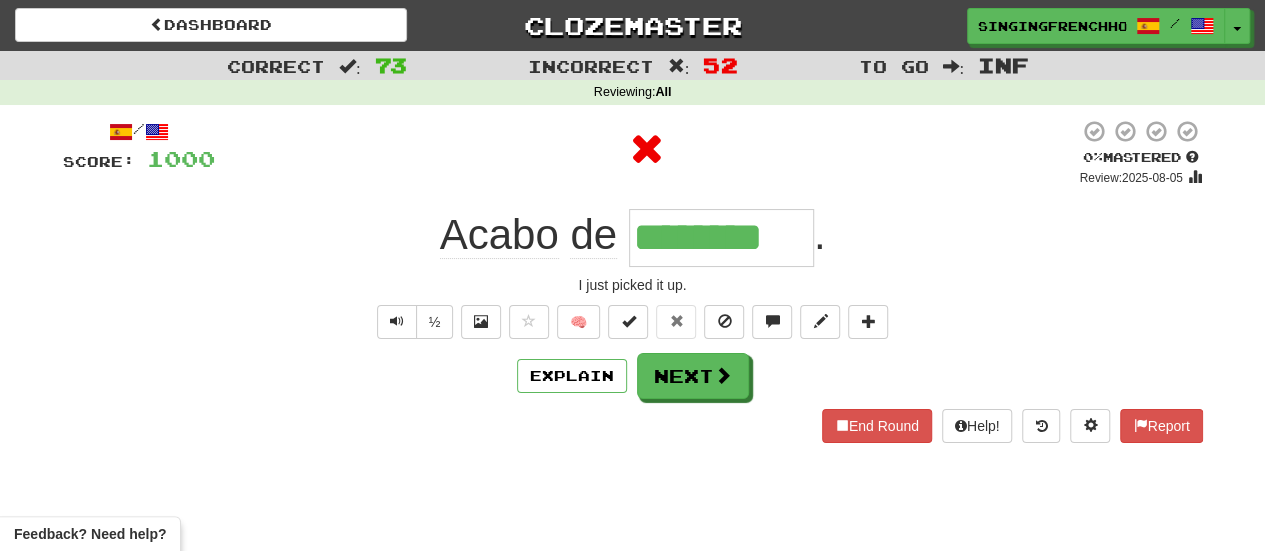 type on "*********" 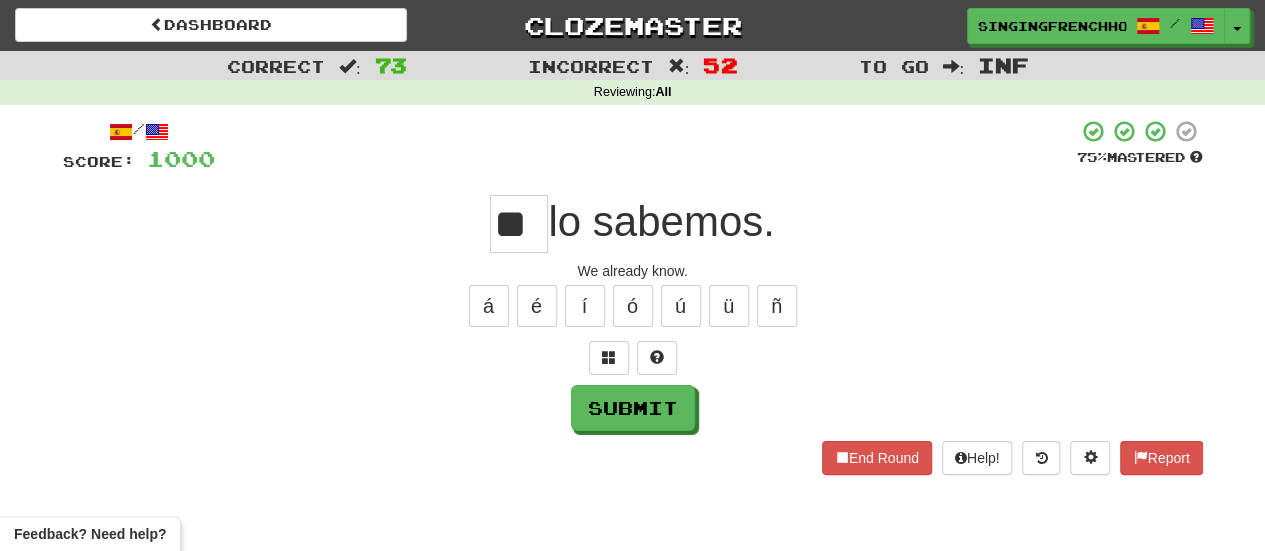 type on "**" 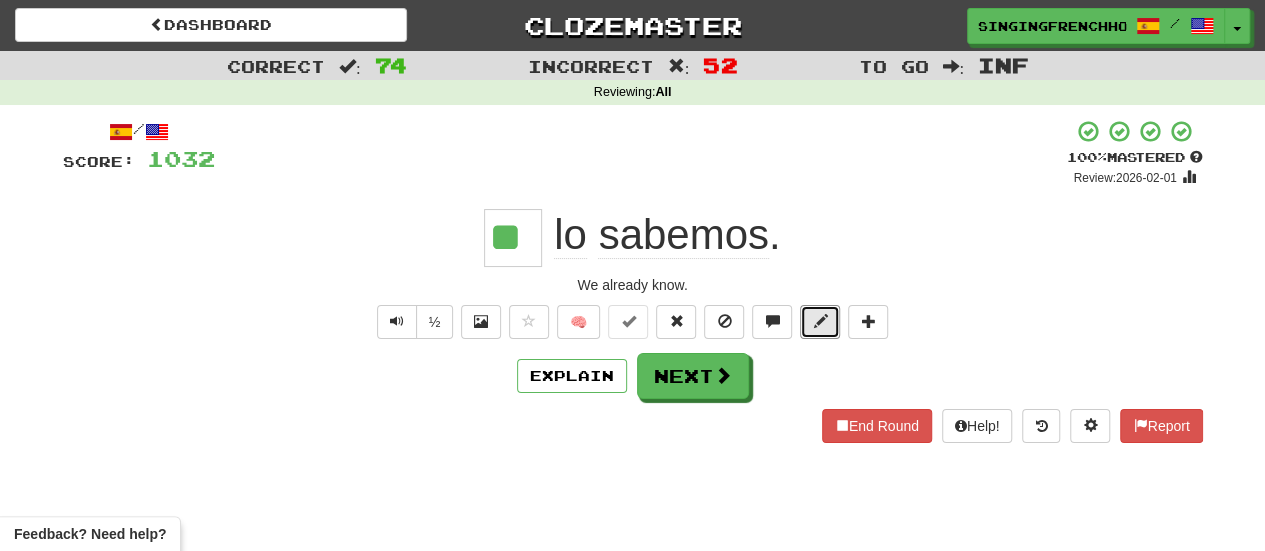 click at bounding box center [820, 321] 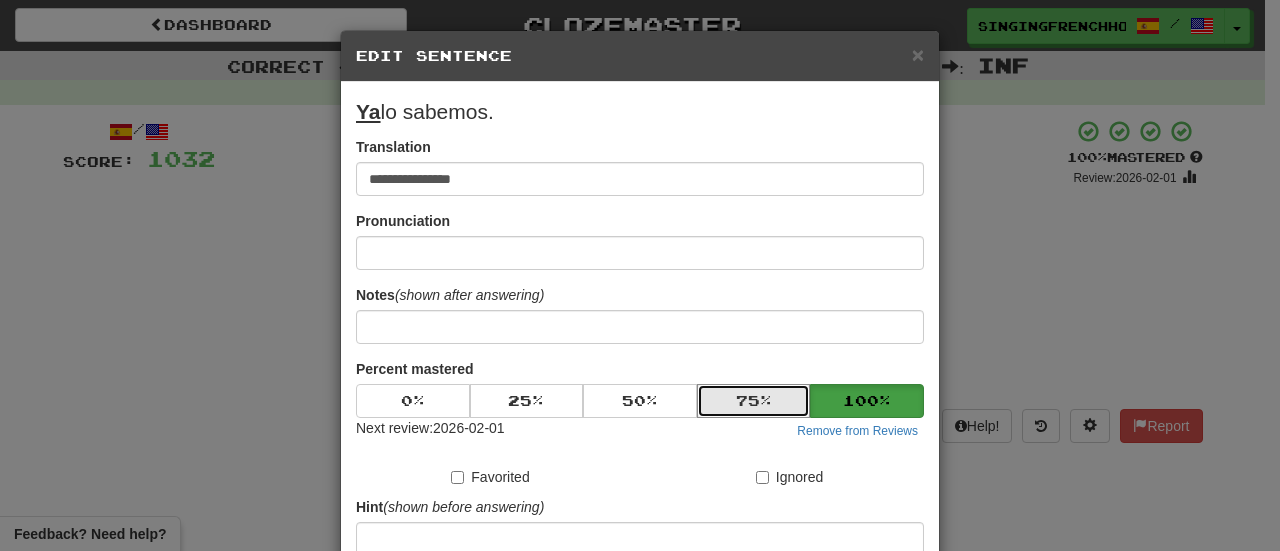 click on "75 %" at bounding box center (754, 401) 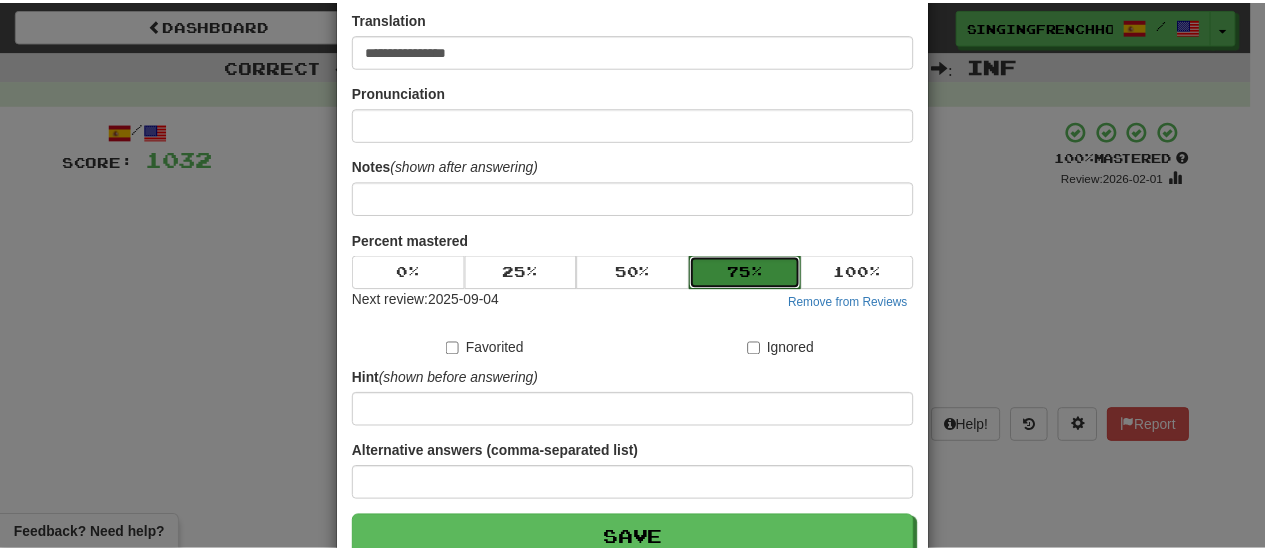 scroll, scrollTop: 246, scrollLeft: 0, axis: vertical 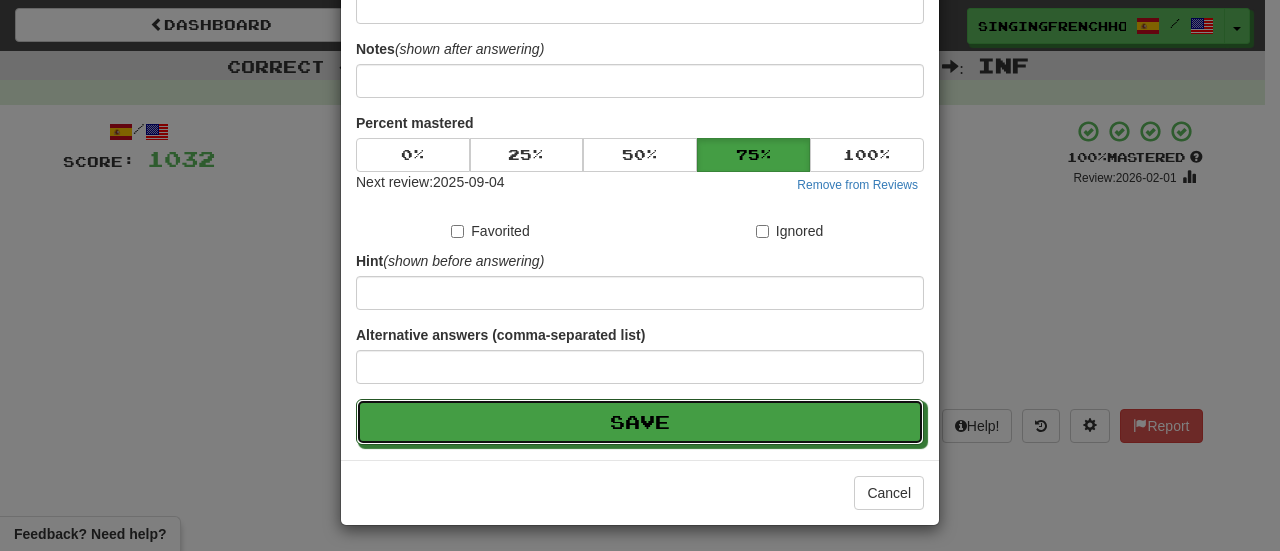 click on "Save" at bounding box center (640, 422) 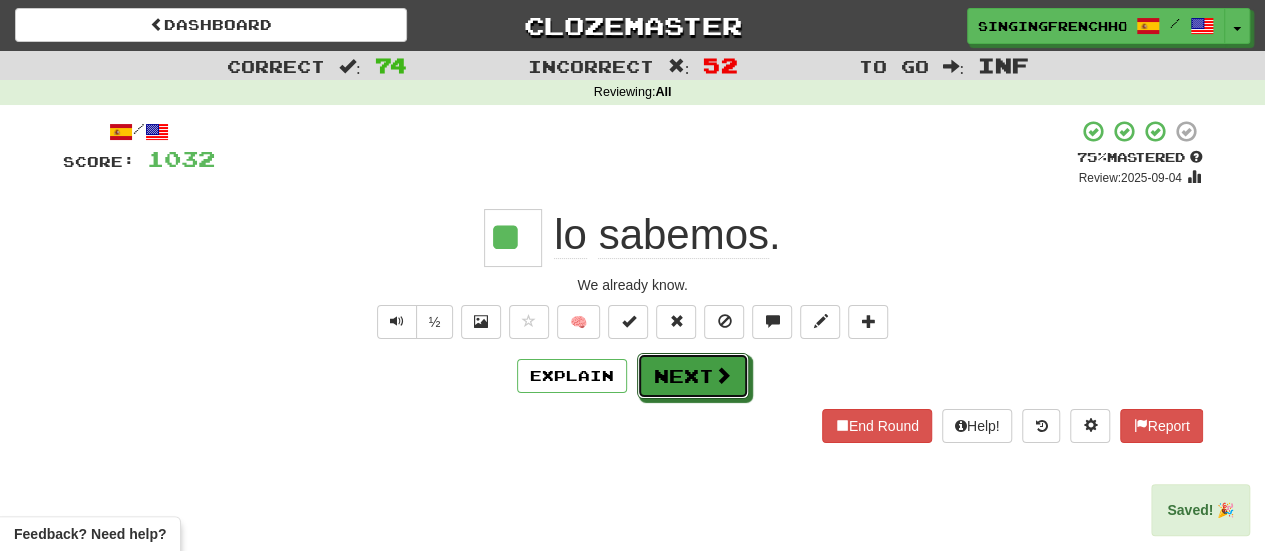 click on "Next" at bounding box center [693, 376] 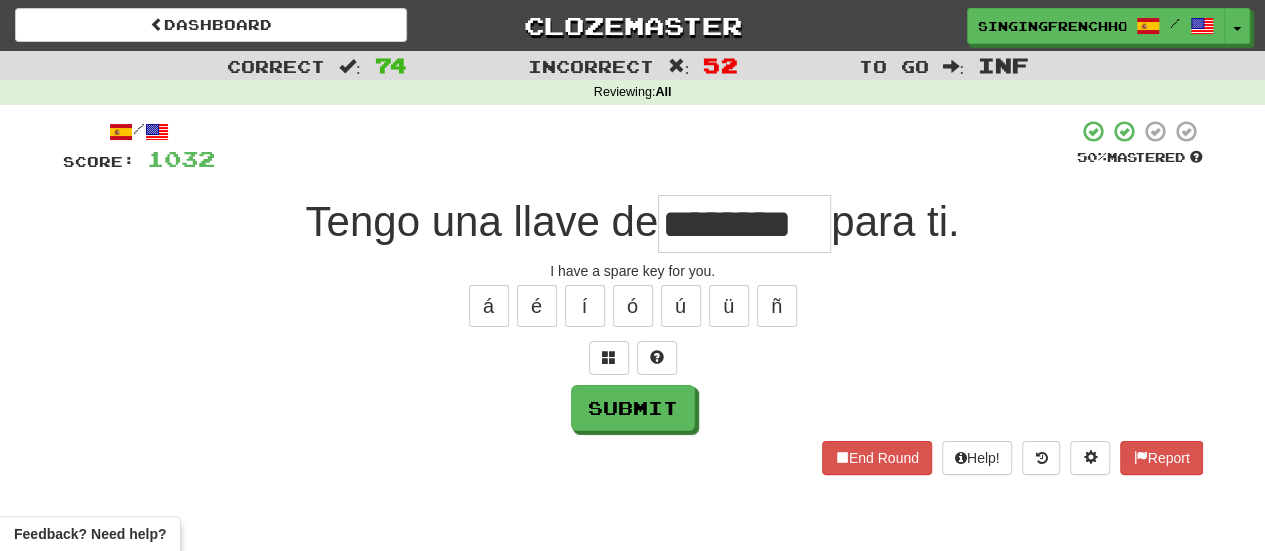 type on "********" 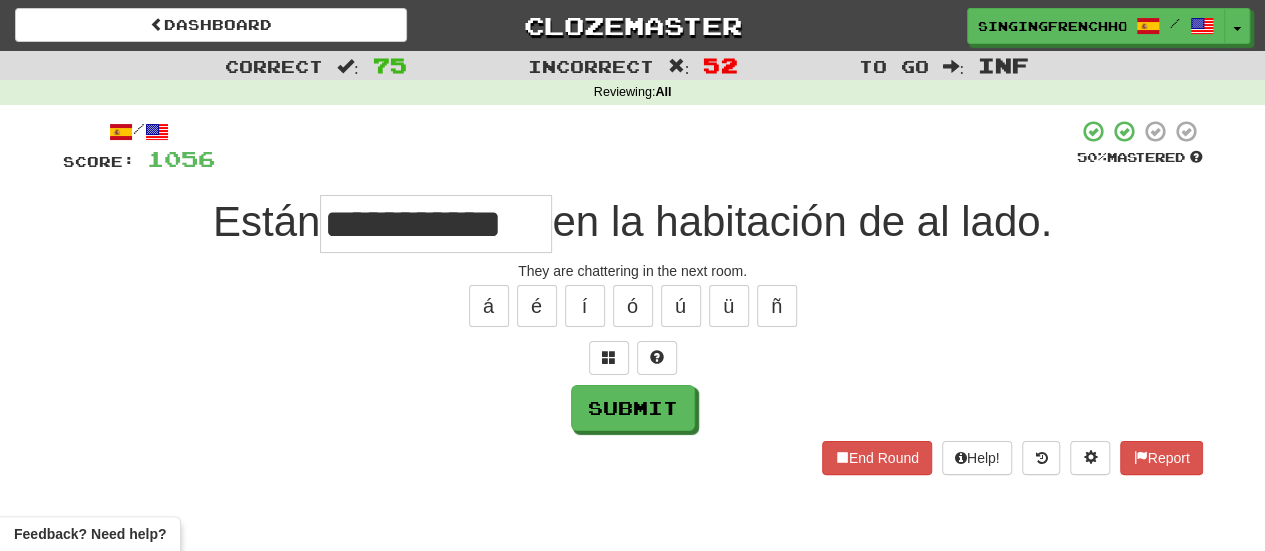 type on "**********" 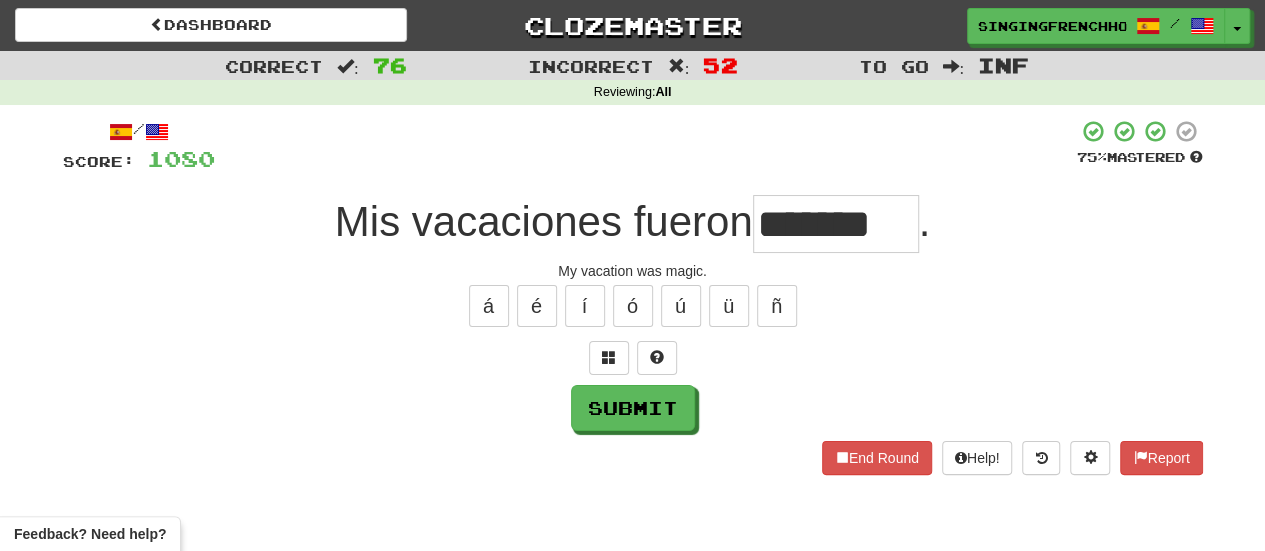 type on "*******" 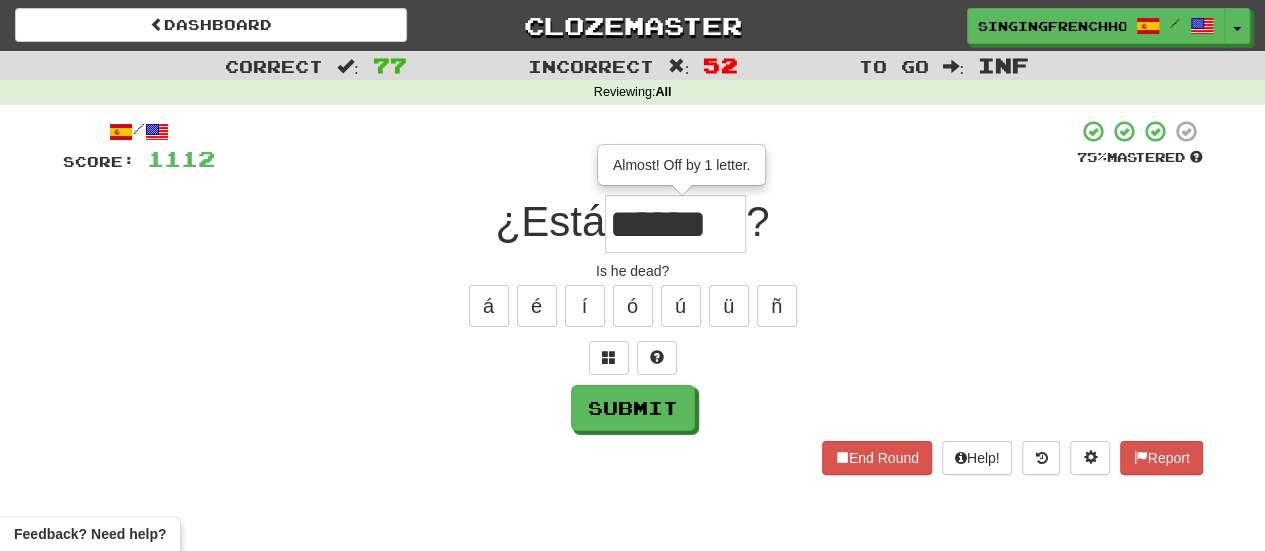 type on "******" 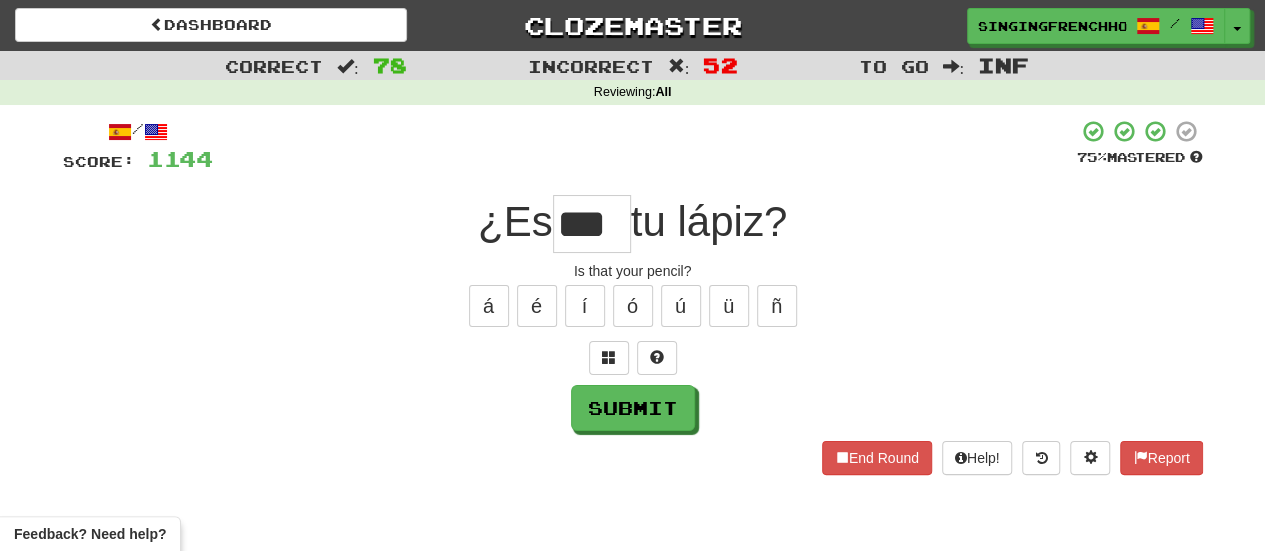 scroll, scrollTop: 0, scrollLeft: 0, axis: both 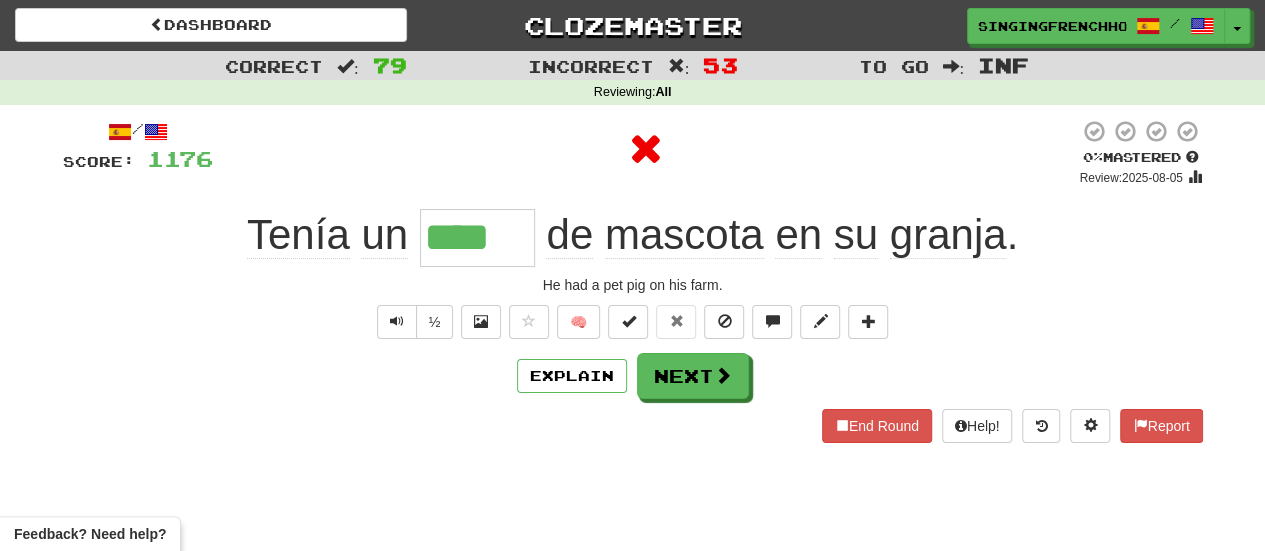 type on "*****" 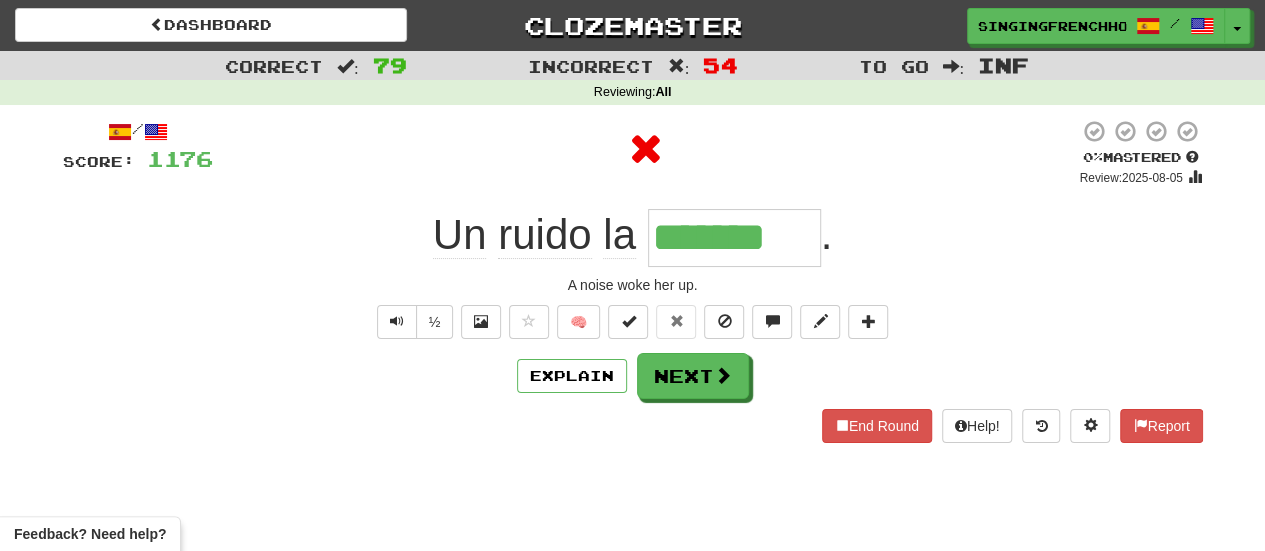 type on "********" 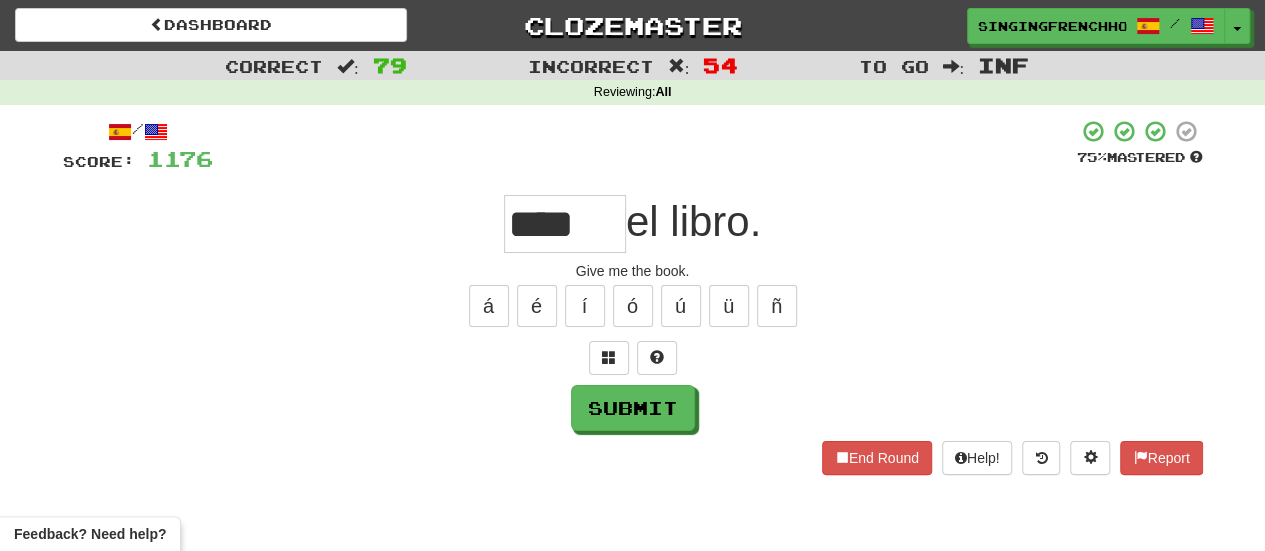 type on "****" 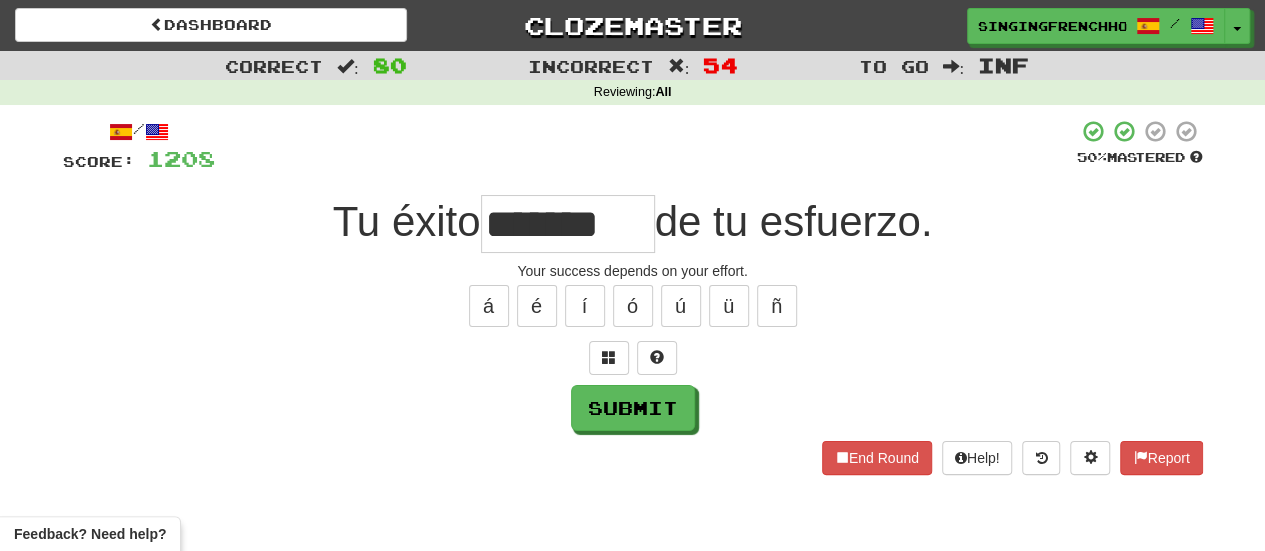 type on "*******" 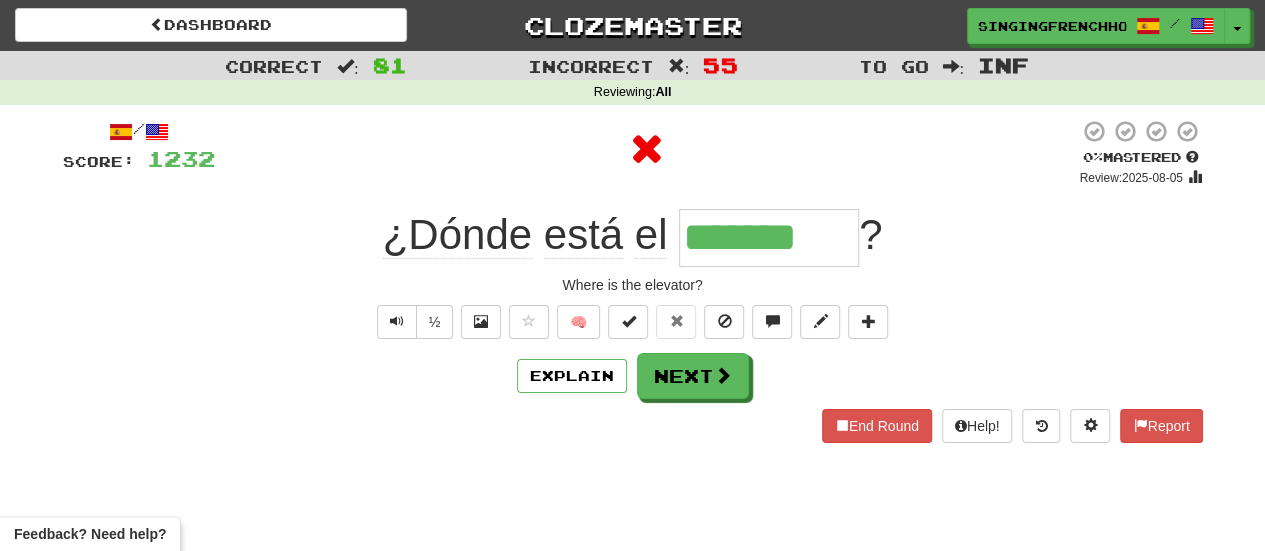 type on "********" 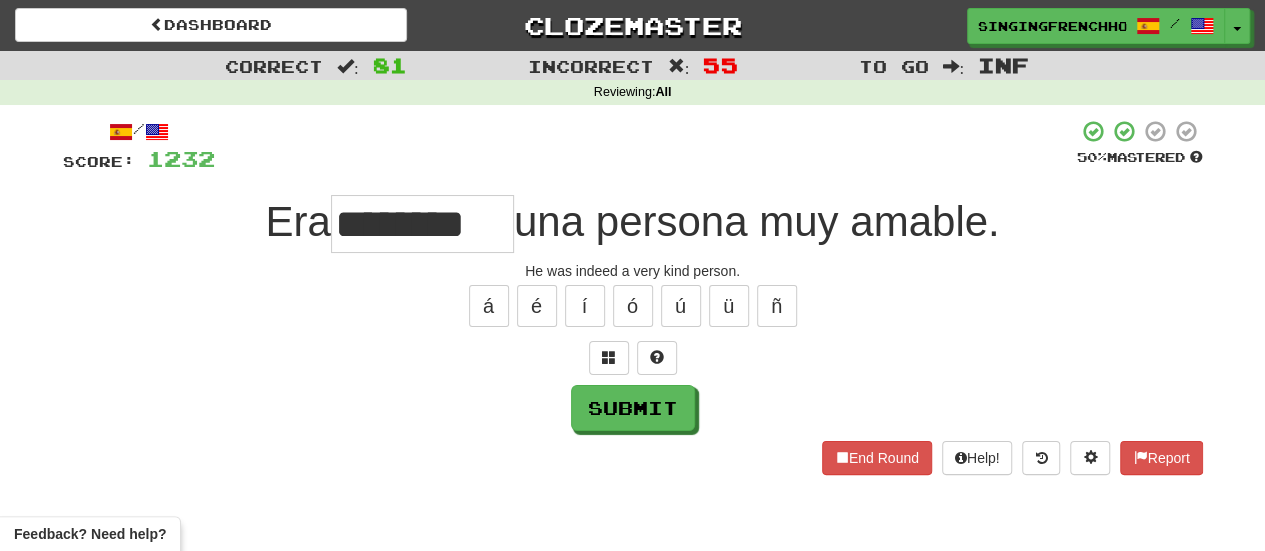 type on "********" 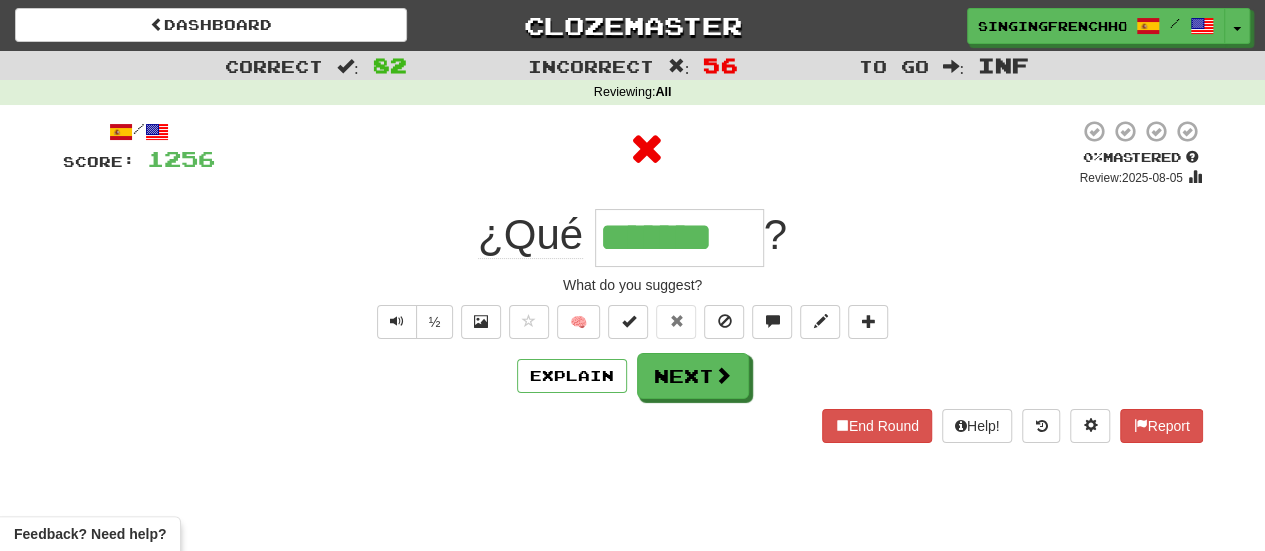 type on "********" 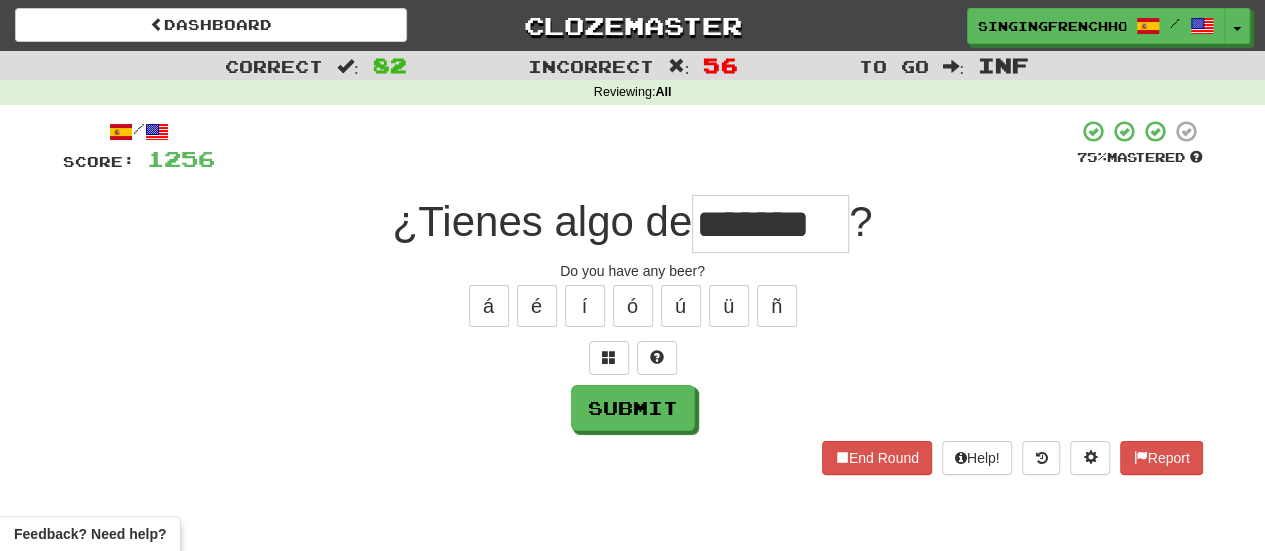 type on "*******" 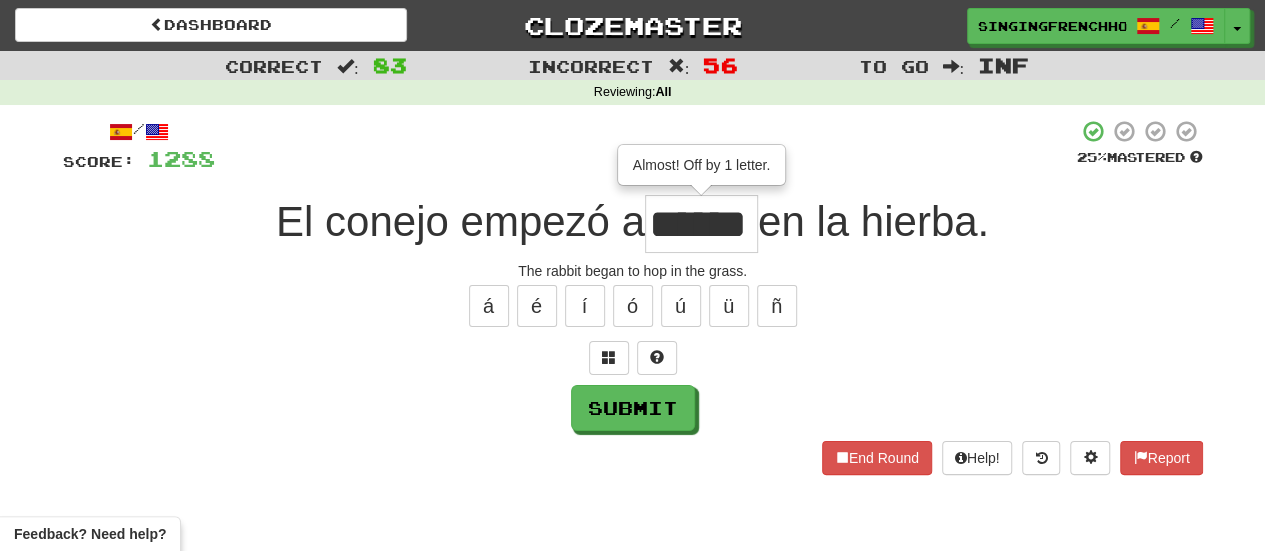 type on "******" 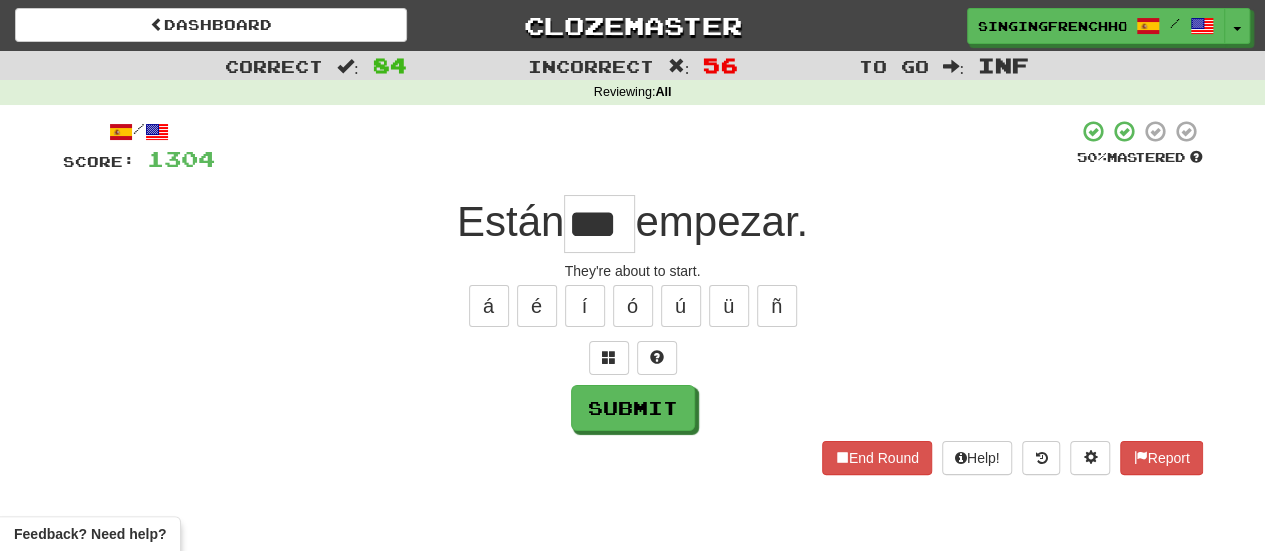 type on "***" 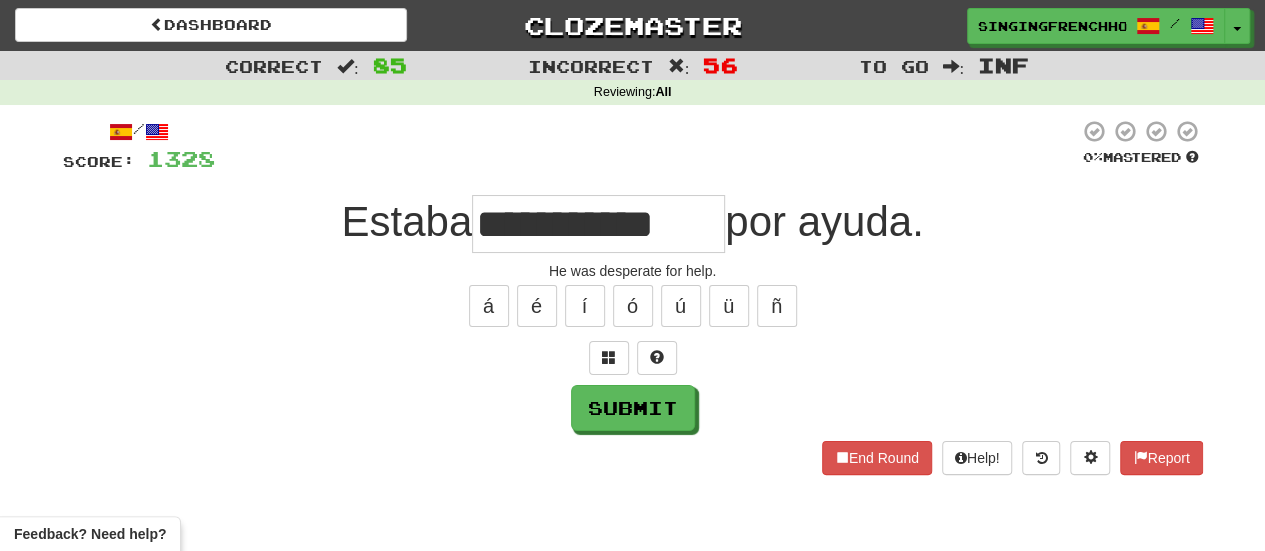 type on "**********" 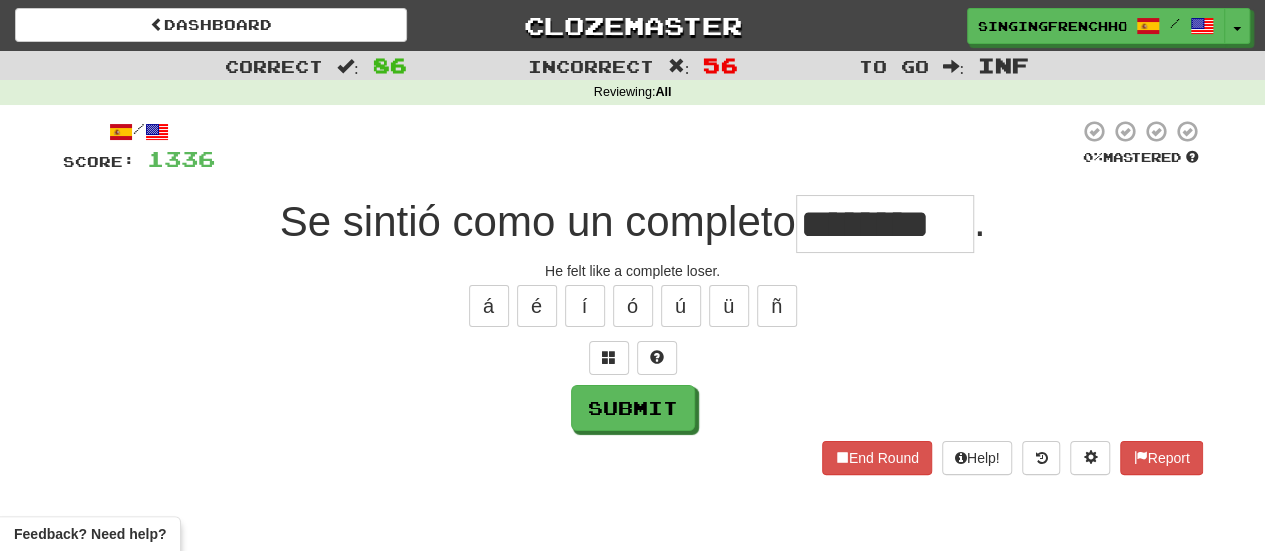 type on "********" 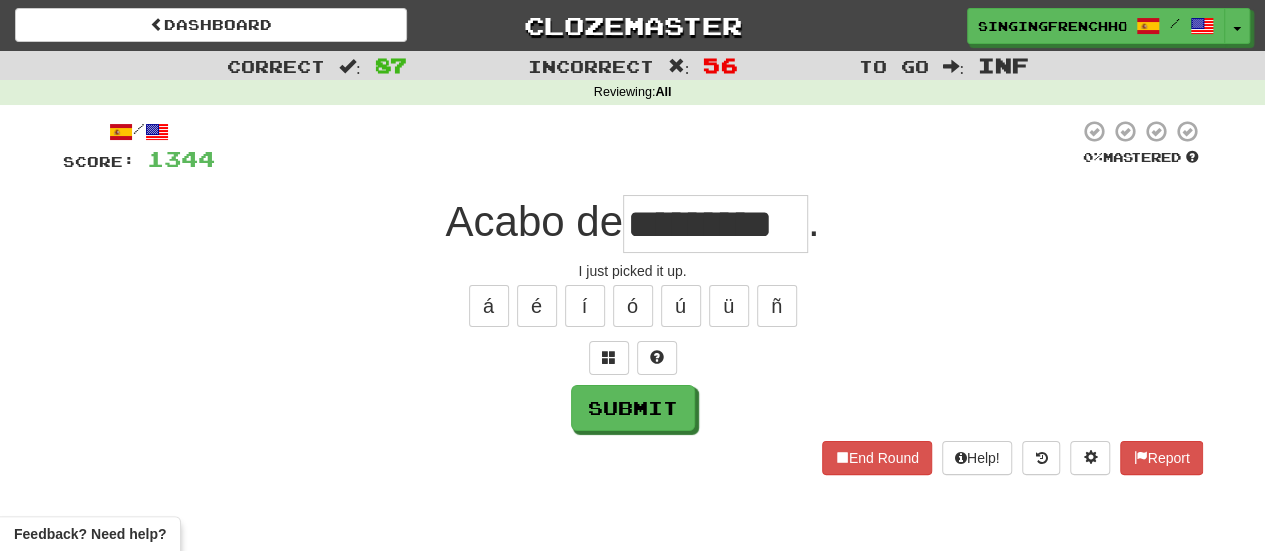 type on "*********" 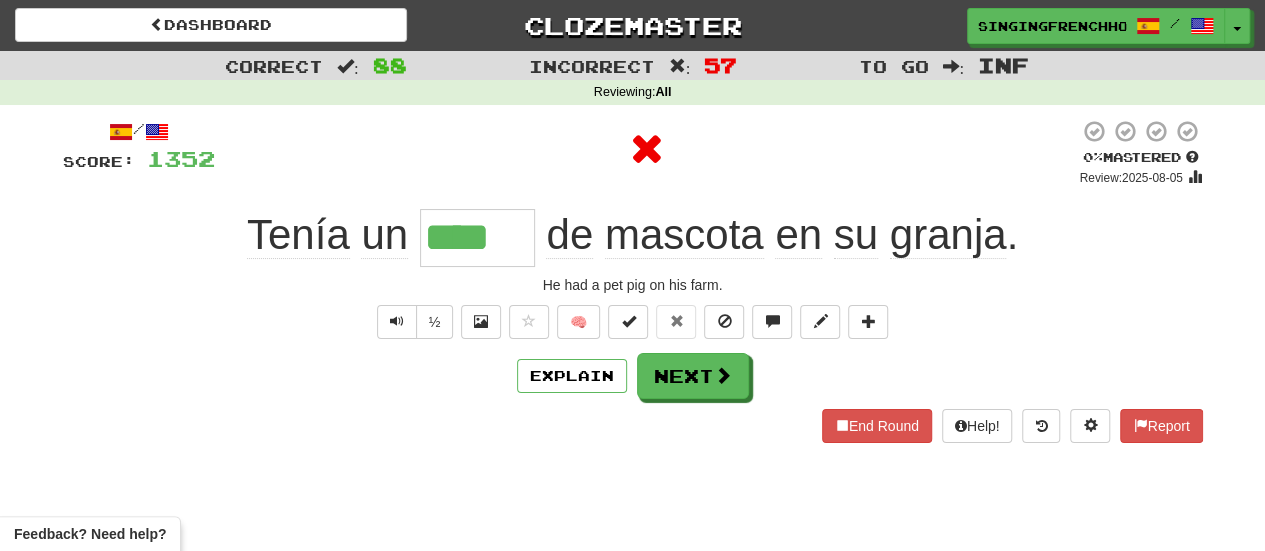 type on "*****" 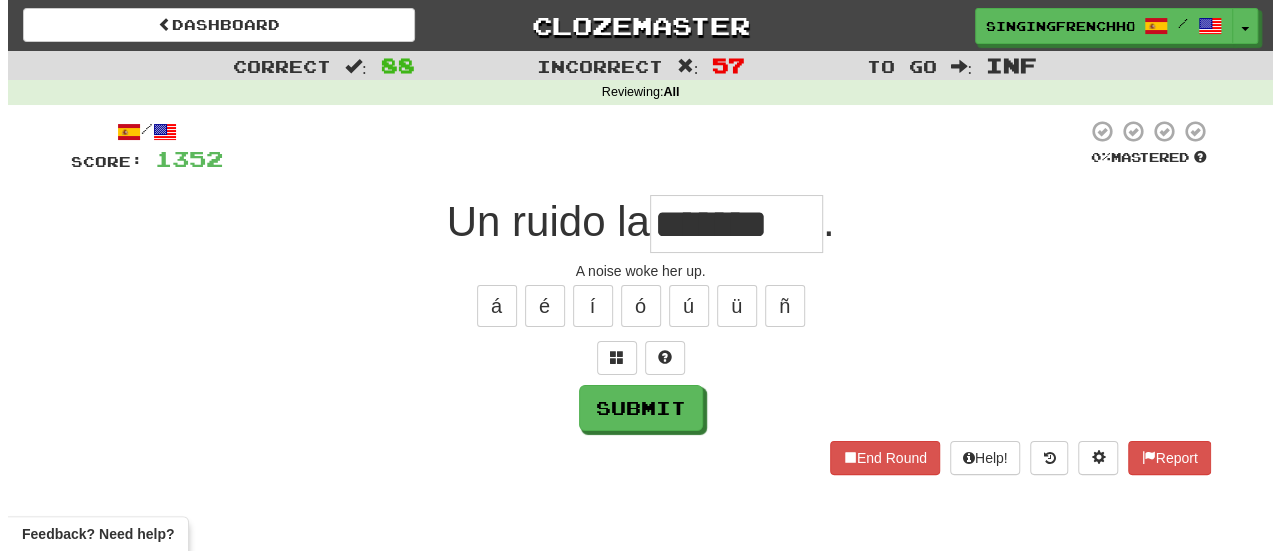 scroll, scrollTop: 0, scrollLeft: 0, axis: both 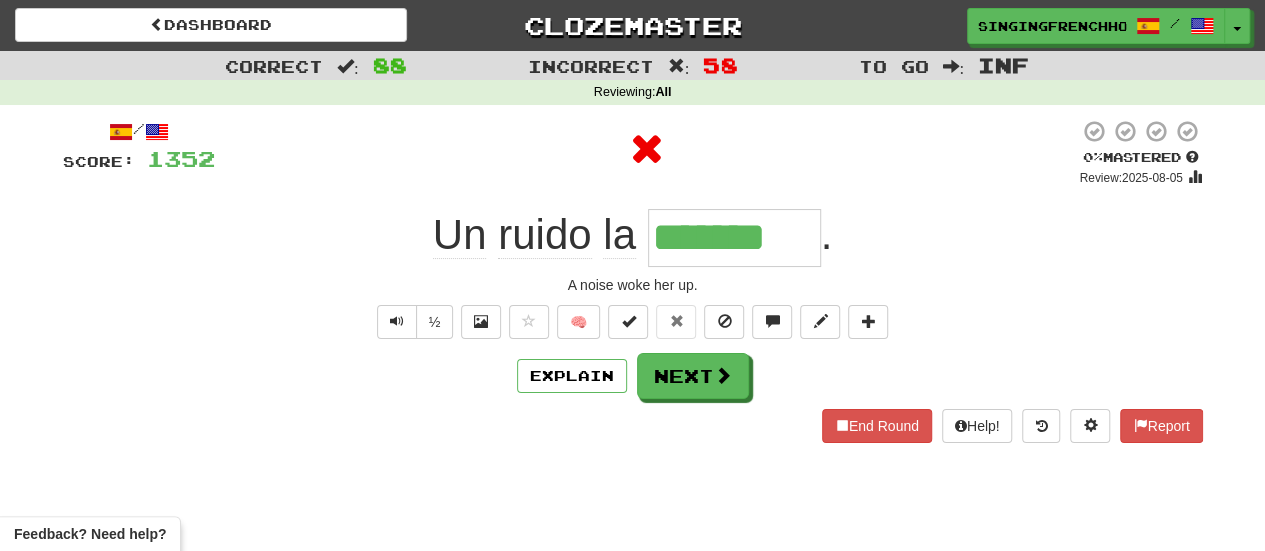type on "********" 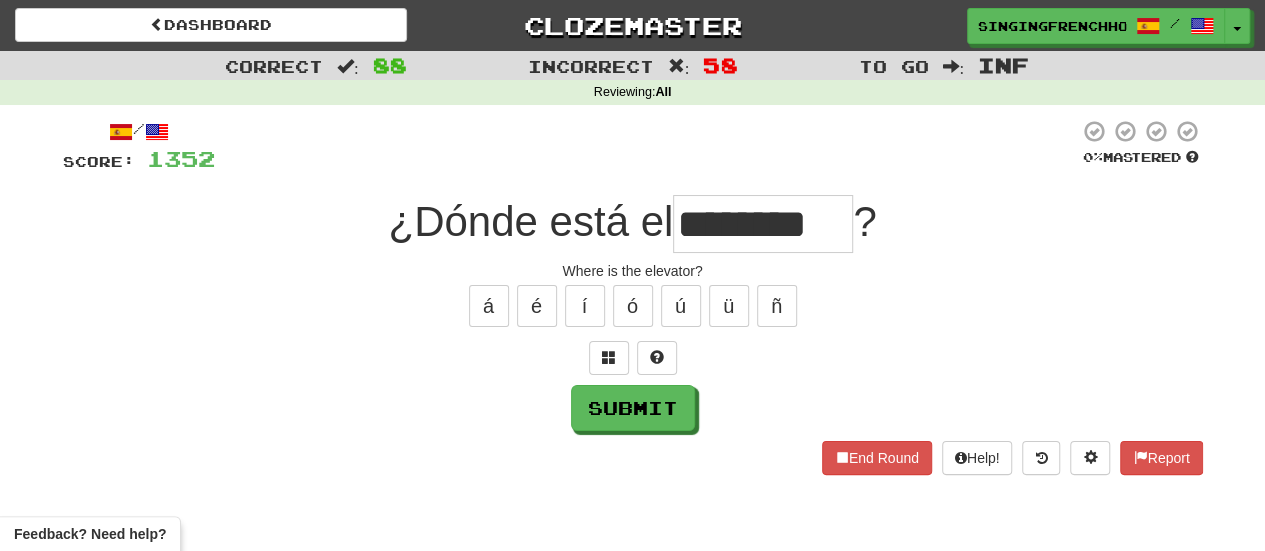 type on "********" 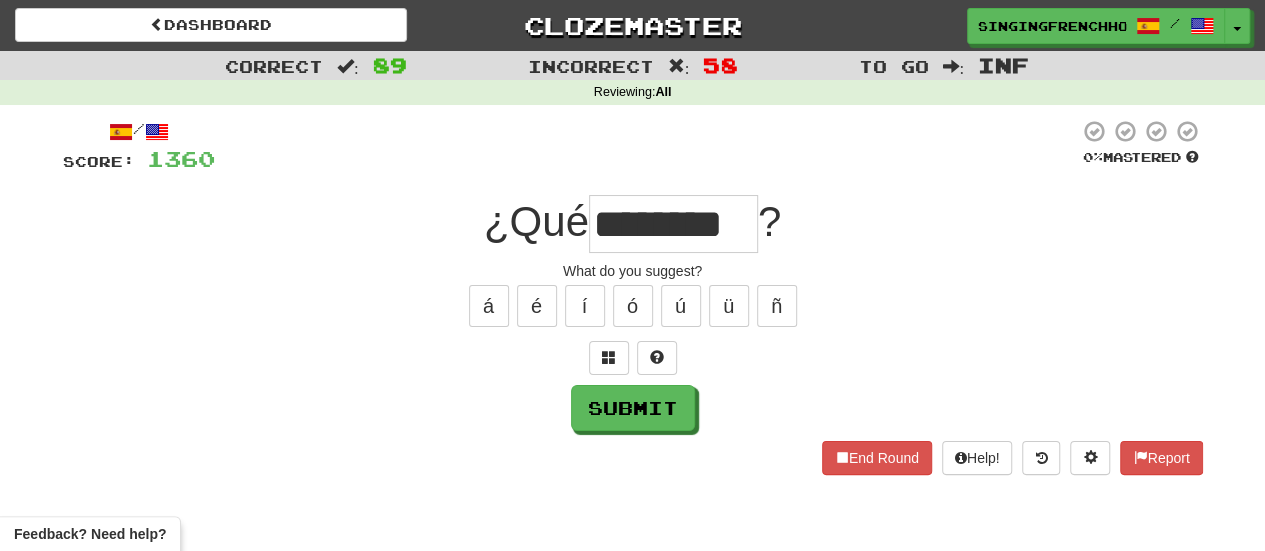 type on "********" 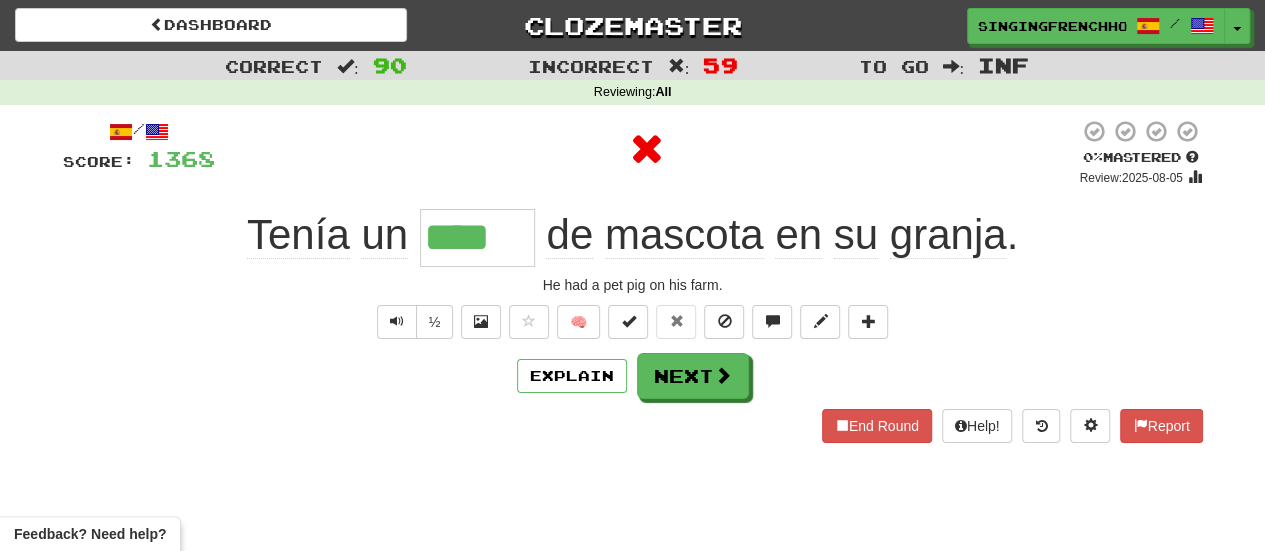 type on "*****" 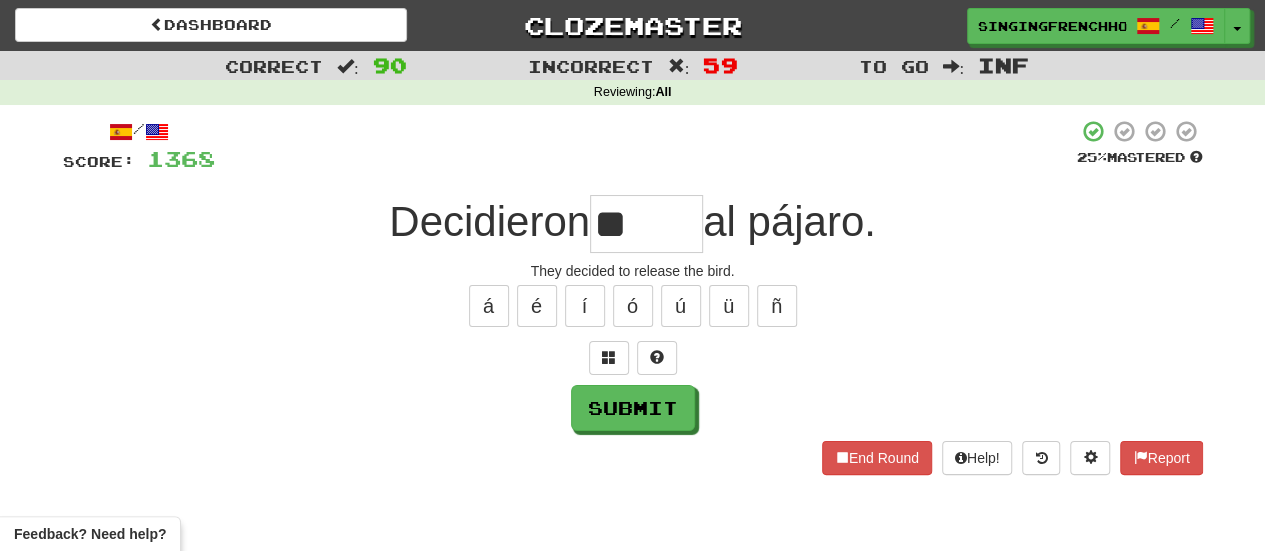 type on "*" 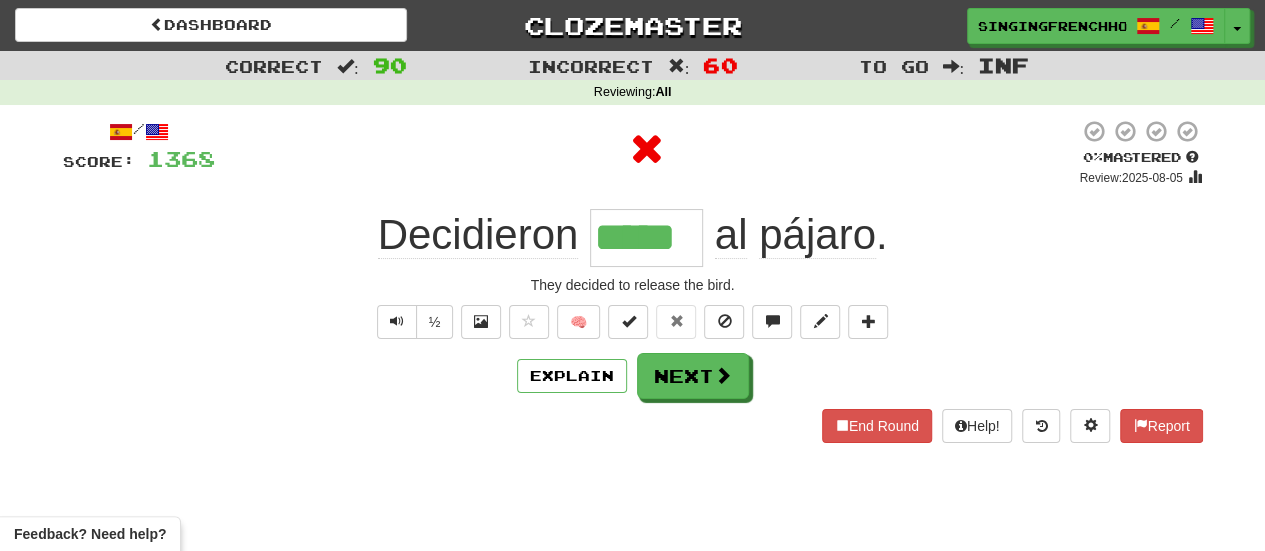 type on "******" 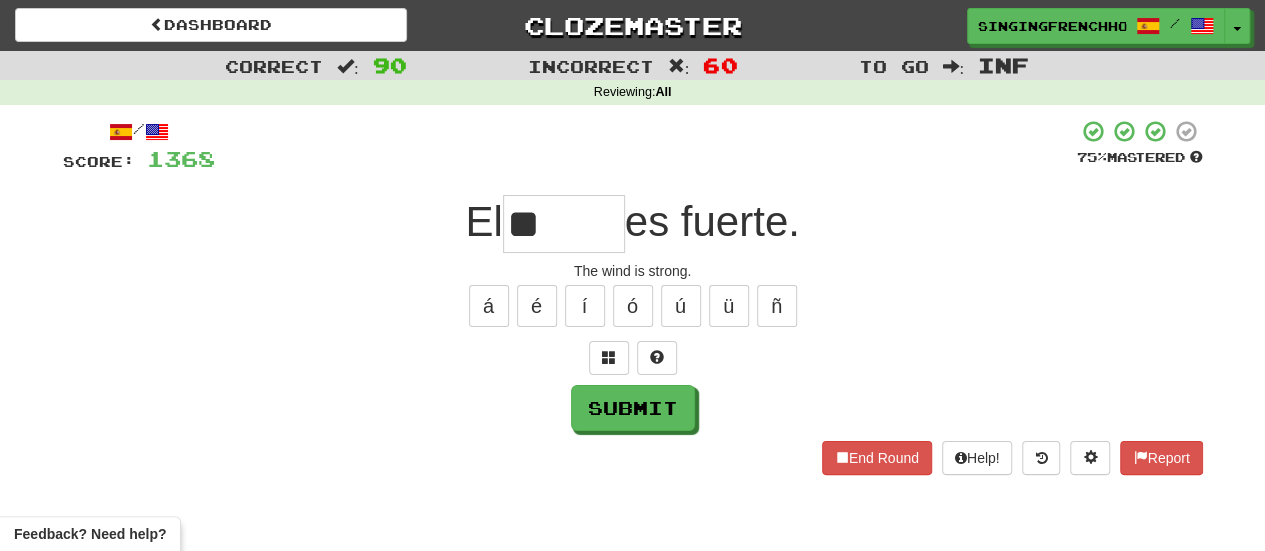 type on "*" 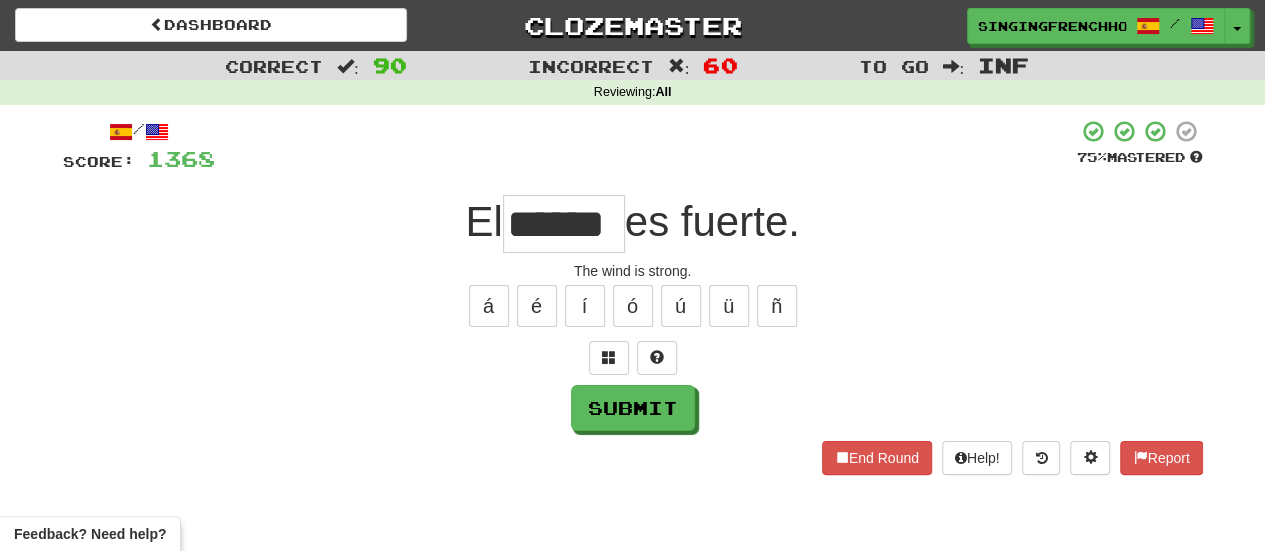 type on "******" 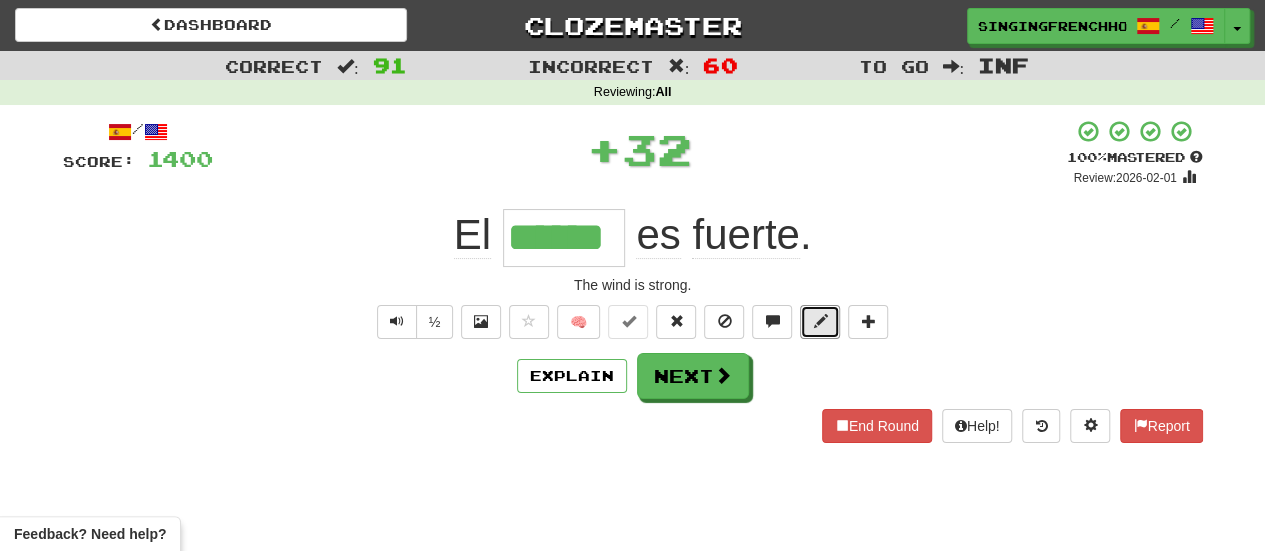 click at bounding box center [820, 322] 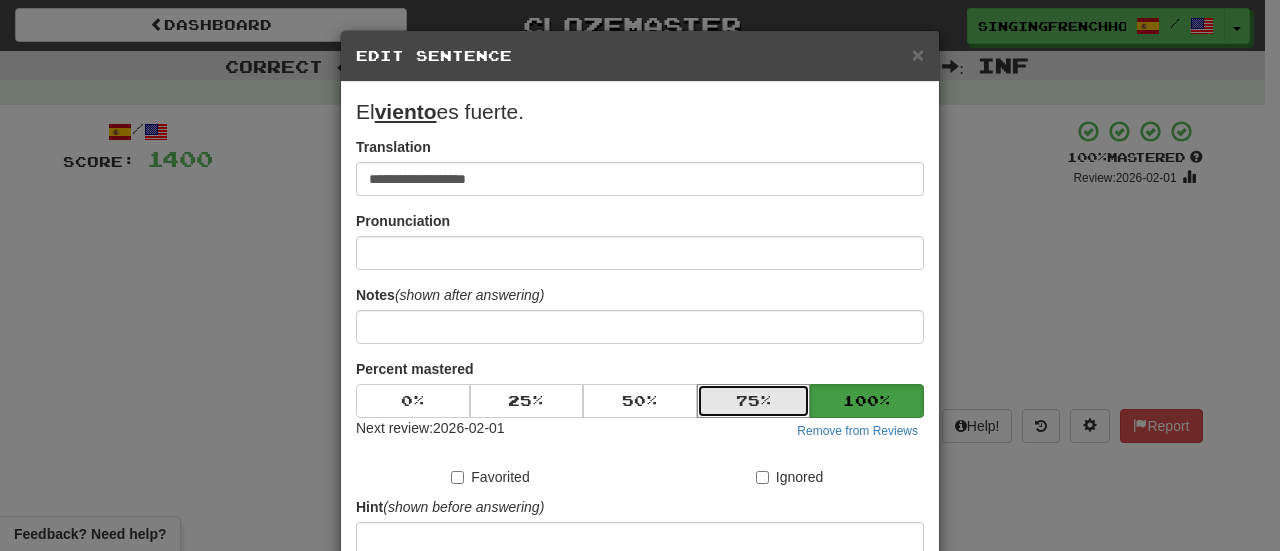 click on "75 %" at bounding box center [754, 401] 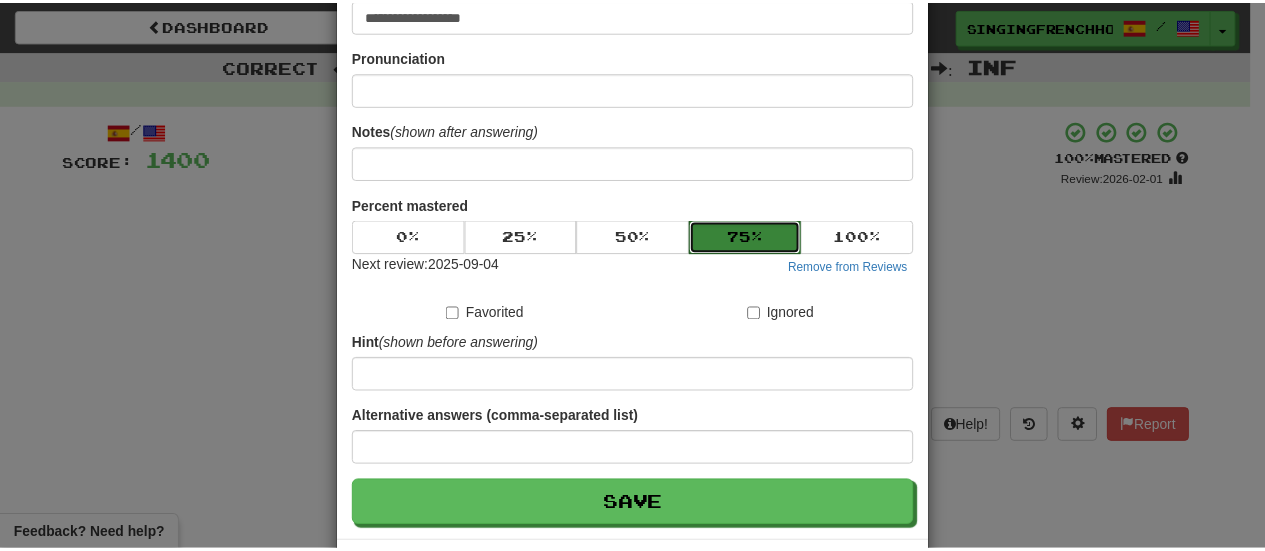 scroll, scrollTop: 246, scrollLeft: 0, axis: vertical 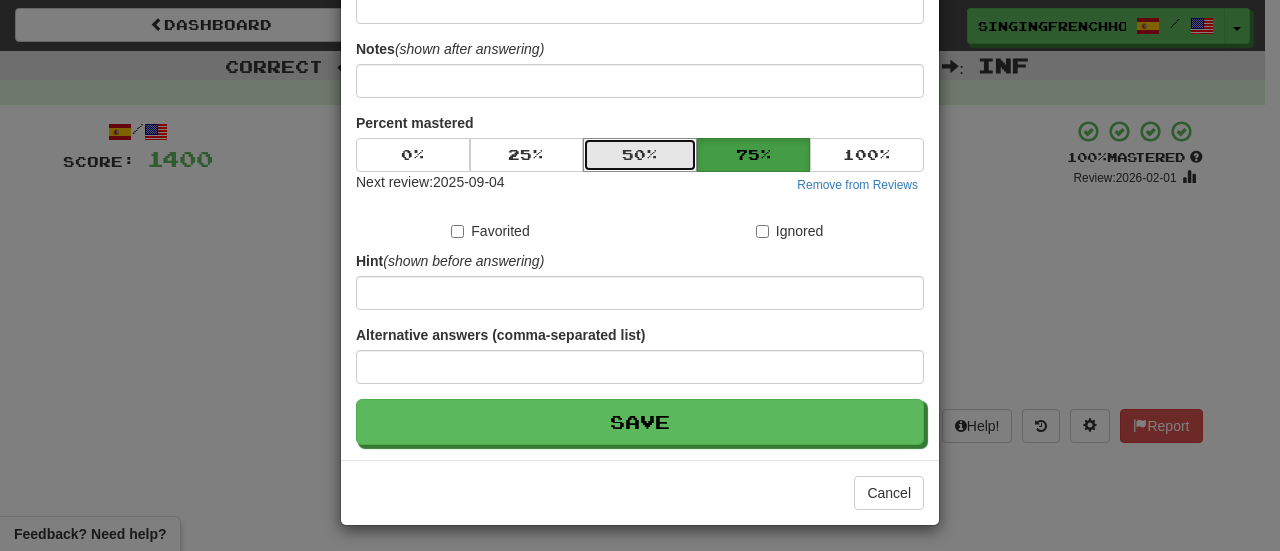 click on "50 %" at bounding box center (640, 155) 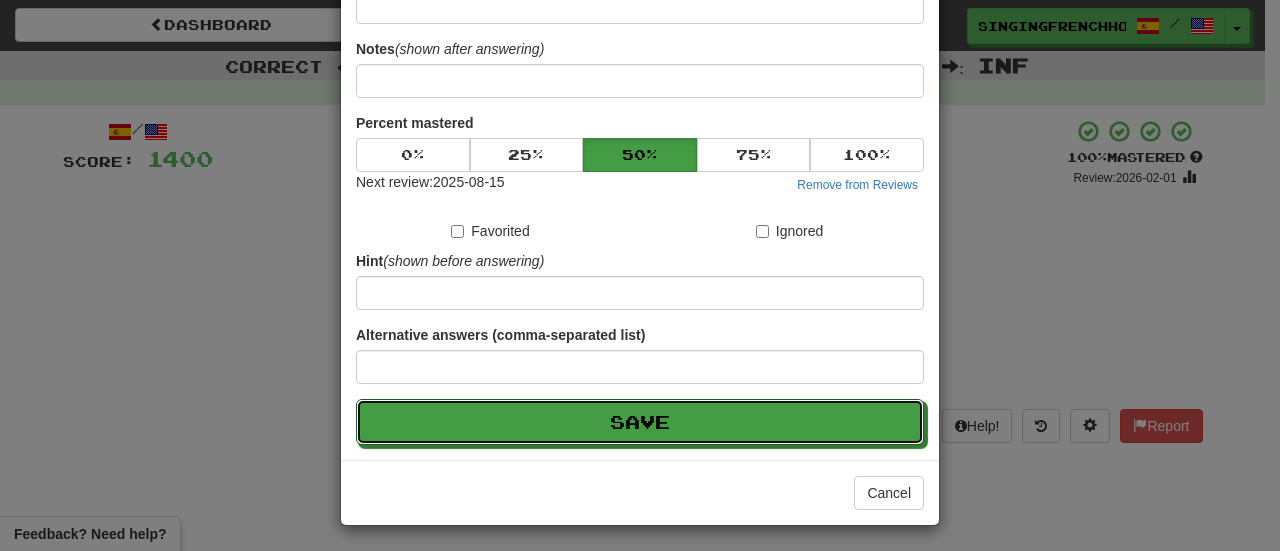 click on "Save" at bounding box center [640, 422] 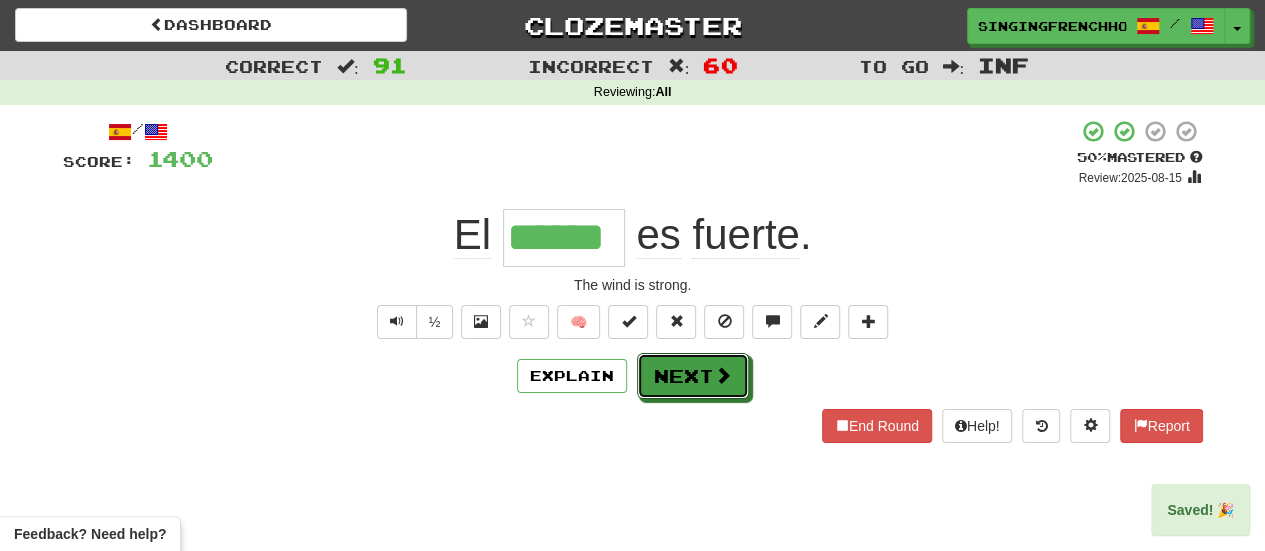 click at bounding box center [723, 375] 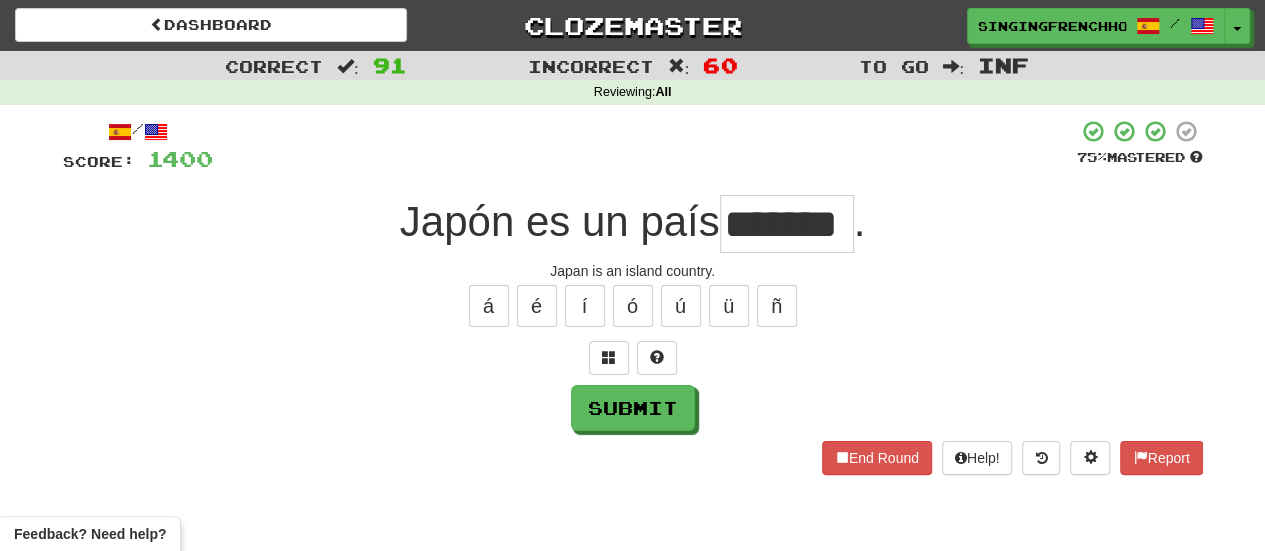 type on "*******" 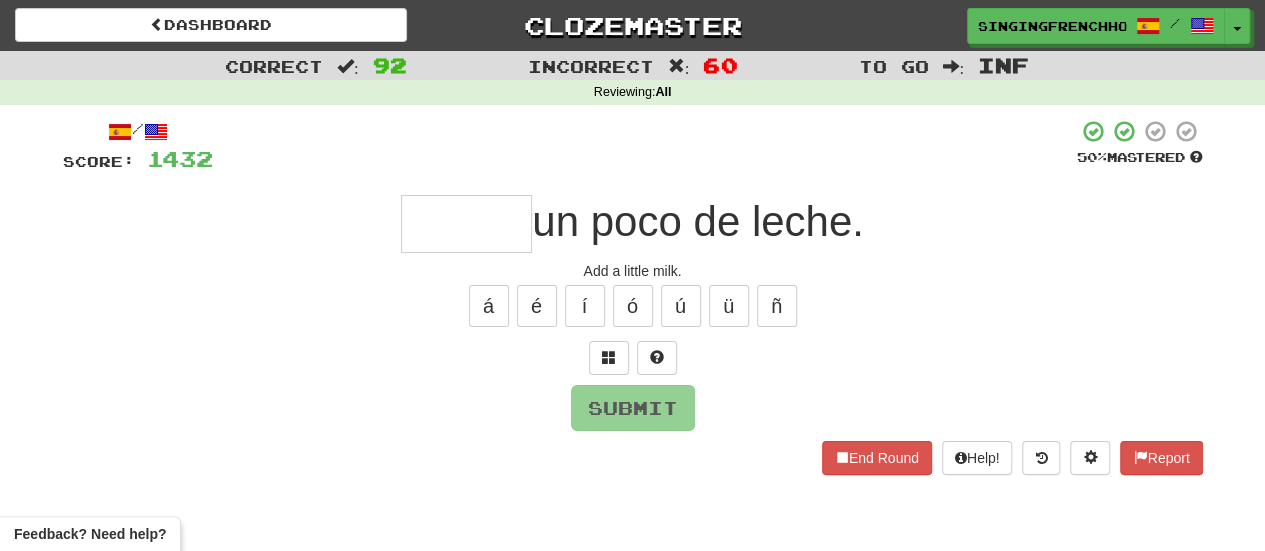 type on "*****" 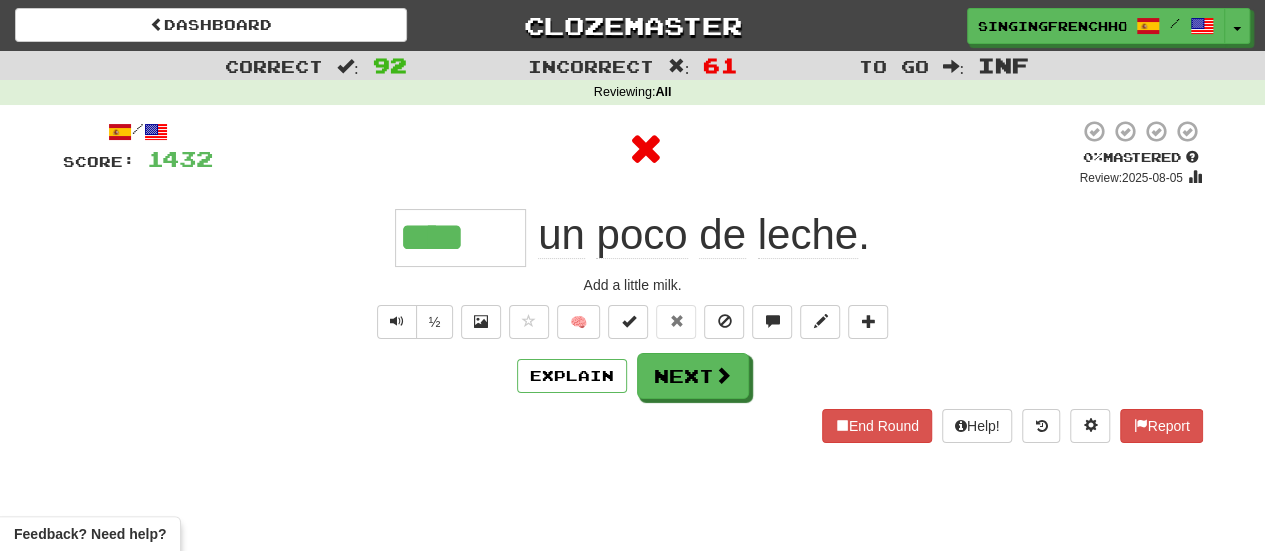type on "*****" 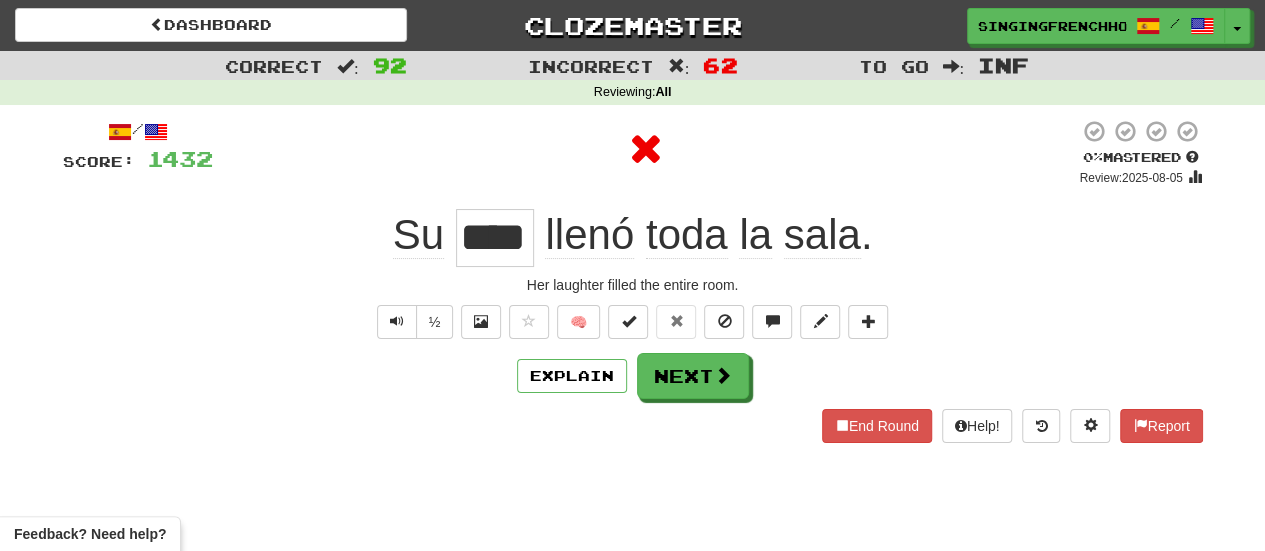 scroll, scrollTop: 0, scrollLeft: 0, axis: both 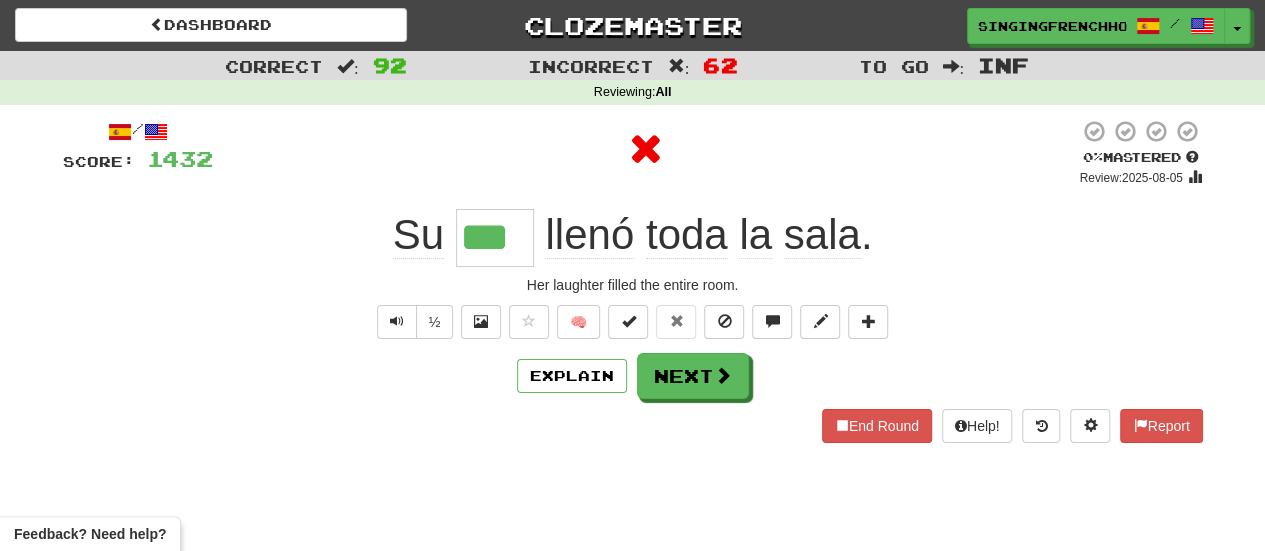 type on "****" 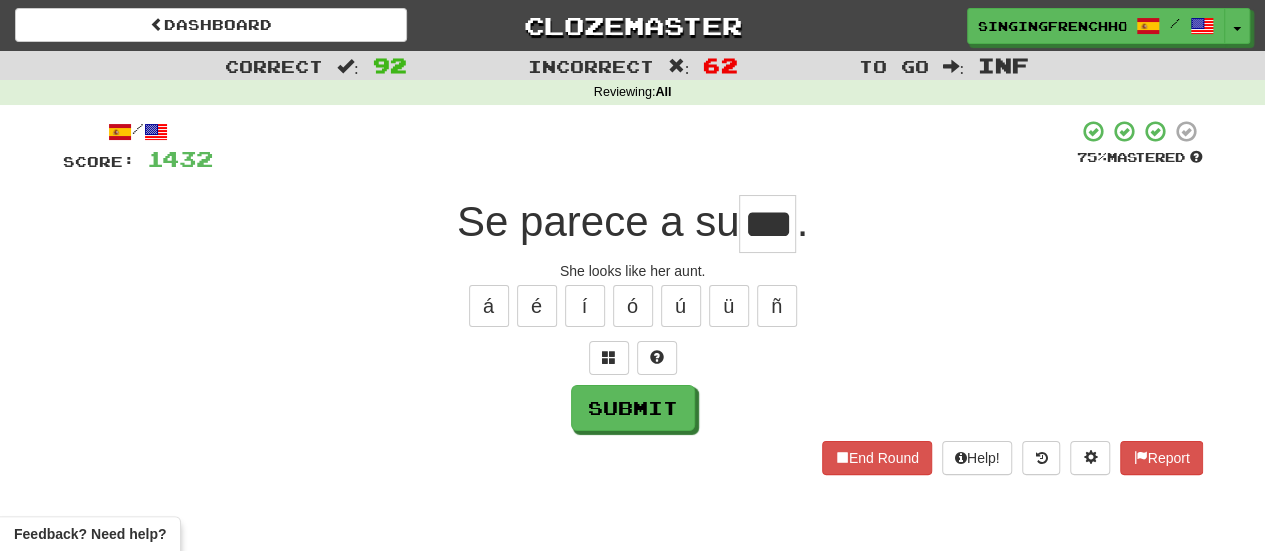 type on "***" 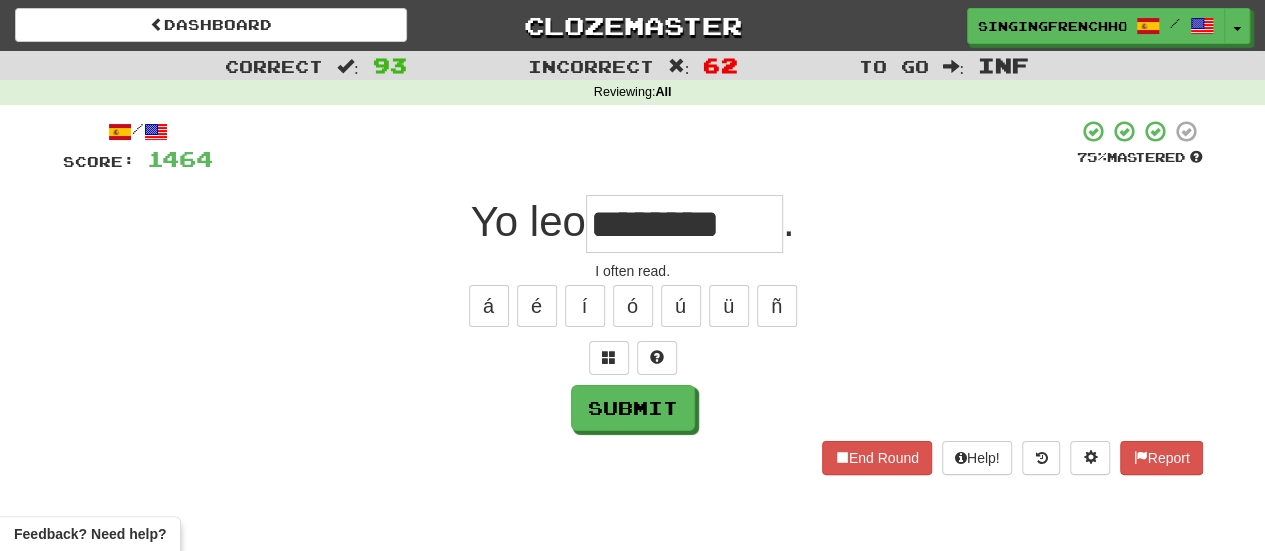 type on "********" 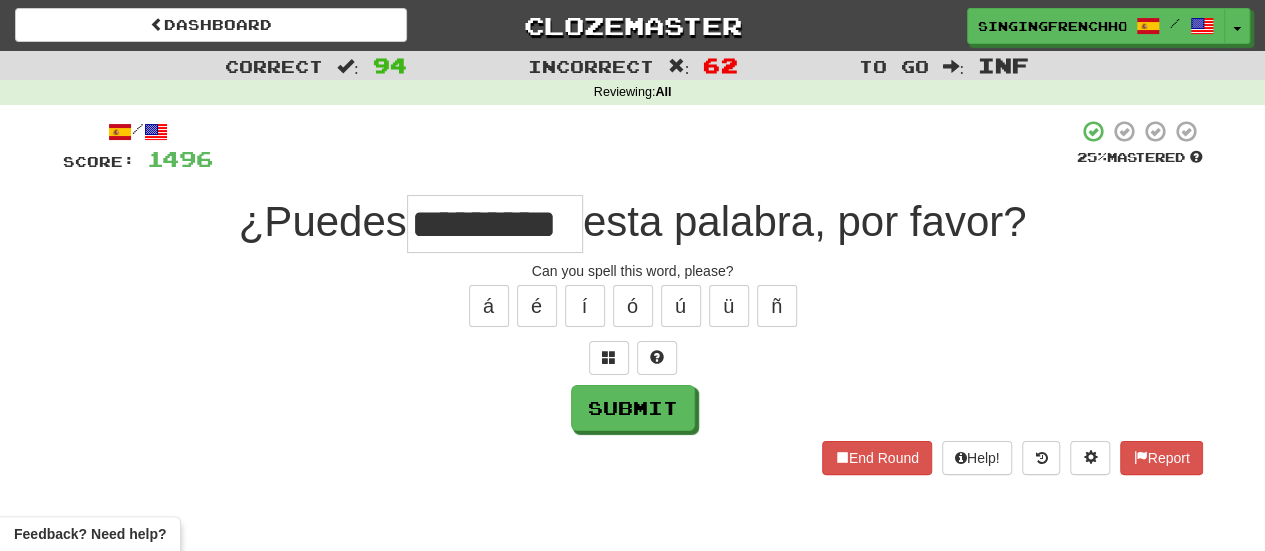 type on "*********" 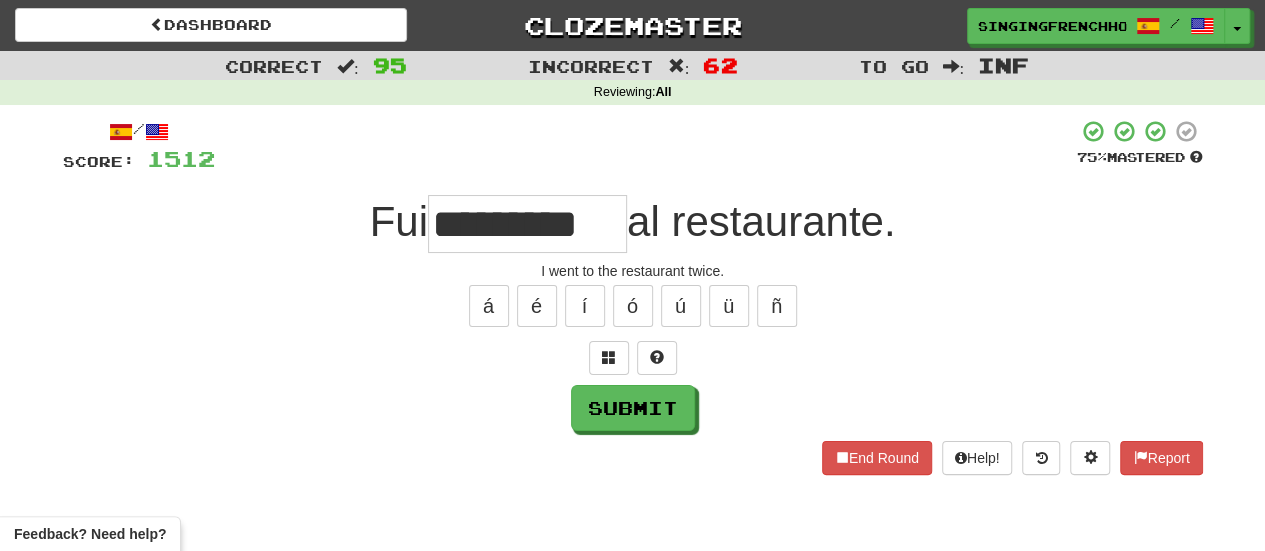 type on "*********" 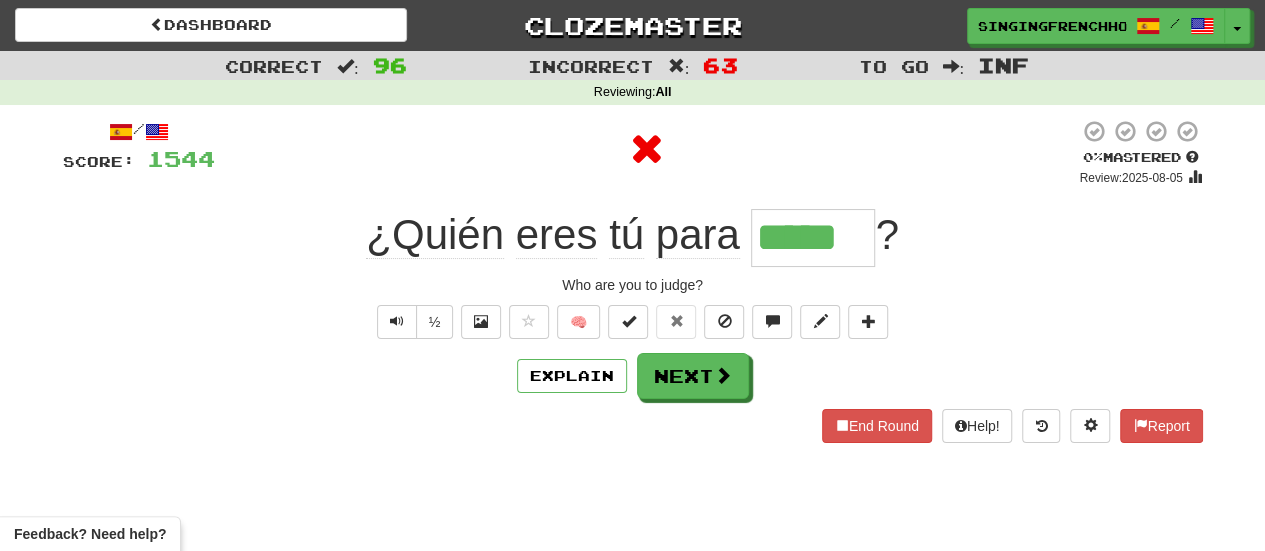 type on "******" 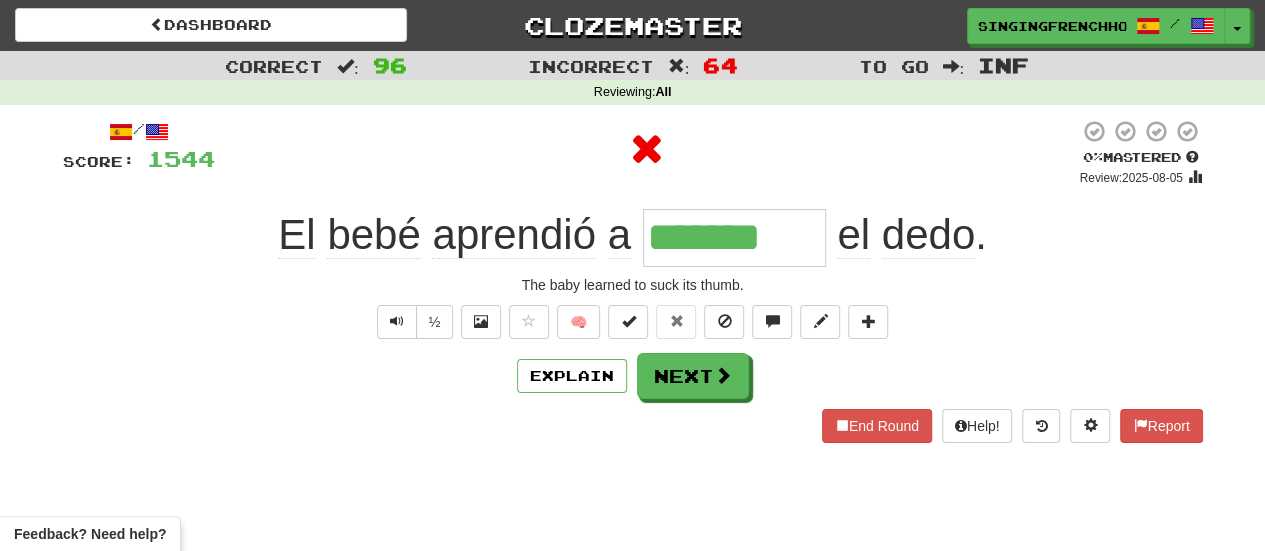 type on "********" 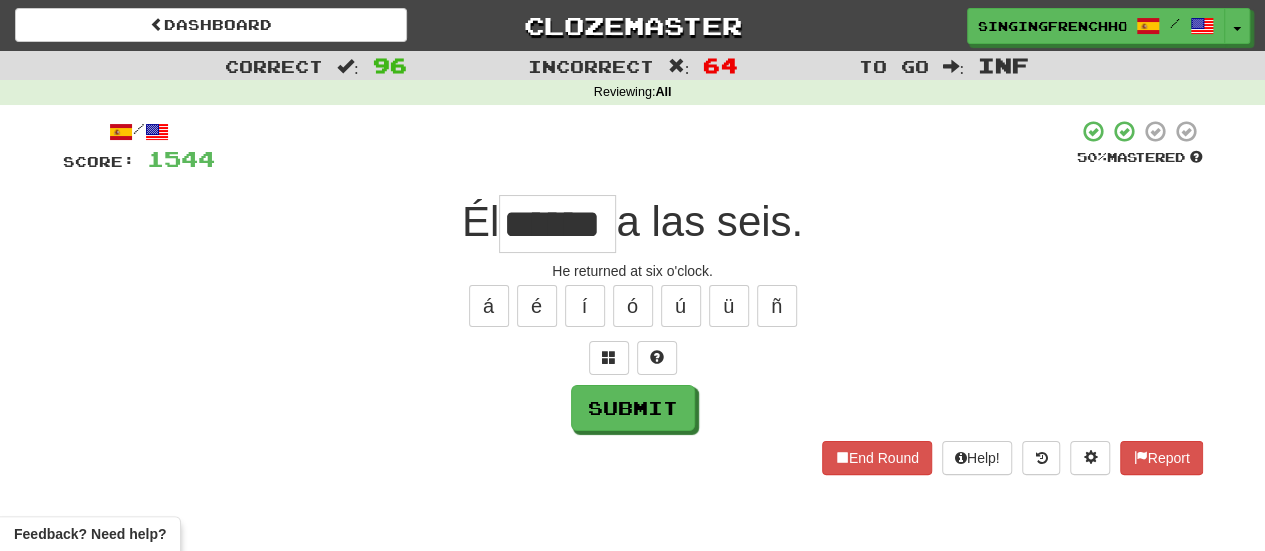 type on "******" 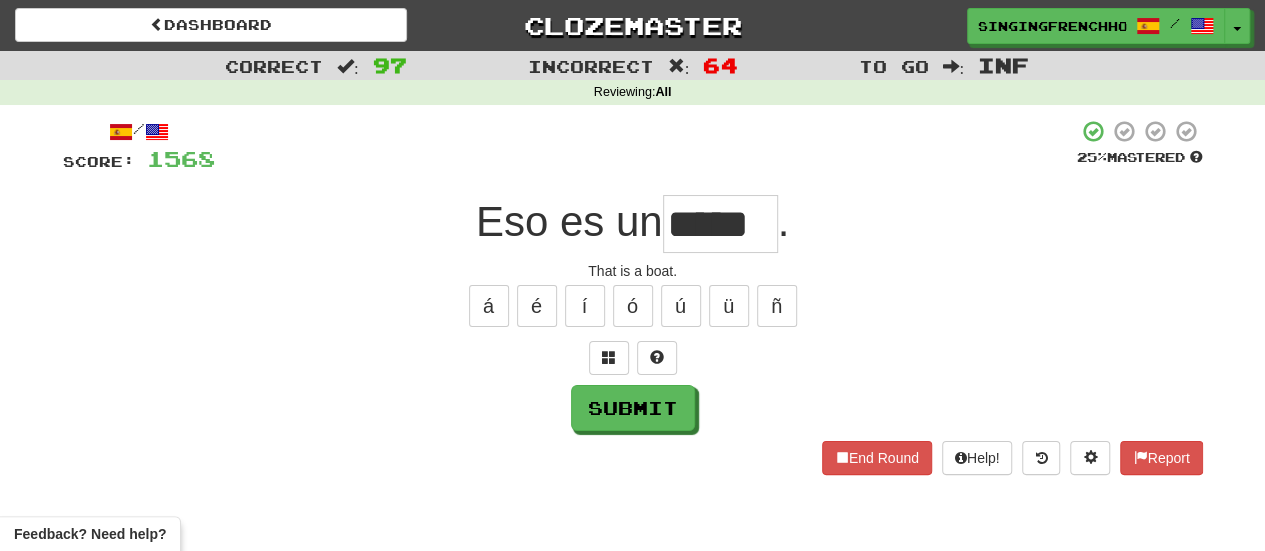 type on "*****" 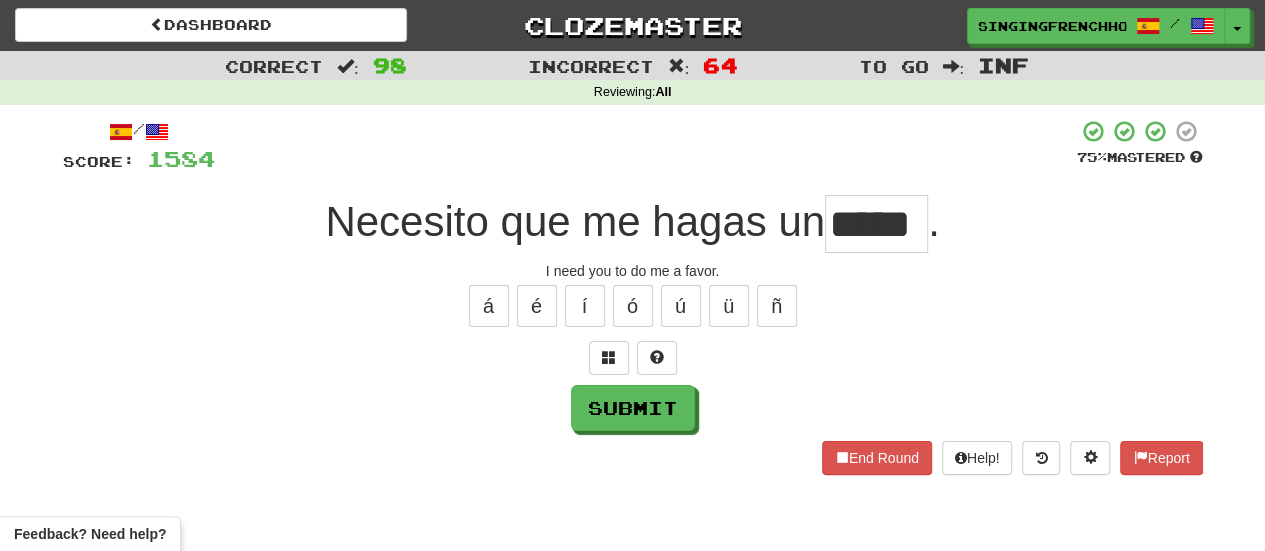 type on "*****" 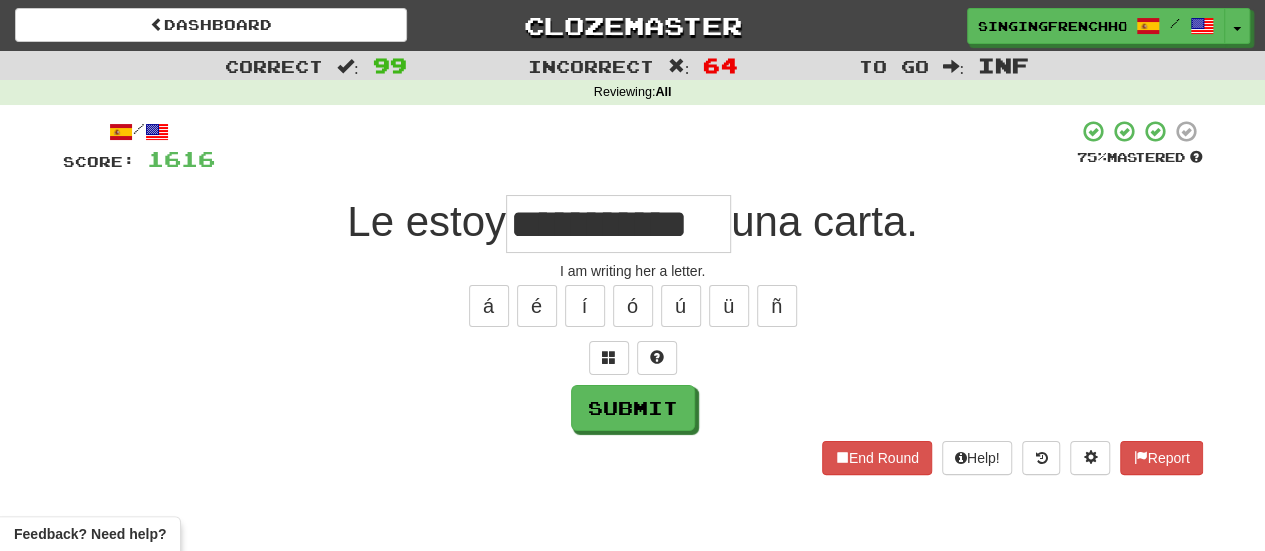 type on "**********" 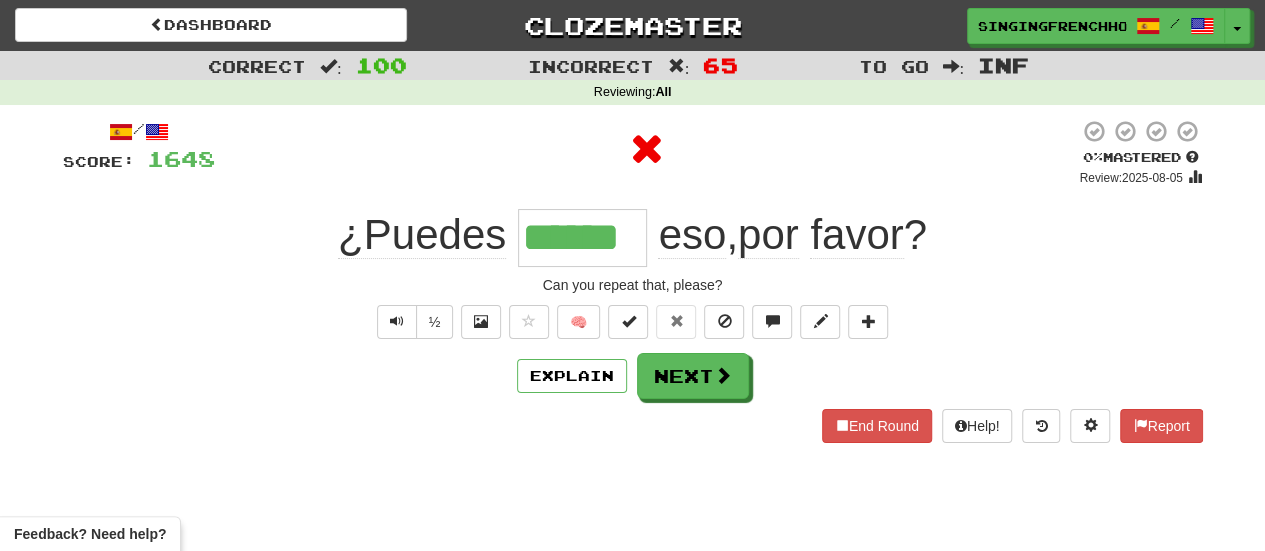 type on "*******" 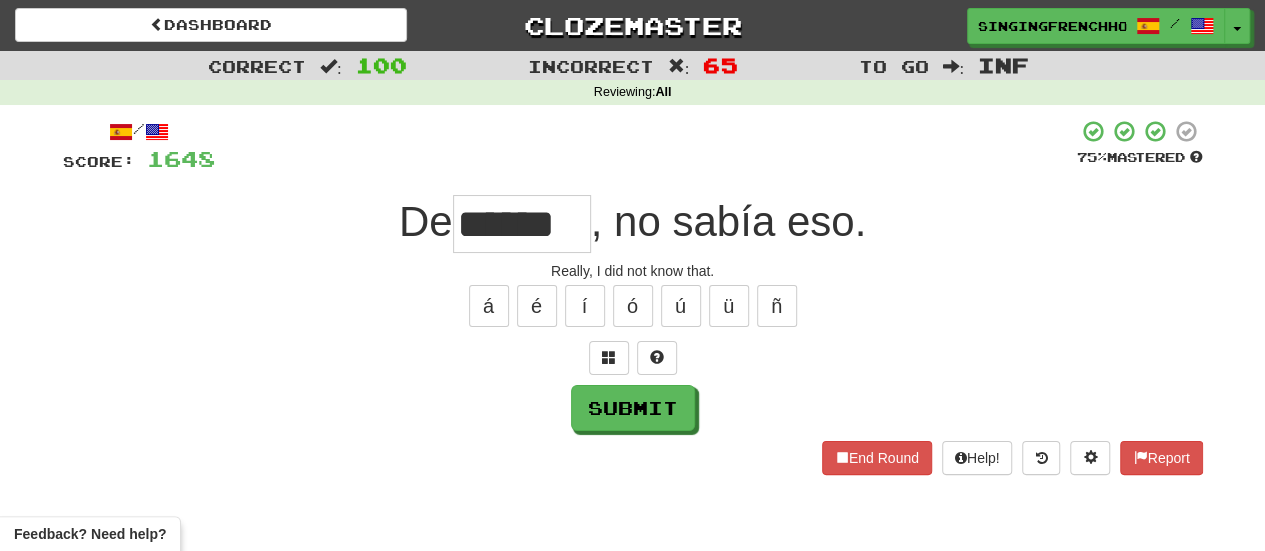 scroll, scrollTop: 0, scrollLeft: 0, axis: both 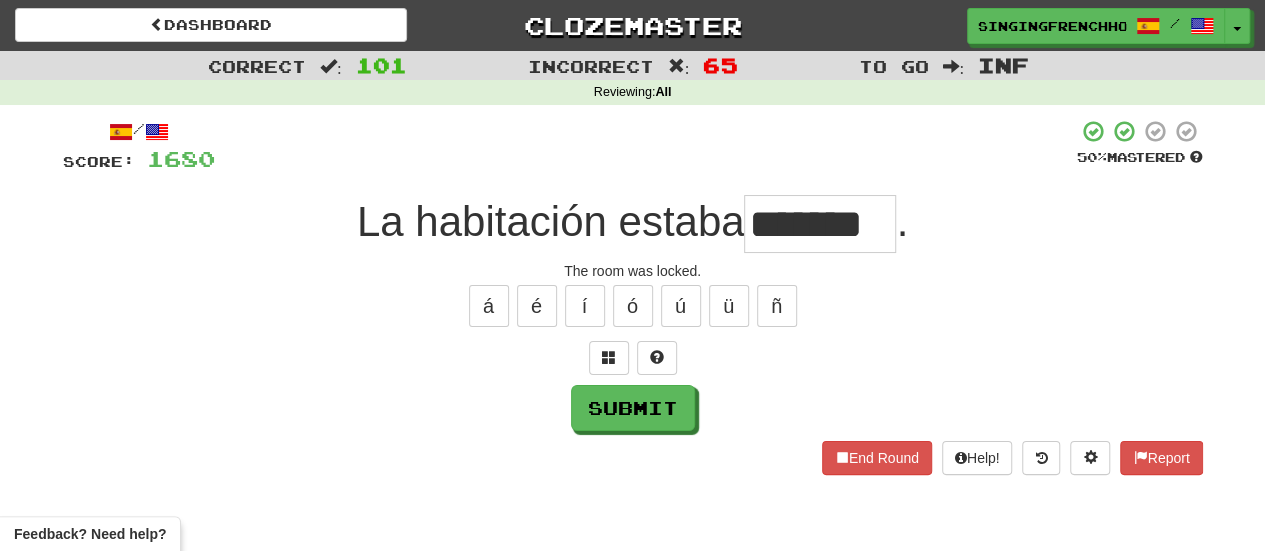 type on "*******" 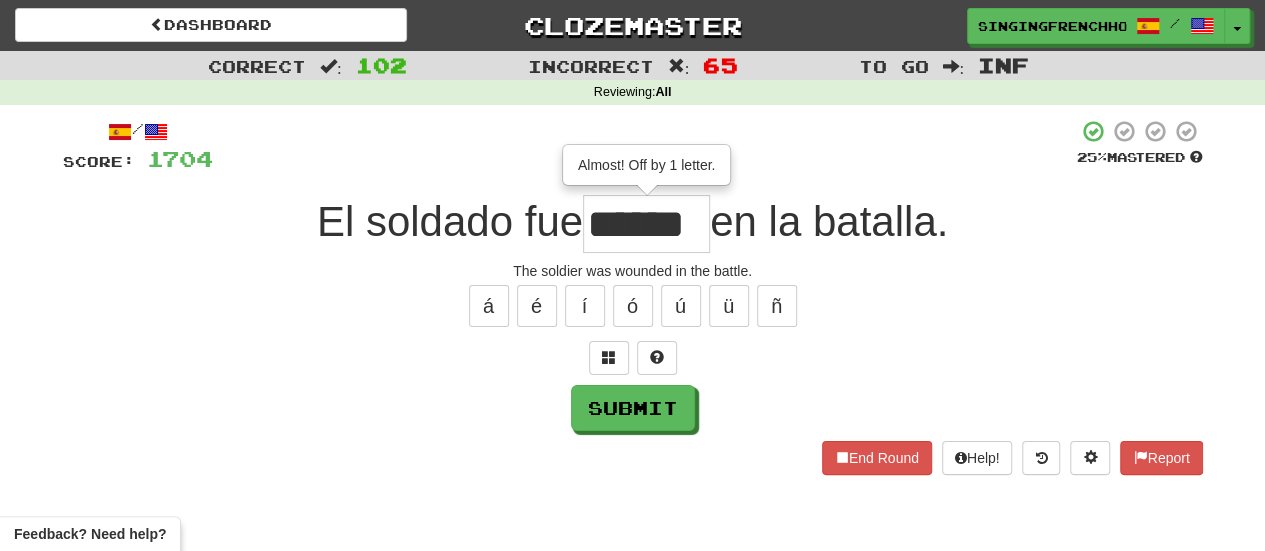 type on "******" 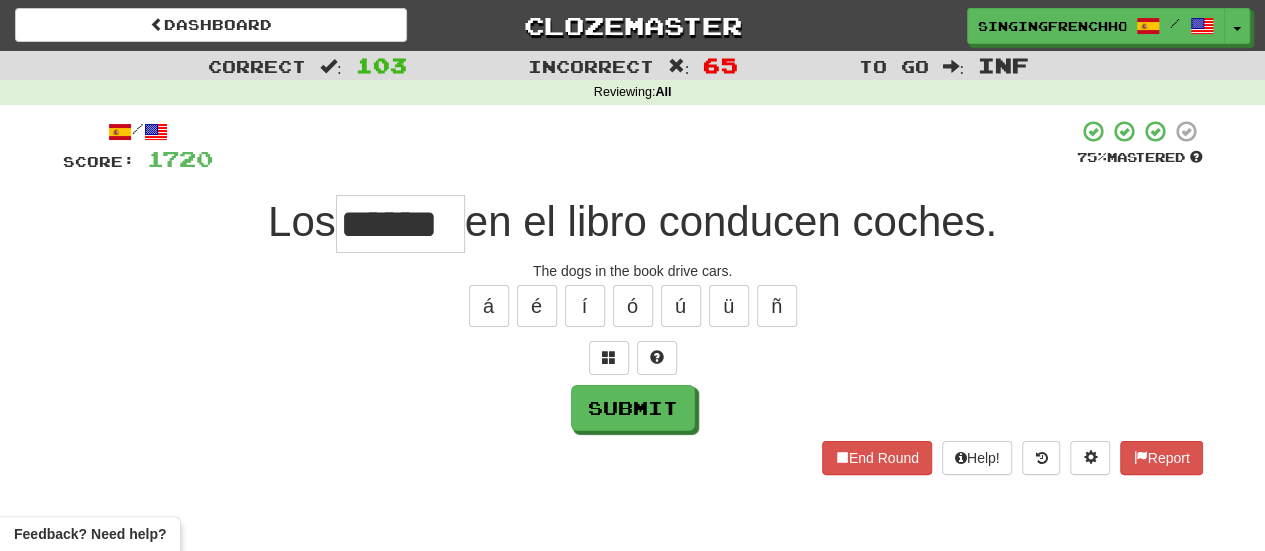type on "******" 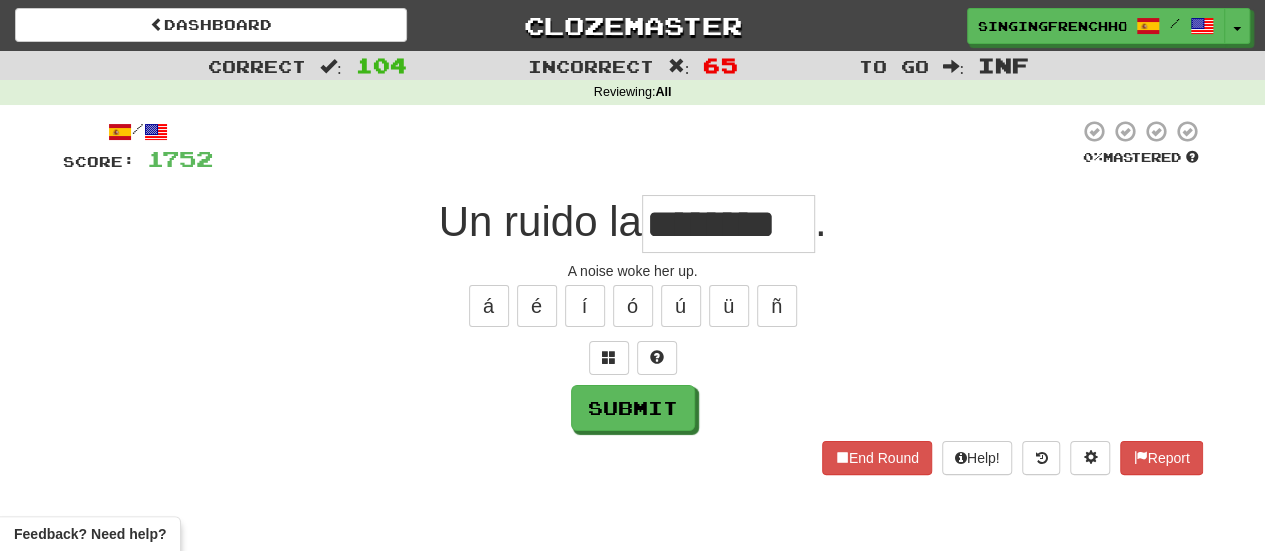 type on "********" 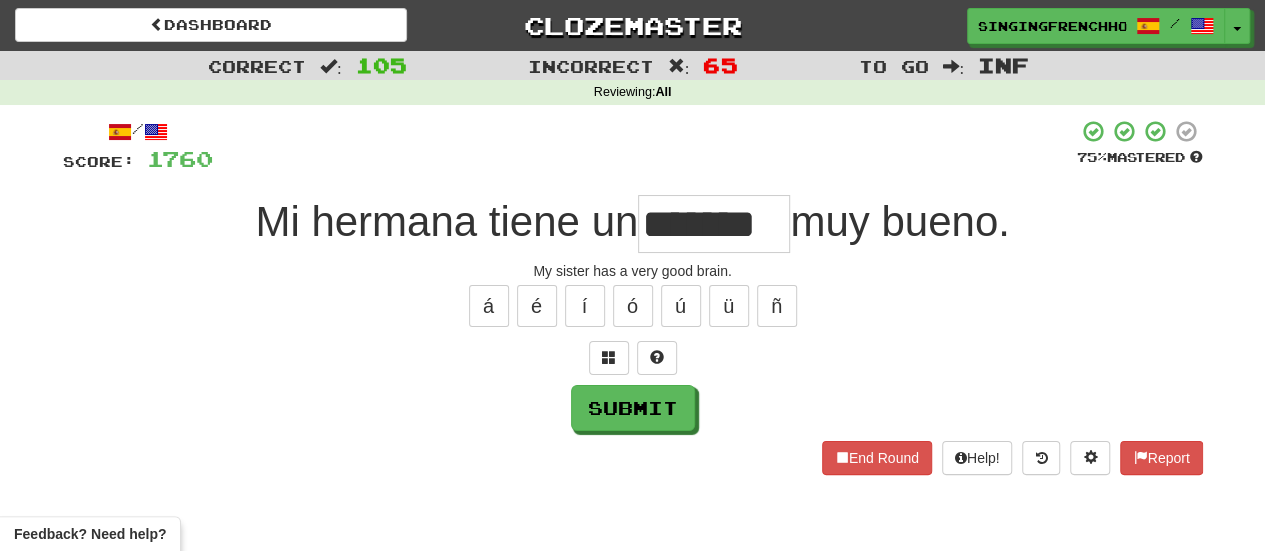 type on "*******" 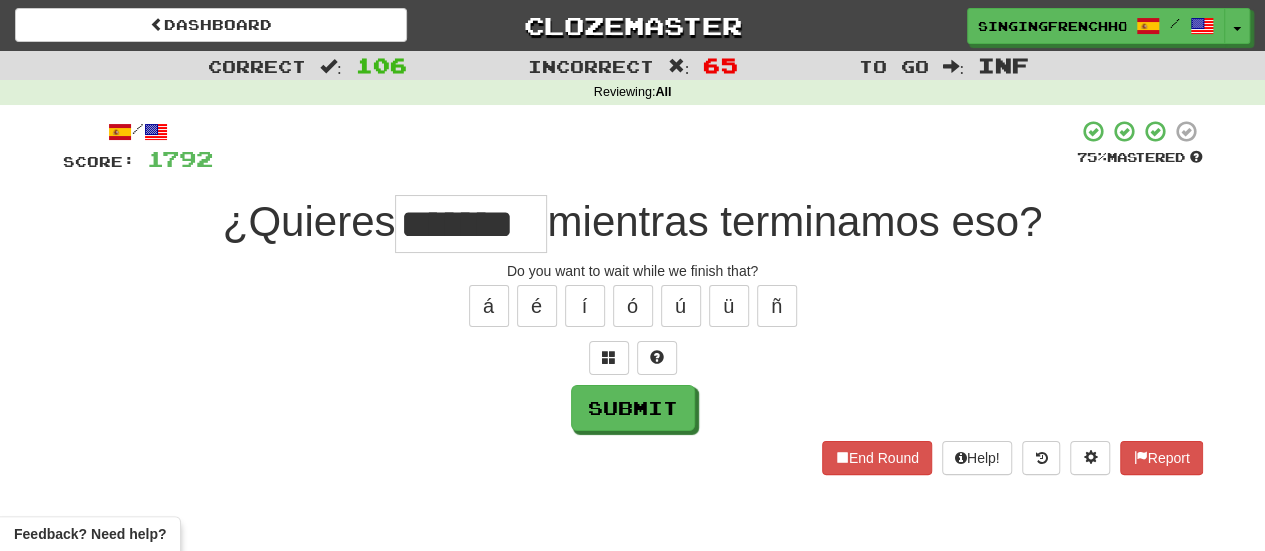 type on "*******" 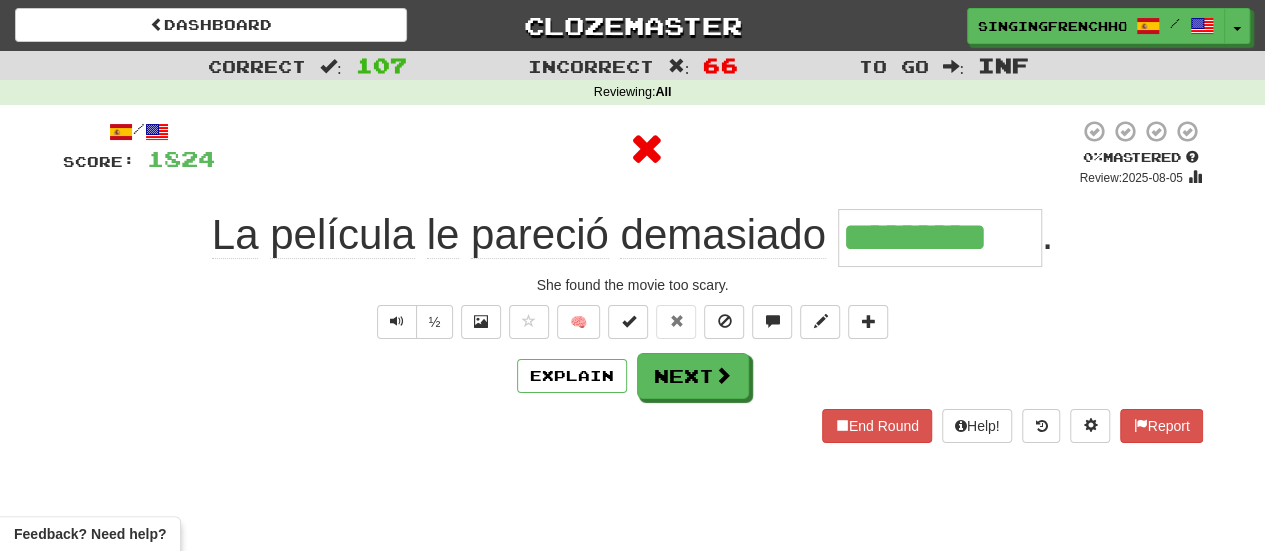 type on "**********" 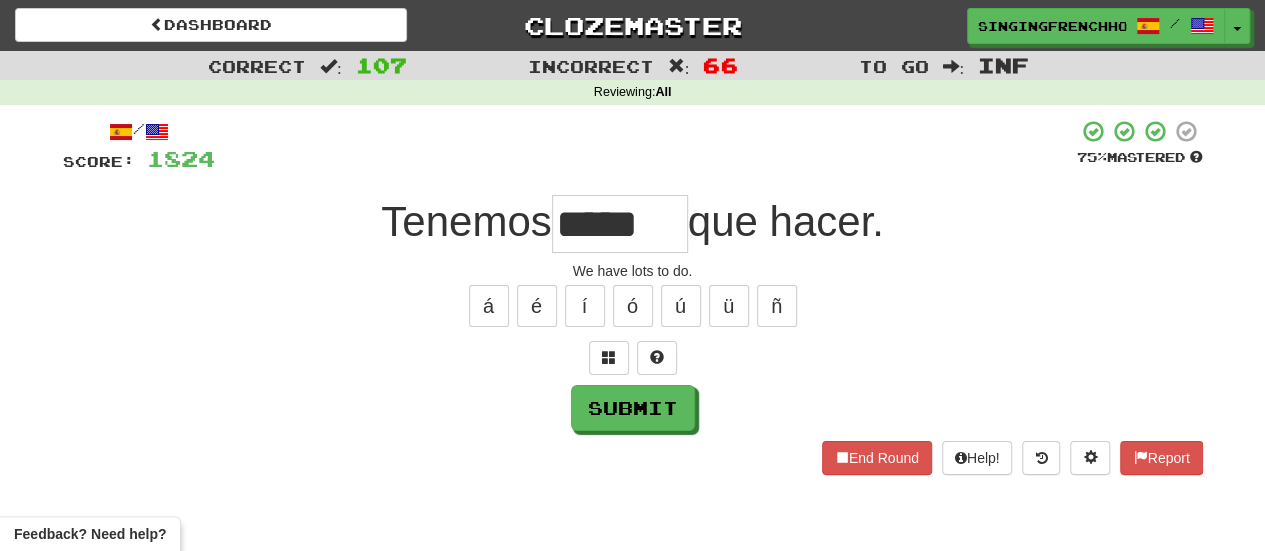 type on "*****" 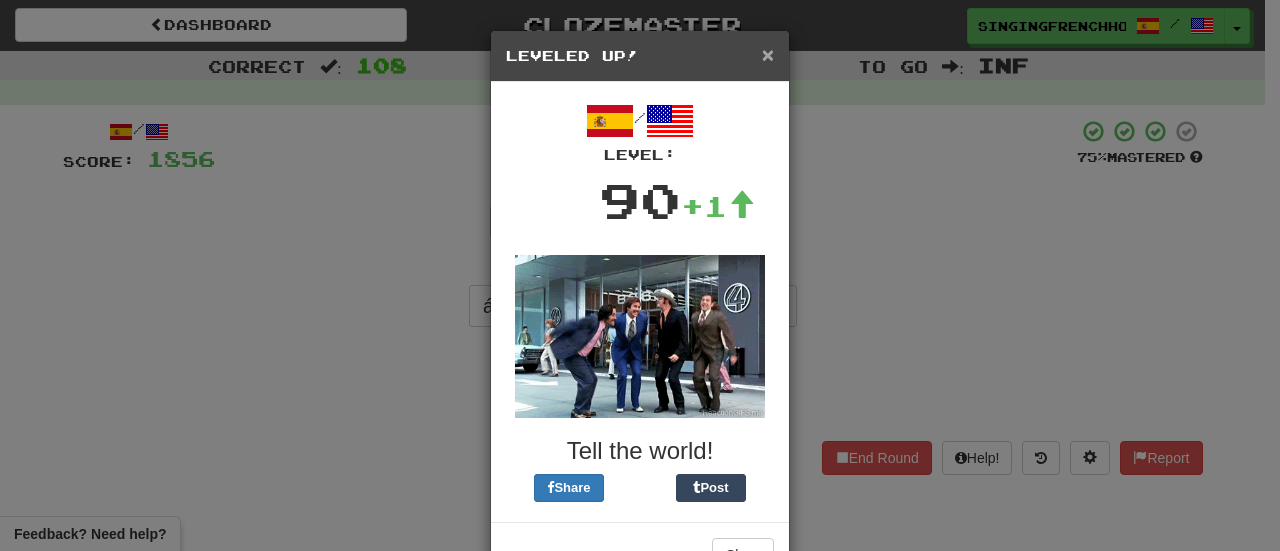 click on "×" at bounding box center (768, 54) 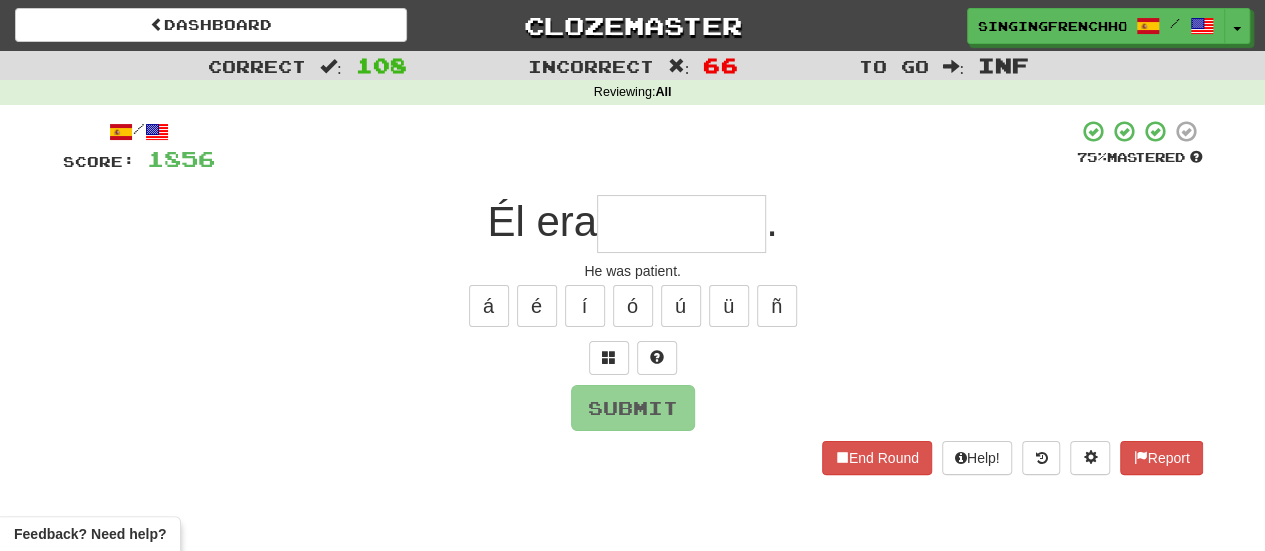 click at bounding box center [681, 224] 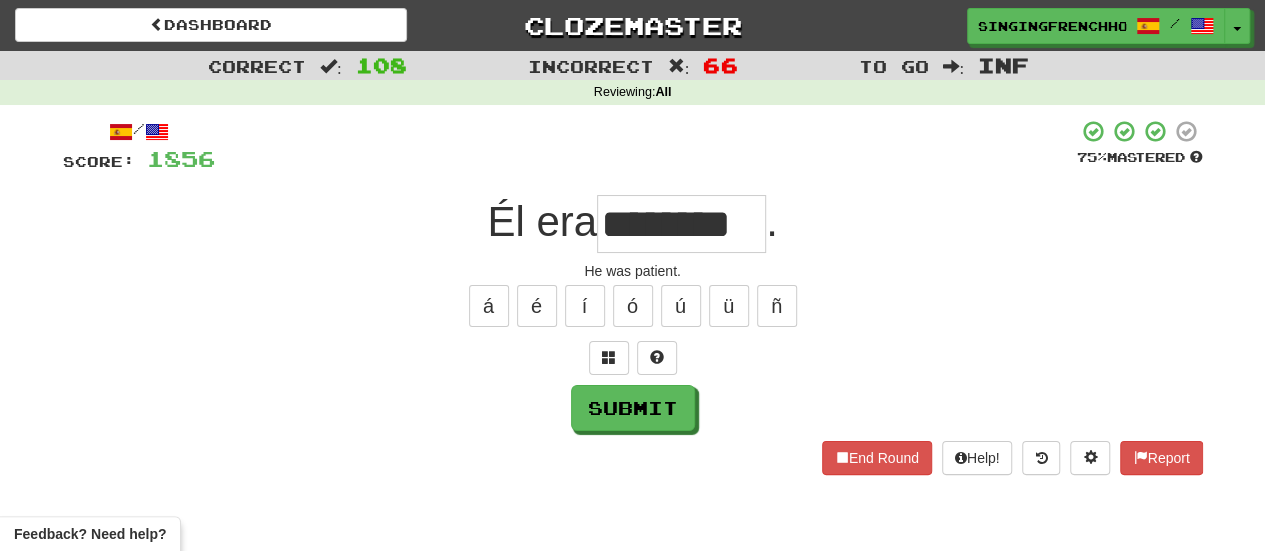 type on "********" 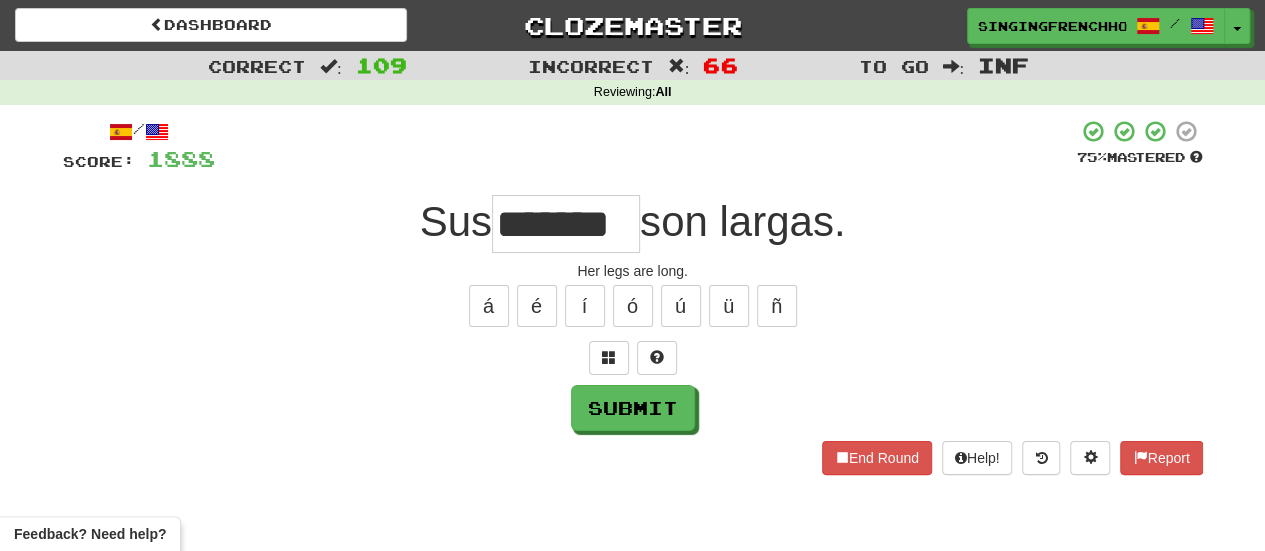 type on "*******" 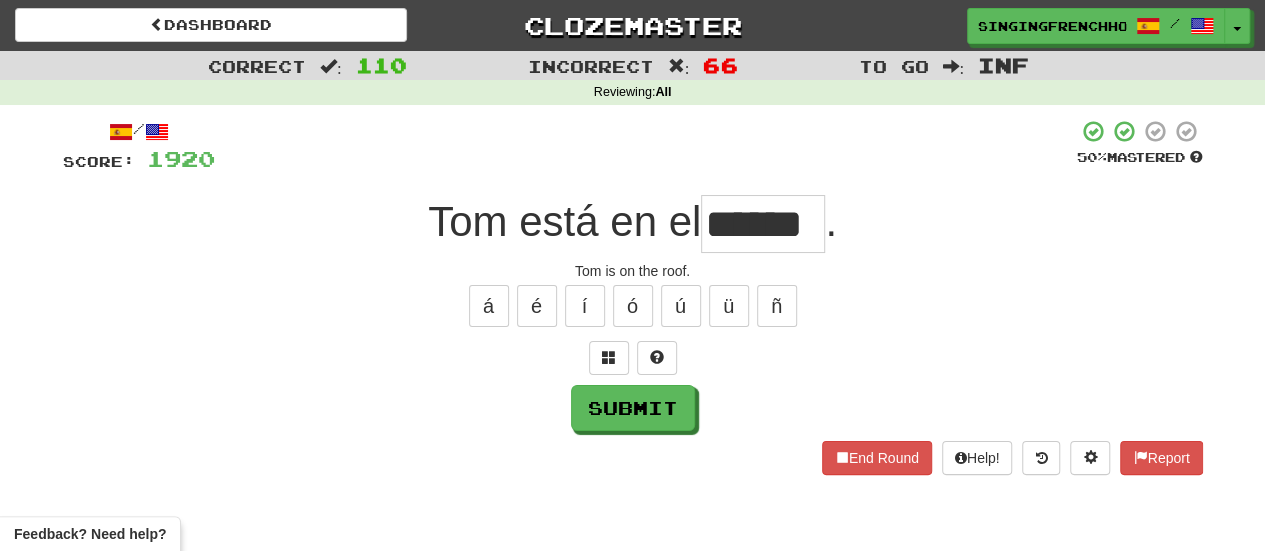 type on "******" 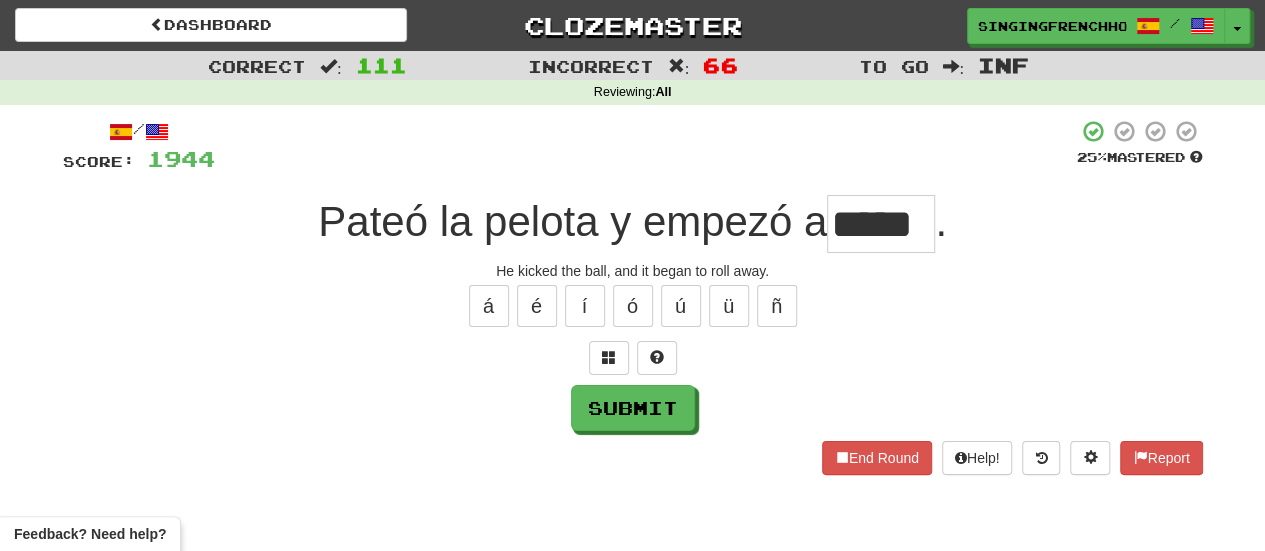 type on "*****" 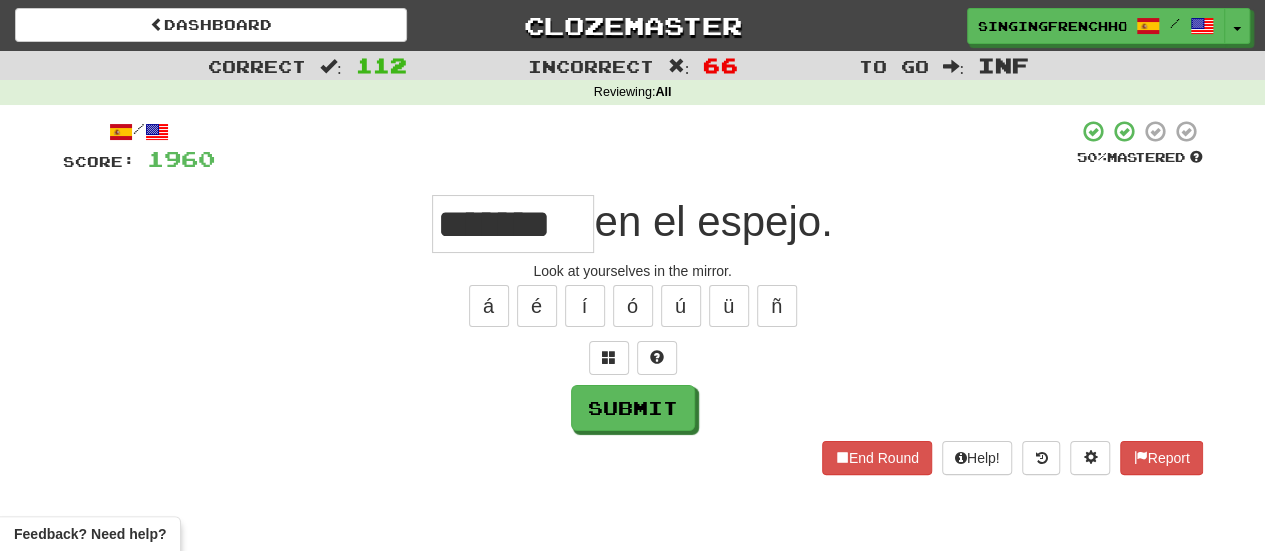 type on "*******" 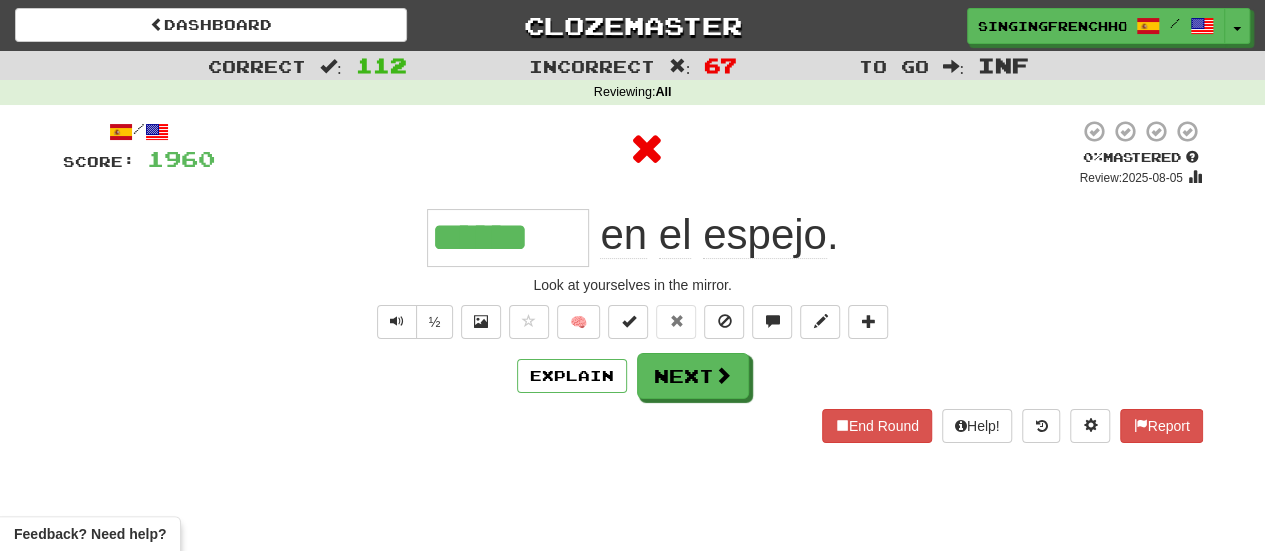 type on "*******" 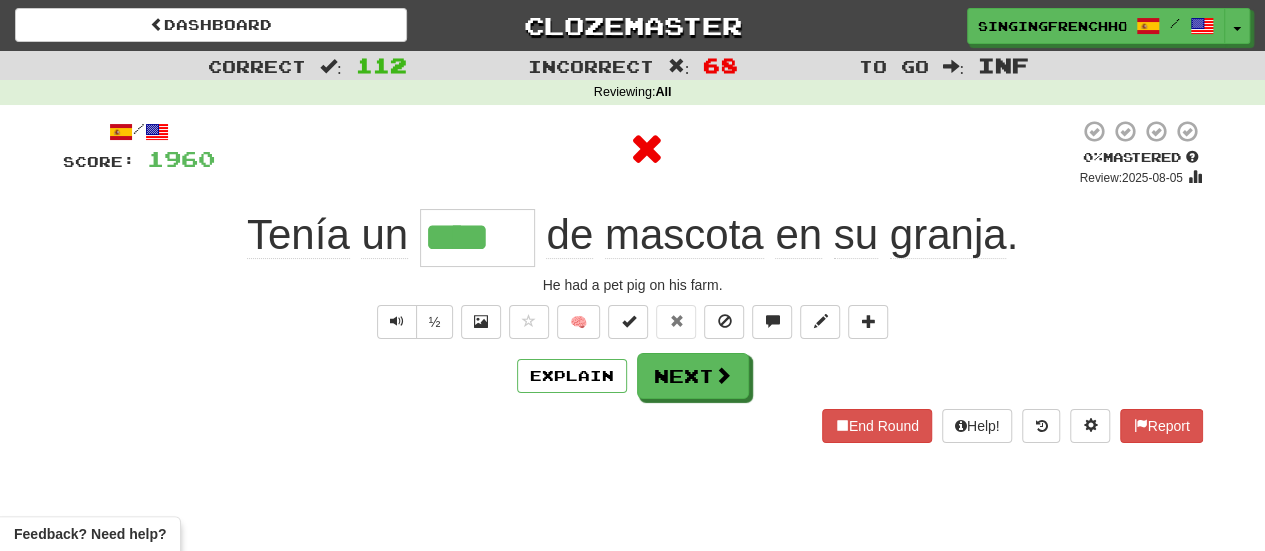 type on "*****" 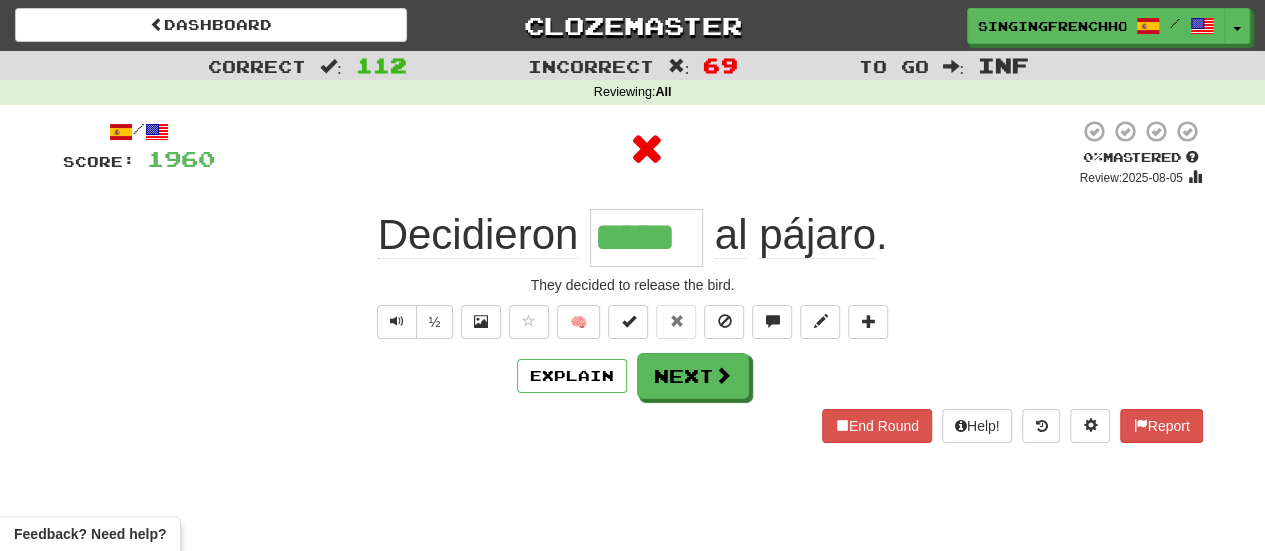 type 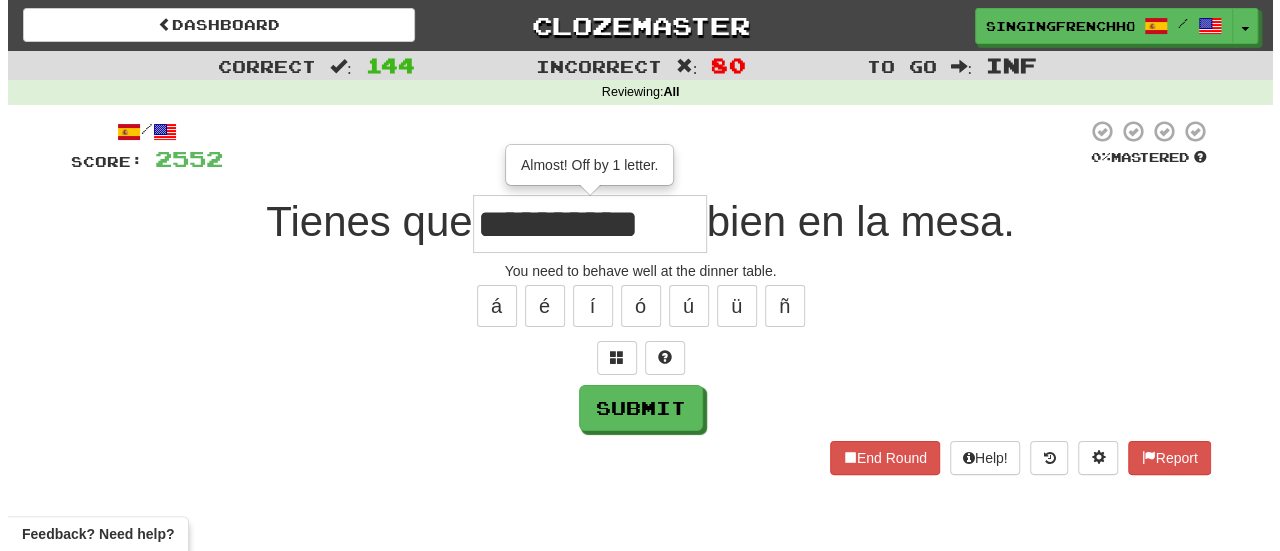 scroll, scrollTop: 0, scrollLeft: 0, axis: both 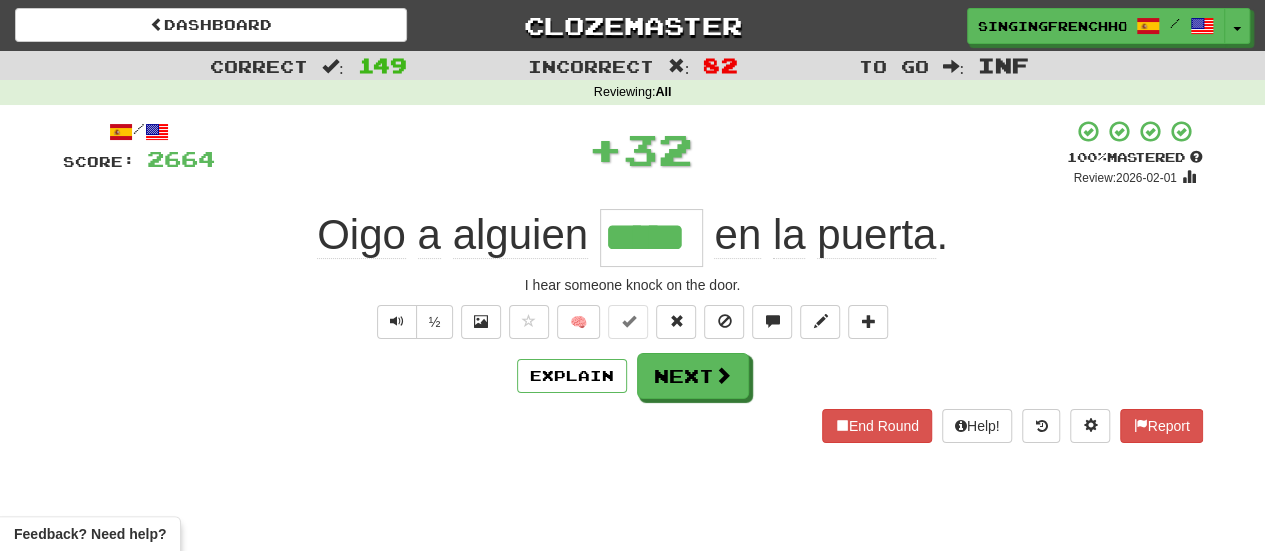 click on "½ 🧠" at bounding box center (633, 322) 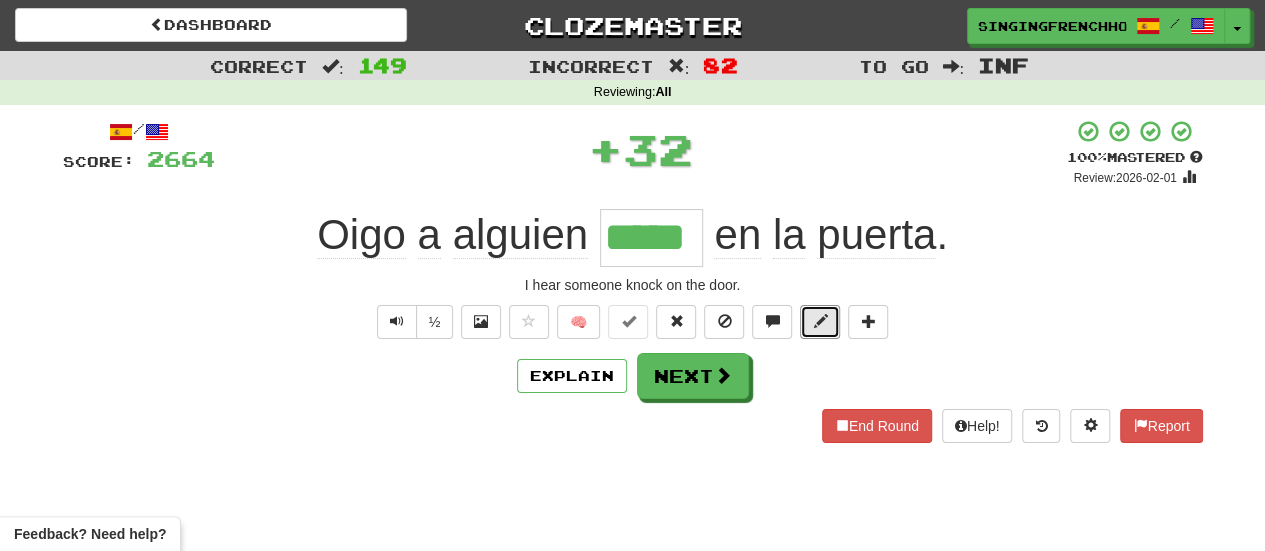 click at bounding box center (820, 322) 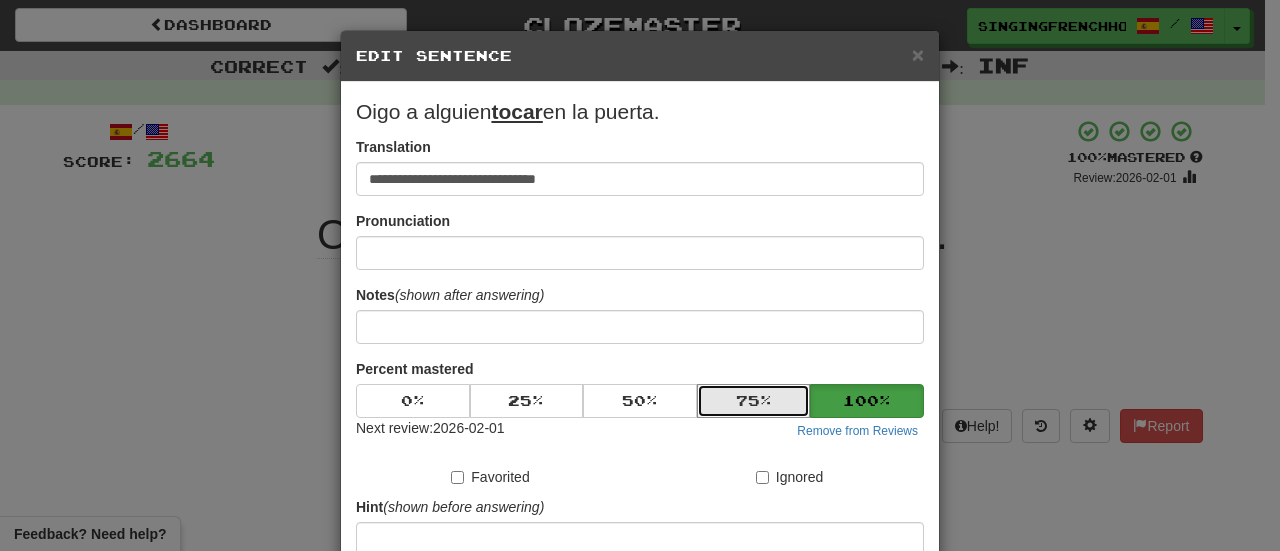 click on "75 %" at bounding box center (754, 401) 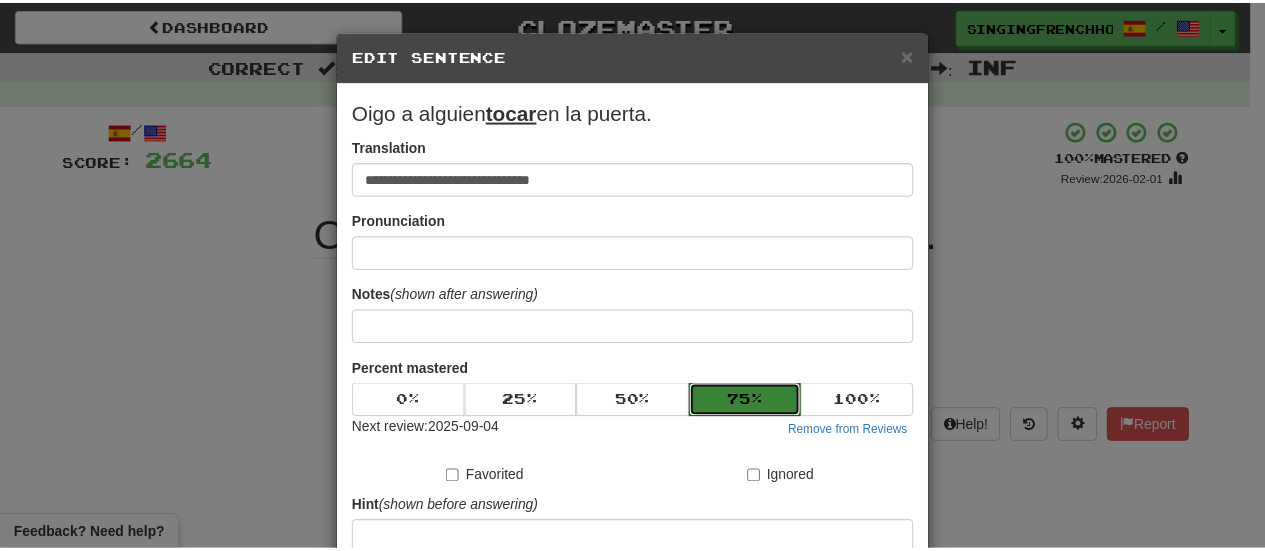 scroll, scrollTop: 246, scrollLeft: 0, axis: vertical 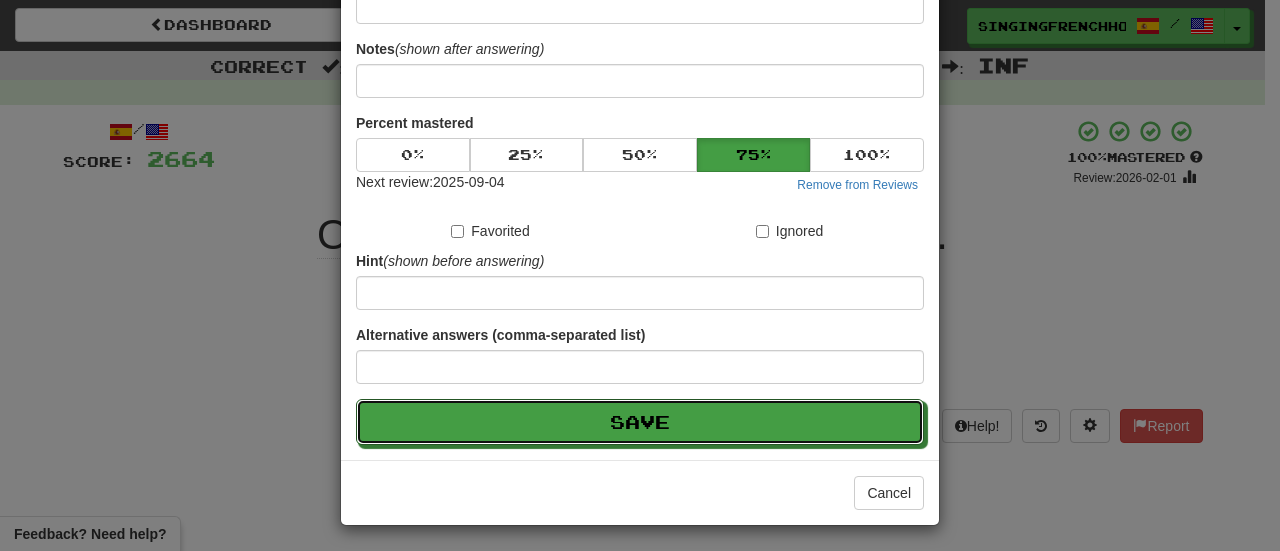 click on "Save" at bounding box center [640, 422] 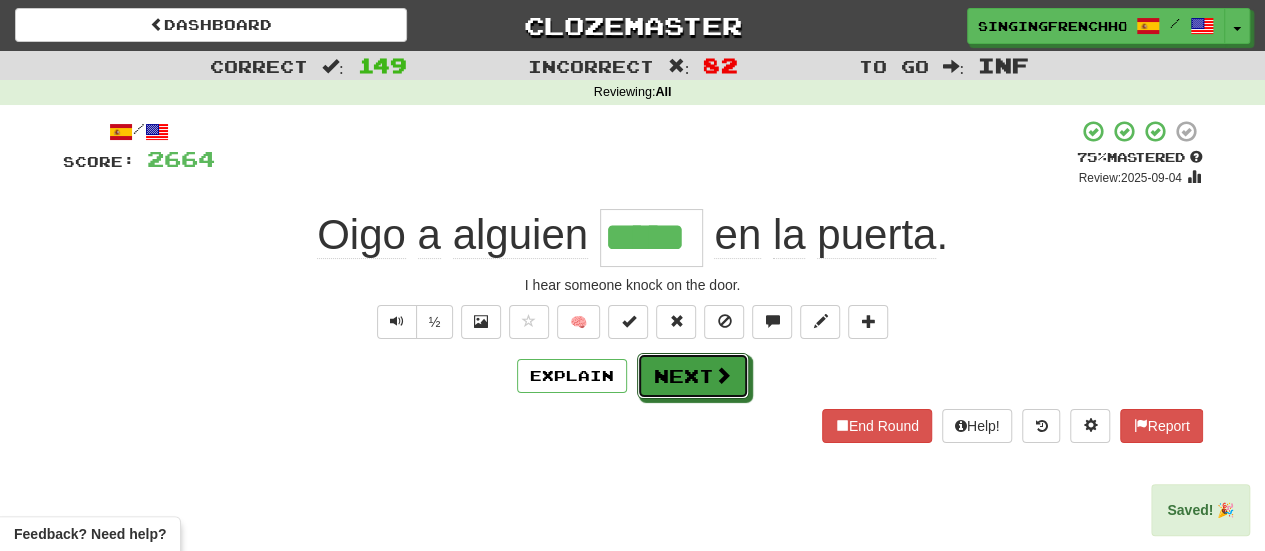 click on "Next" at bounding box center (693, 376) 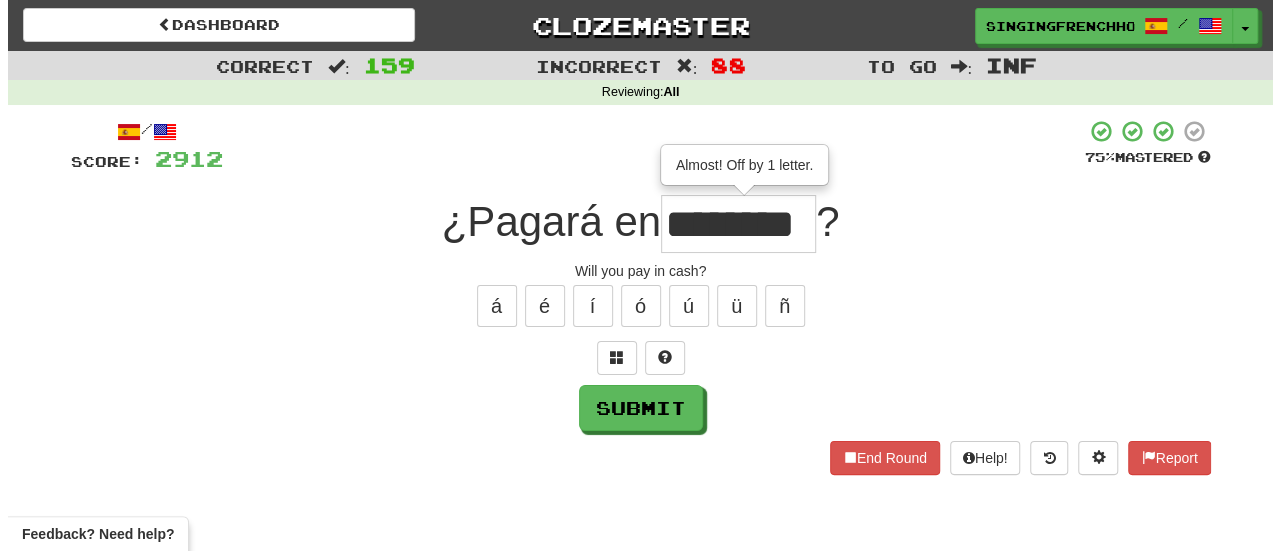 scroll, scrollTop: 0, scrollLeft: 0, axis: both 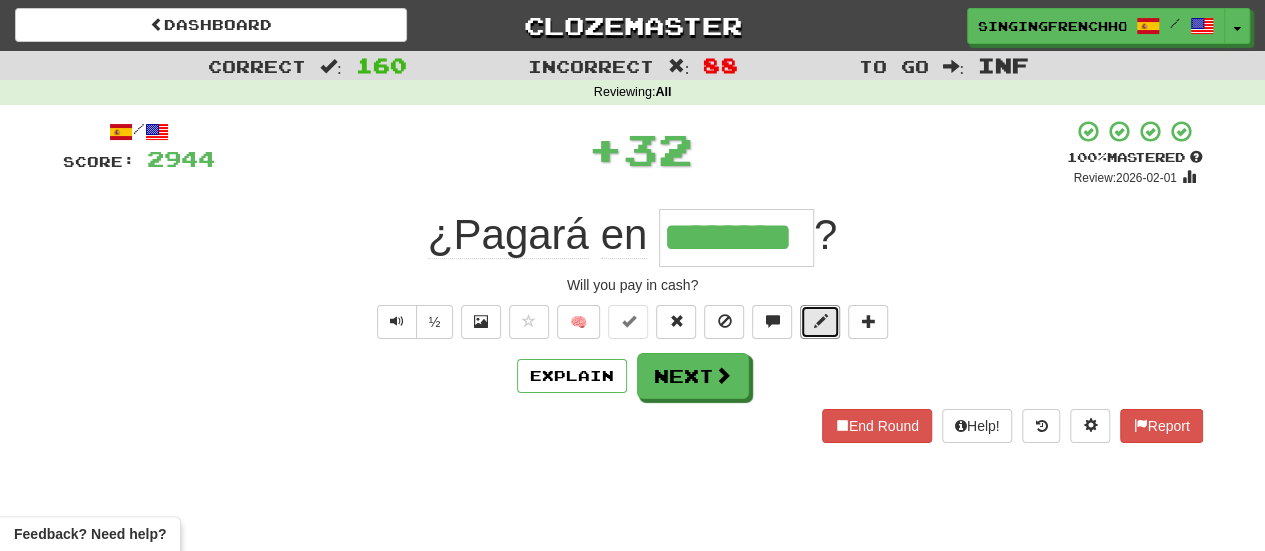 click at bounding box center [820, 322] 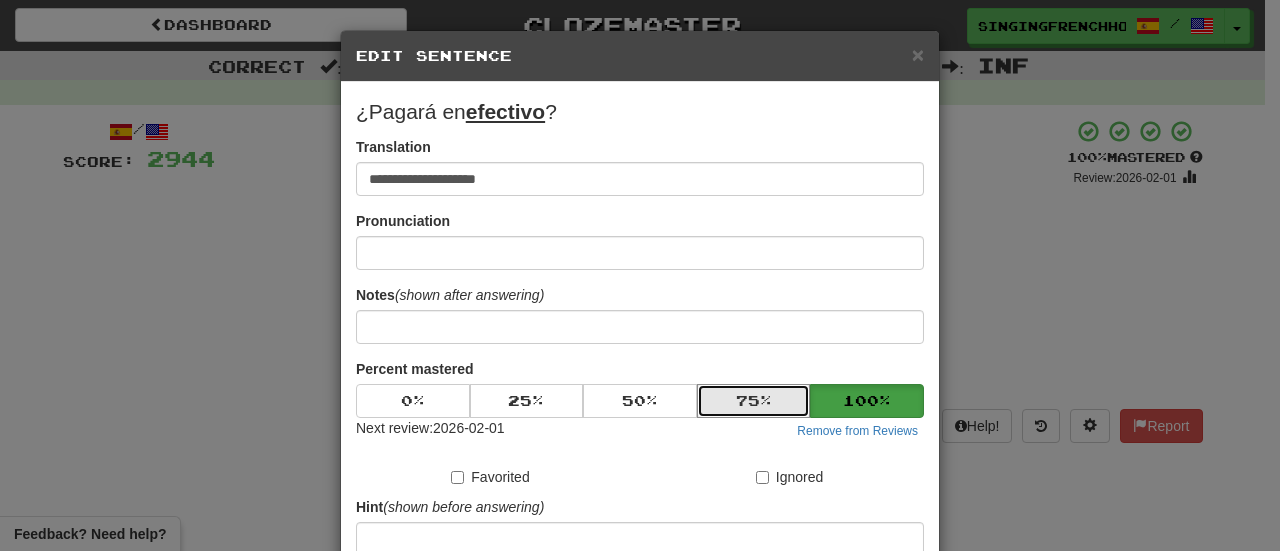 click on "75 %" at bounding box center (754, 401) 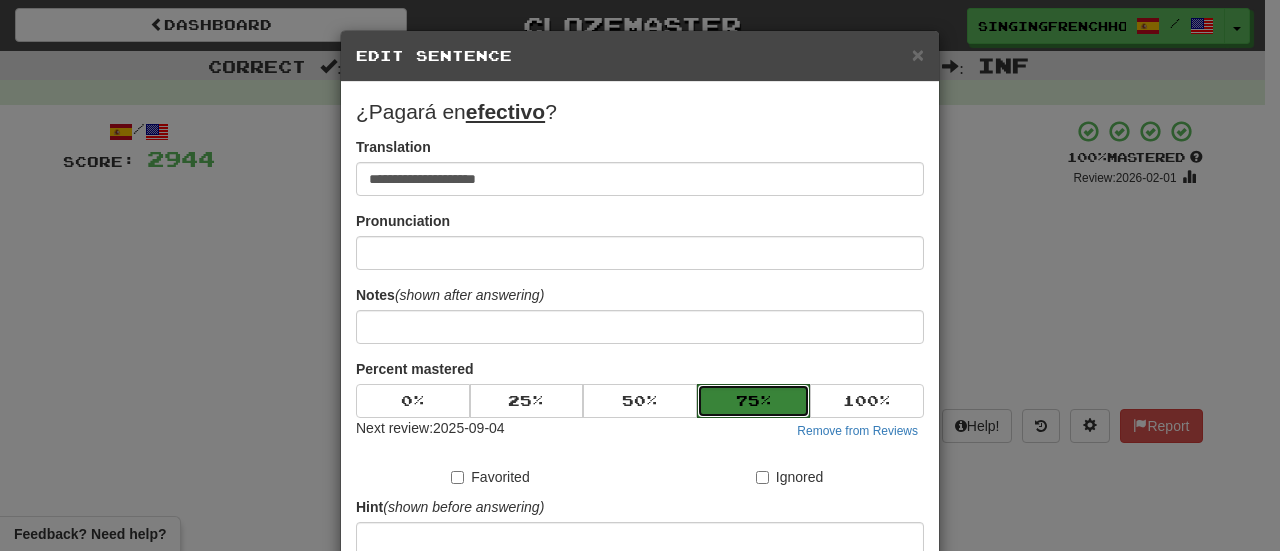scroll, scrollTop: 246, scrollLeft: 0, axis: vertical 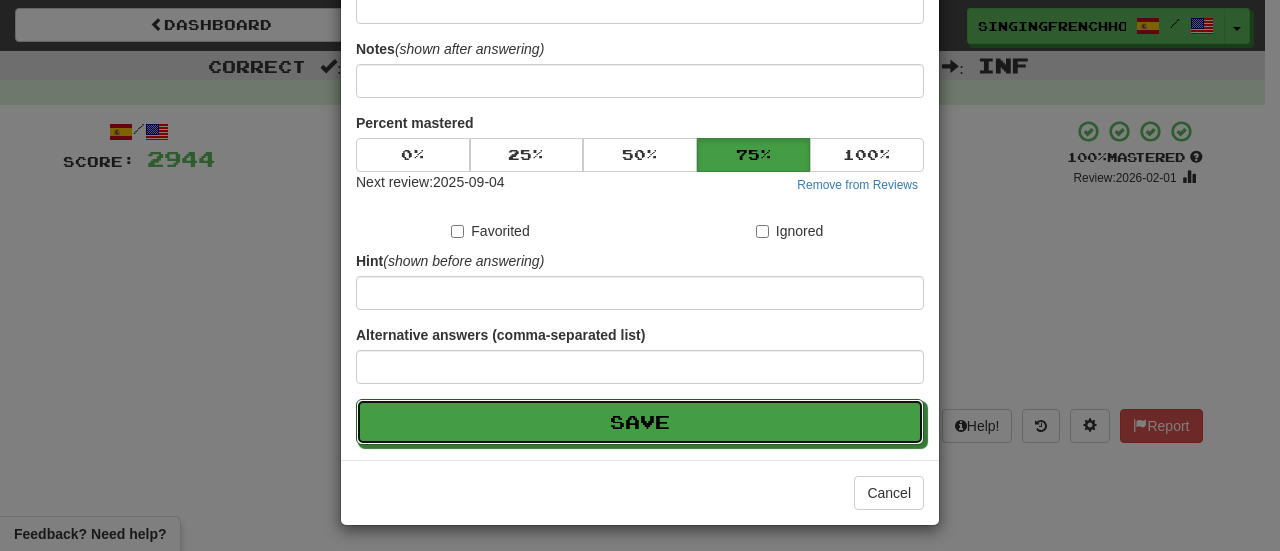 click on "Save" at bounding box center (640, 422) 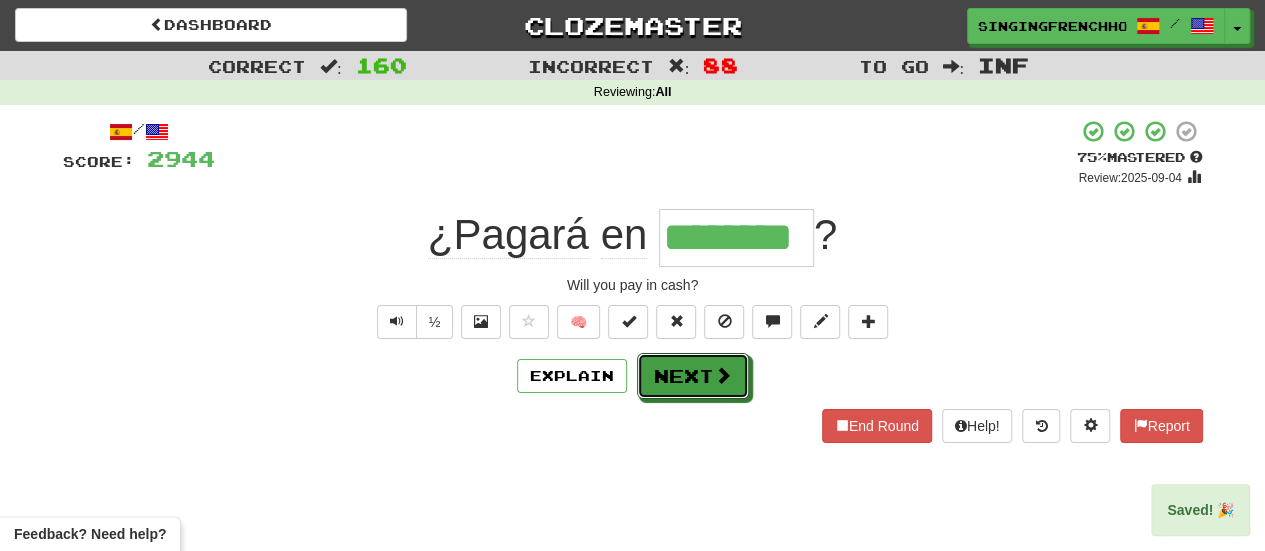 click on "Next" at bounding box center (693, 376) 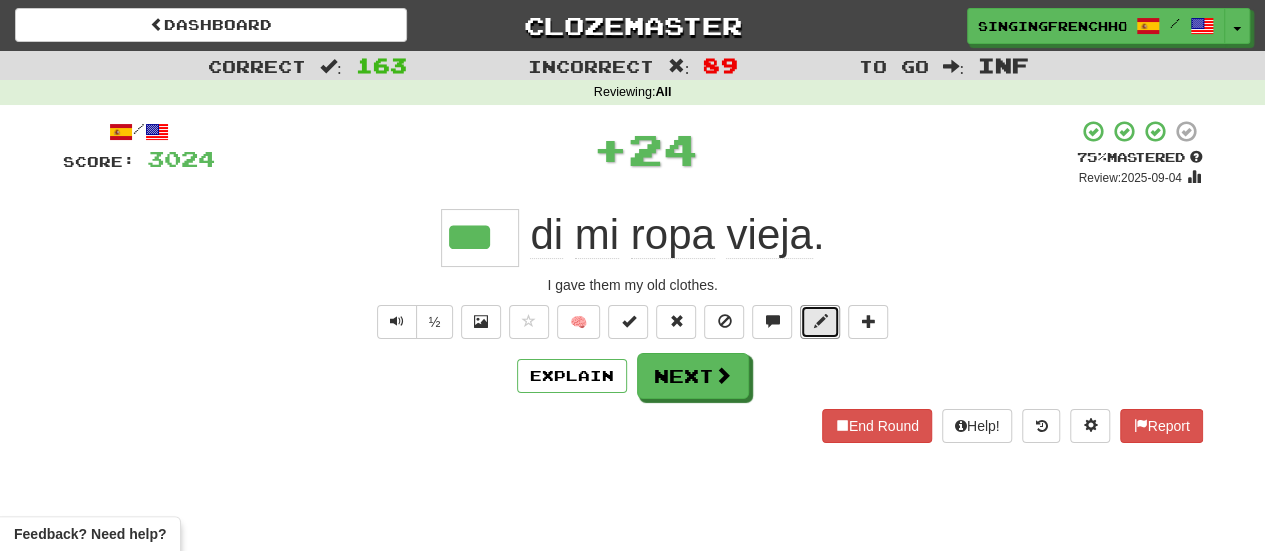 click at bounding box center (820, 322) 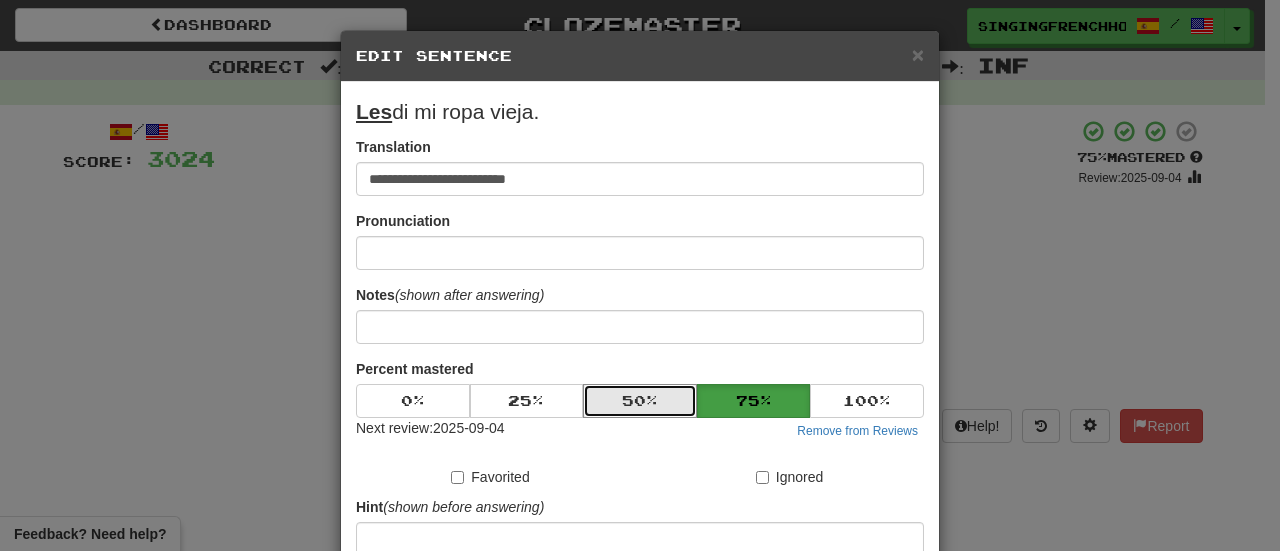 click on "50 %" at bounding box center [640, 401] 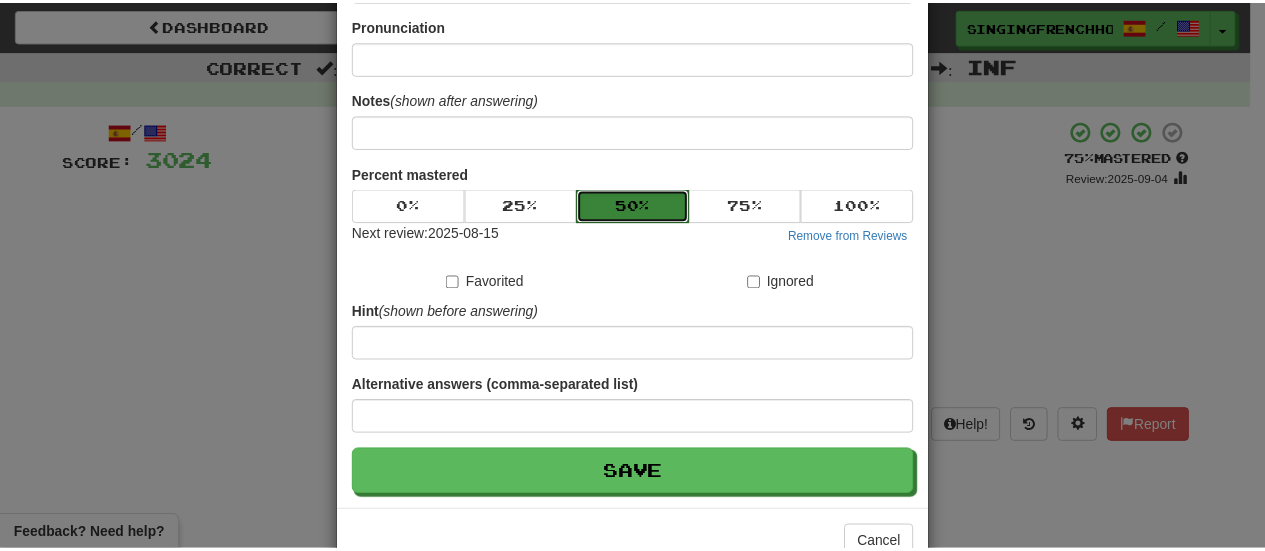 scroll, scrollTop: 246, scrollLeft: 0, axis: vertical 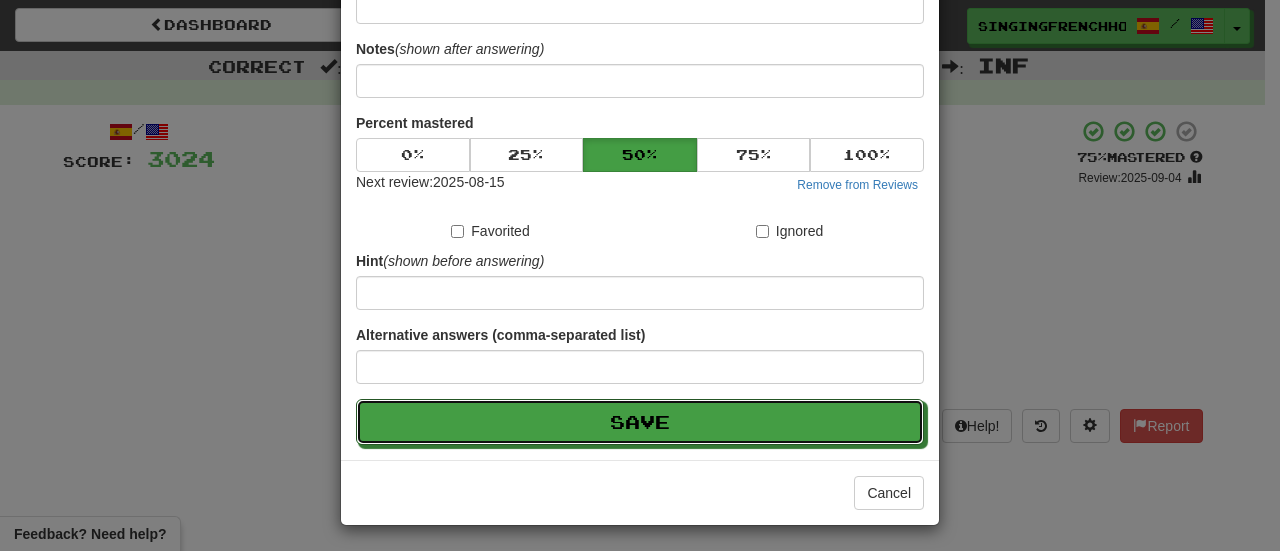 click on "Save" at bounding box center [640, 422] 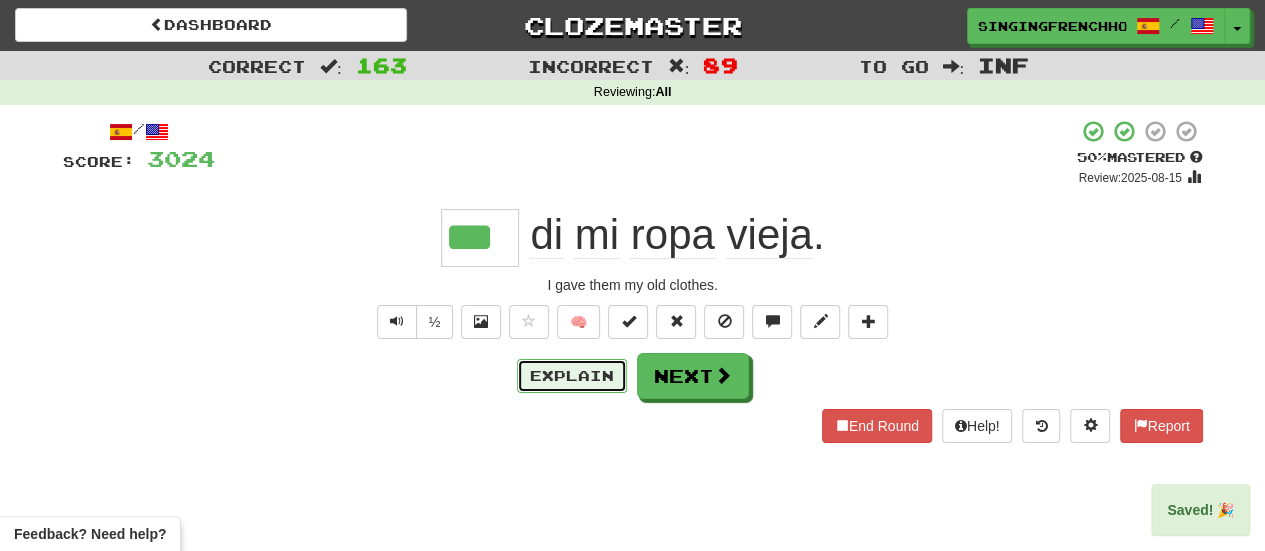 click on "Explain" at bounding box center [572, 376] 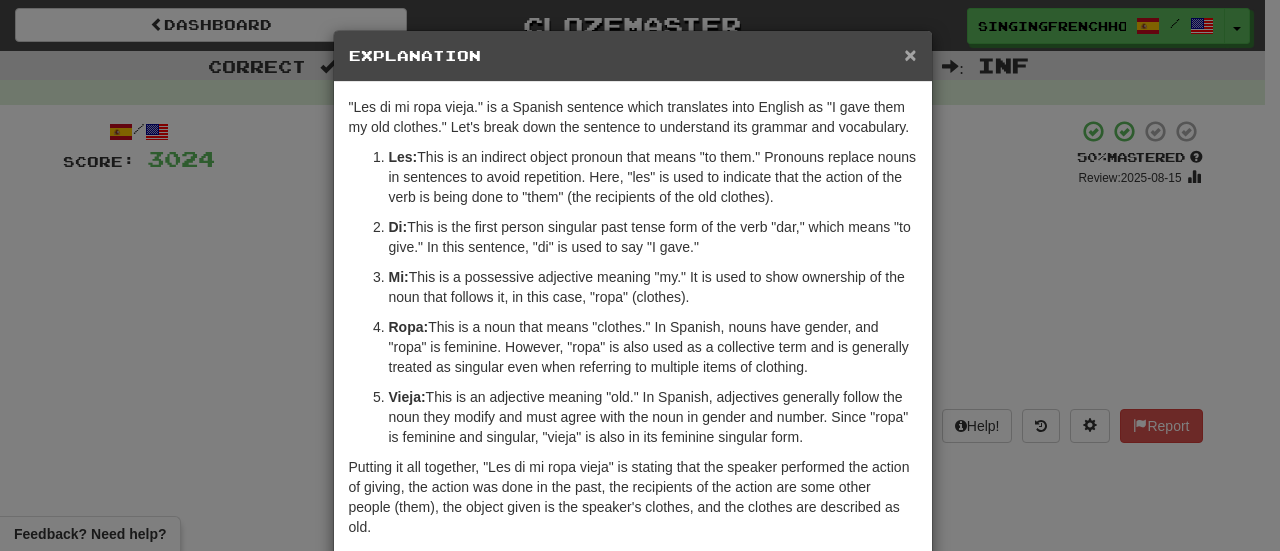 click on "×" at bounding box center (910, 54) 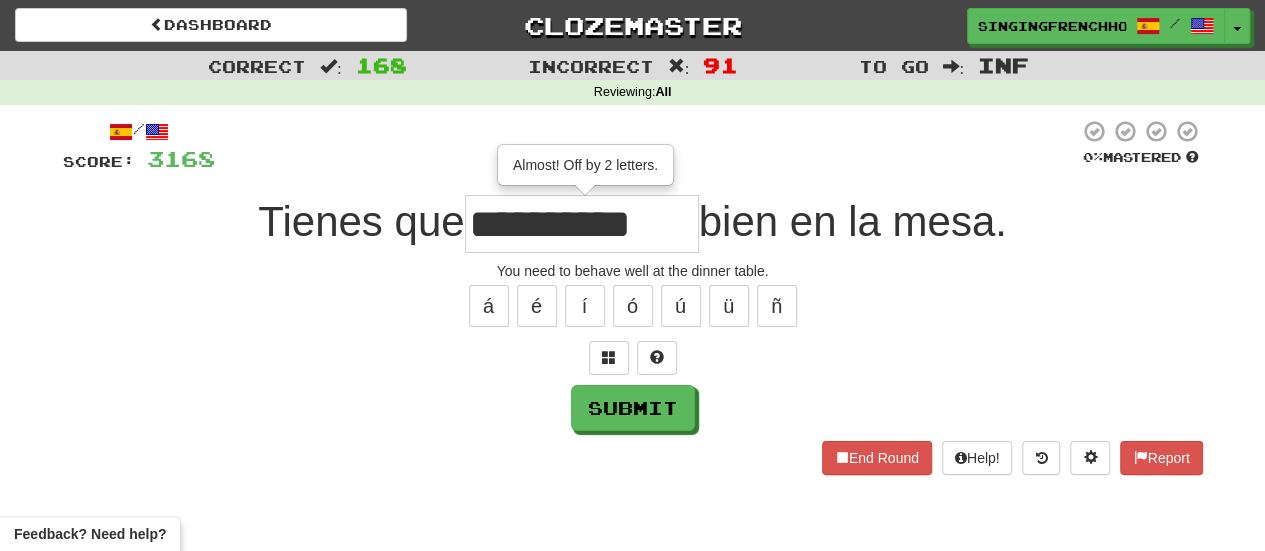 scroll, scrollTop: 0, scrollLeft: 0, axis: both 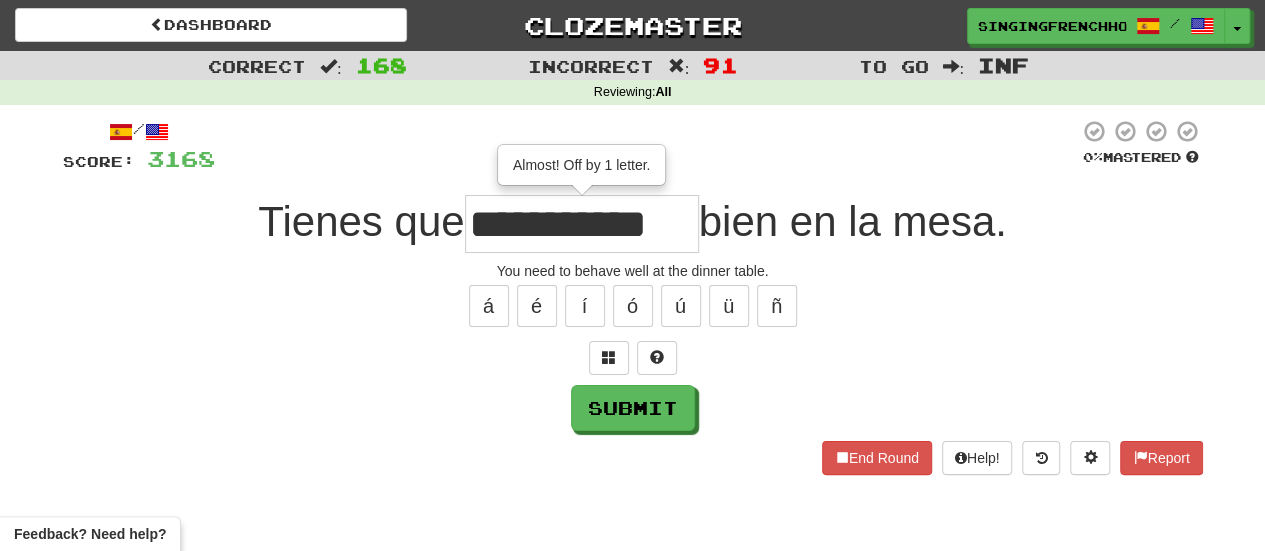 click on "**********" at bounding box center [582, 224] 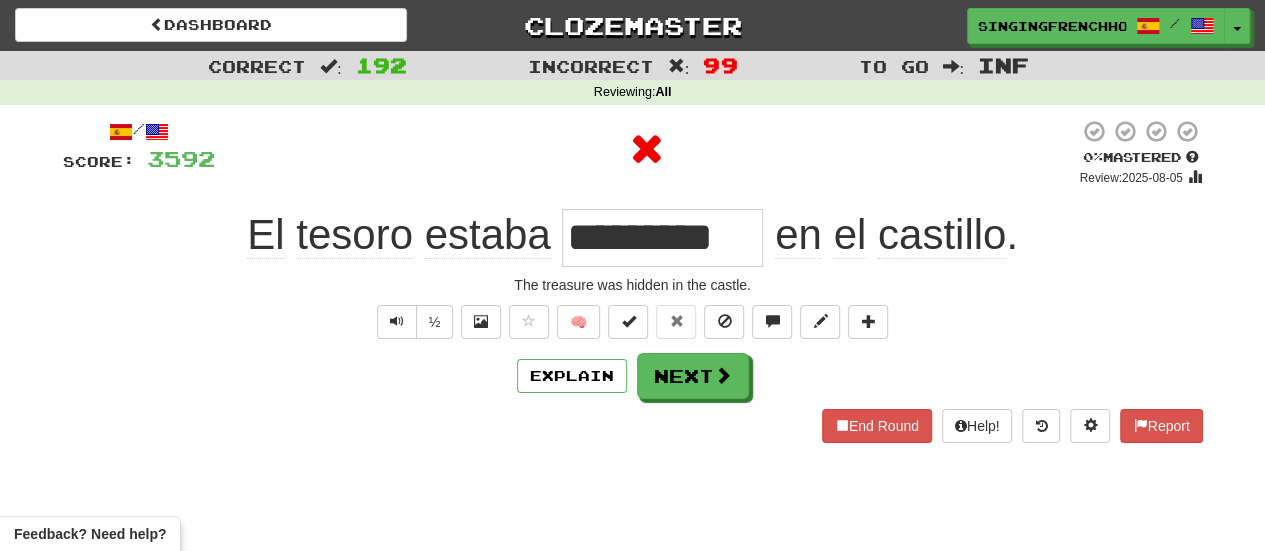 scroll, scrollTop: 0, scrollLeft: 0, axis: both 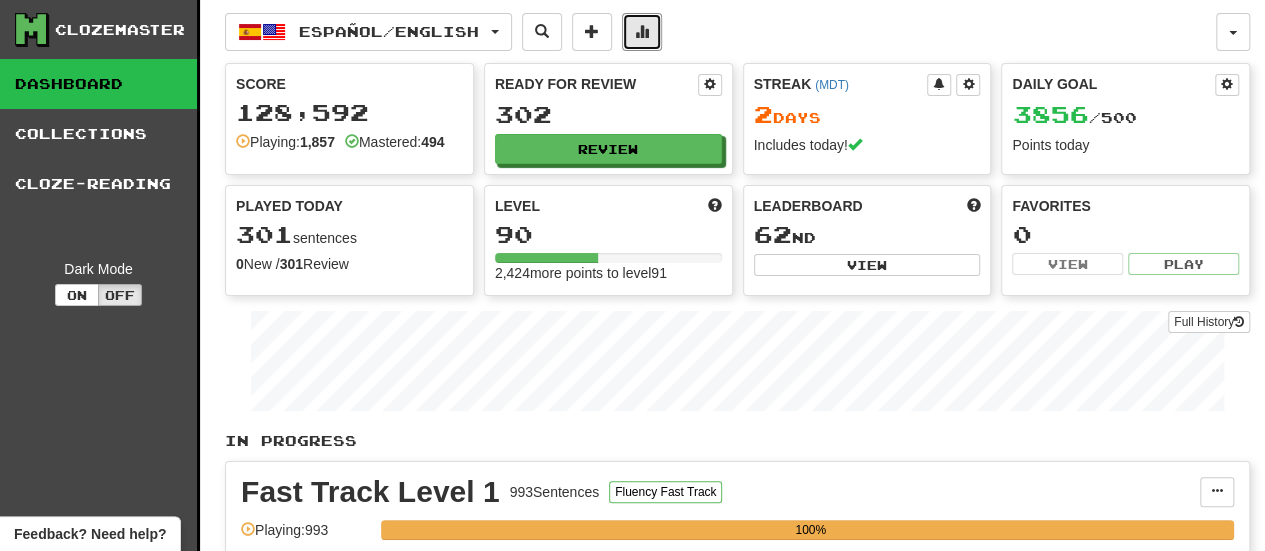 click at bounding box center (642, 32) 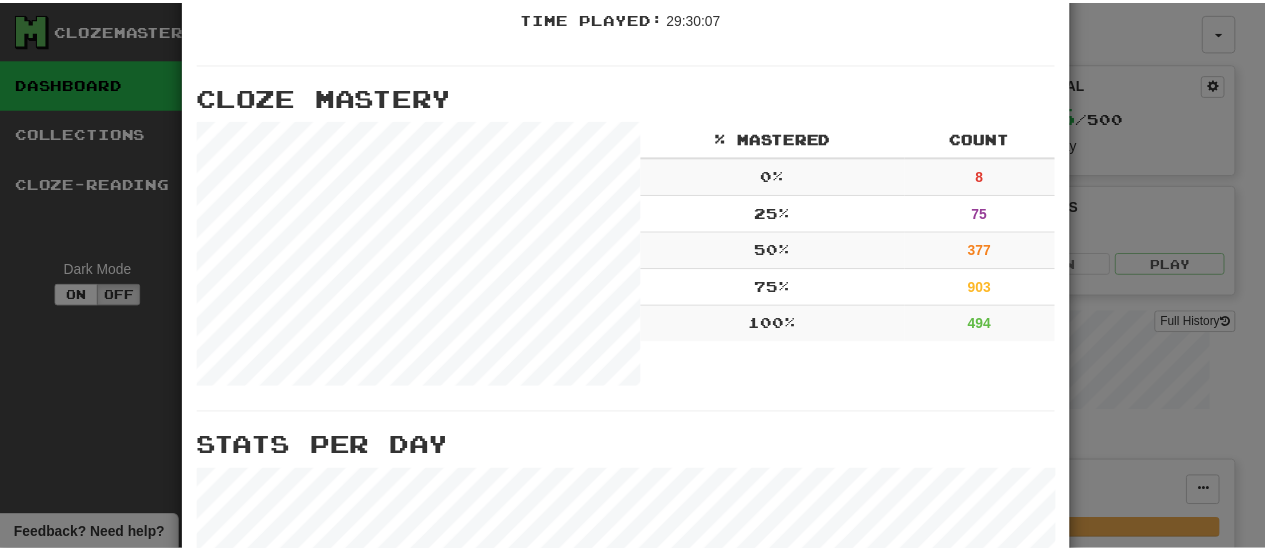 scroll, scrollTop: 599, scrollLeft: 0, axis: vertical 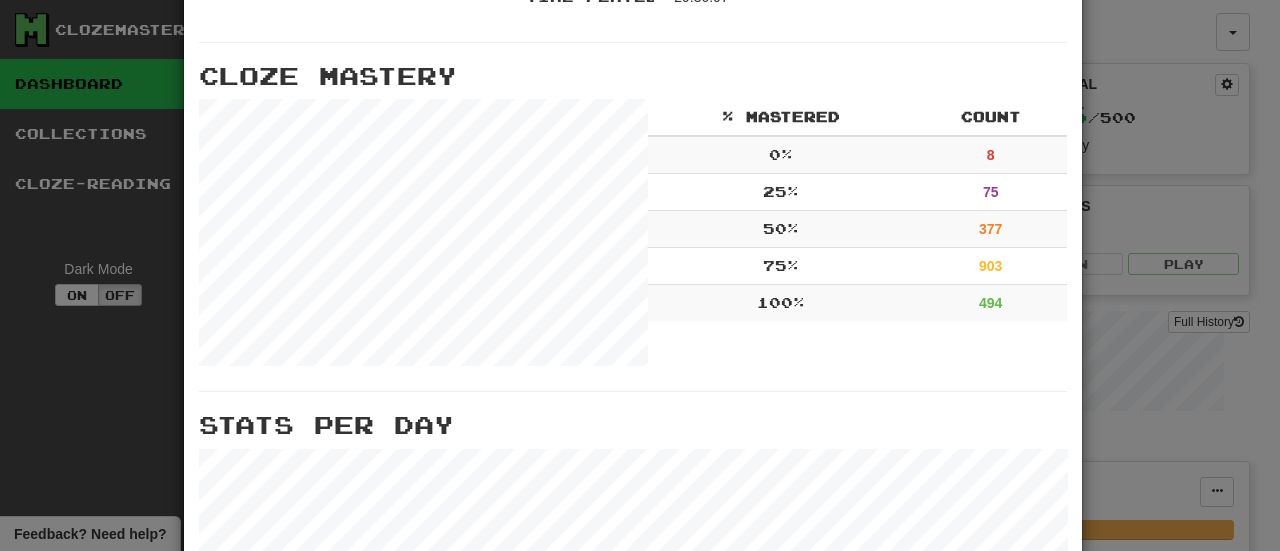 click on "× More Stats Review Forecast Totals Played :   13154 Mastered :   562 Correct :   8595 Incorrect :   4559 Multiple Choice :   1 Text Input :   13153 Listening :   0 Speaking :   0 Used Hint :   0 Time Played :   29:30:07 Cloze Mastery % Mastered Count 0 % 8 25 % 75 50 % 377 75 % 903 100 % 494 Stats Per Day Close" at bounding box center [640, 275] 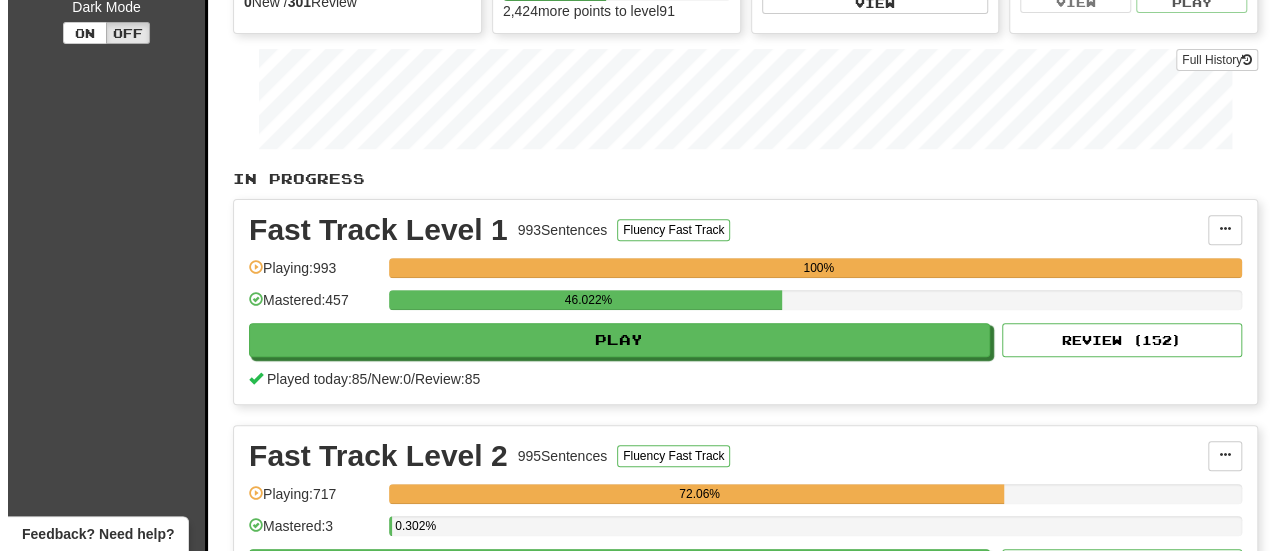 scroll, scrollTop: 286, scrollLeft: 0, axis: vertical 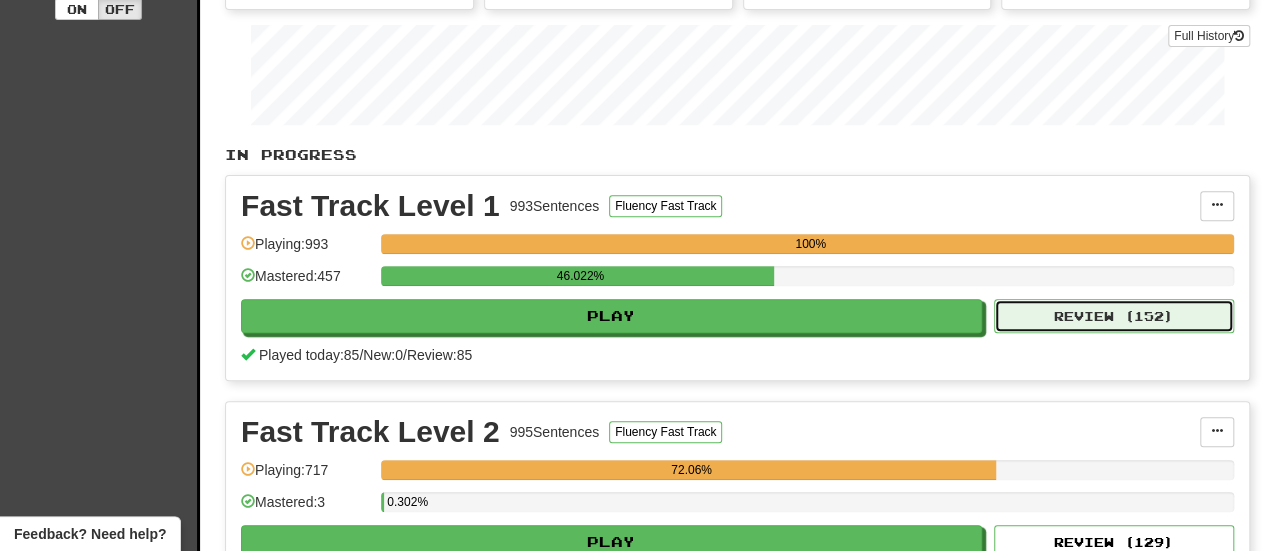 click on "Review ( 152 )" at bounding box center (1114, 316) 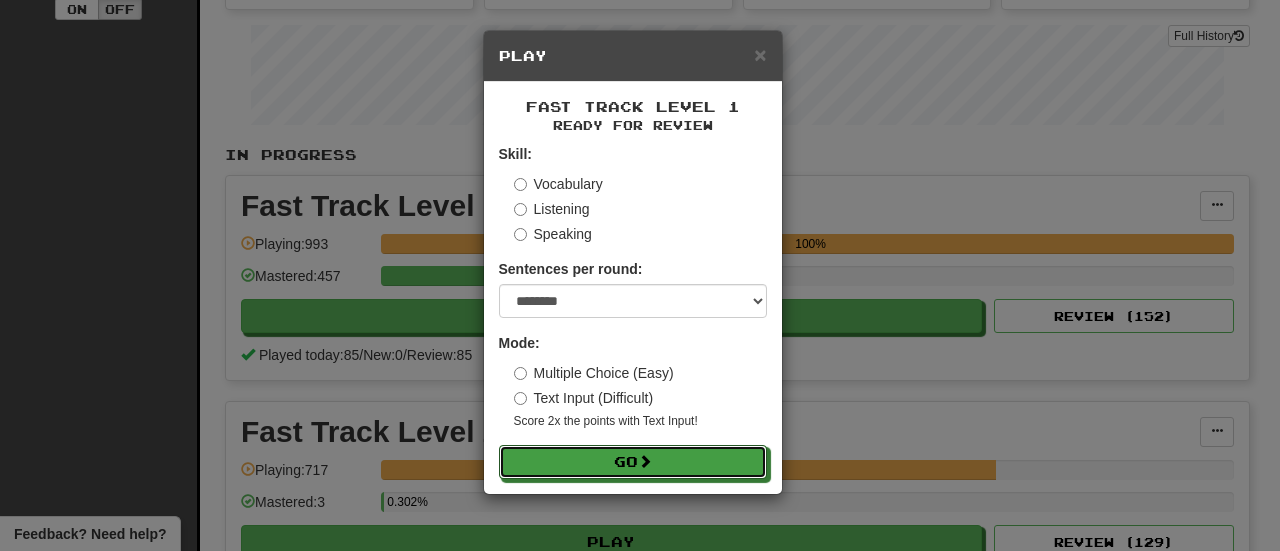 click on "Go" at bounding box center [633, 462] 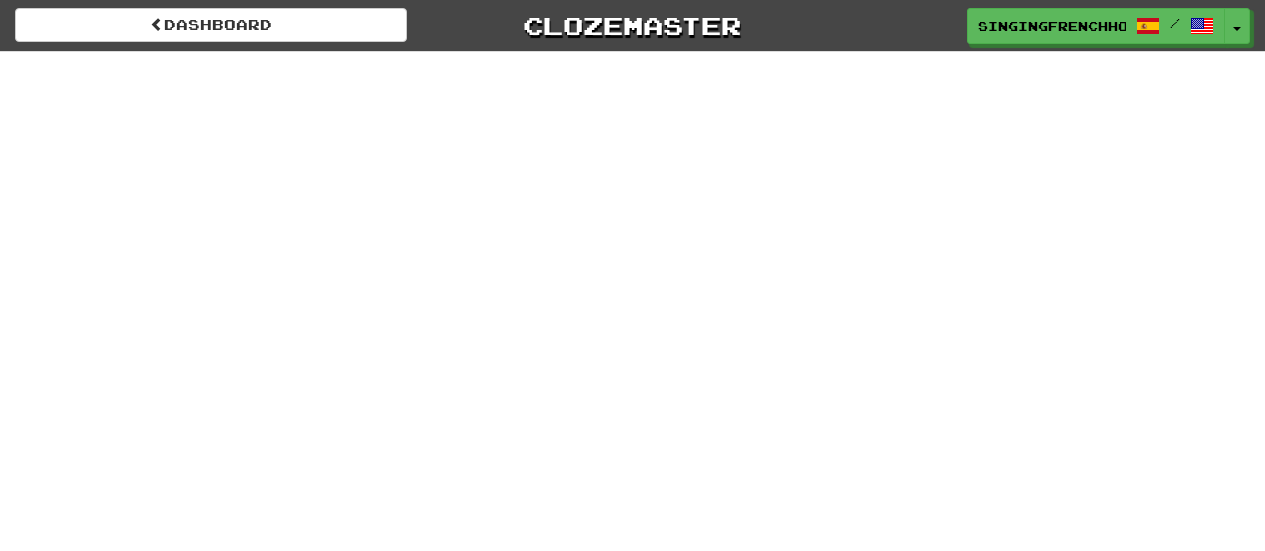 scroll, scrollTop: 0, scrollLeft: 0, axis: both 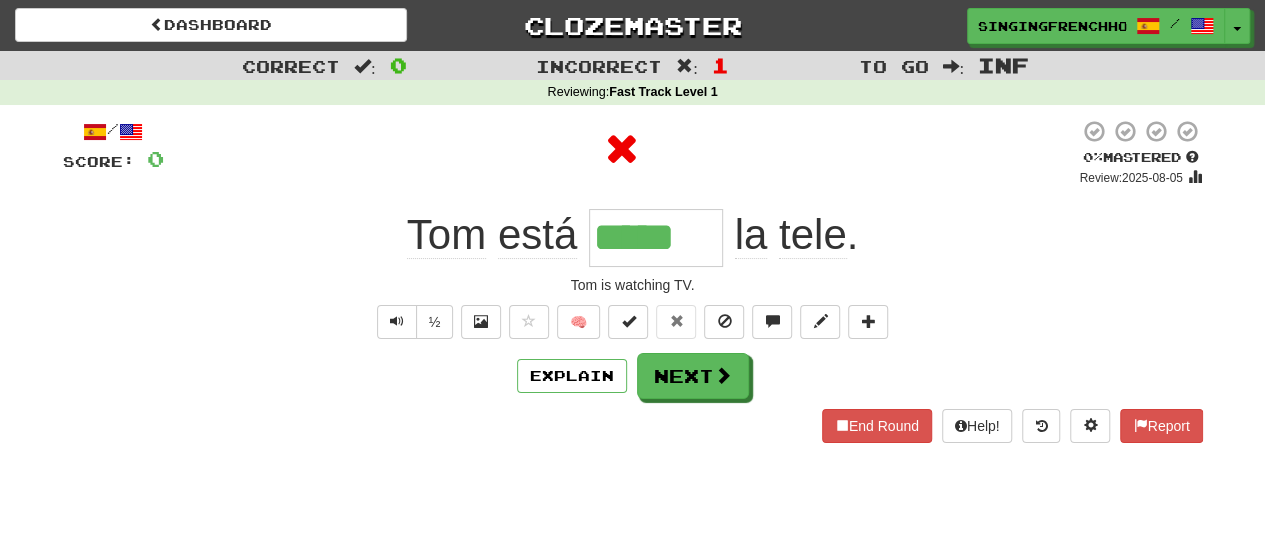 type on "******" 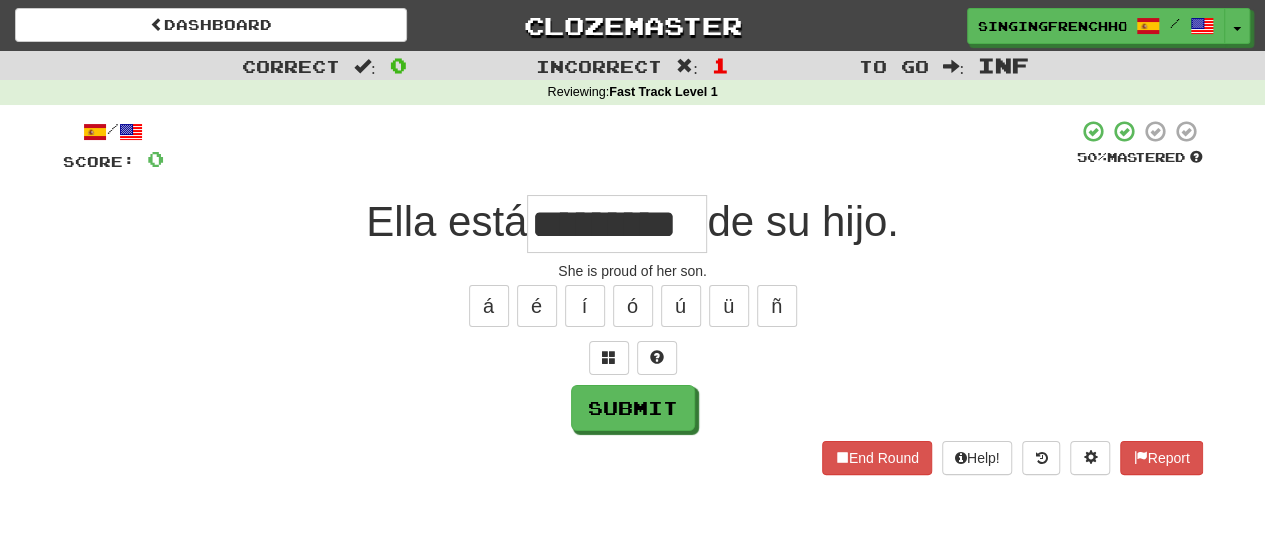 type on "*********" 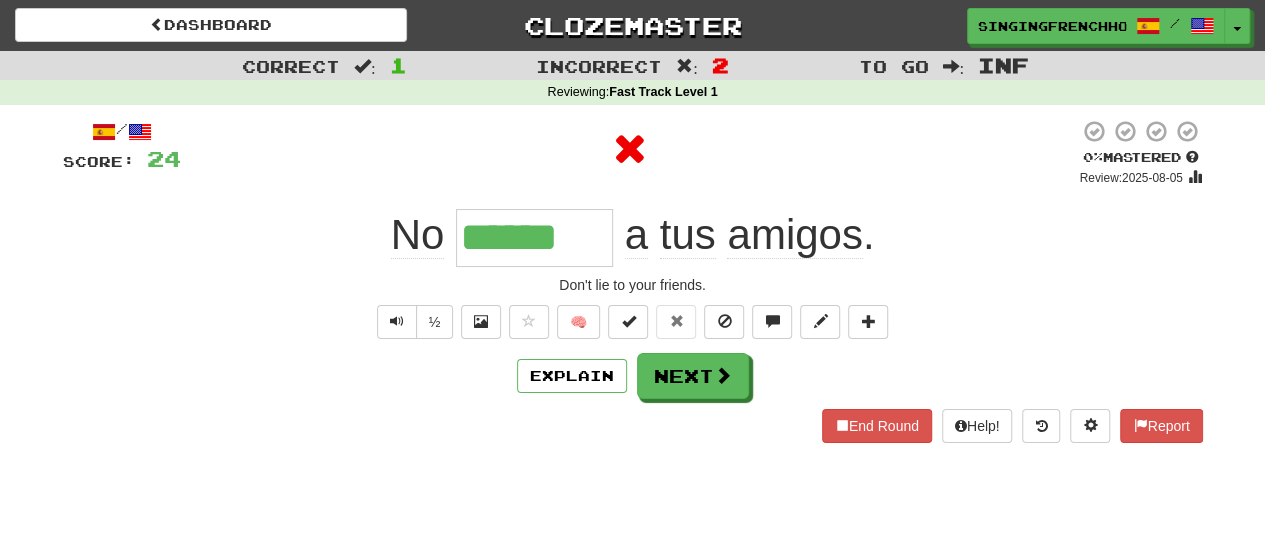 type on "*******" 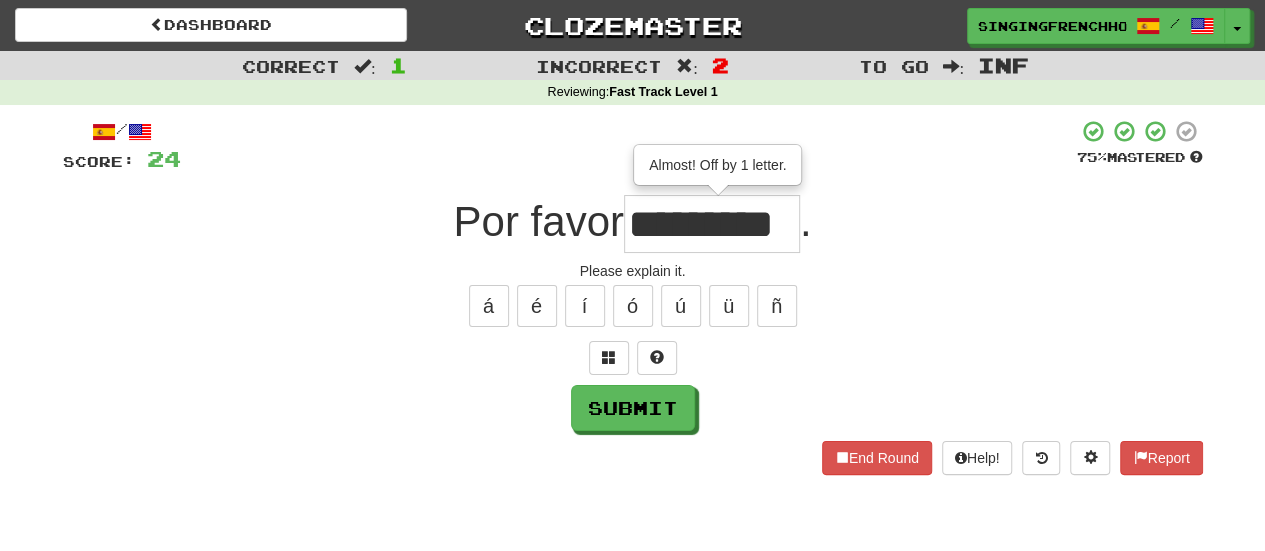 click on "*********" at bounding box center (712, 224) 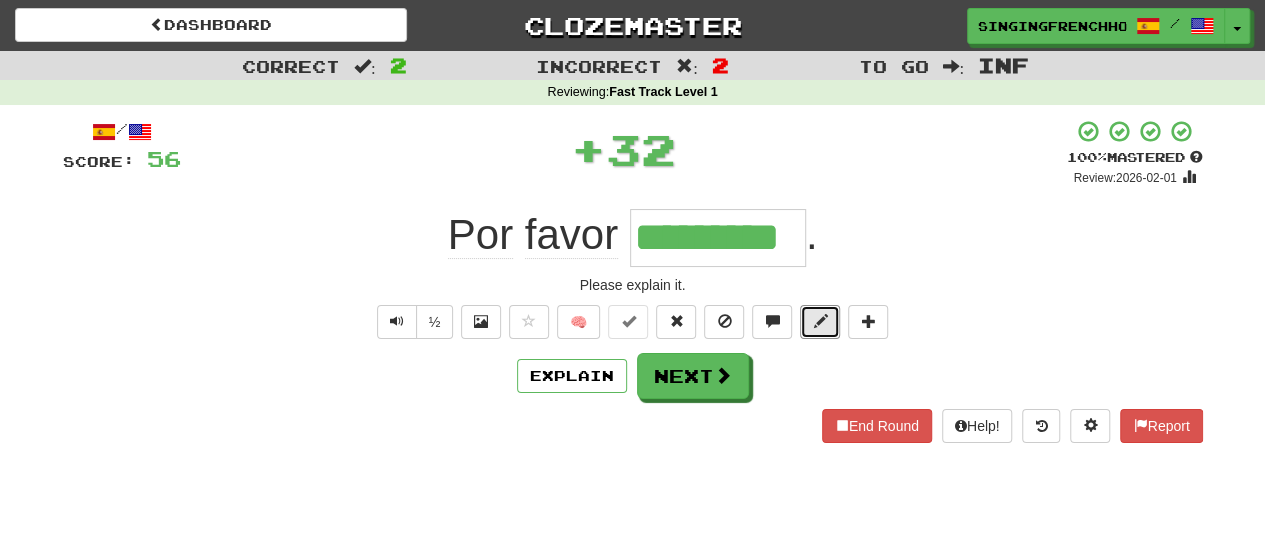 click at bounding box center [820, 321] 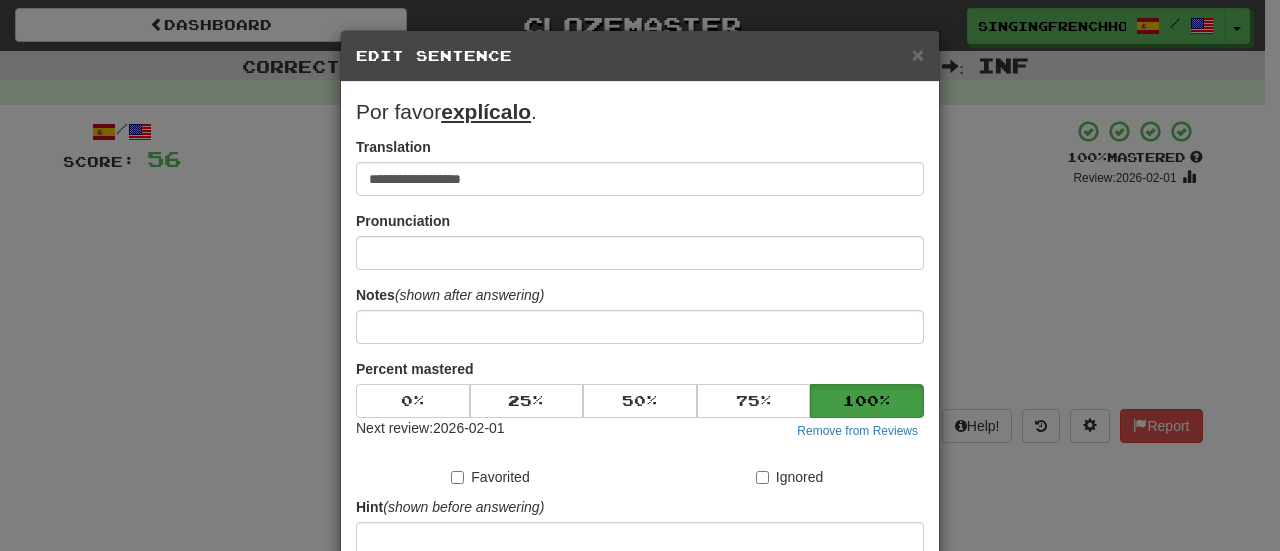 click on "Next review:  2026-02-01 Remove from Reviews" at bounding box center (640, 430) 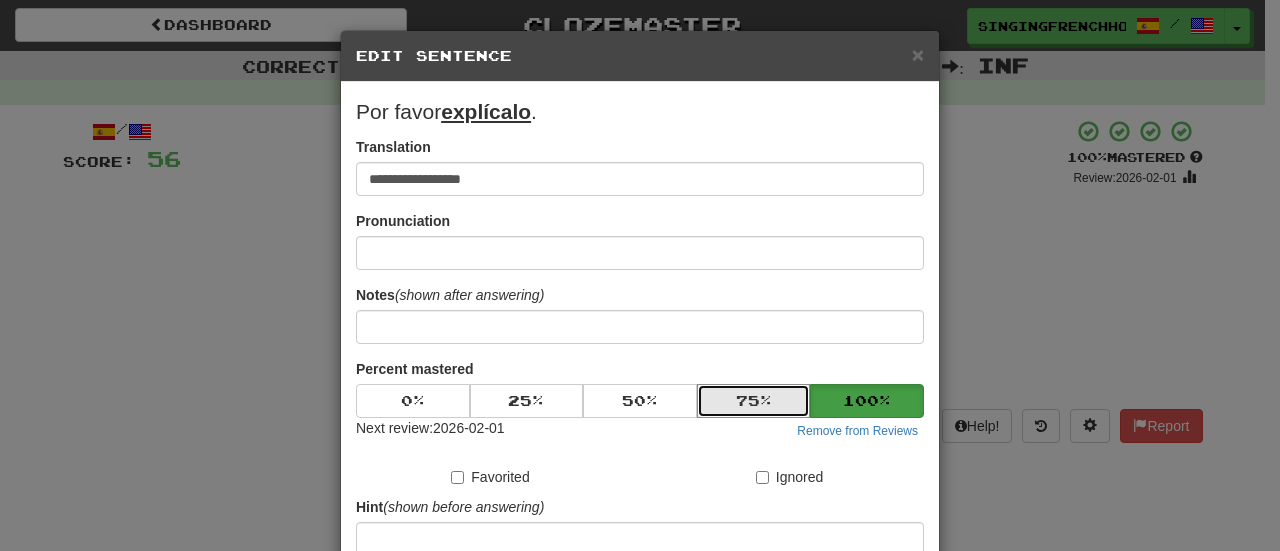 click on "75 %" at bounding box center [754, 401] 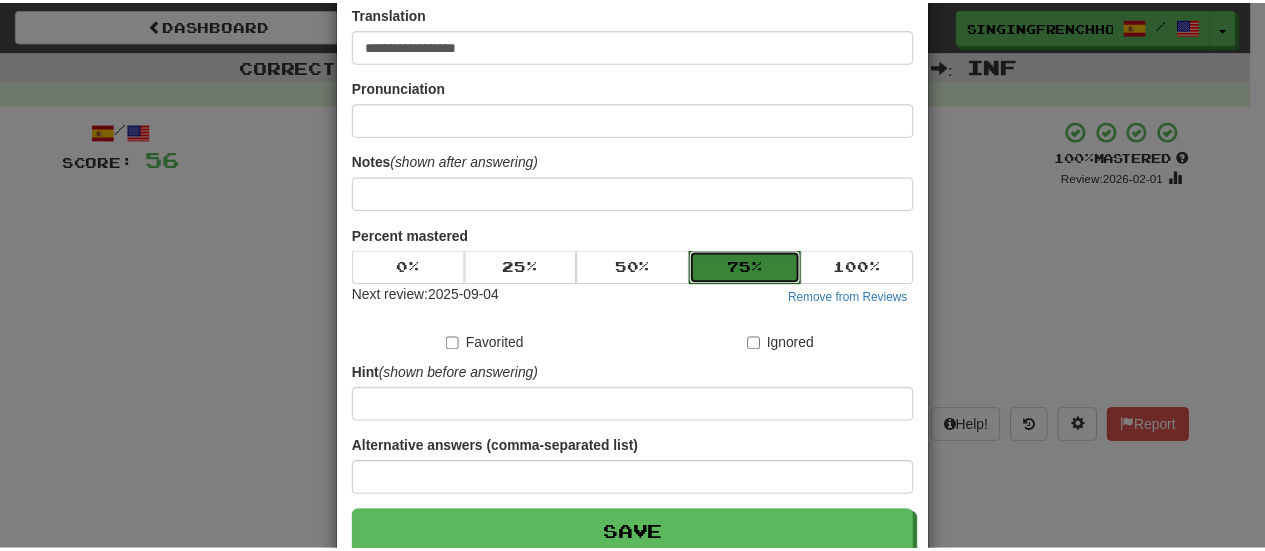 scroll, scrollTop: 246, scrollLeft: 0, axis: vertical 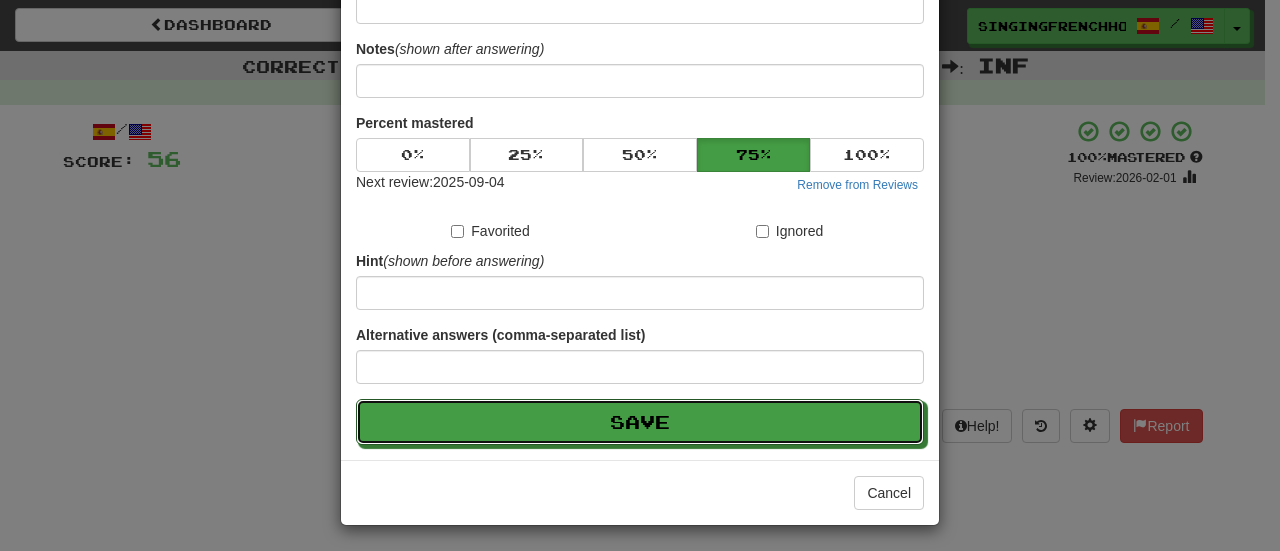 click on "Save" at bounding box center (640, 422) 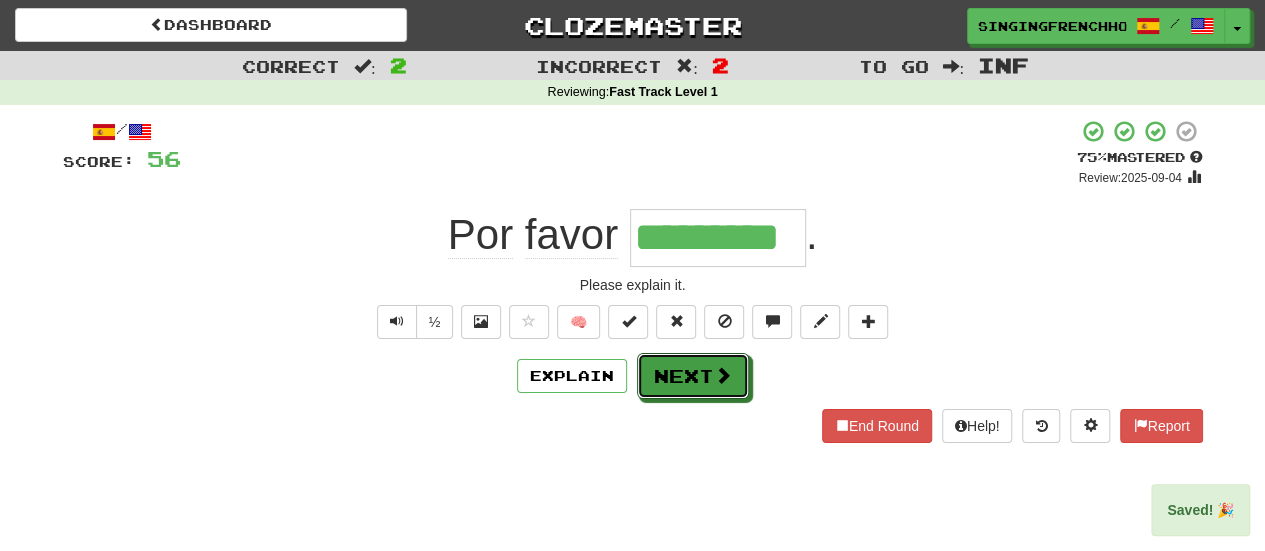 click on "Next" at bounding box center [693, 376] 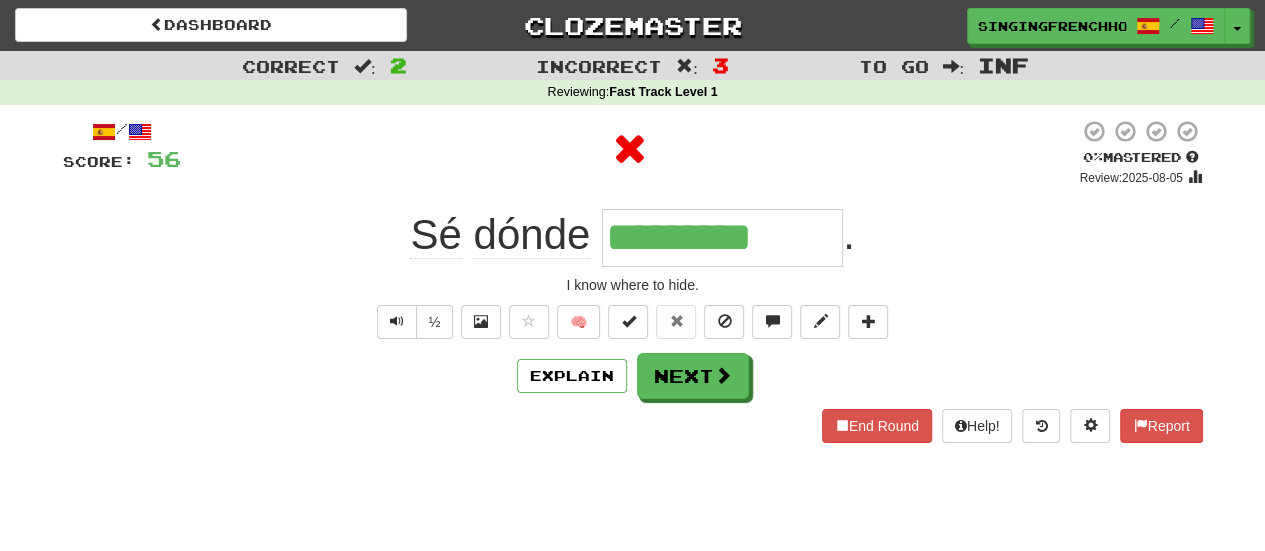type on "**********" 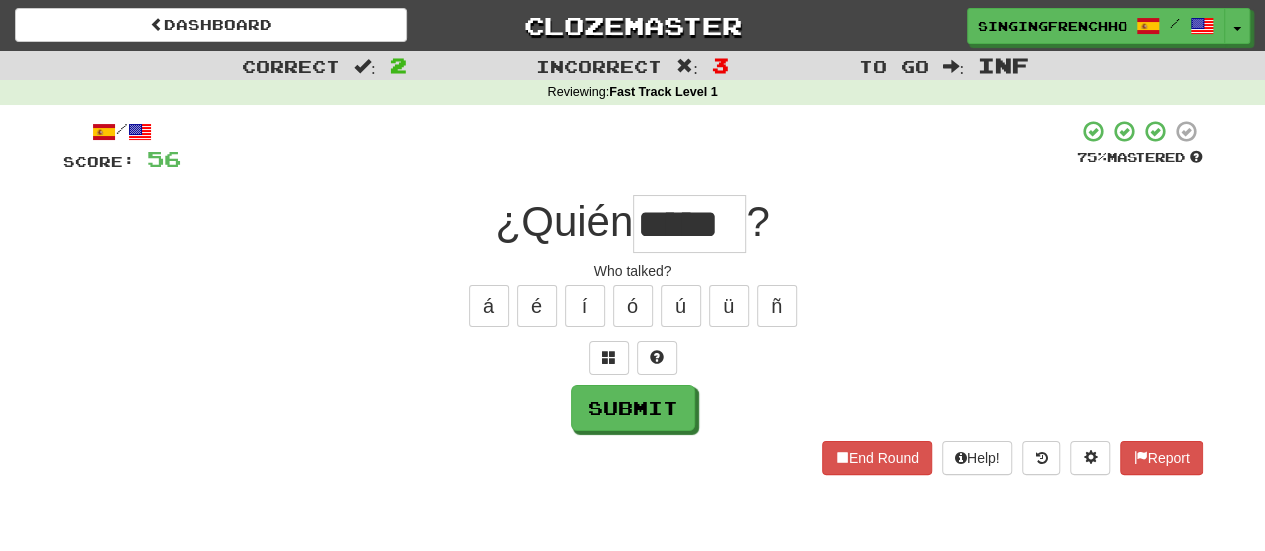 type on "*****" 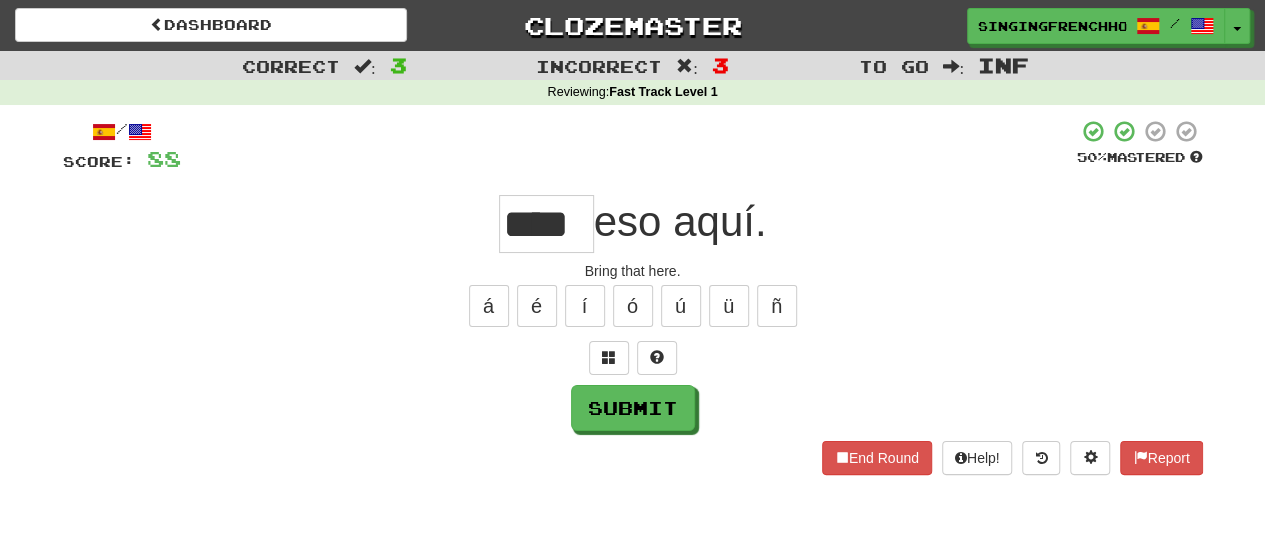 type on "****" 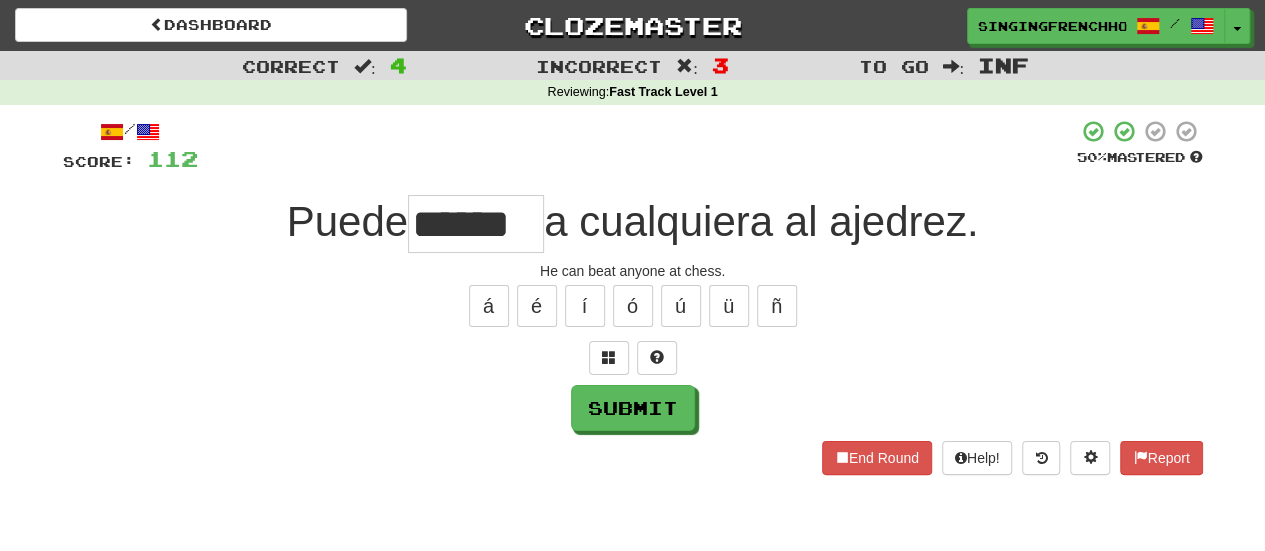 type on "******" 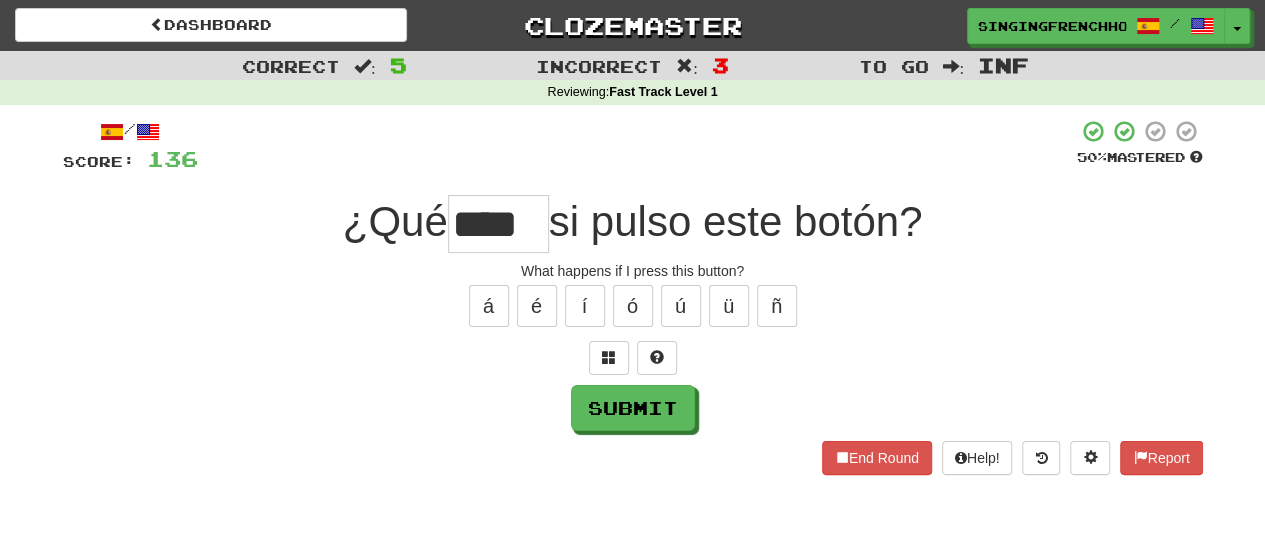 type on "****" 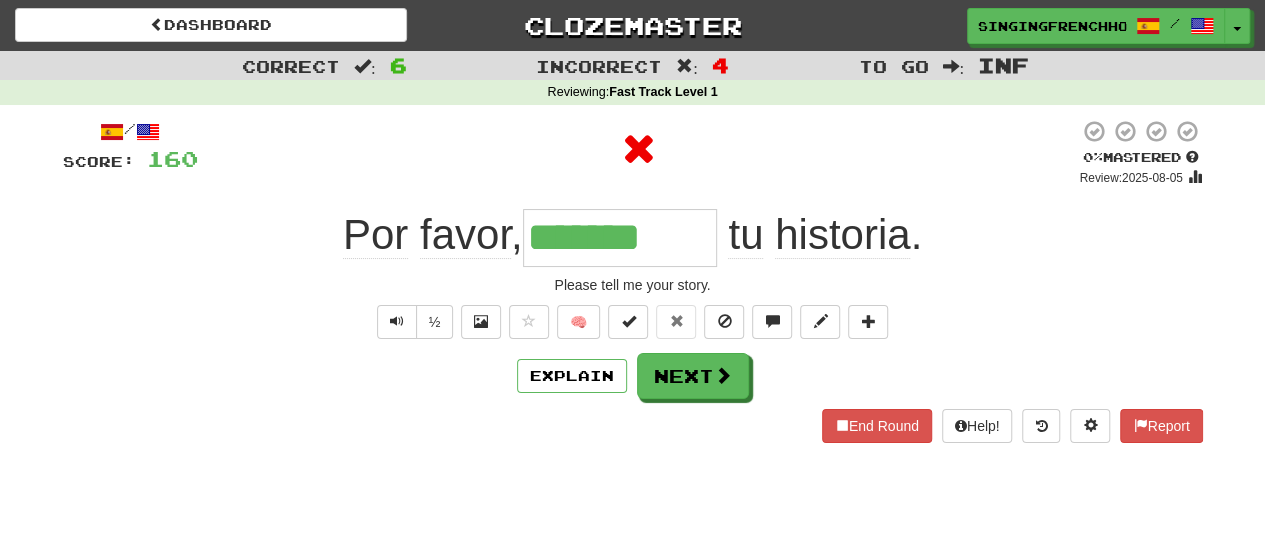 type on "********" 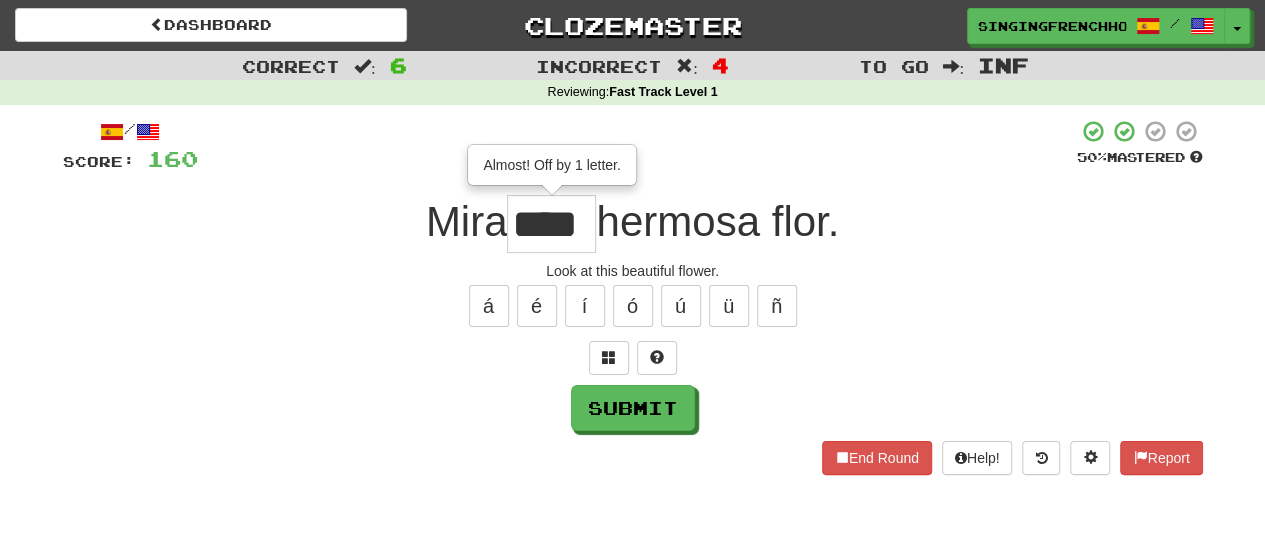 type on "****" 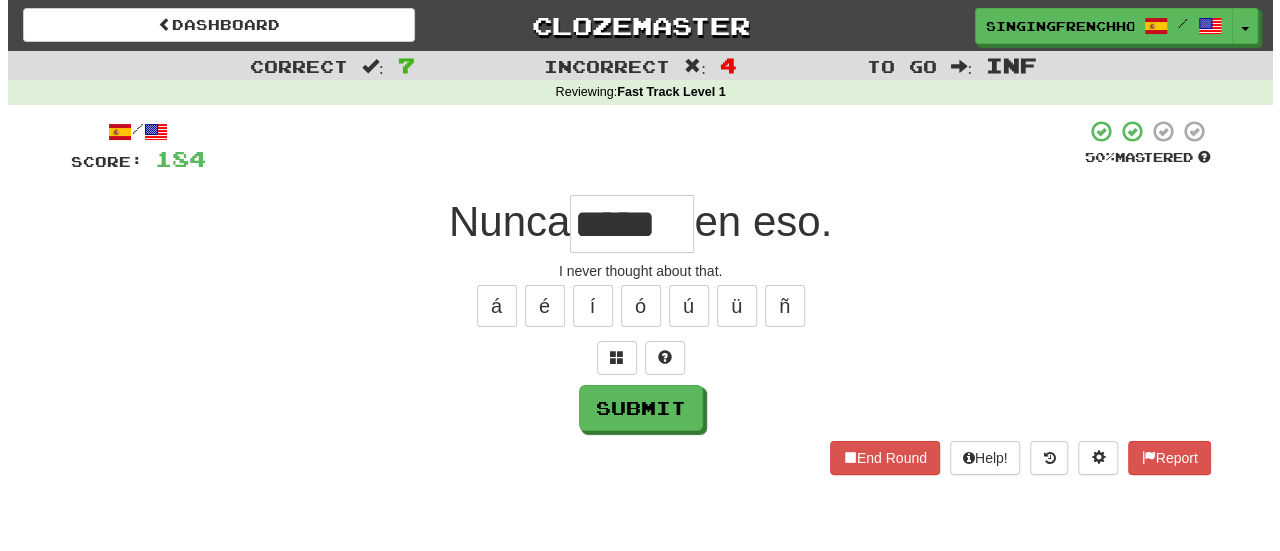 scroll, scrollTop: 0, scrollLeft: 0, axis: both 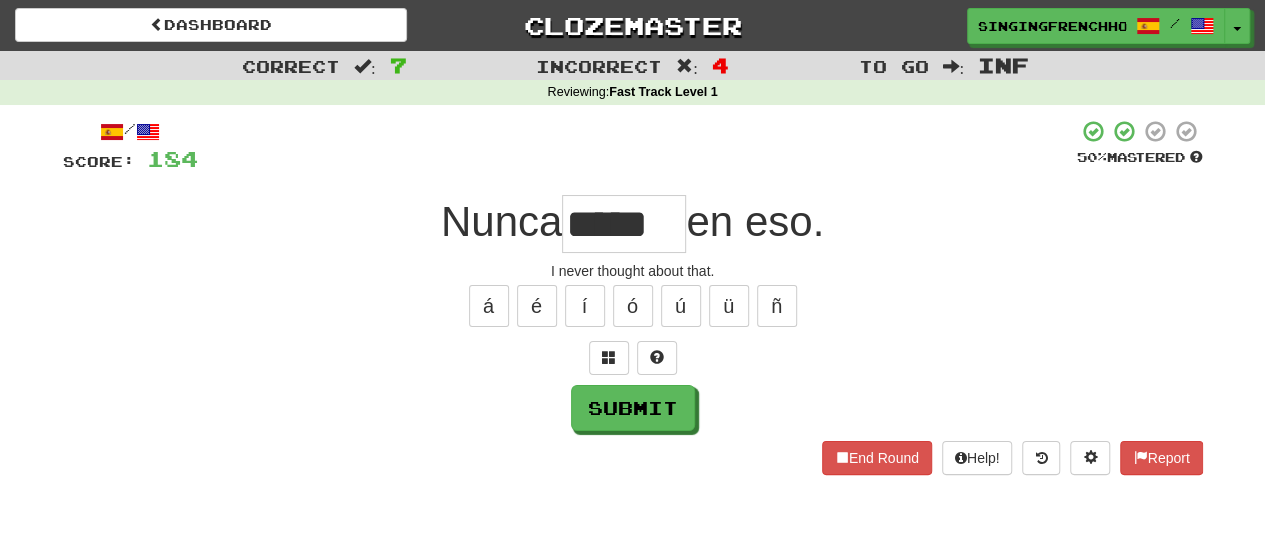 type on "*****" 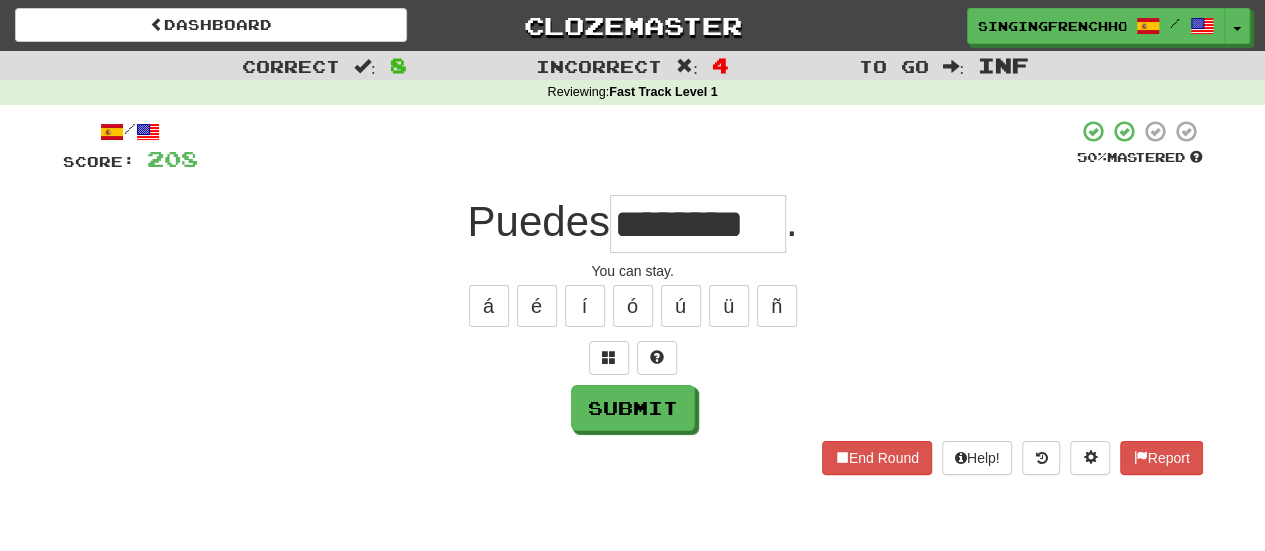 type on "********" 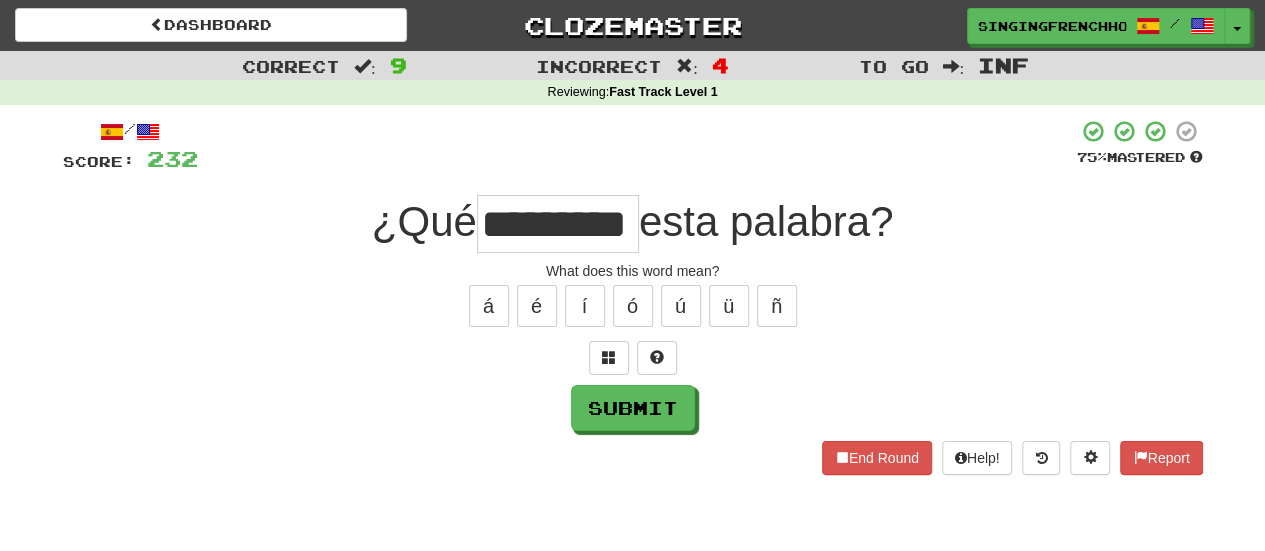type on "*********" 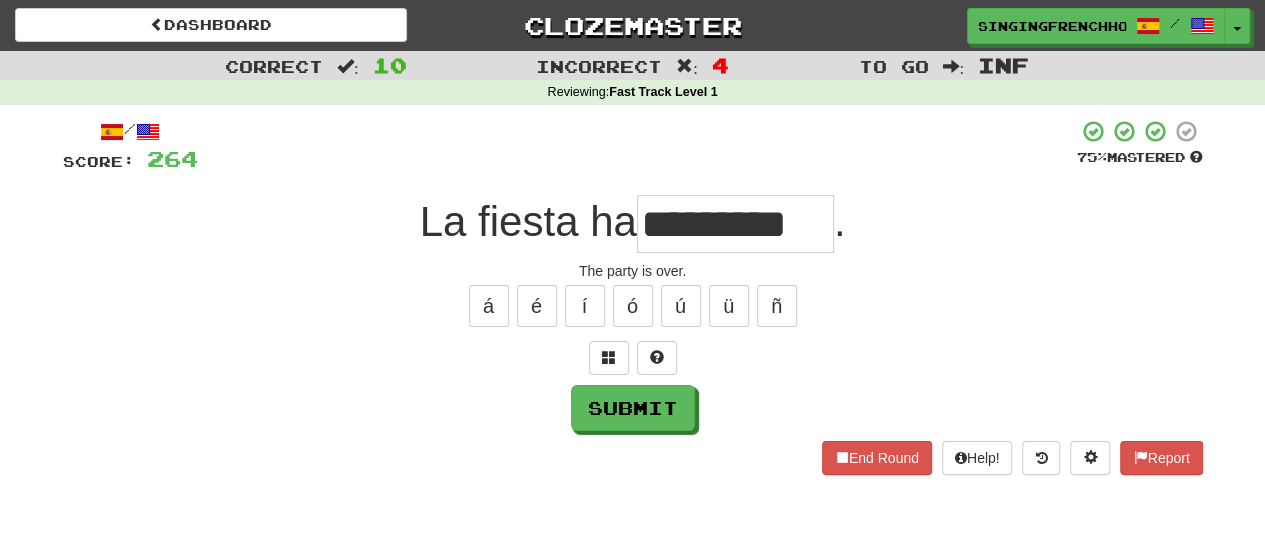 type on "*********" 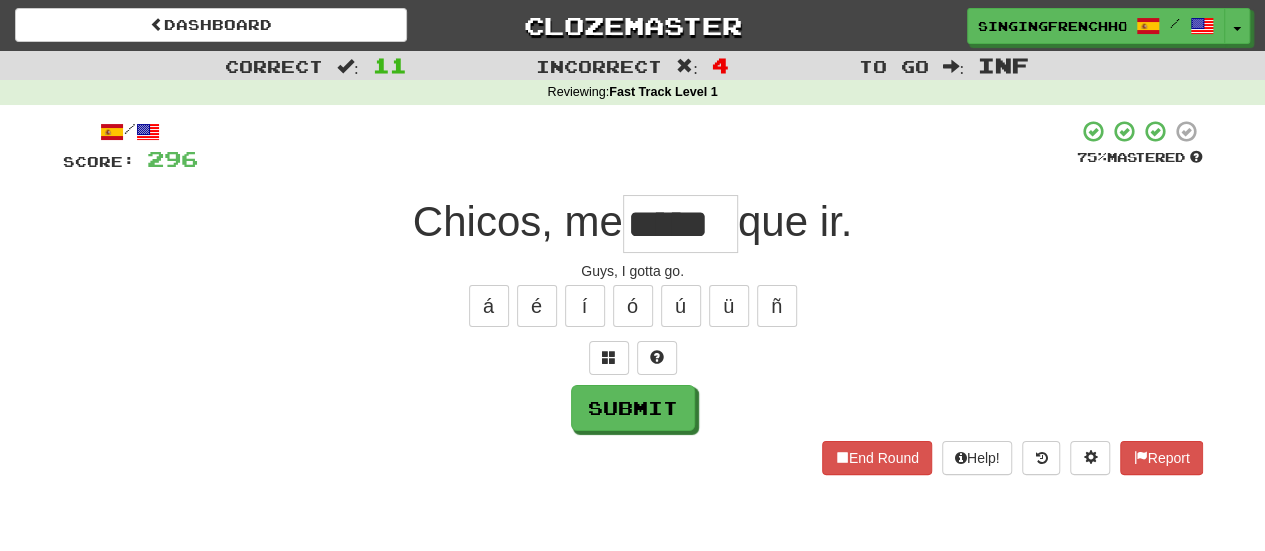 type on "*****" 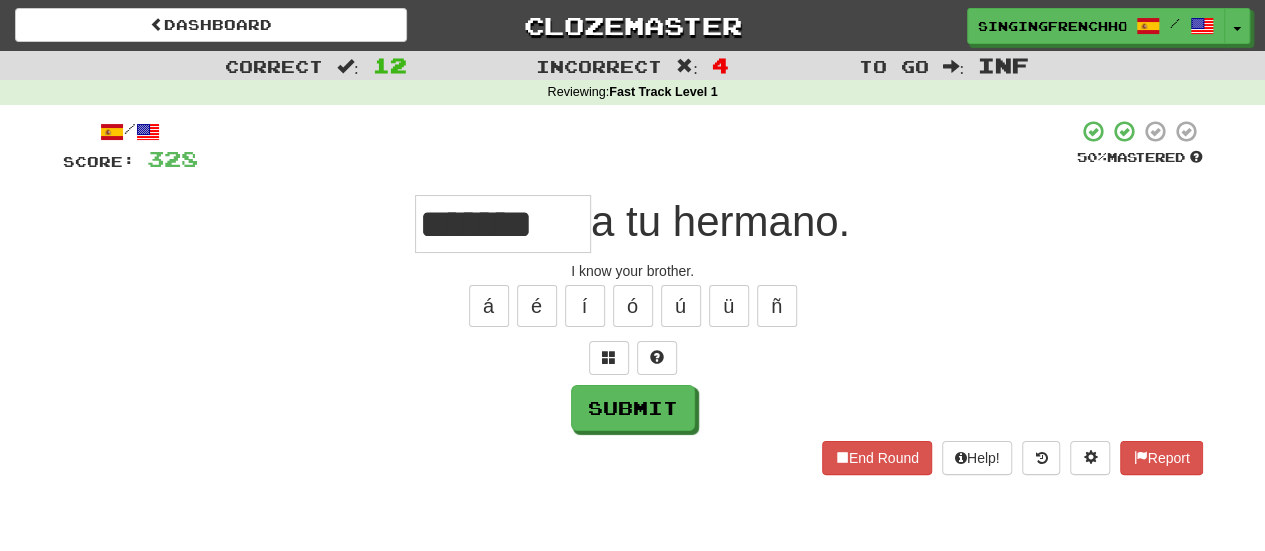 type on "*******" 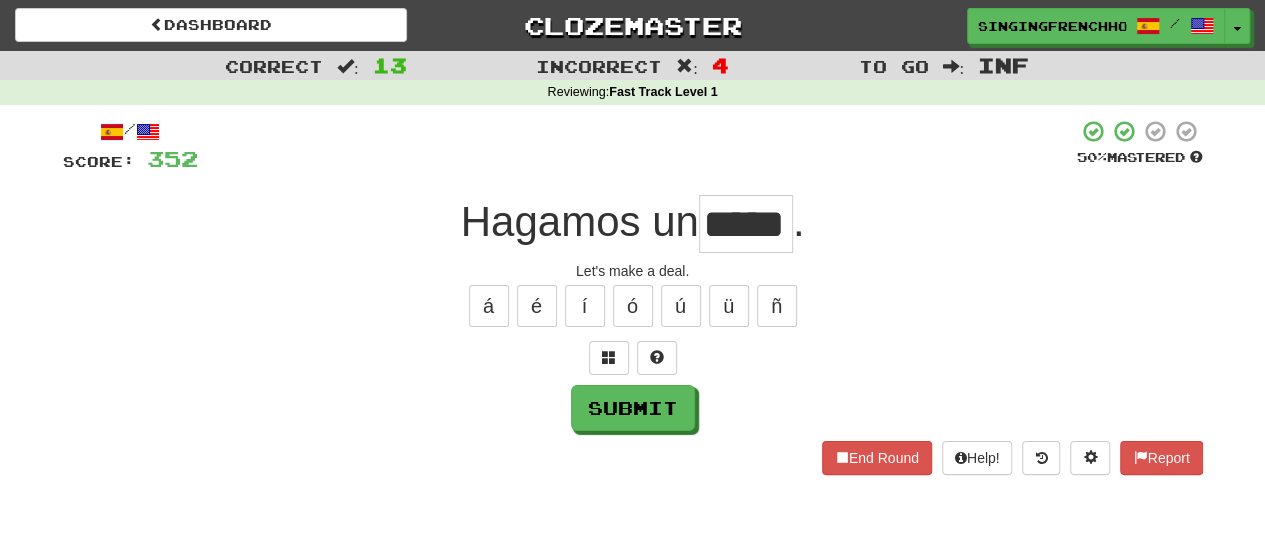 type on "*****" 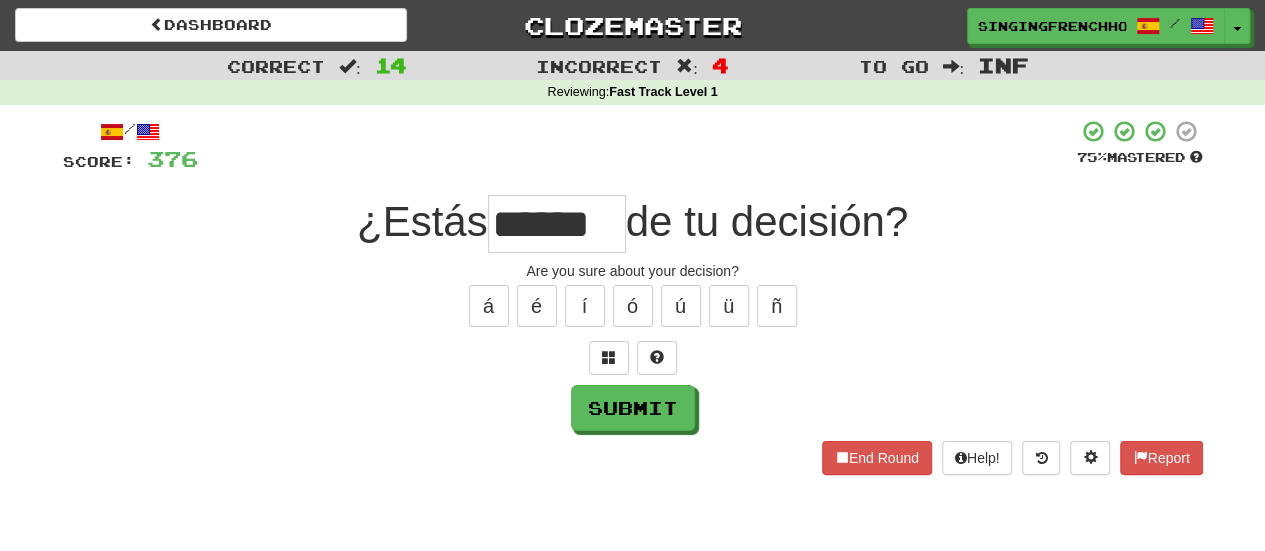 type on "******" 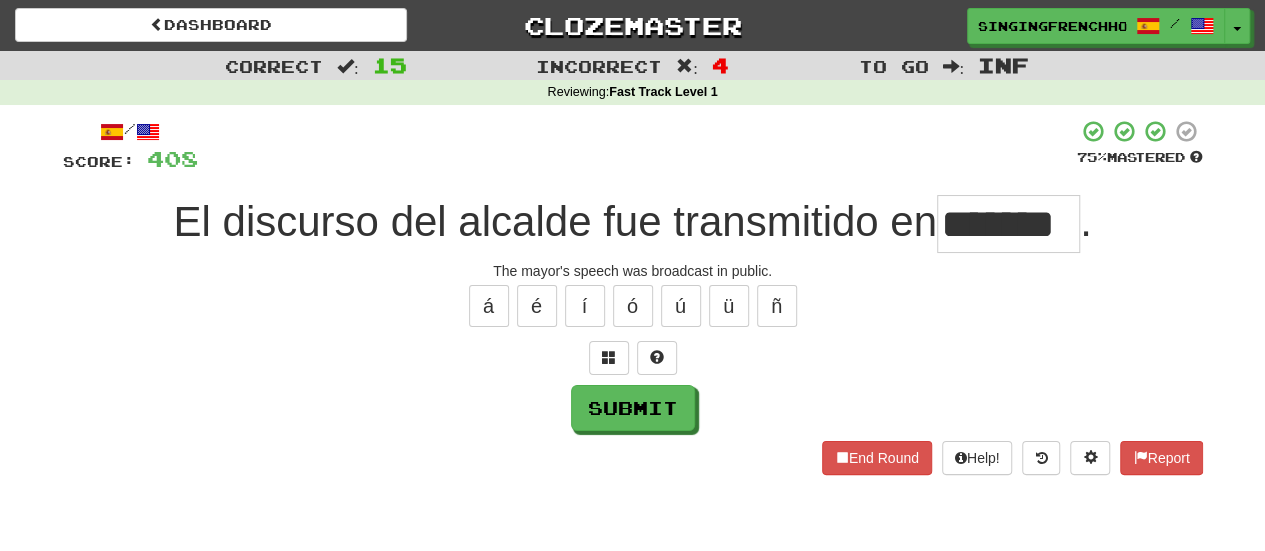 type on "*******" 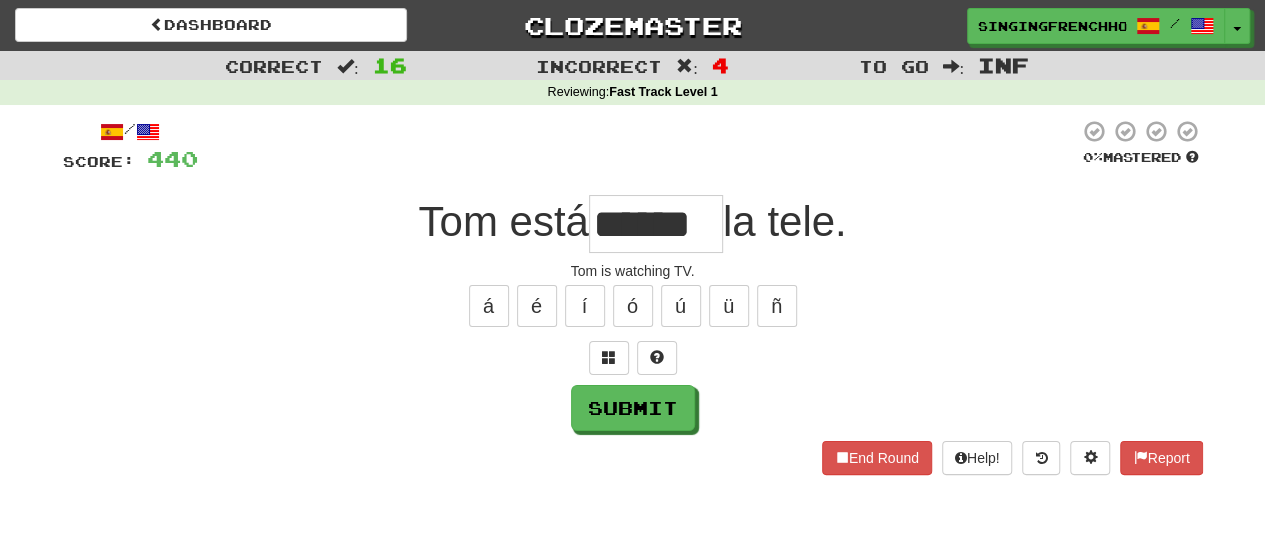 type on "******" 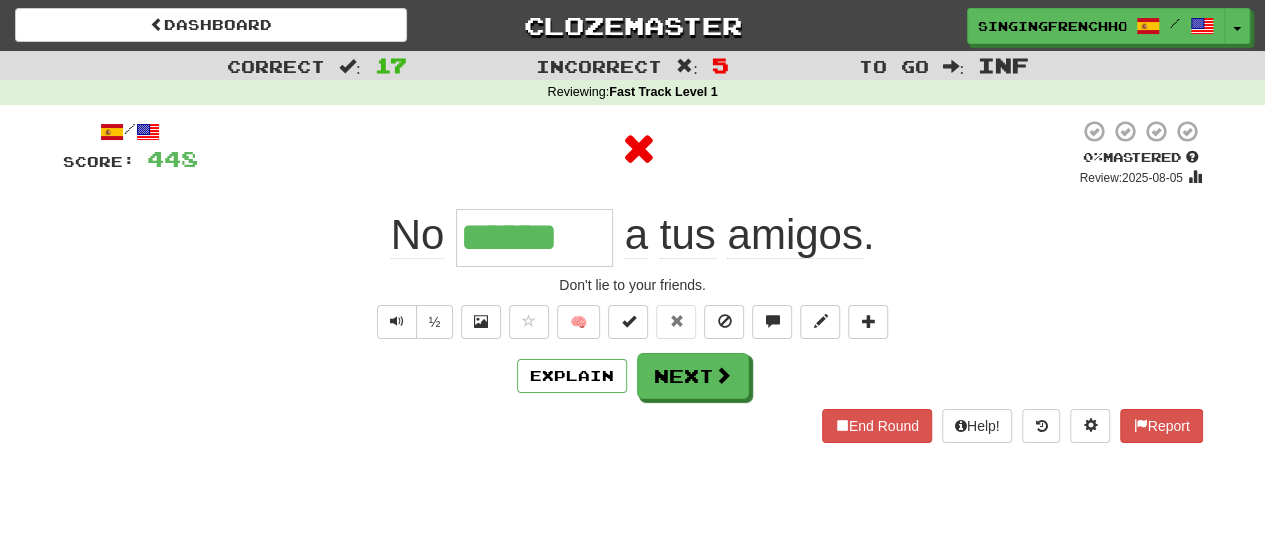 type on "*******" 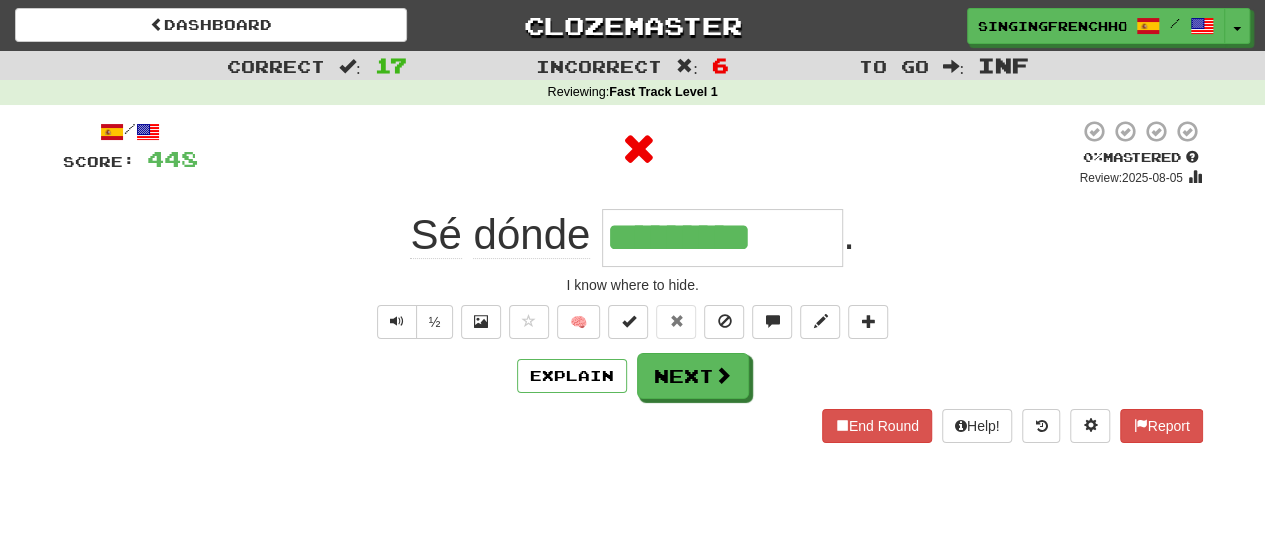 type on "**********" 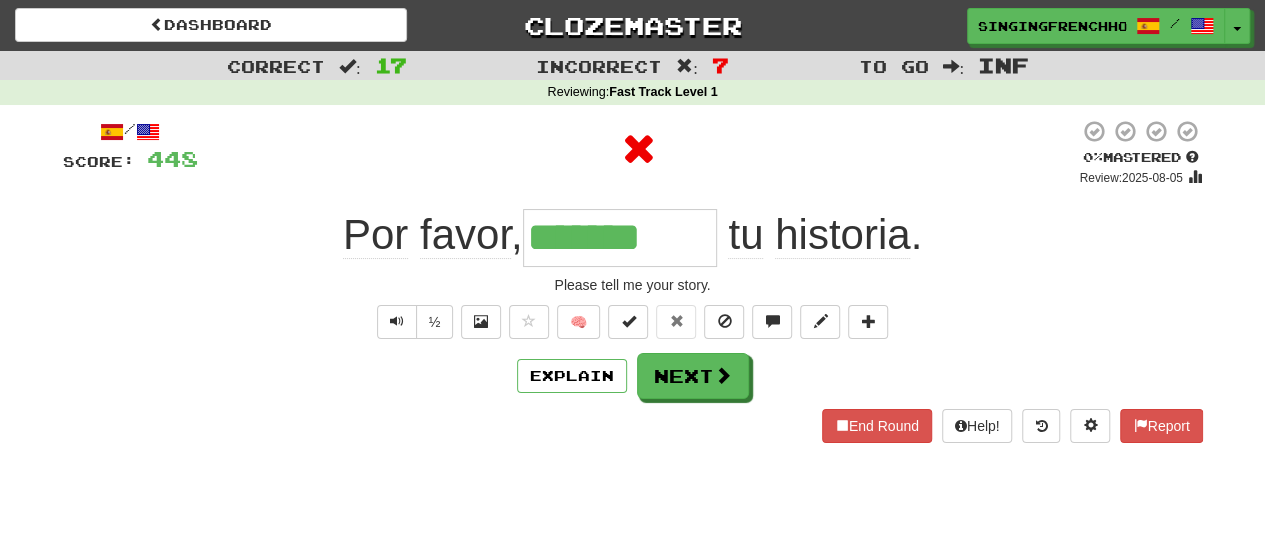 type on "********" 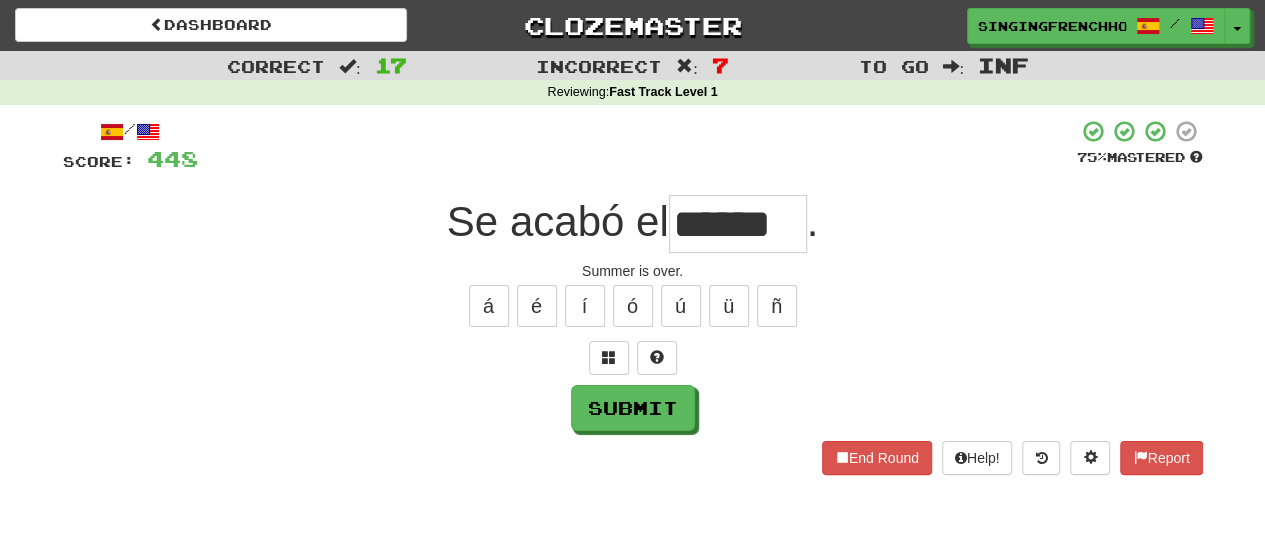 type on "******" 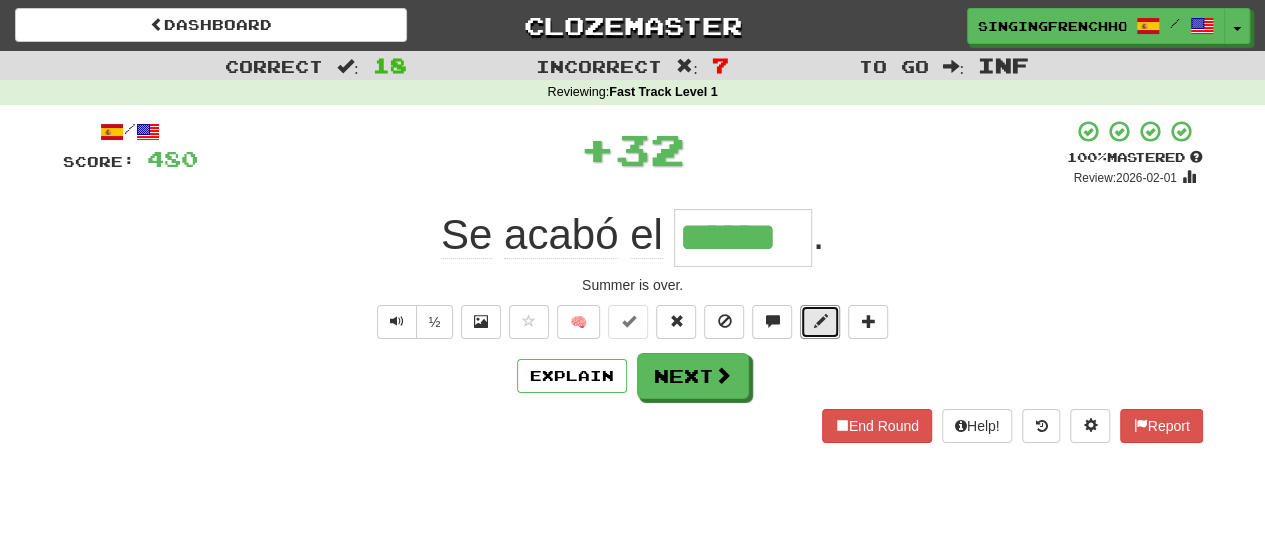 click at bounding box center (820, 321) 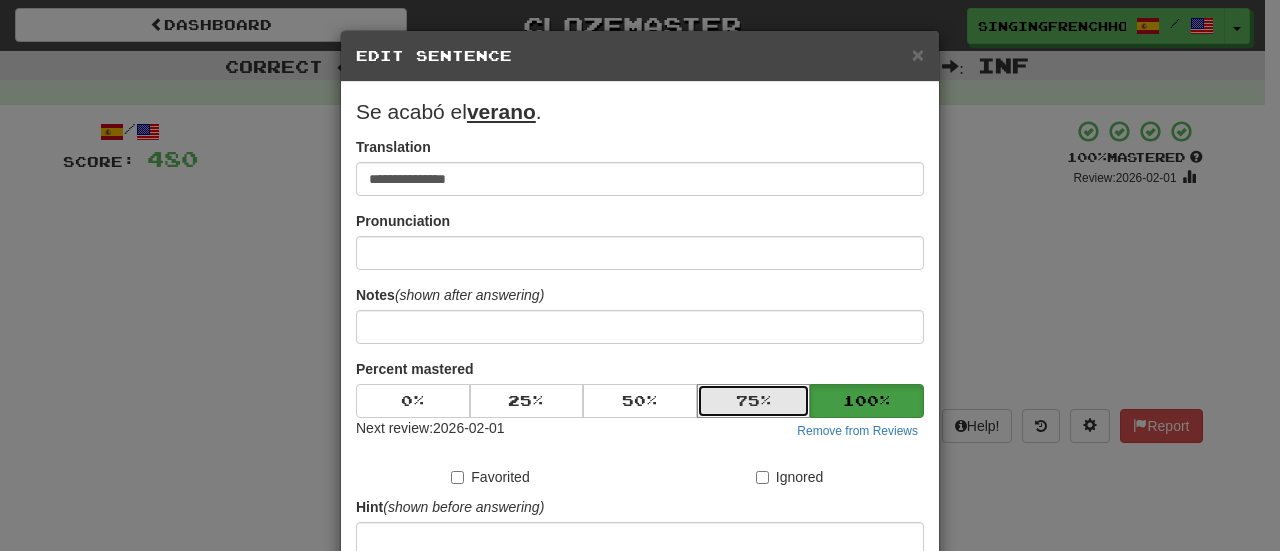 click on "75 %" at bounding box center [754, 401] 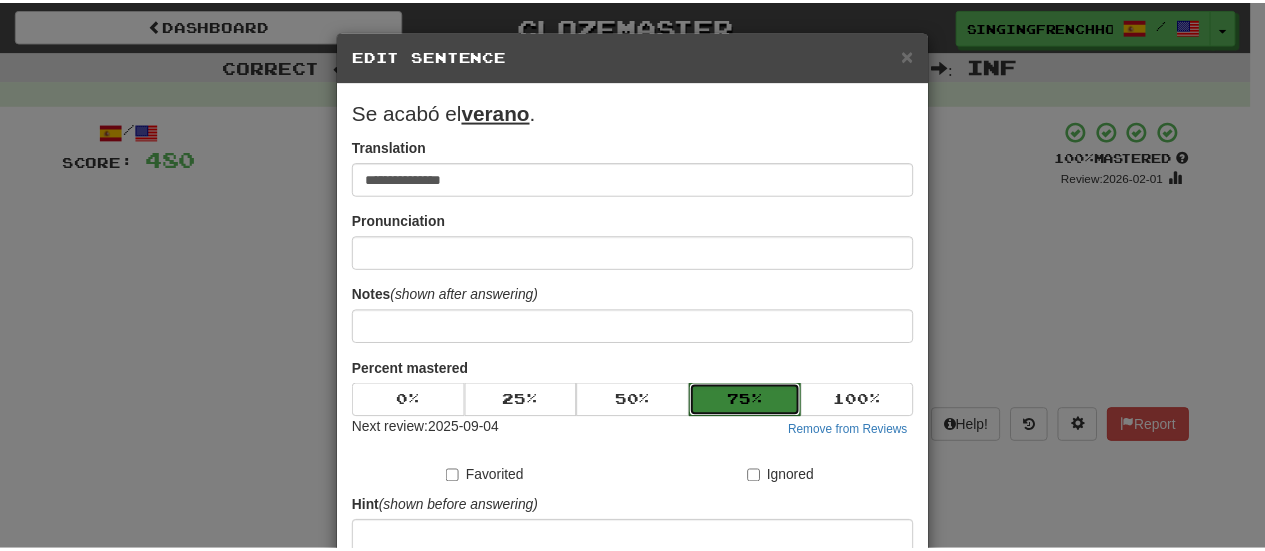 scroll, scrollTop: 246, scrollLeft: 0, axis: vertical 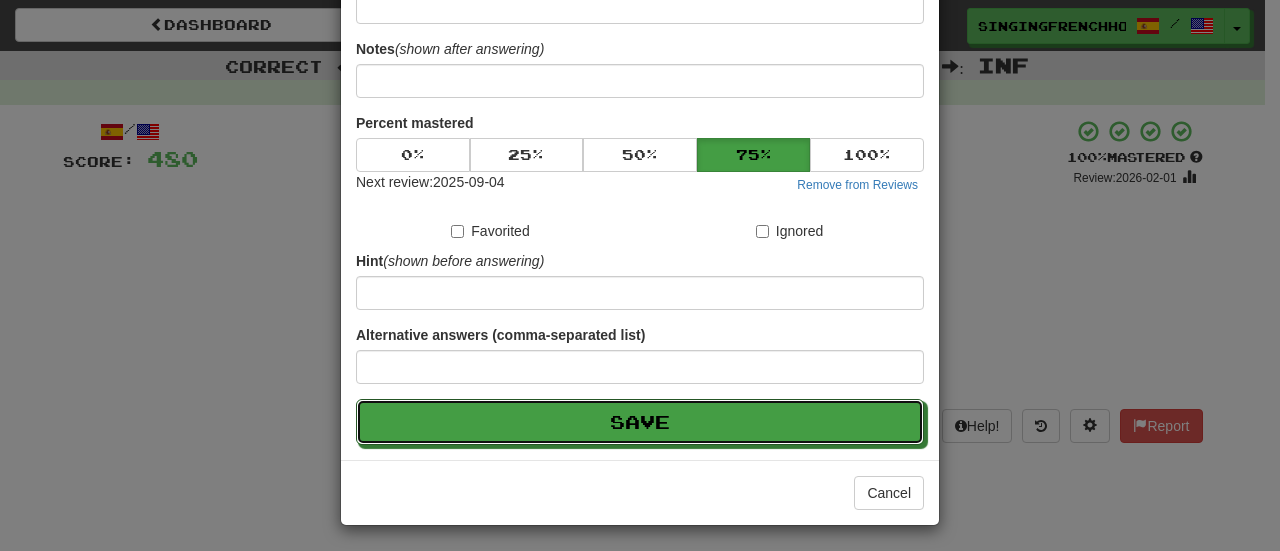 click on "Save" at bounding box center (640, 422) 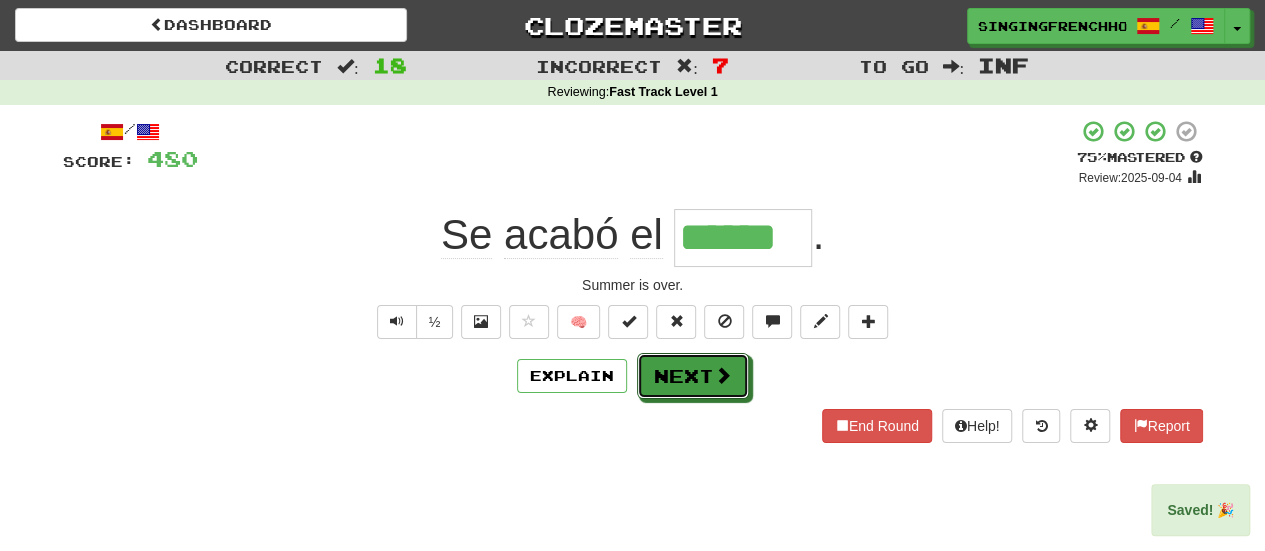 click on "Next" at bounding box center (693, 376) 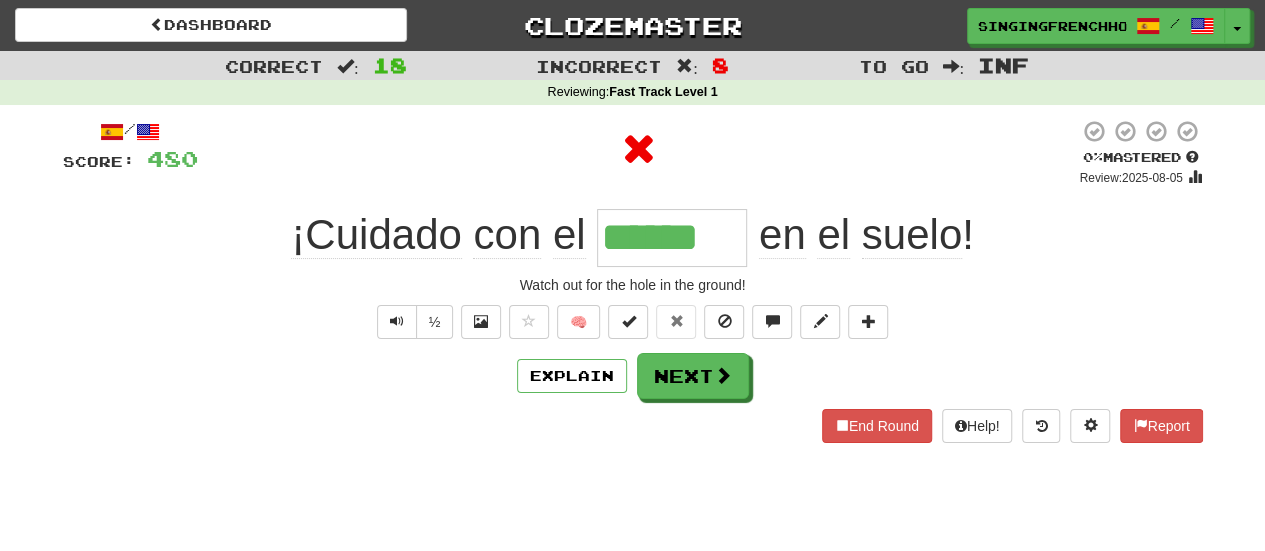 type on "*******" 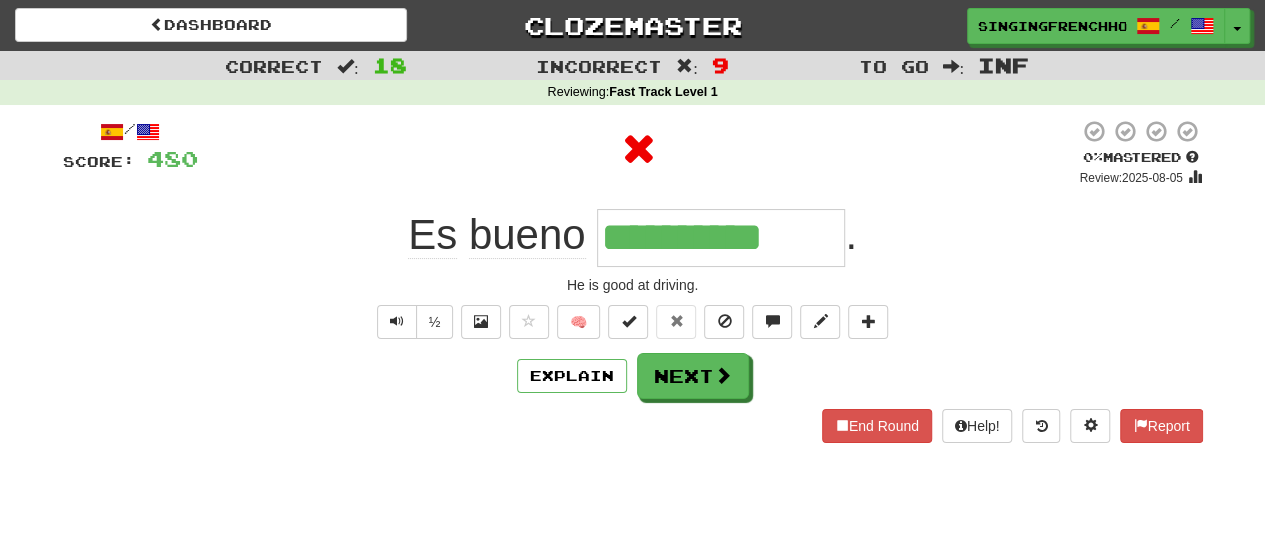 type on "**********" 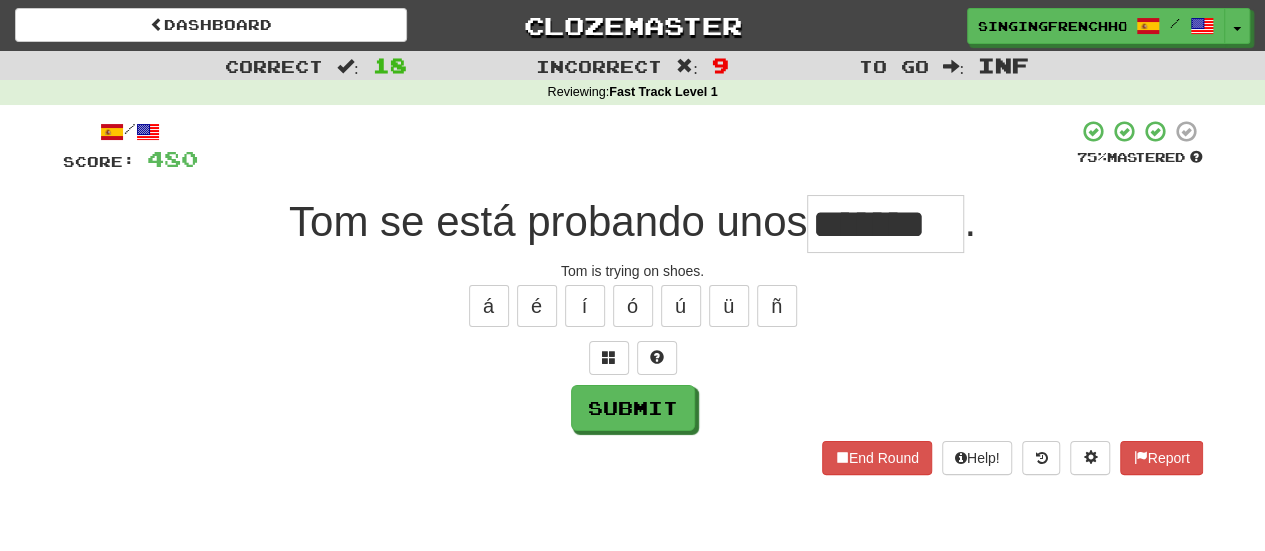 type on "*******" 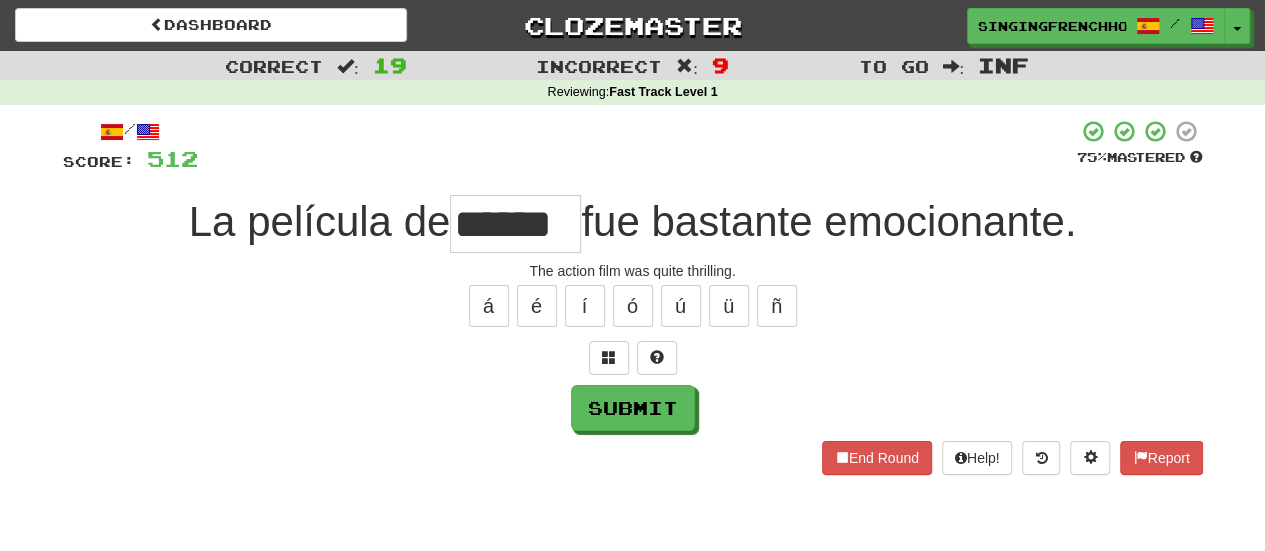type on "******" 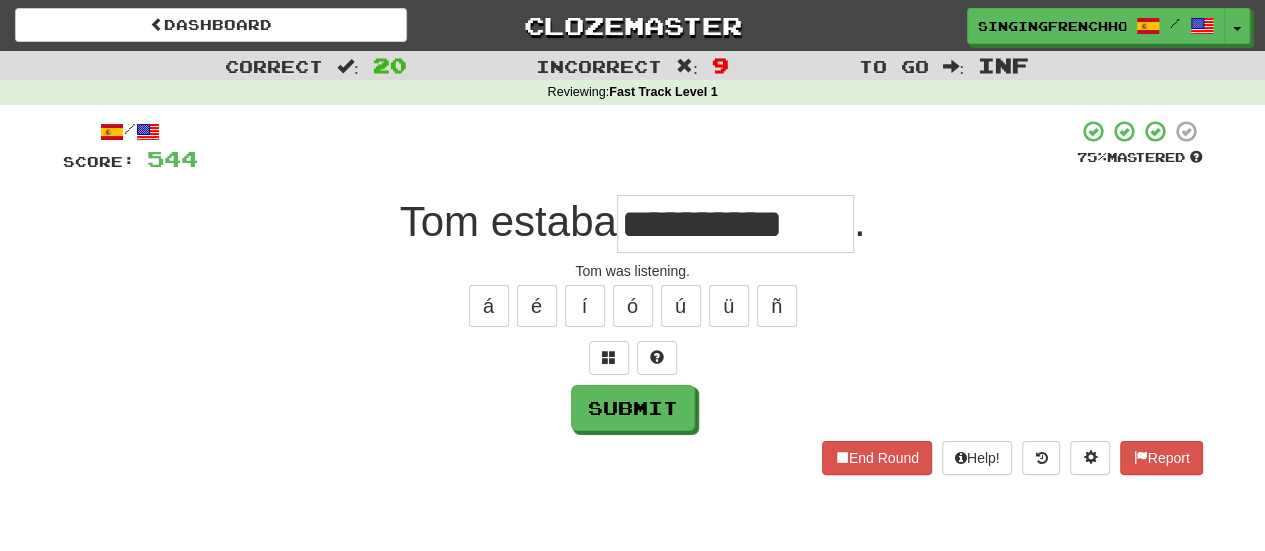 type on "**********" 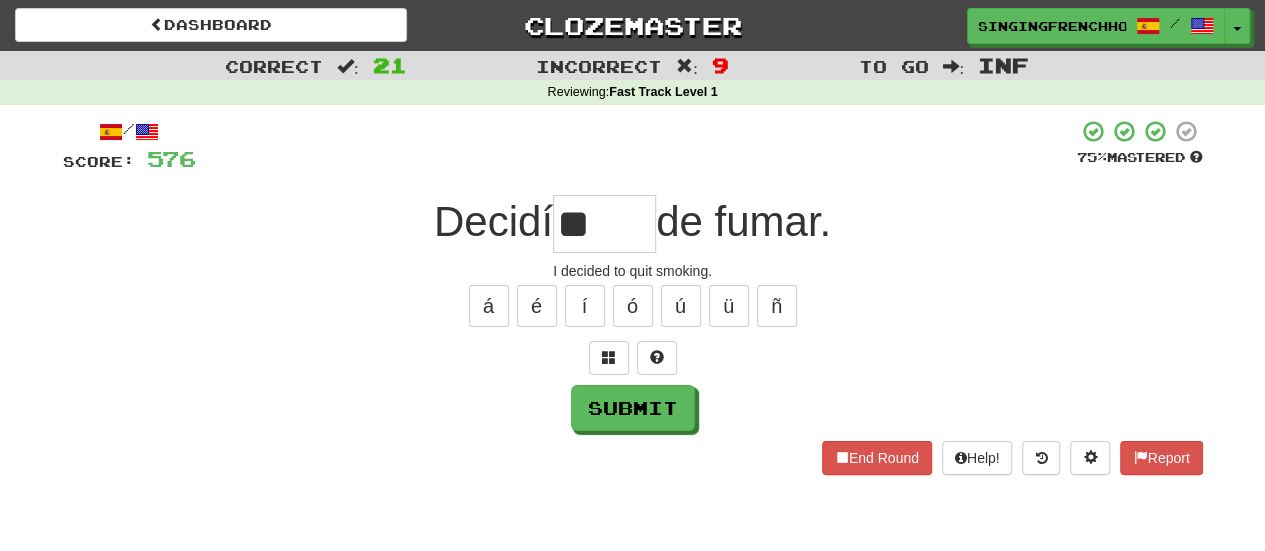 type on "*" 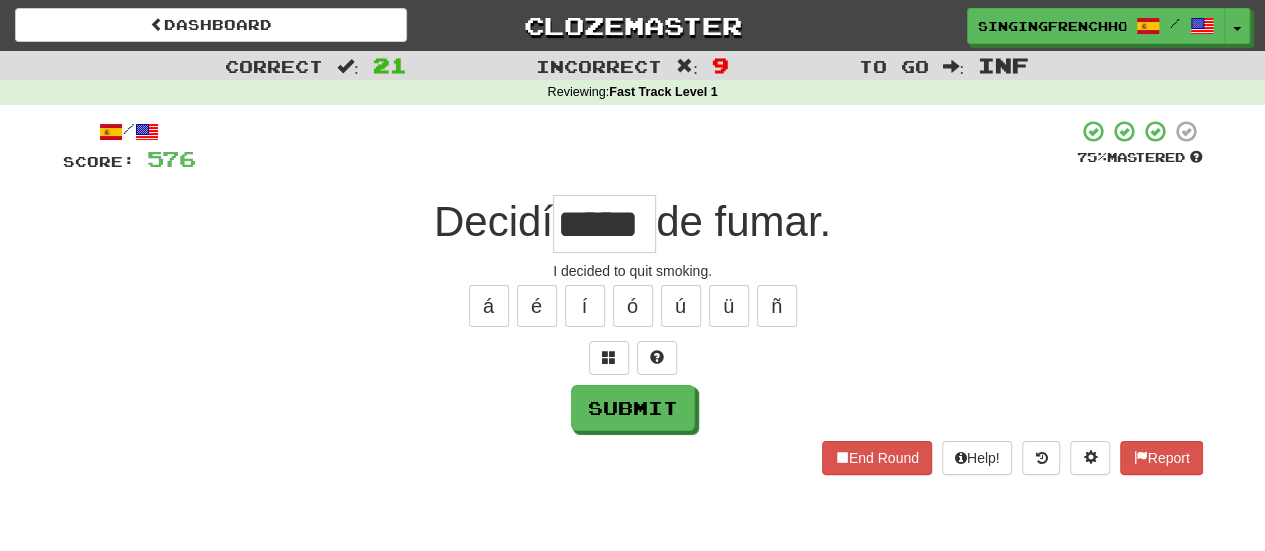 scroll, scrollTop: 0, scrollLeft: 0, axis: both 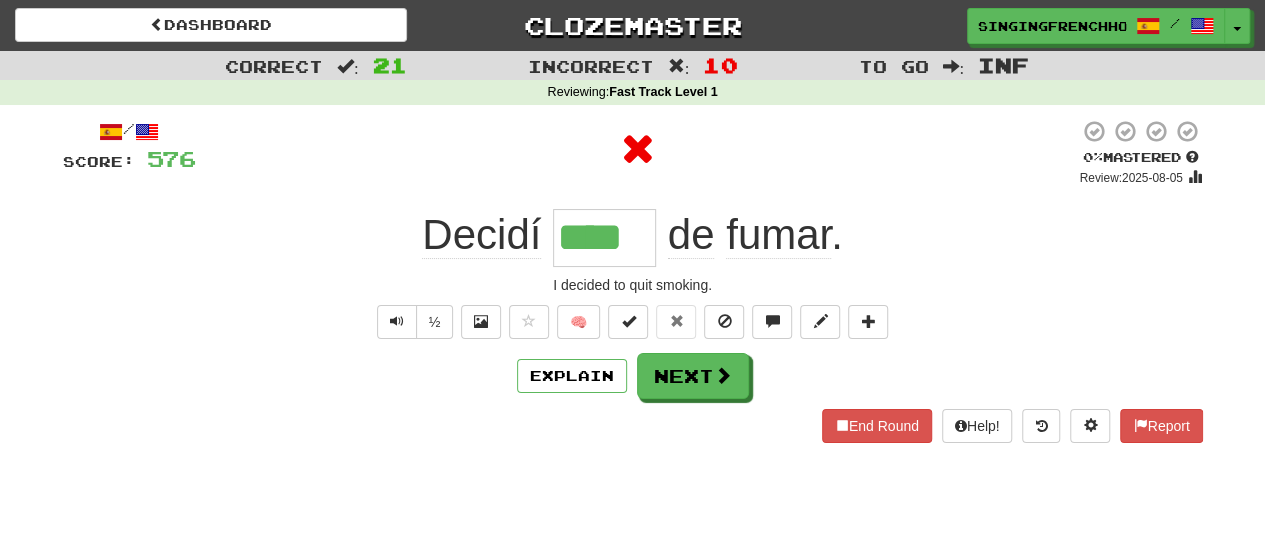 type on "*****" 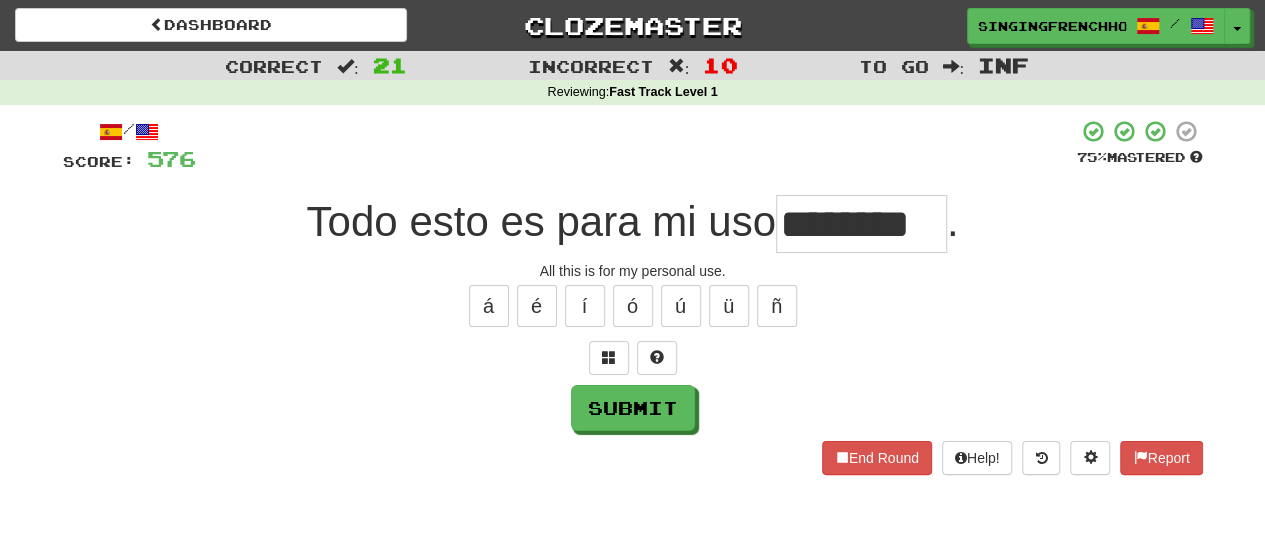 type on "********" 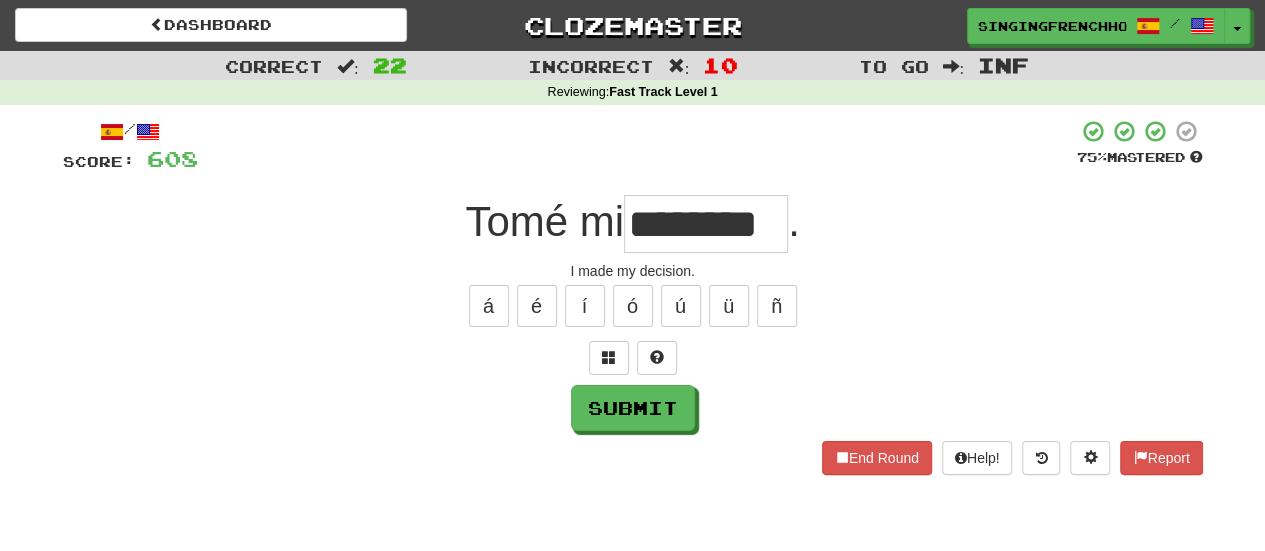 type on "********" 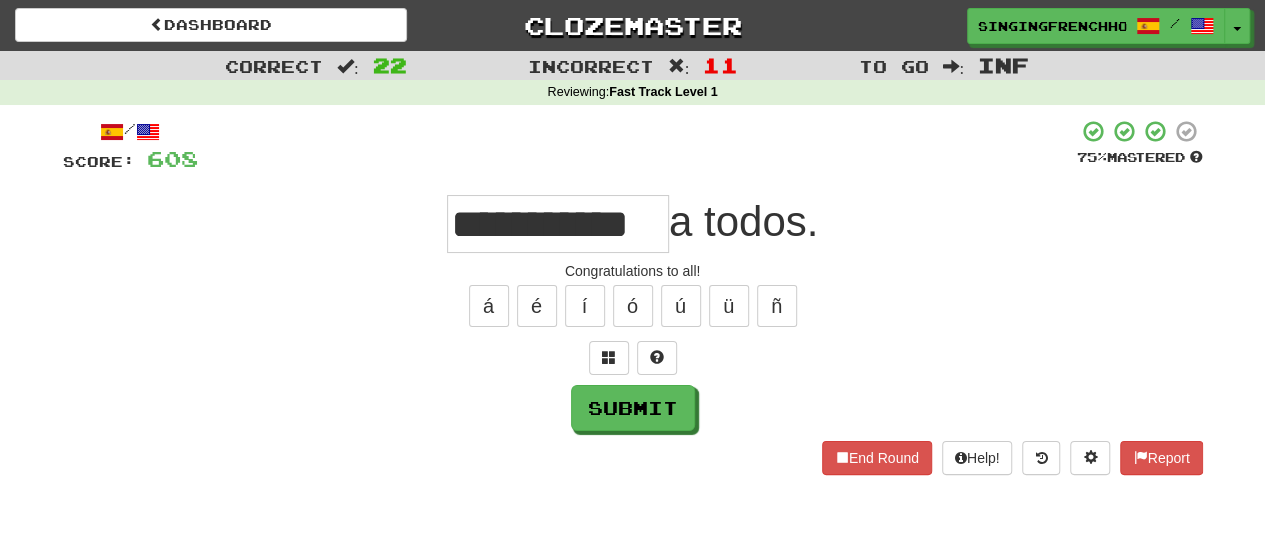 type on "**********" 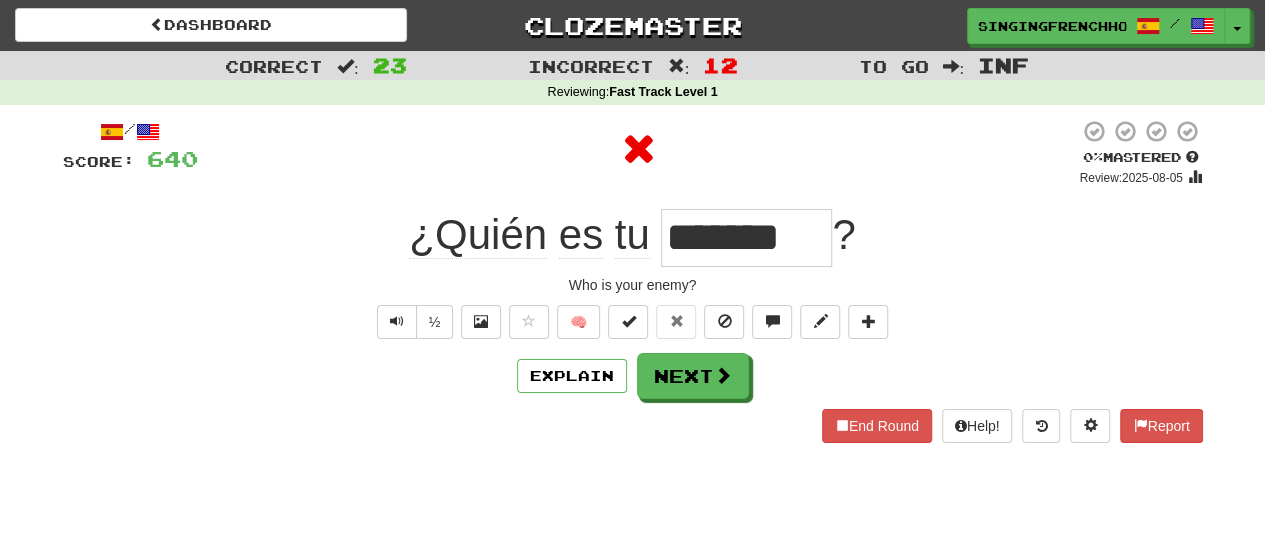 scroll, scrollTop: 0, scrollLeft: 0, axis: both 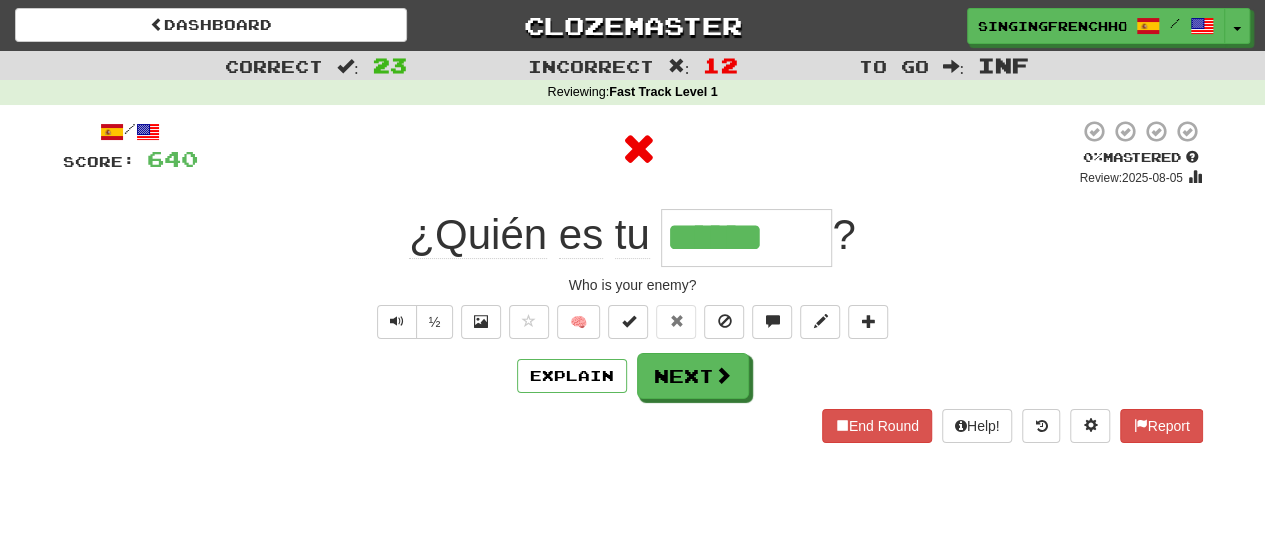 type on "*******" 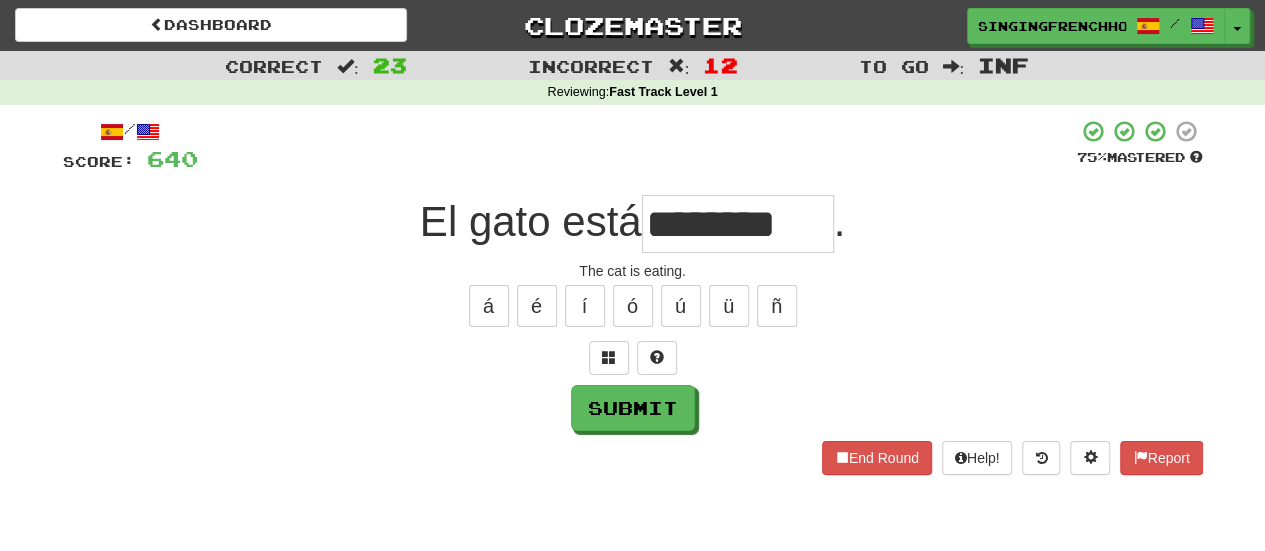 type on "********" 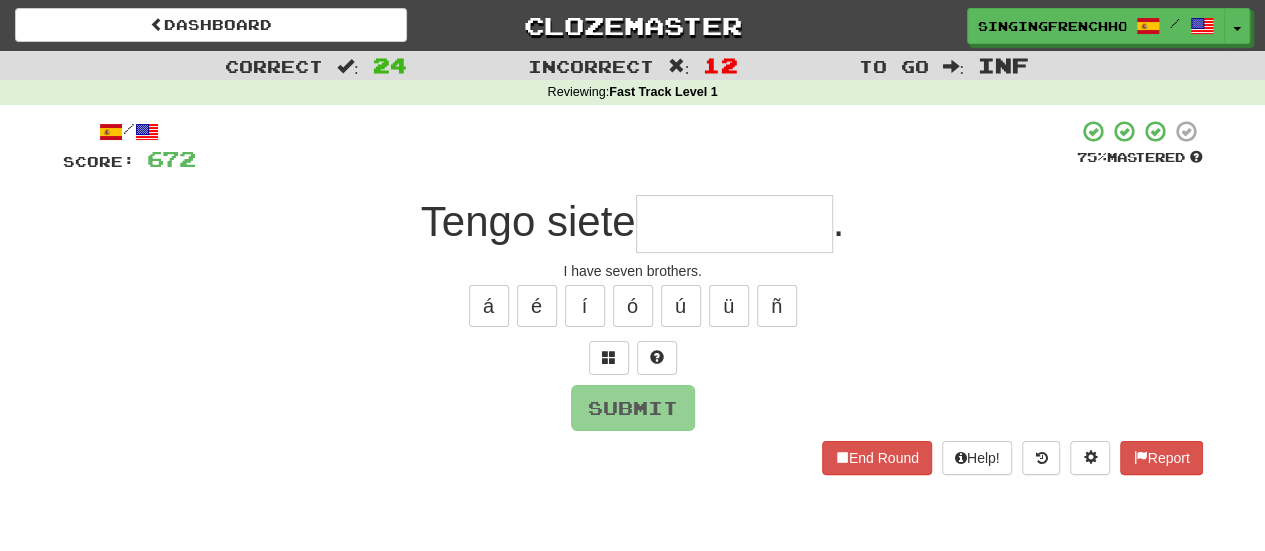 type on "*" 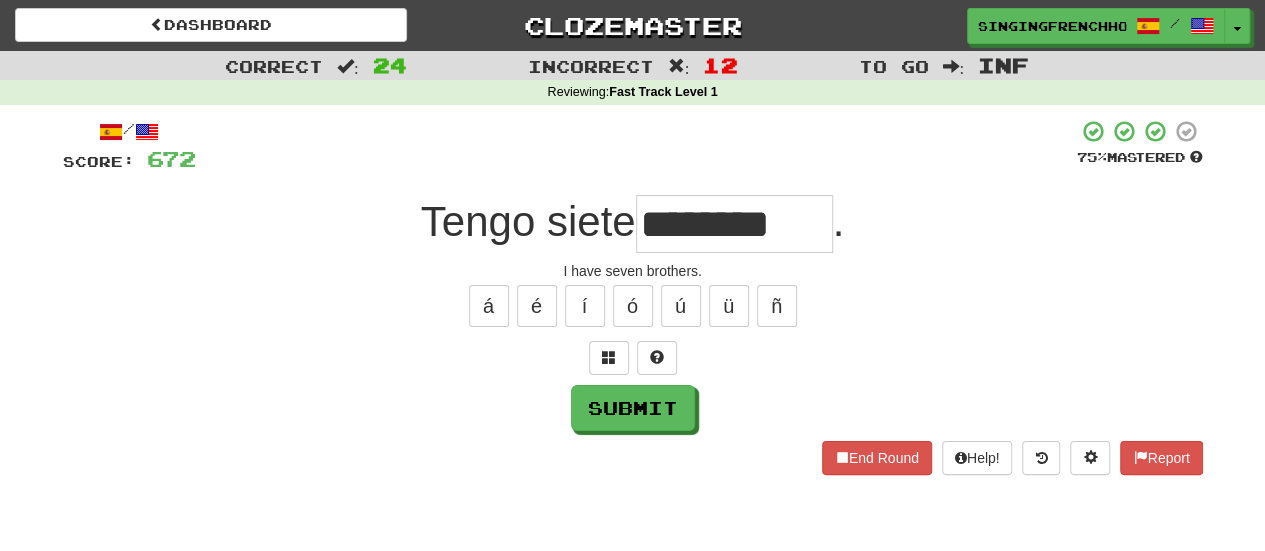 type on "********" 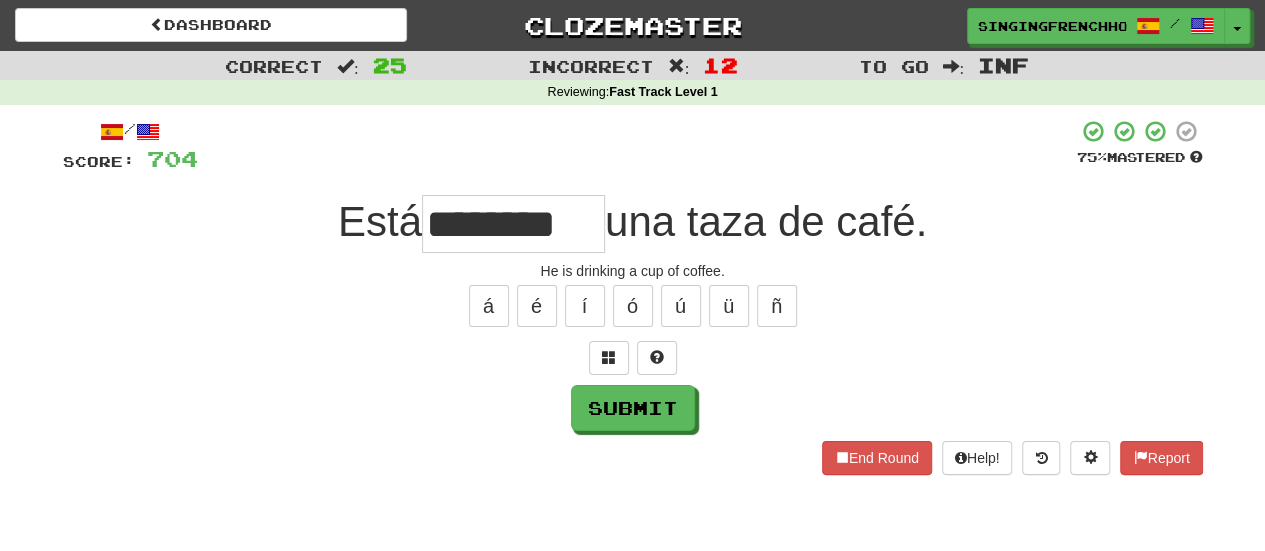 type on "********" 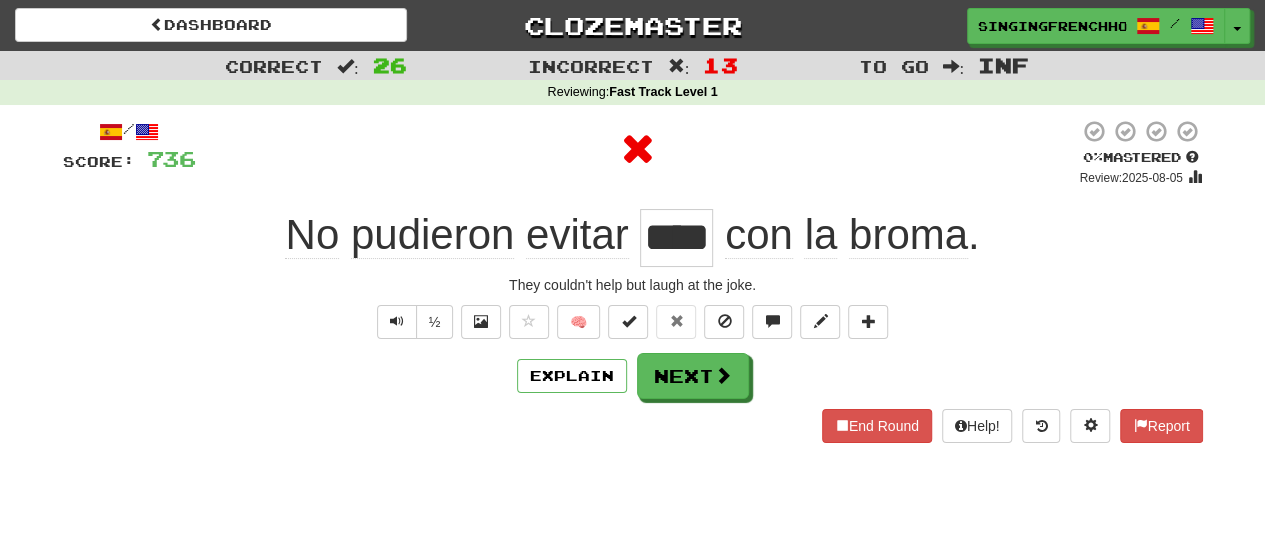 scroll, scrollTop: 0, scrollLeft: 0, axis: both 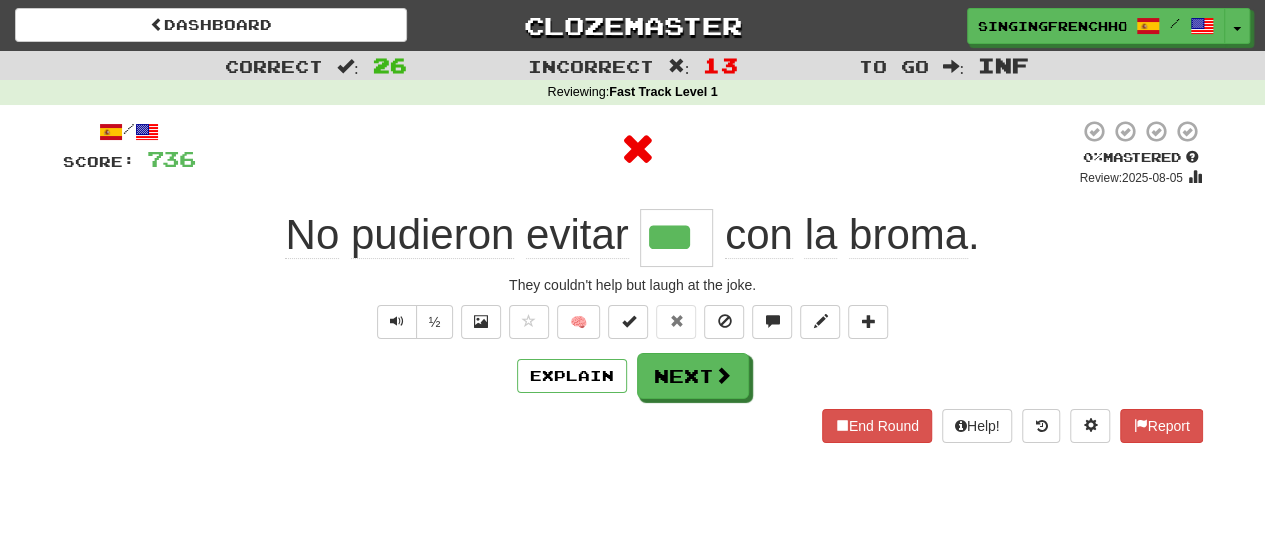 type on "****" 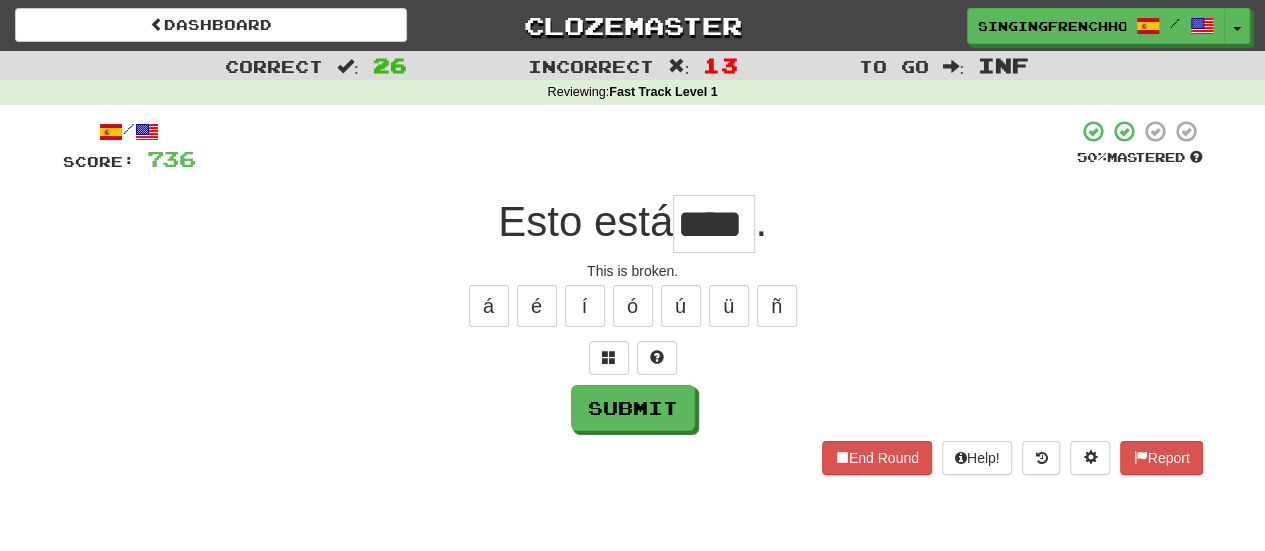 type on "****" 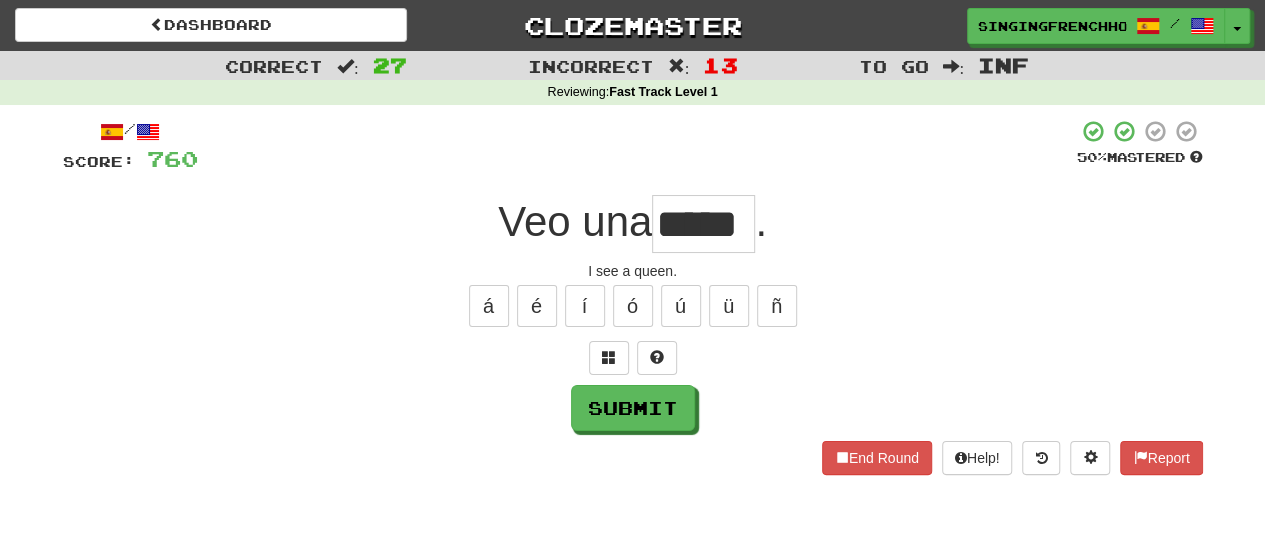 type on "*****" 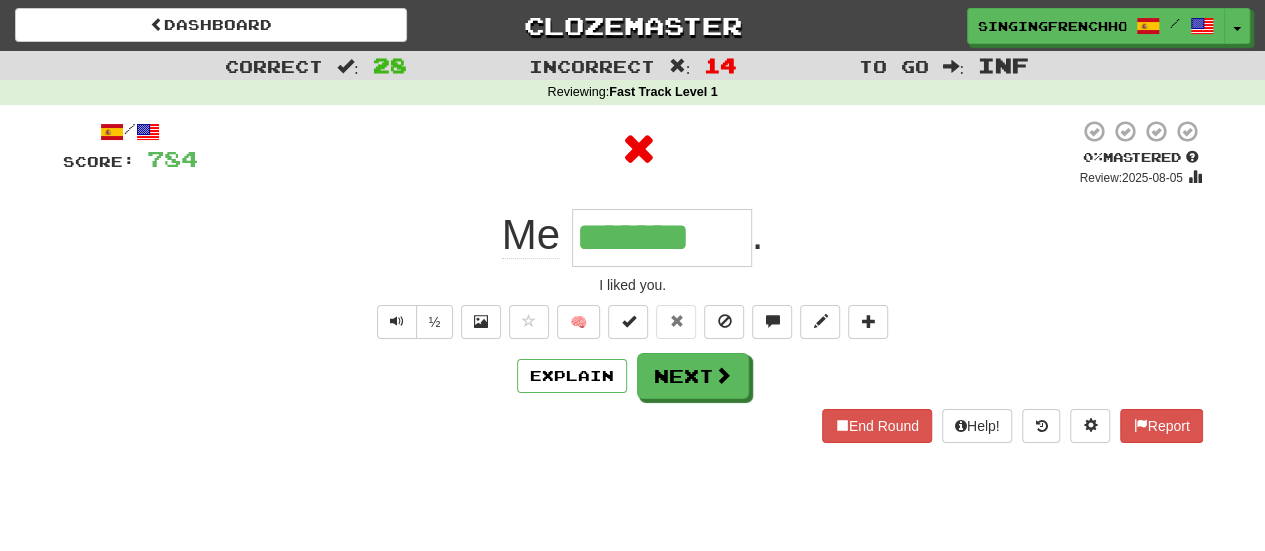 type on "********" 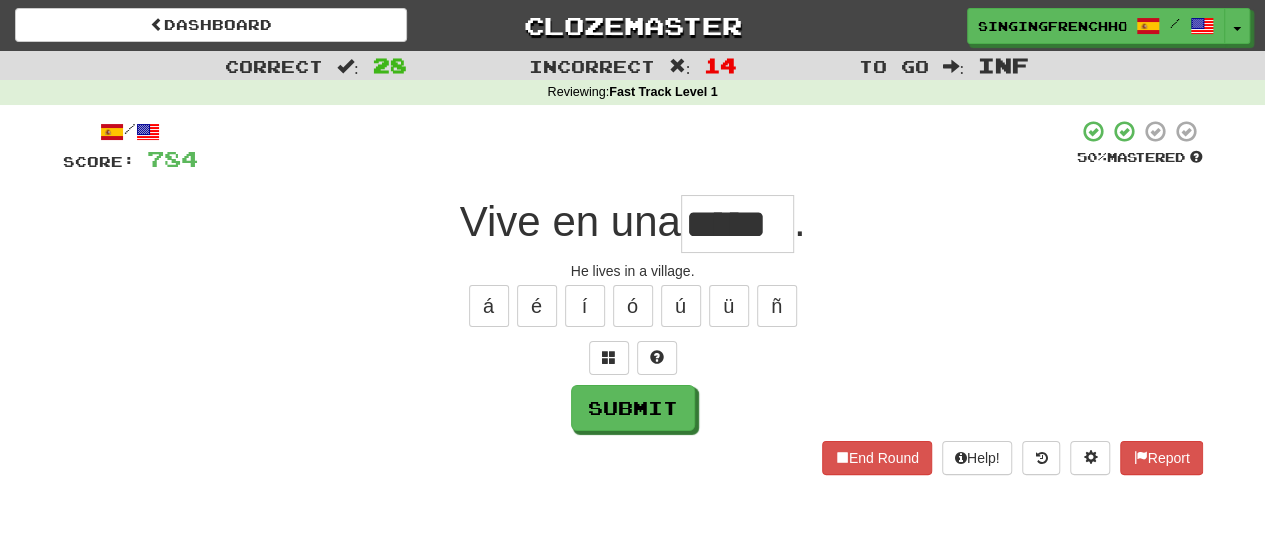 type on "*****" 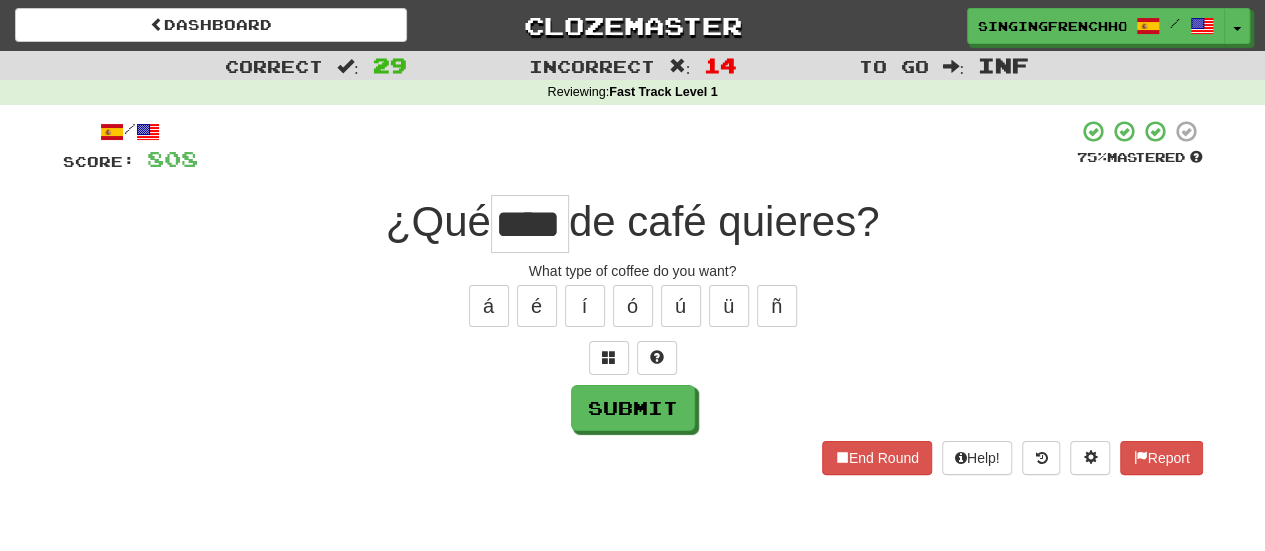 type on "****" 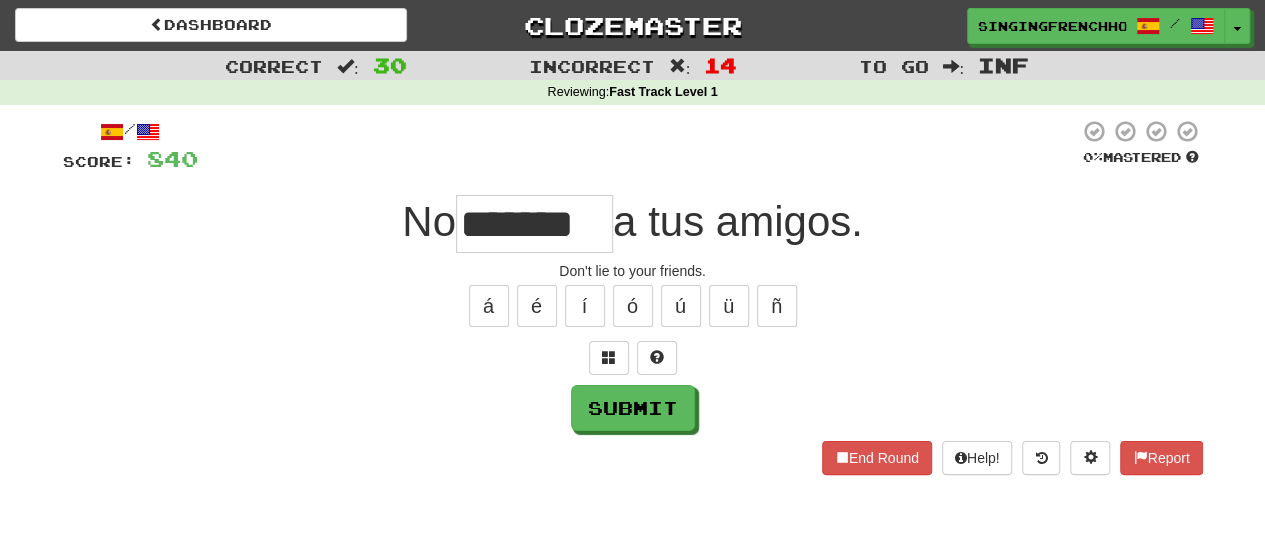 type on "*******" 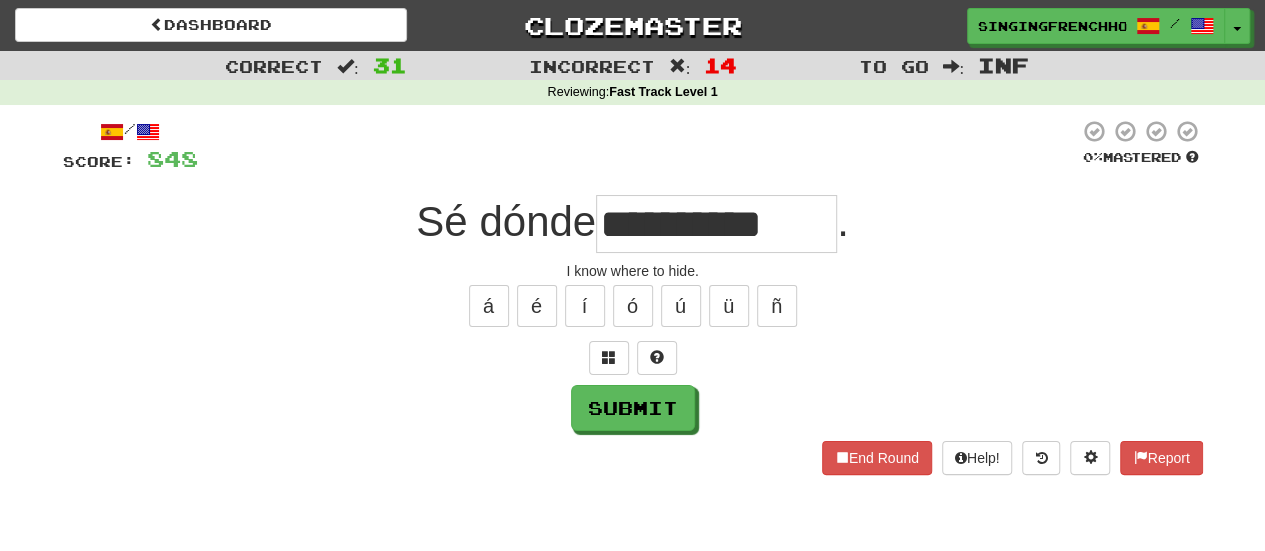 type on "**********" 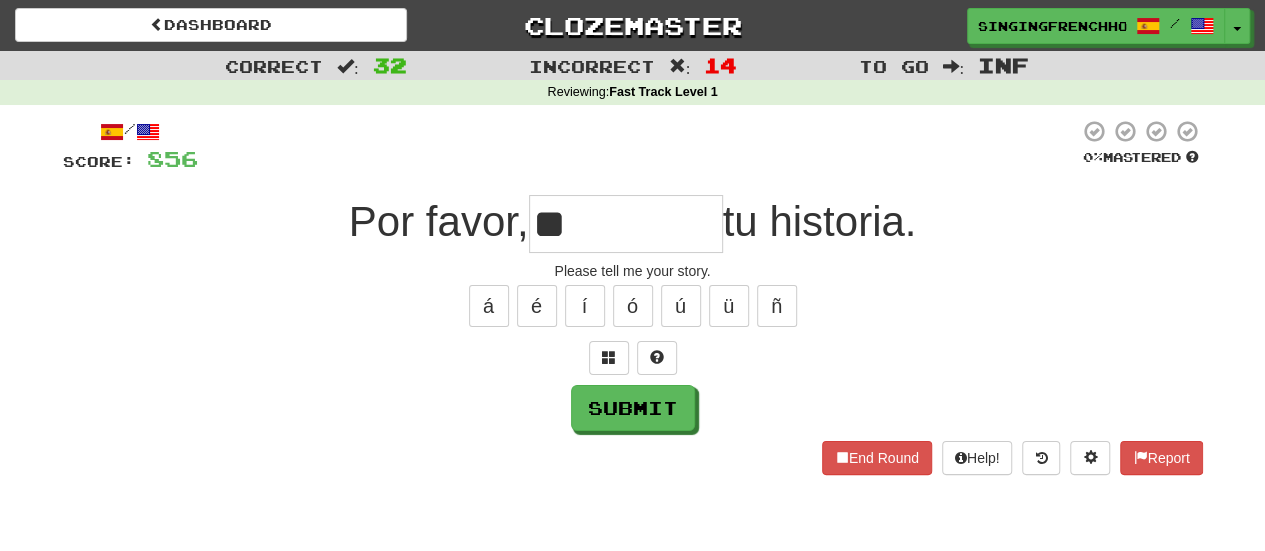 type on "*" 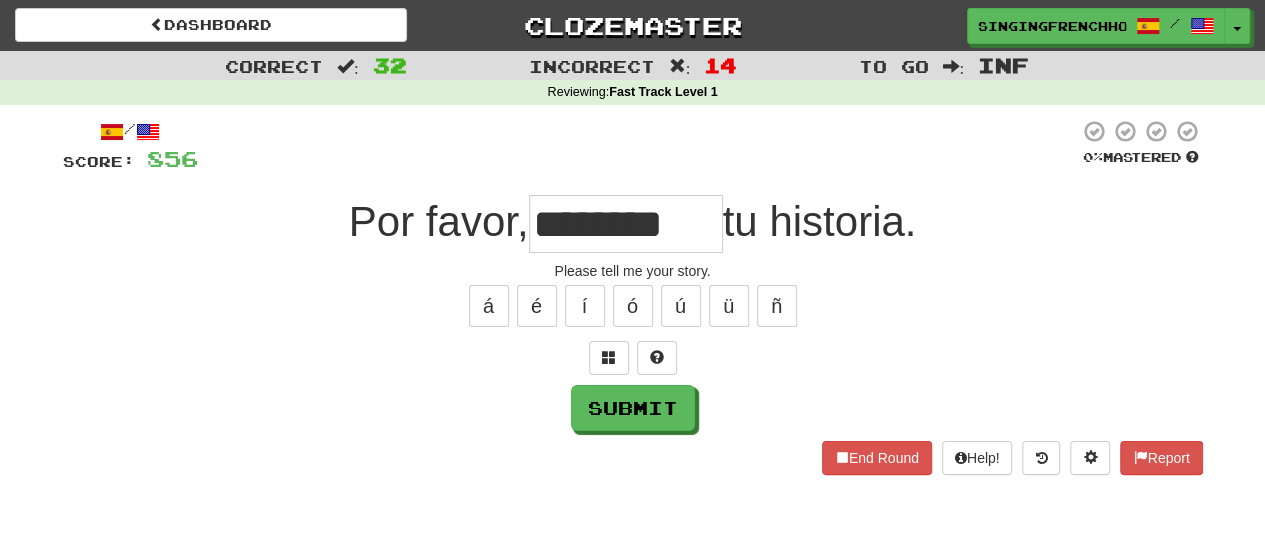 type on "********" 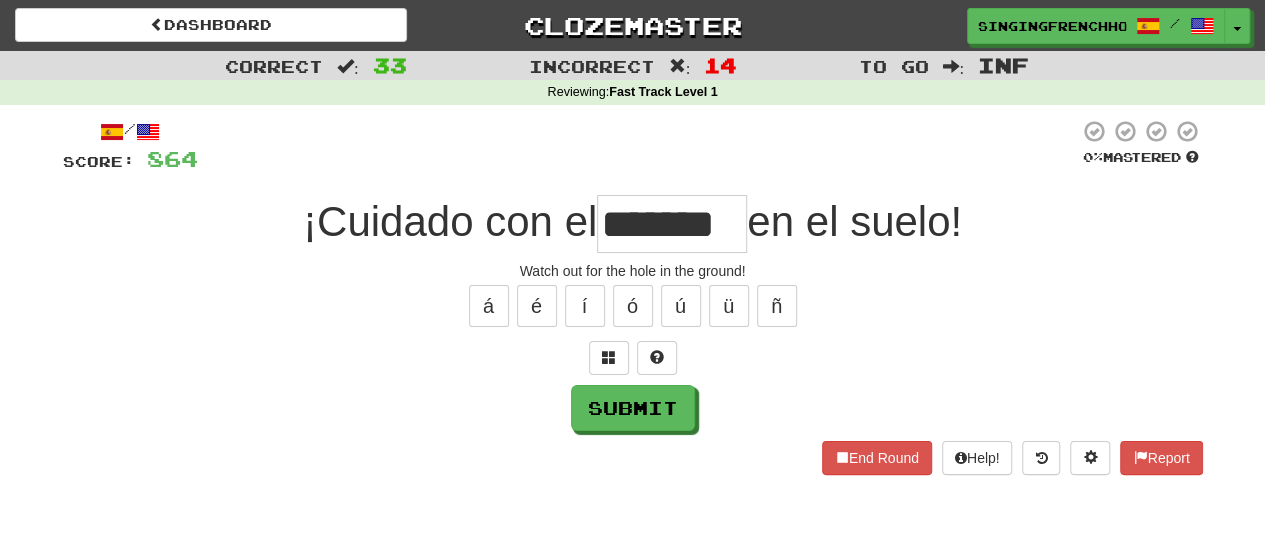 scroll, scrollTop: 0, scrollLeft: 0, axis: both 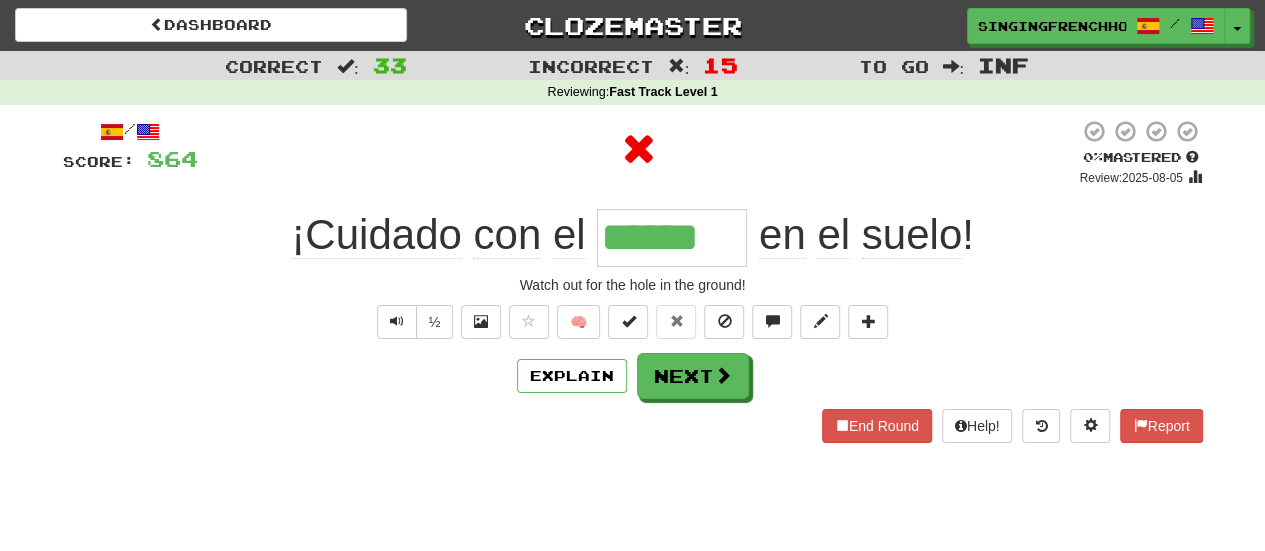 type on "*******" 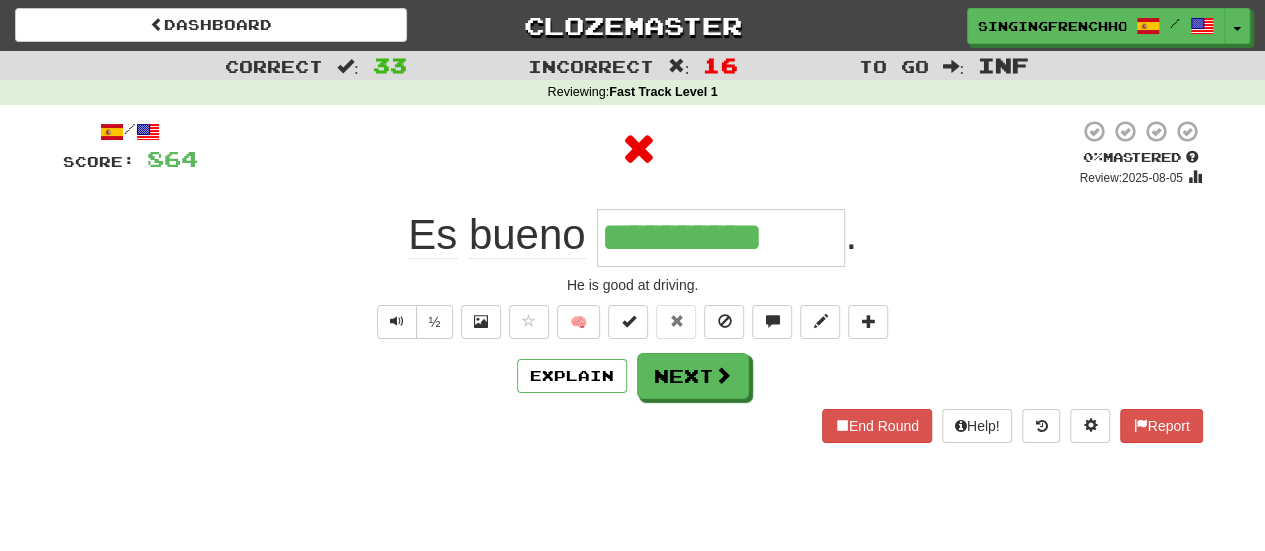 type on "**********" 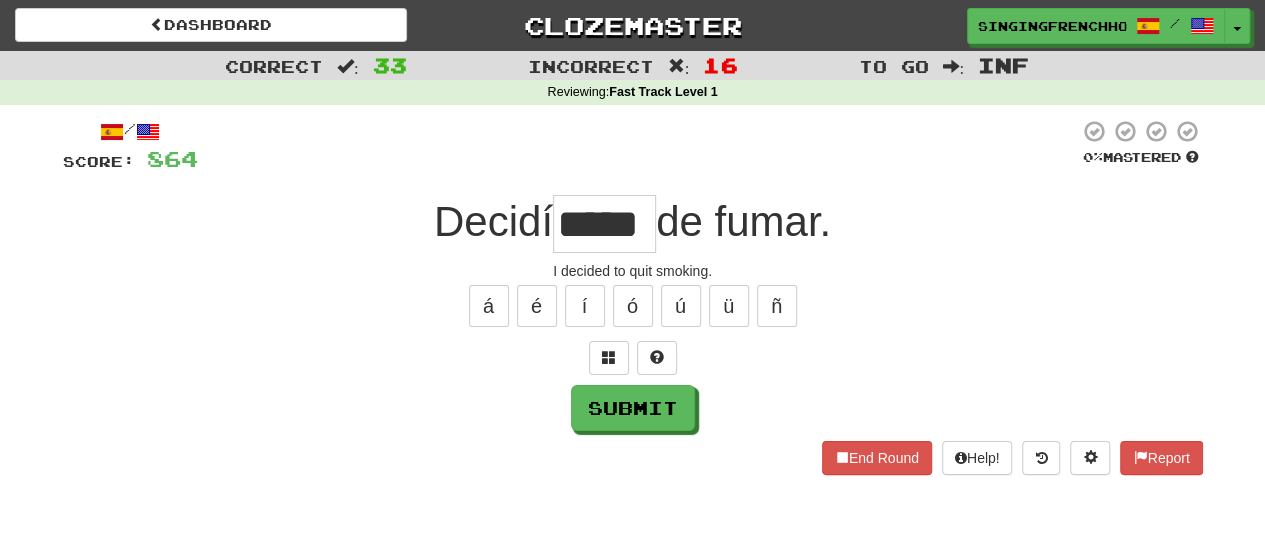 type on "*****" 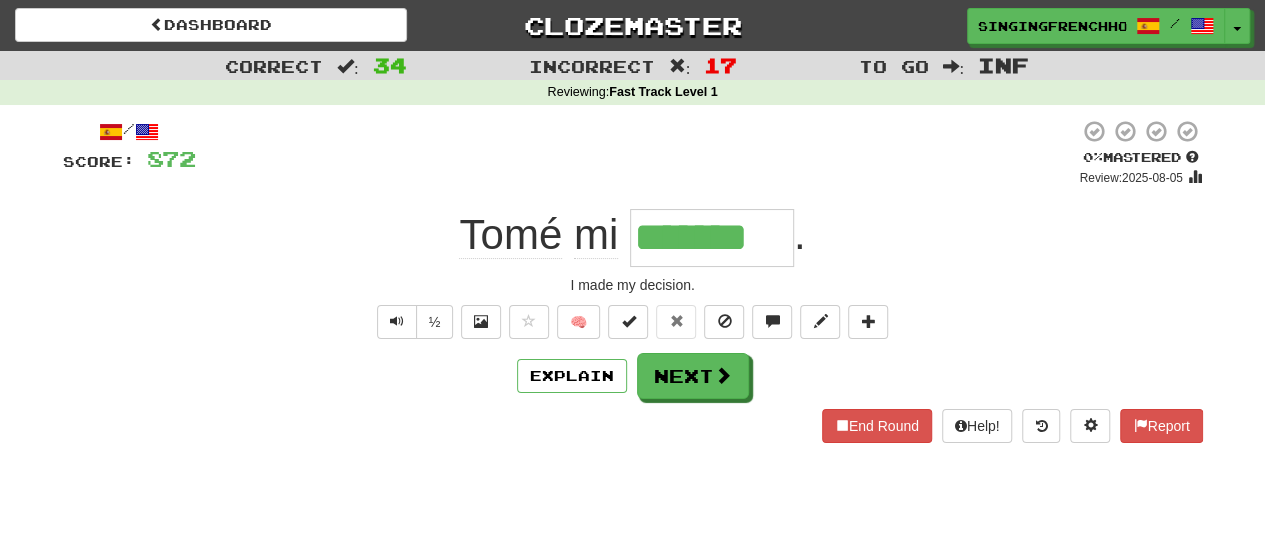 type on "********" 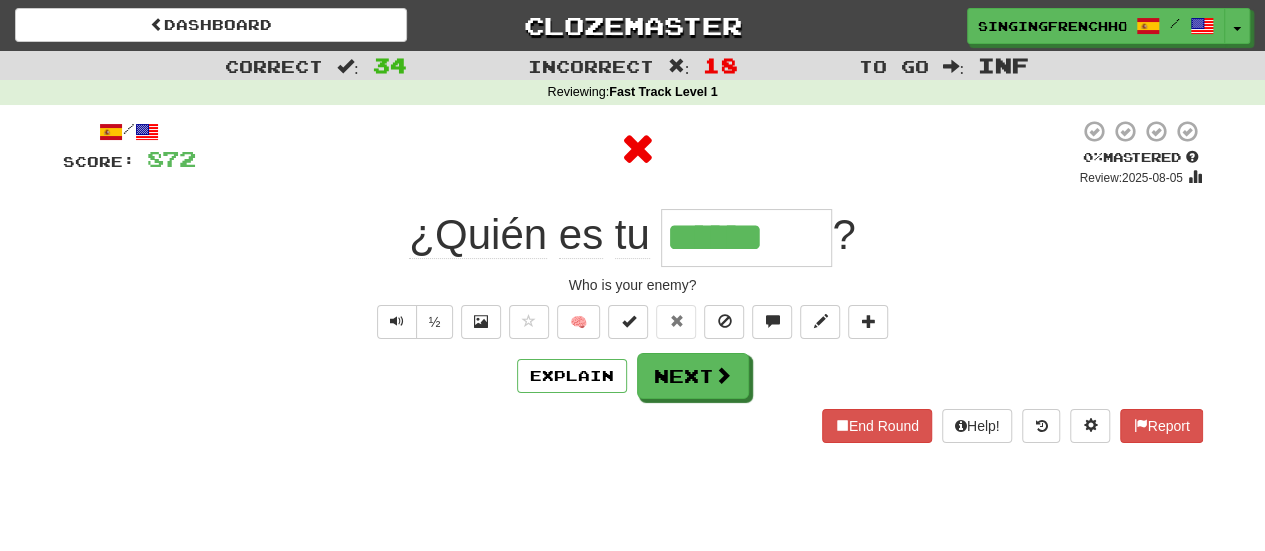 type on "*******" 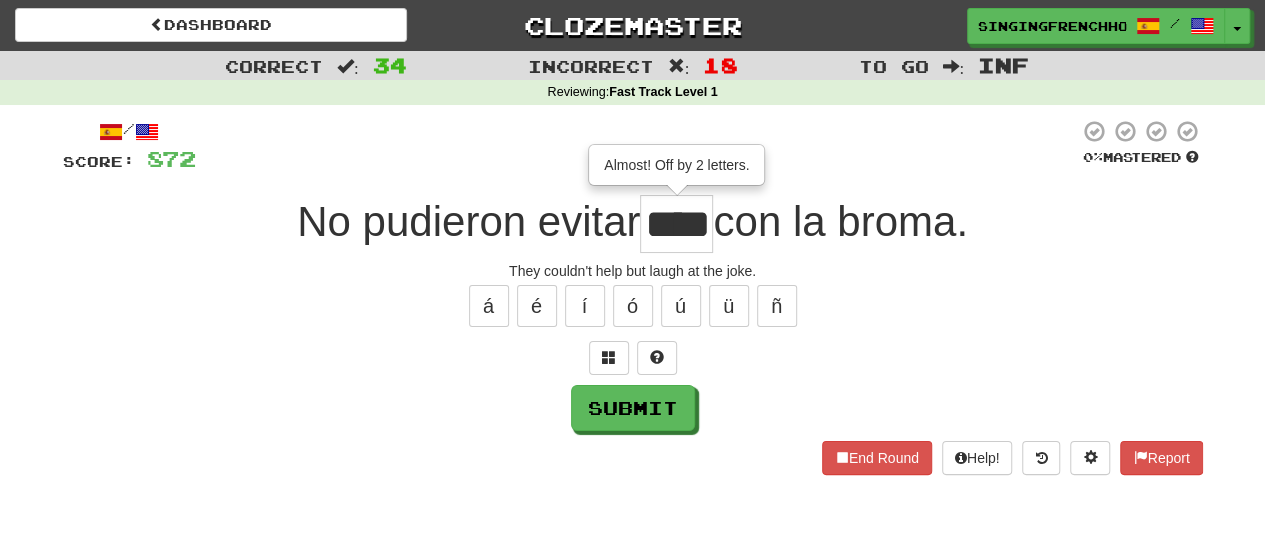 type on "****" 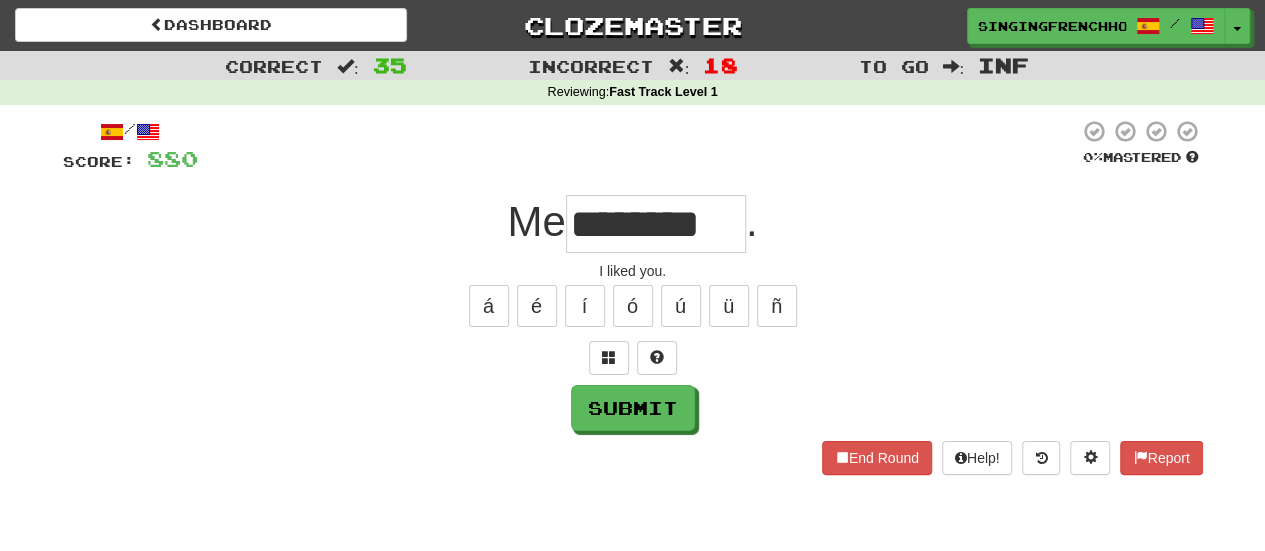 type on "********" 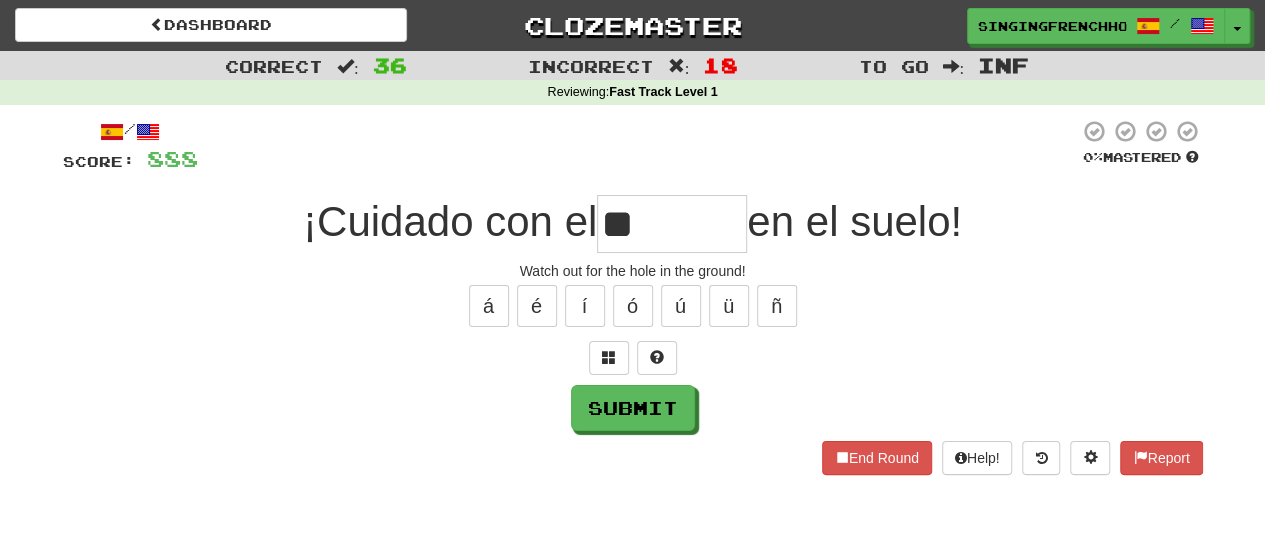 type on "*" 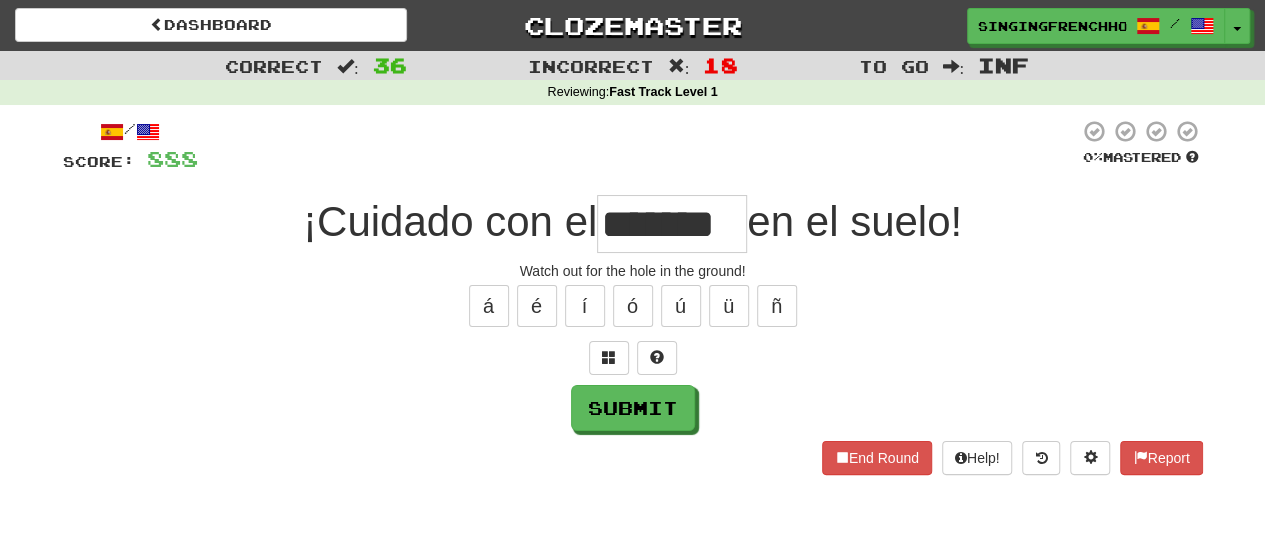 type on "*******" 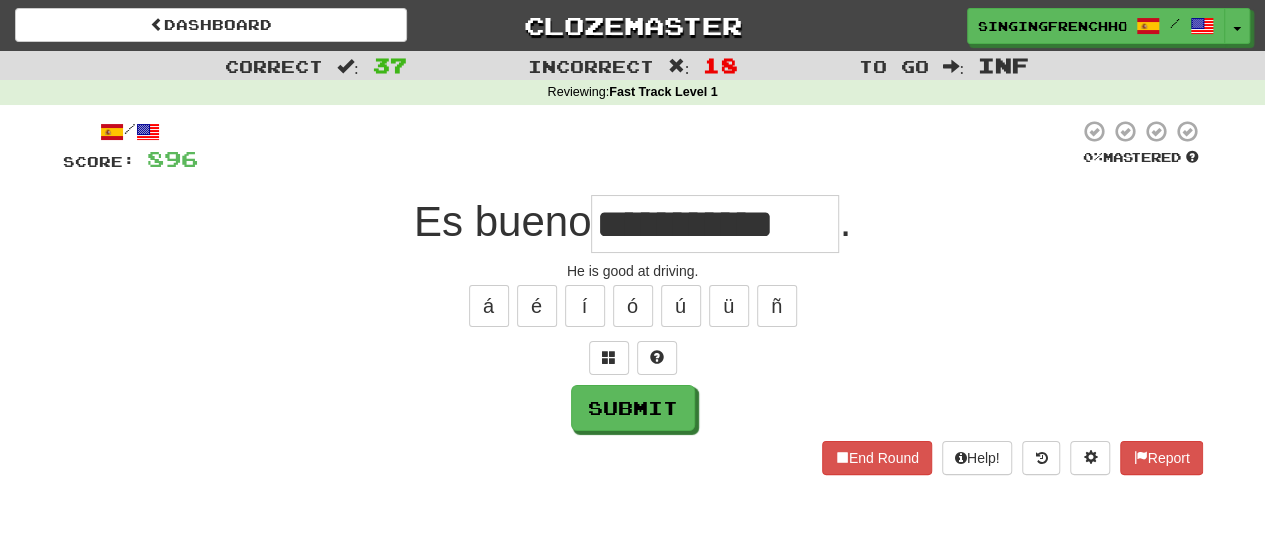 type on "**********" 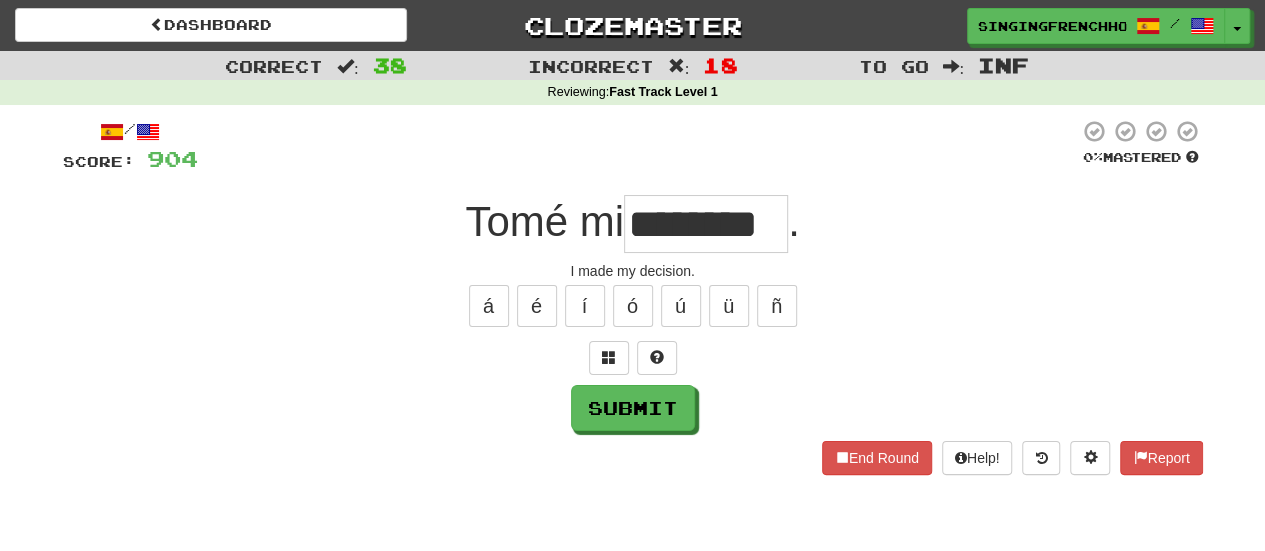 type on "********" 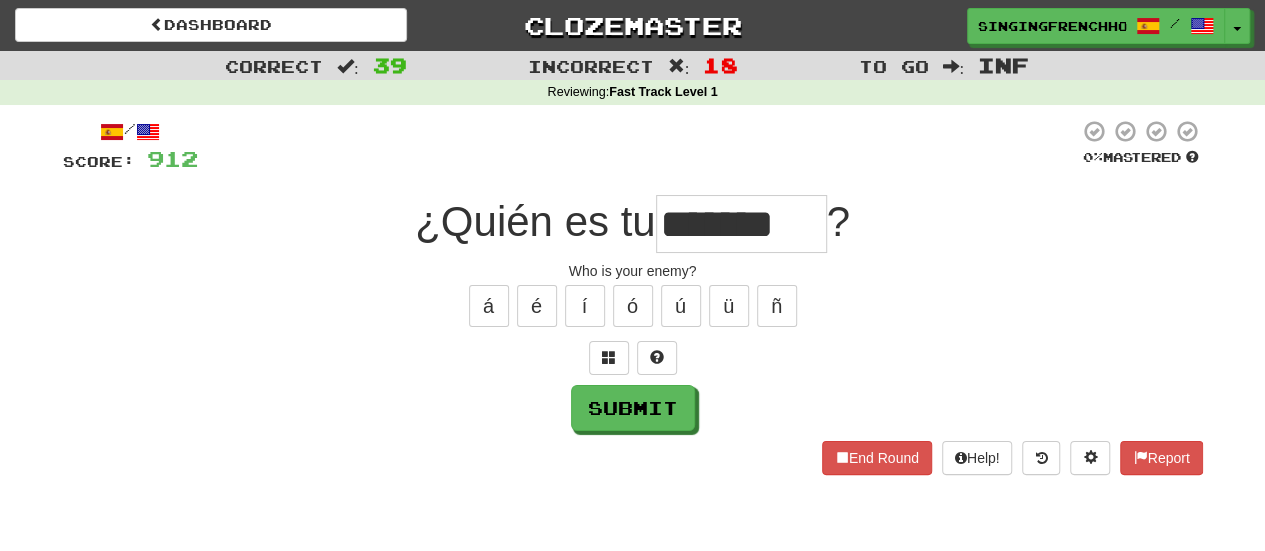 type on "*******" 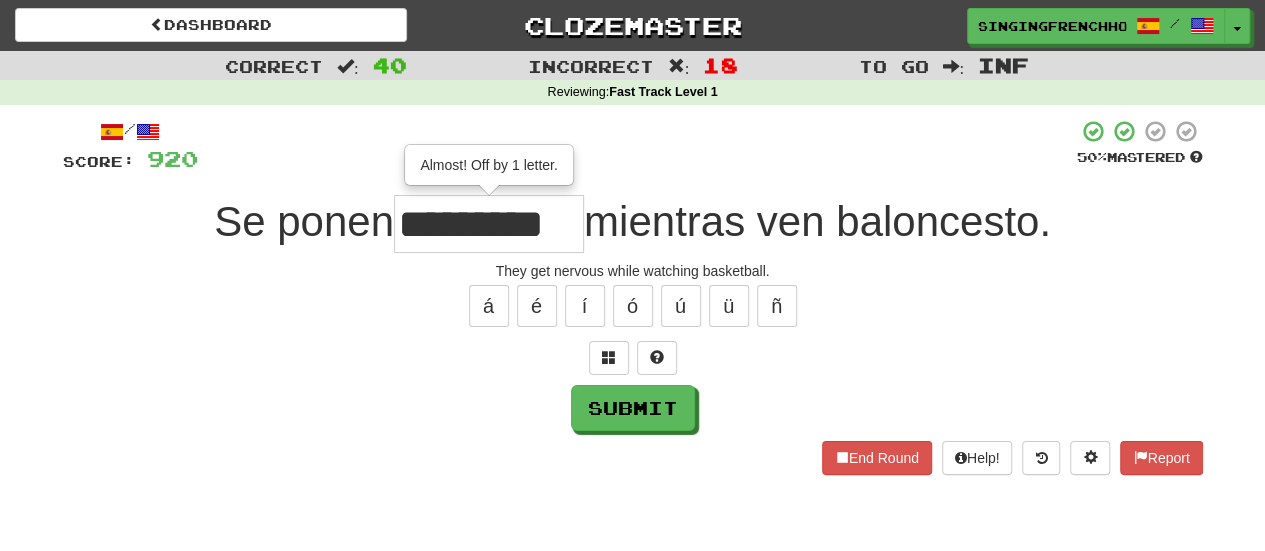 type on "*********" 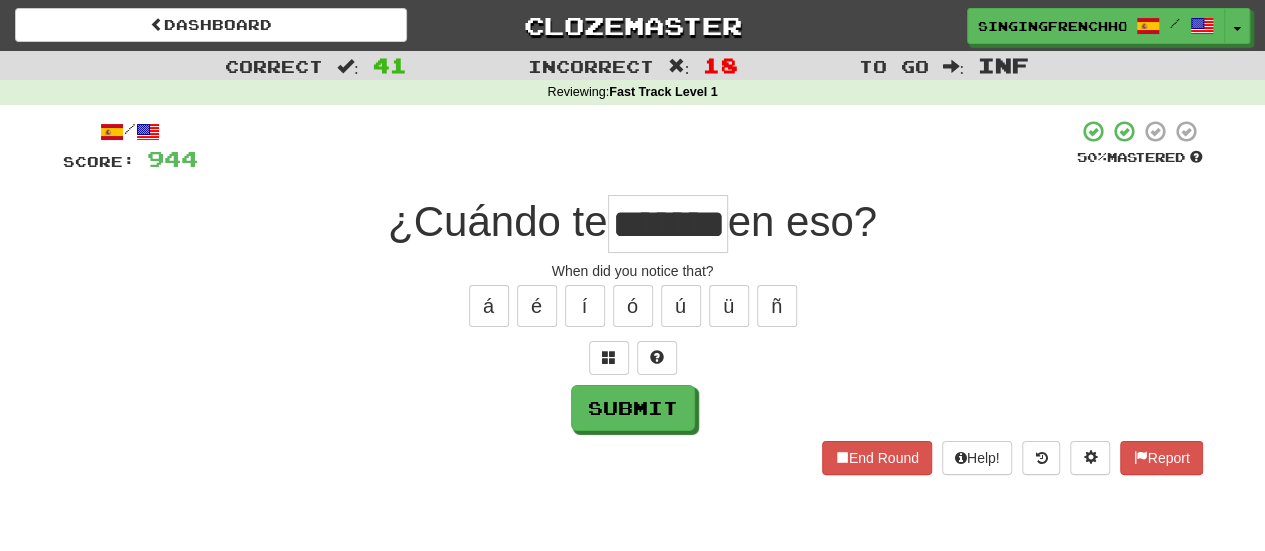 type on "*******" 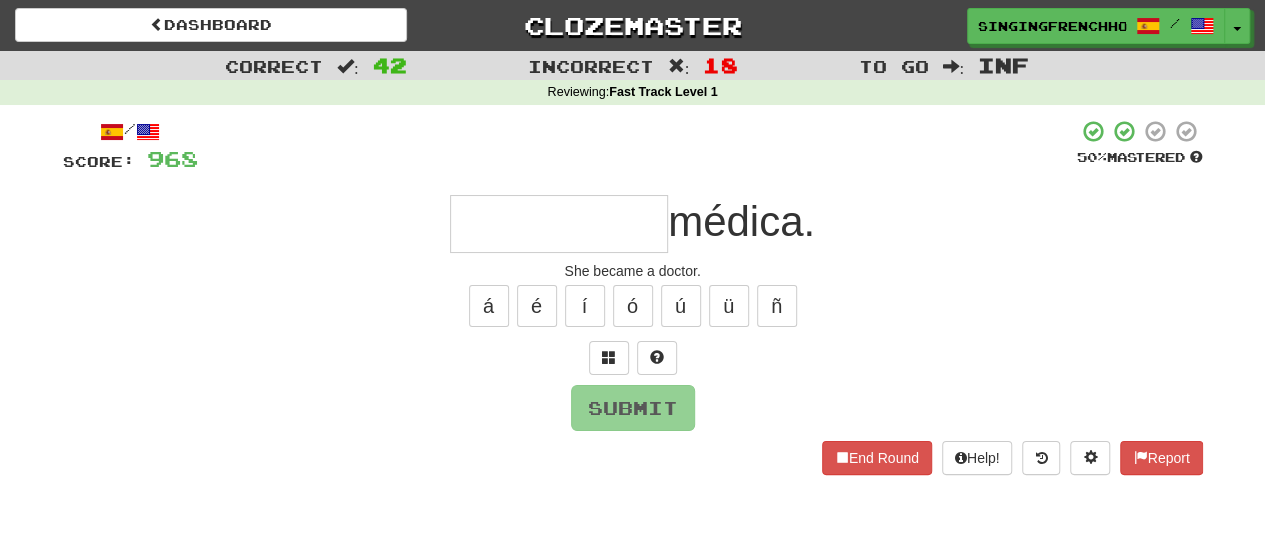 type on "**********" 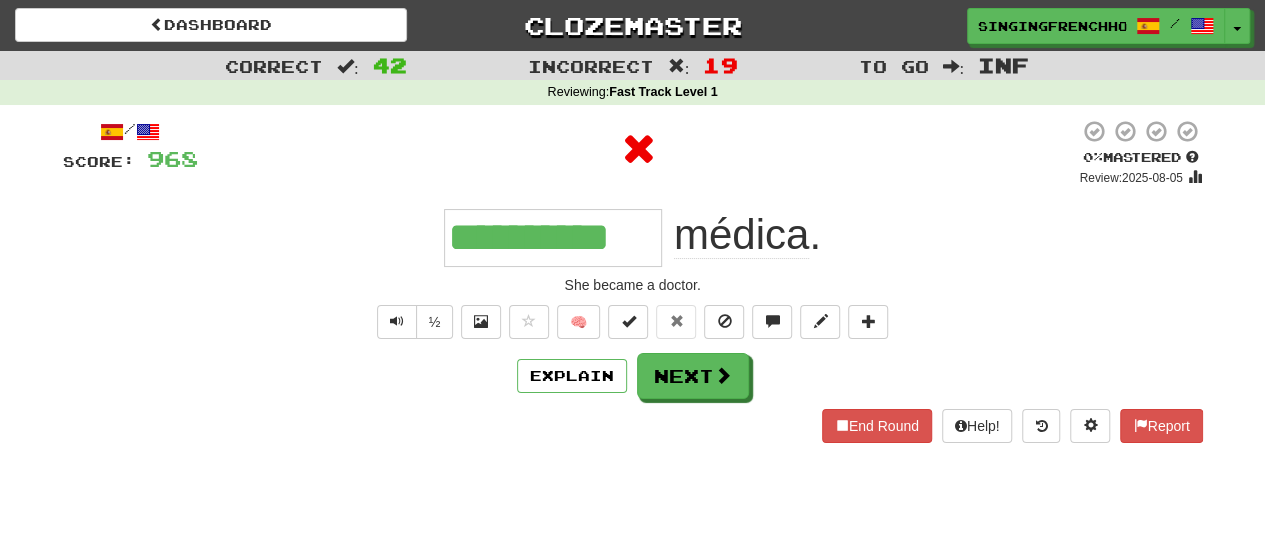 type on "**********" 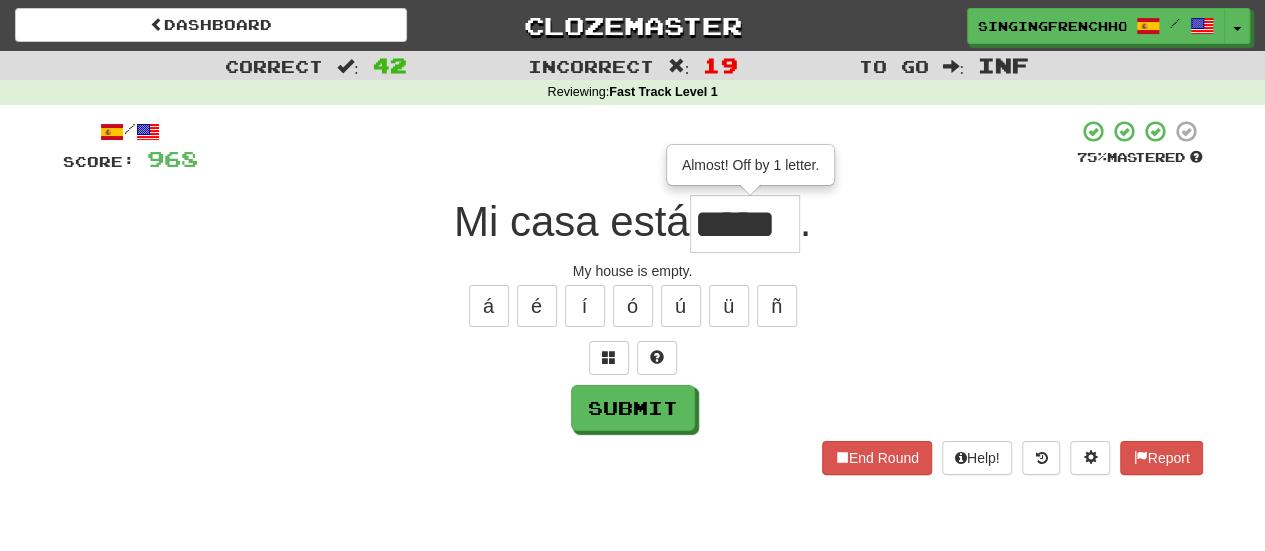 type on "*****" 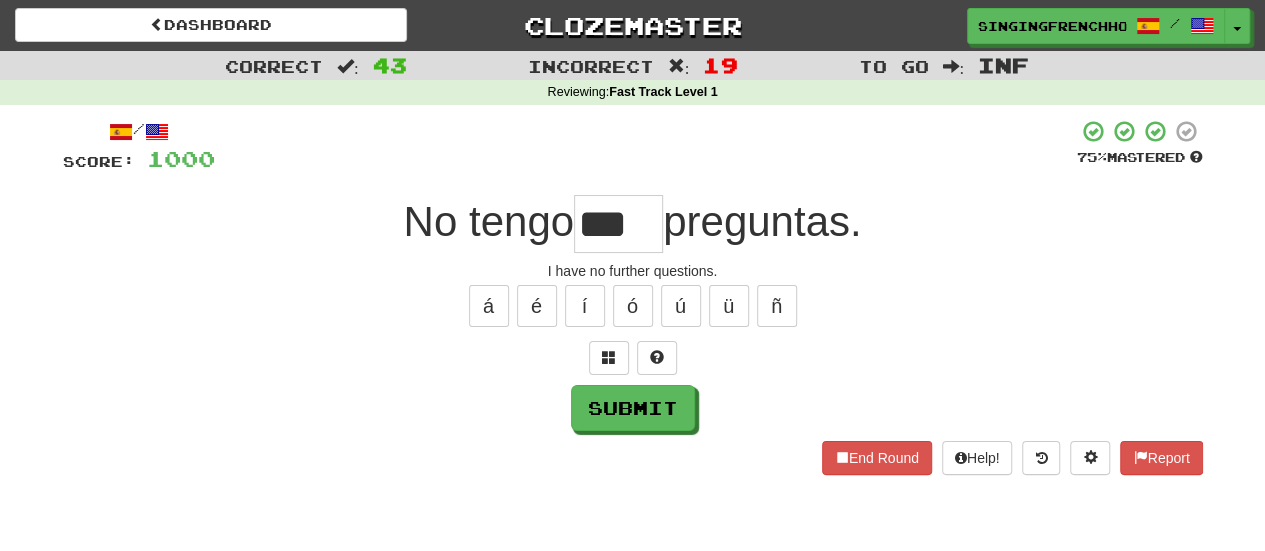 type on "***" 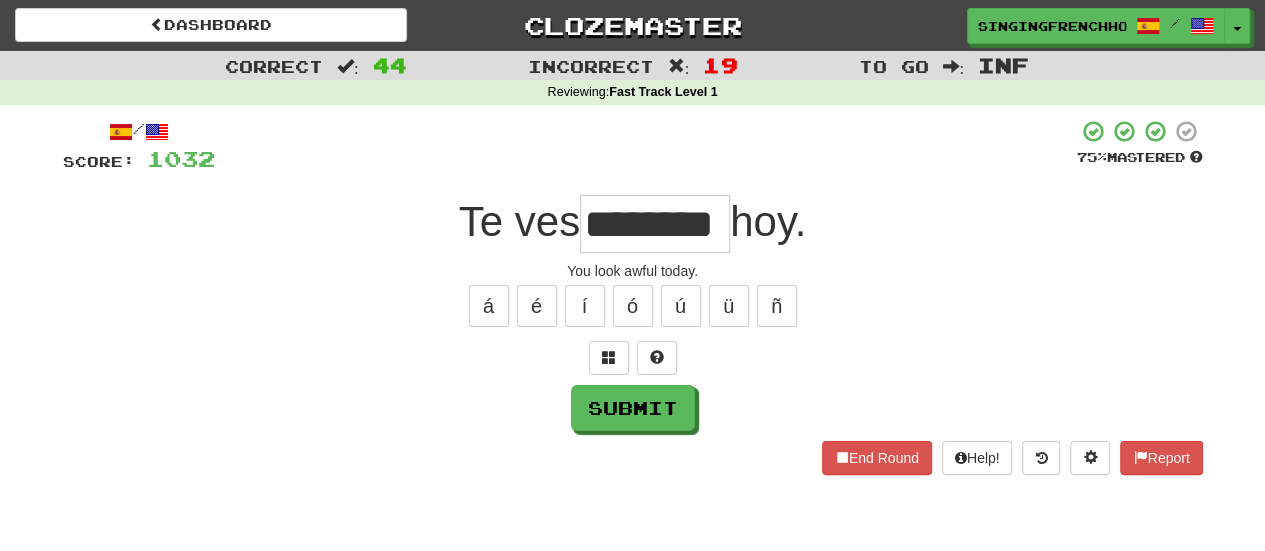 type on "********" 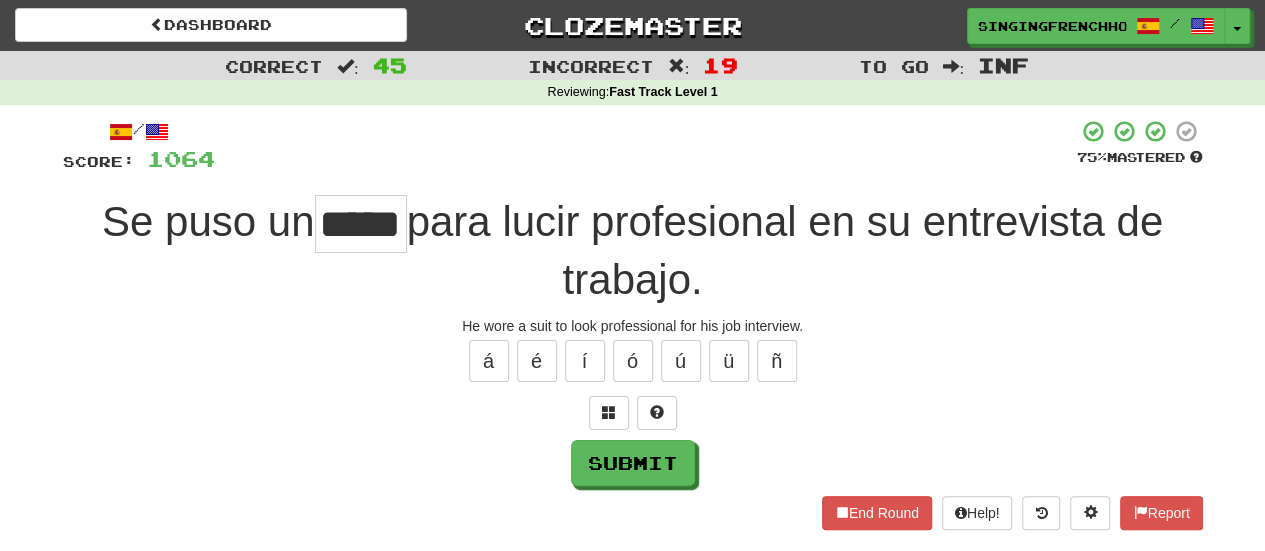 type on "*****" 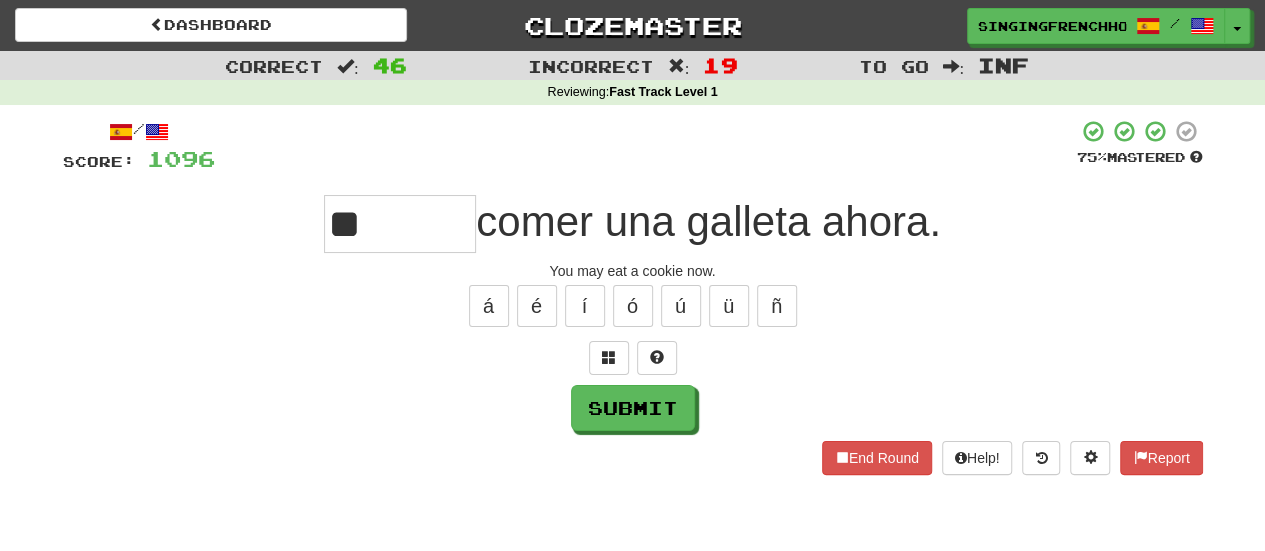 type on "*" 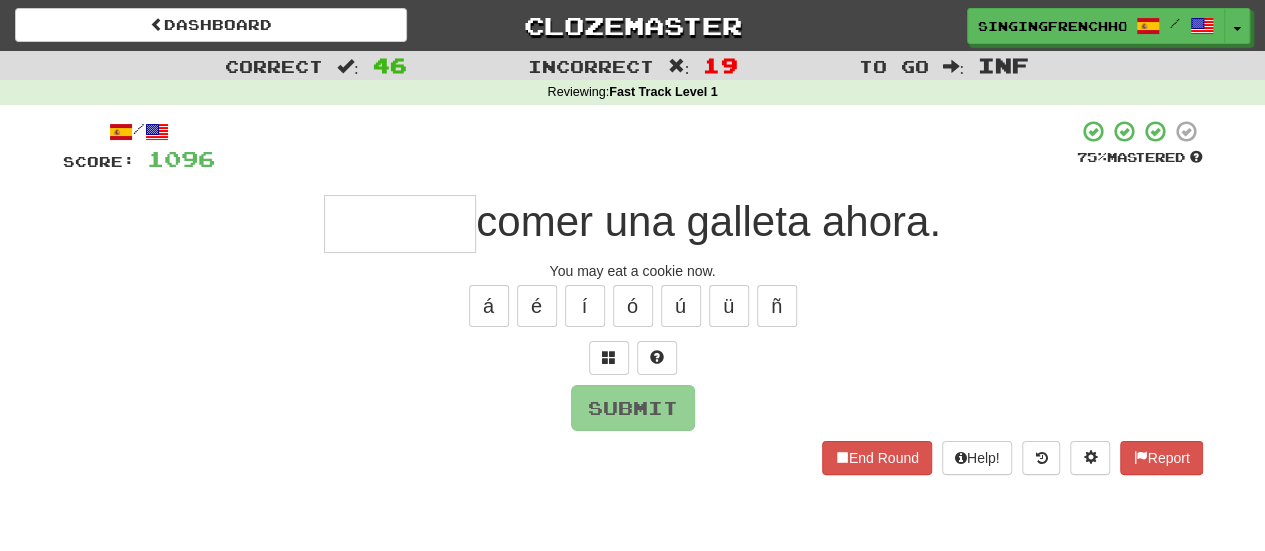 type on "******" 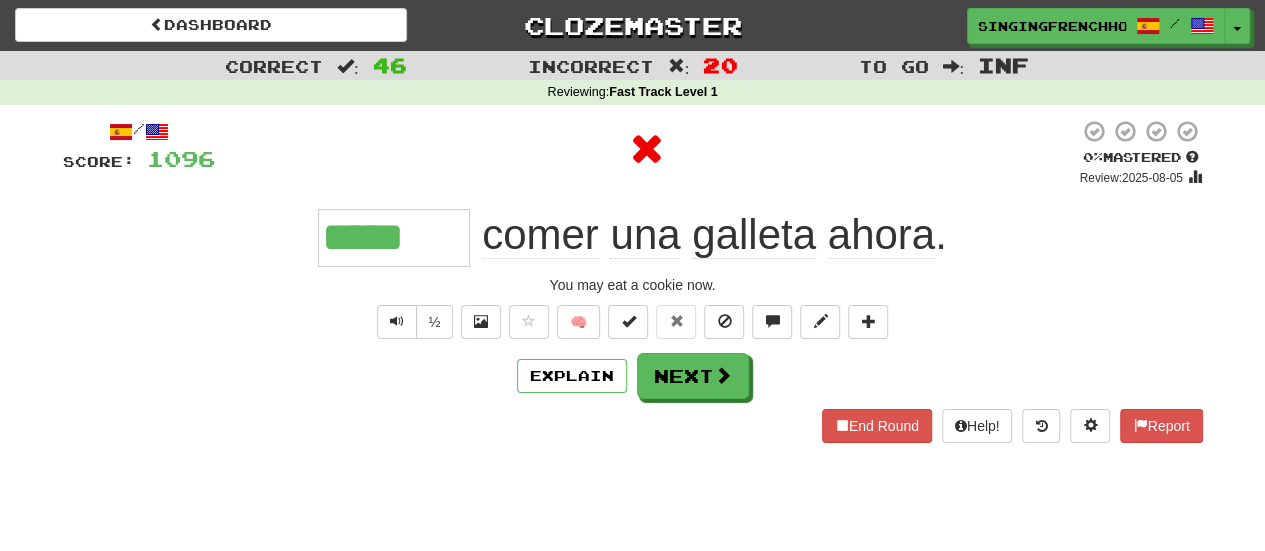 type on "******" 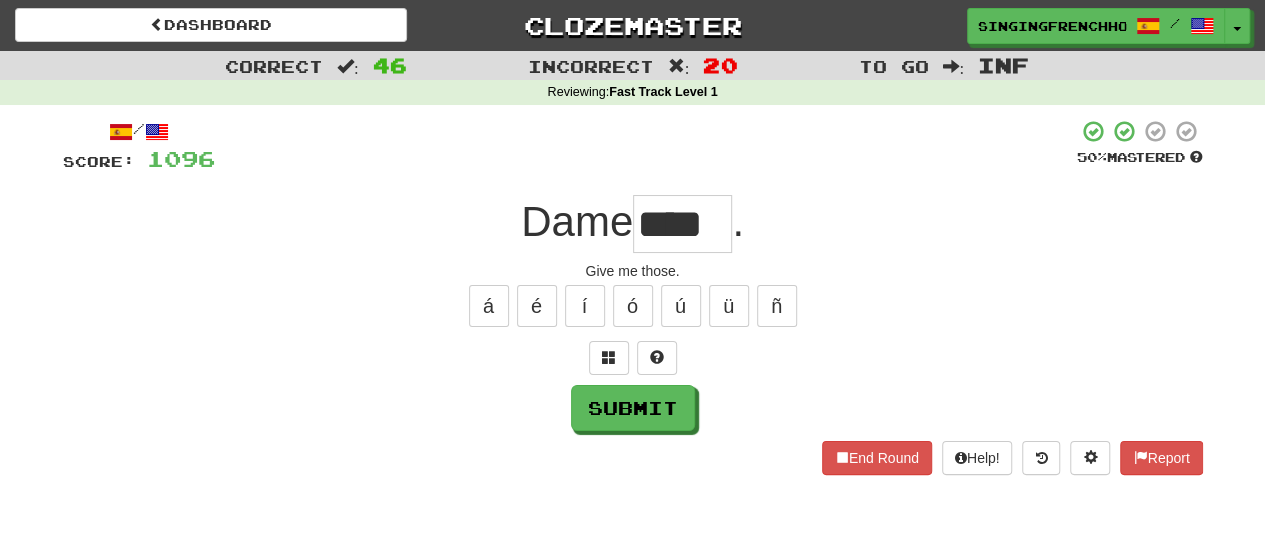 type on "****" 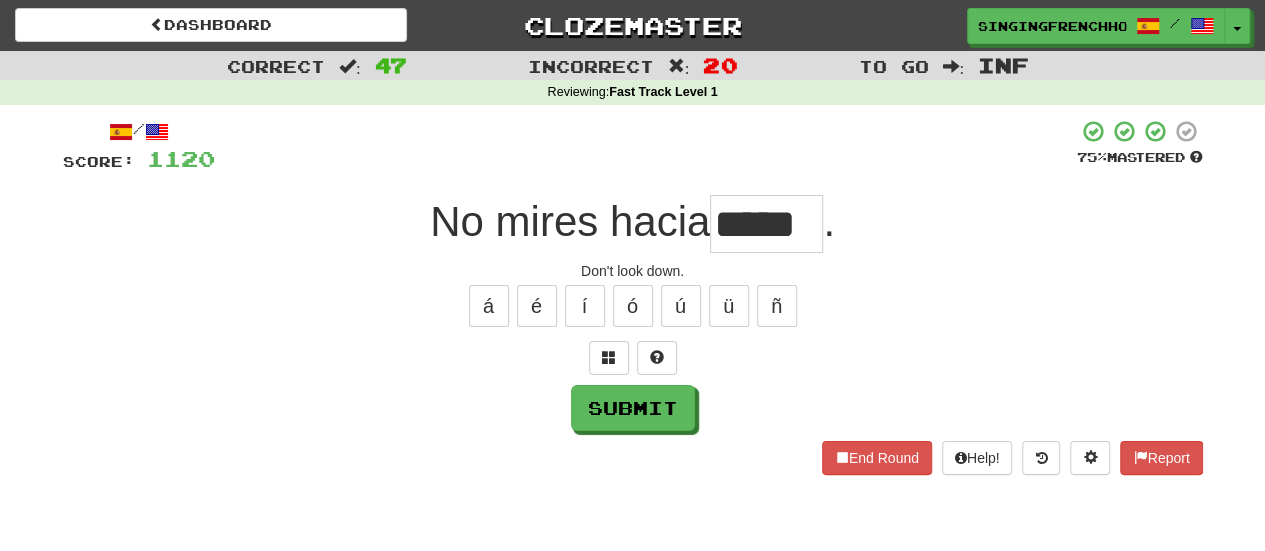 type on "*****" 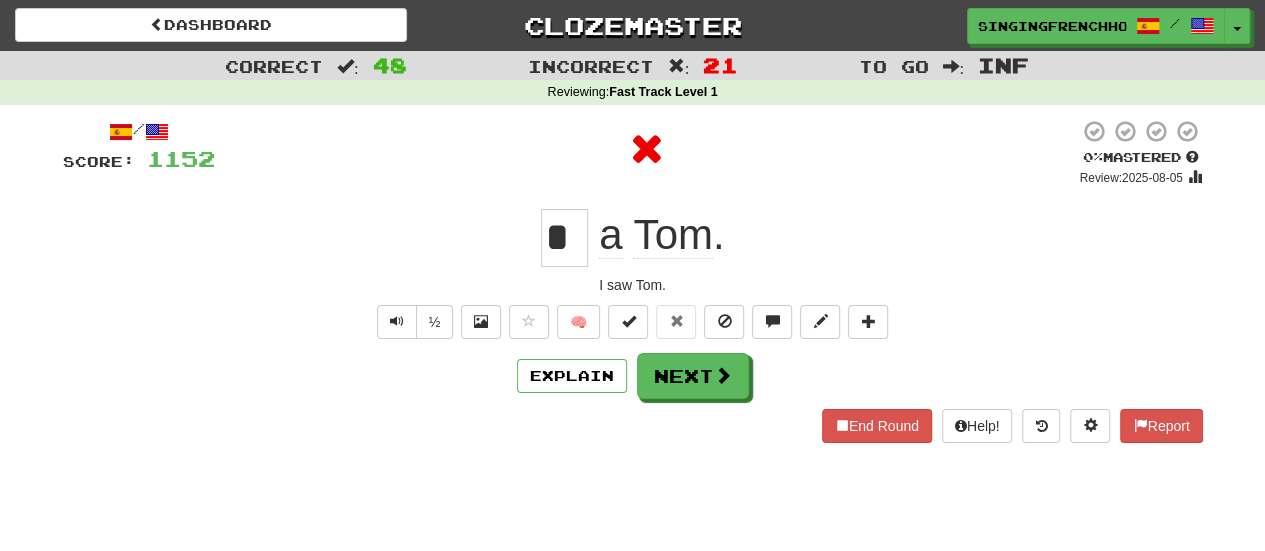 type on "**" 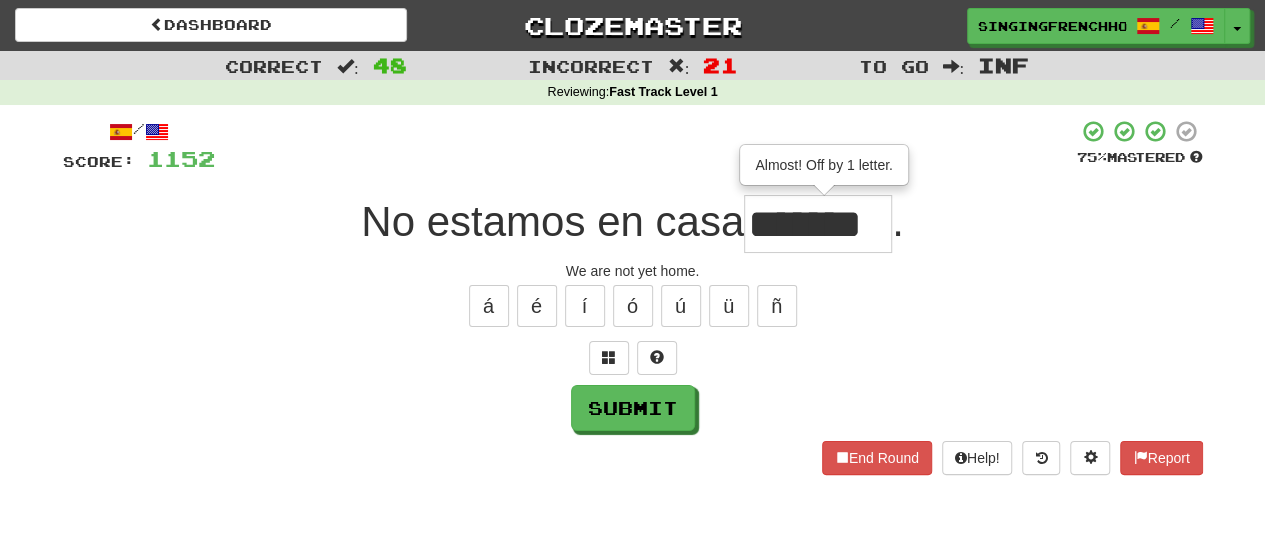 type on "*******" 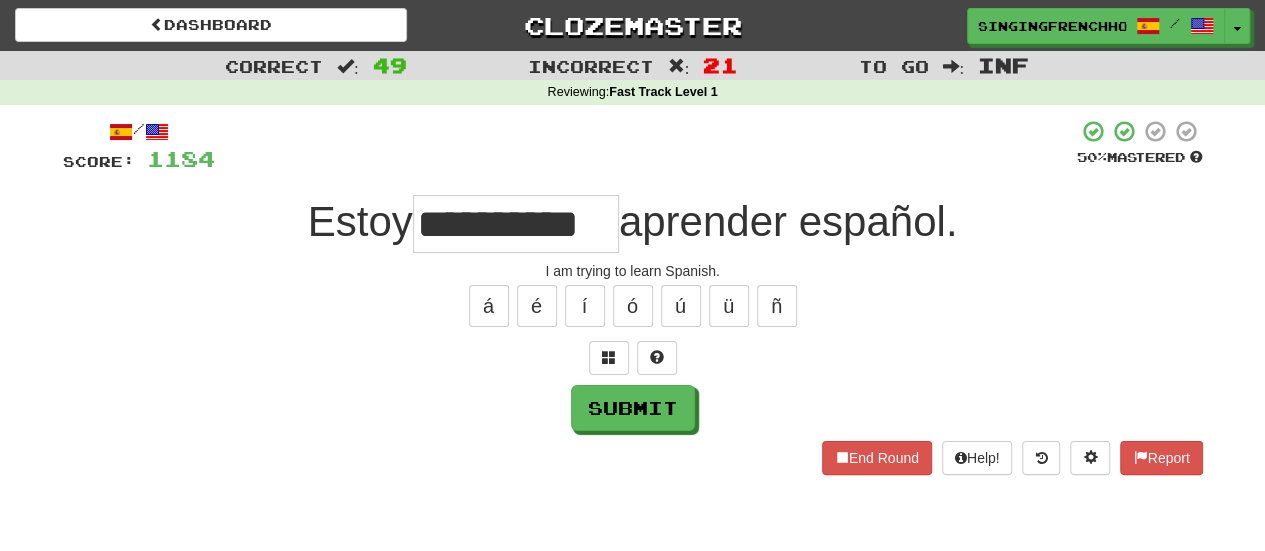 type on "**********" 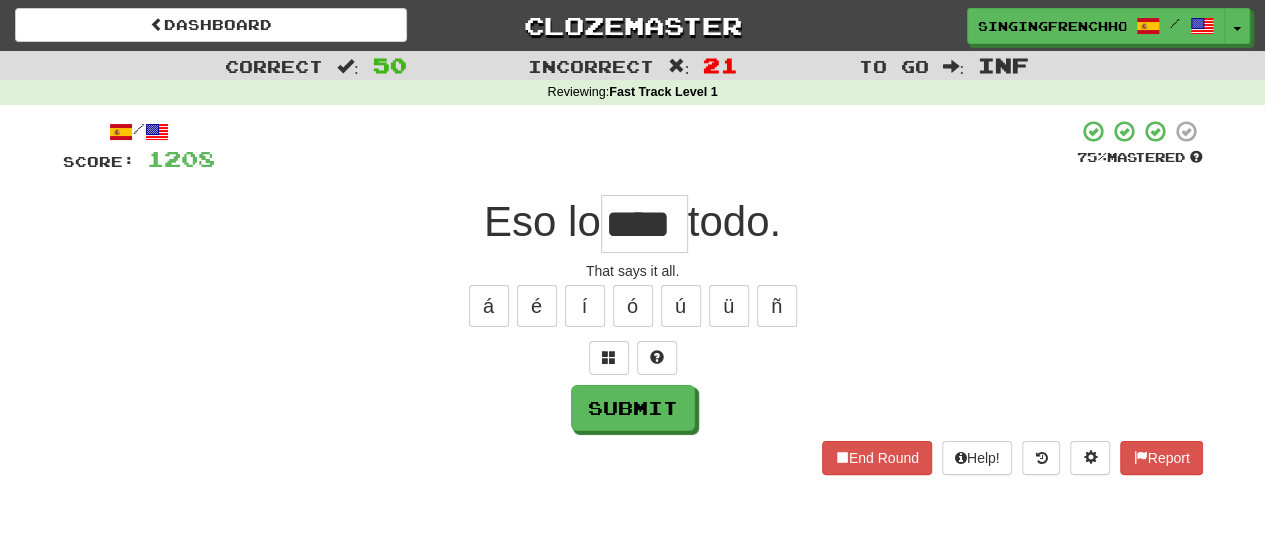 type on "****" 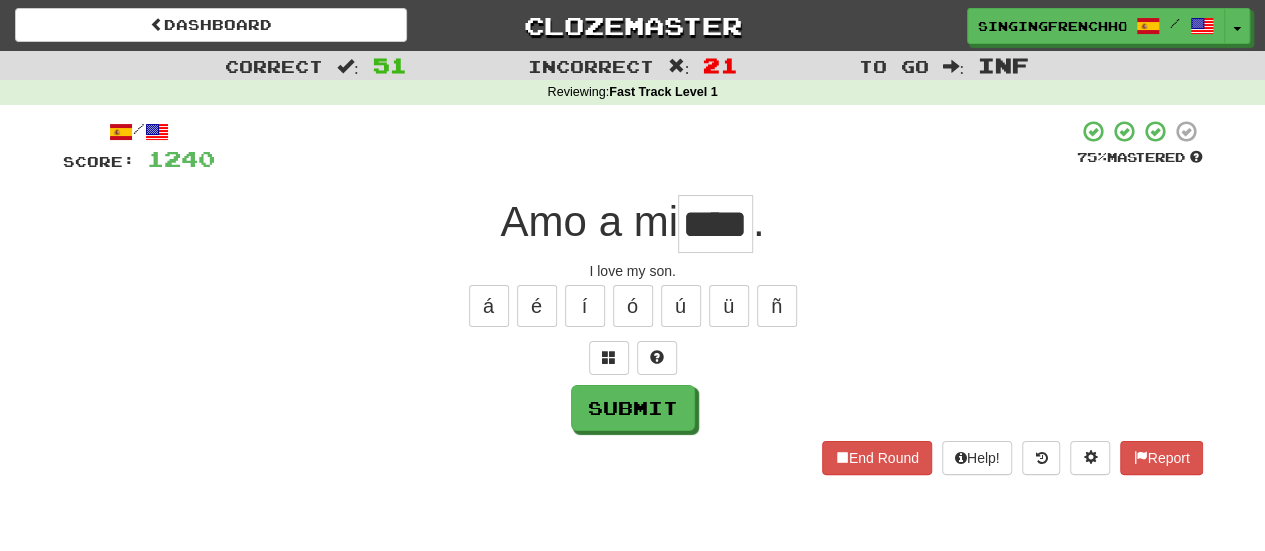 type on "****" 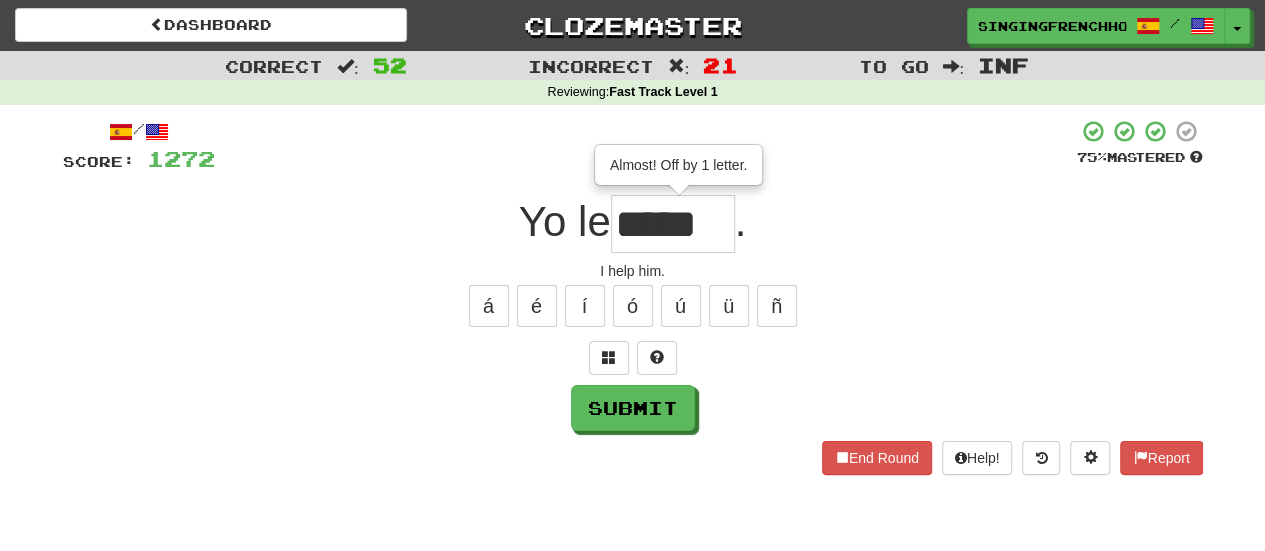 type on "*****" 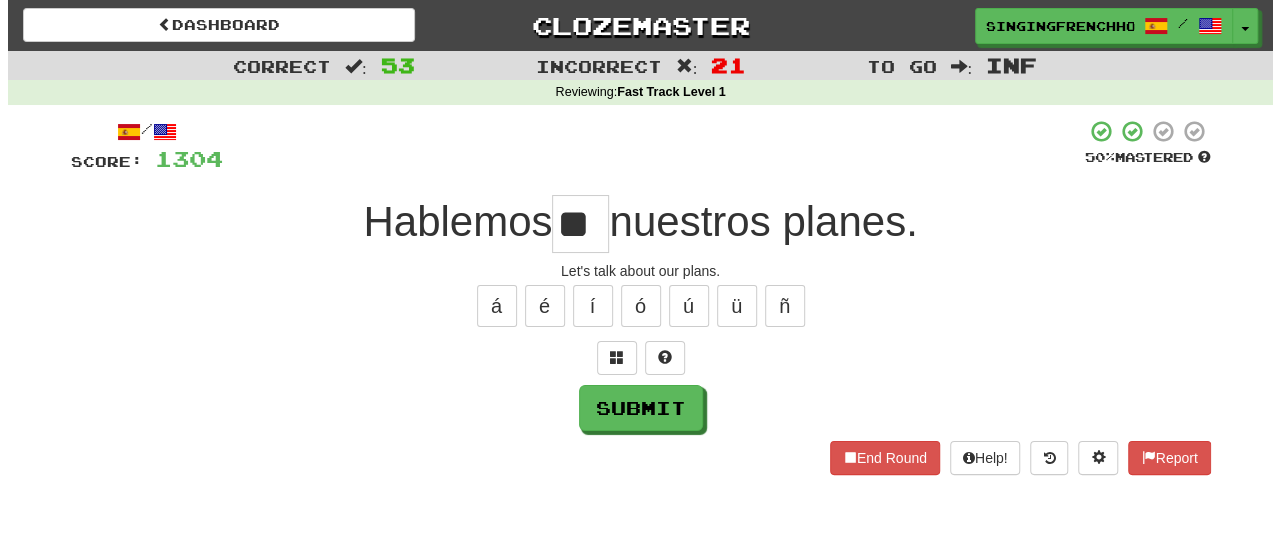 scroll, scrollTop: 0, scrollLeft: 0, axis: both 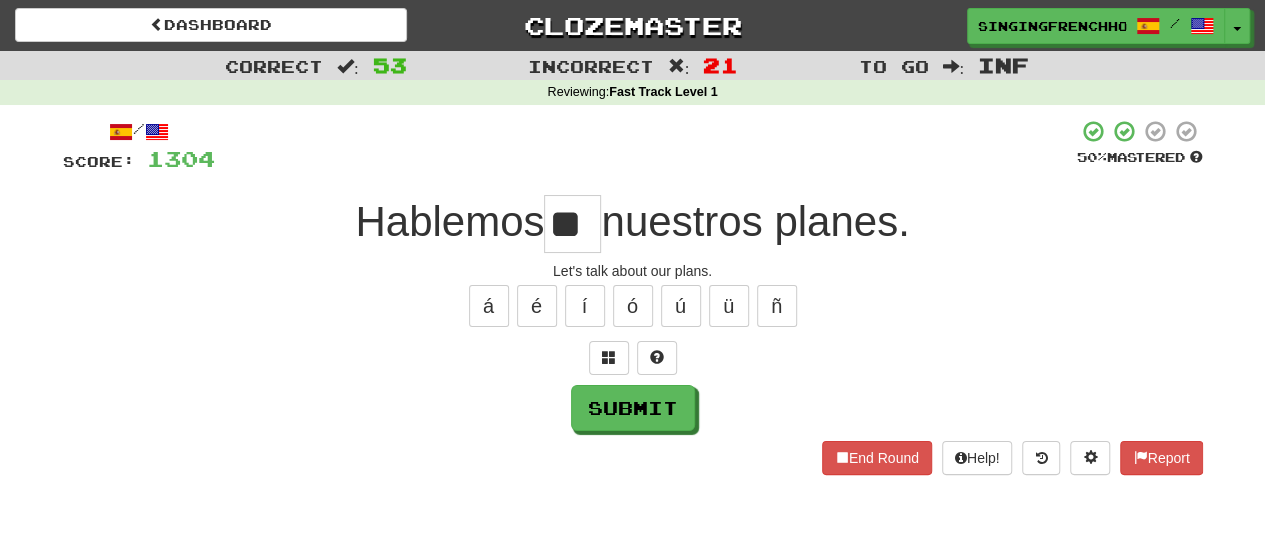 type on "*" 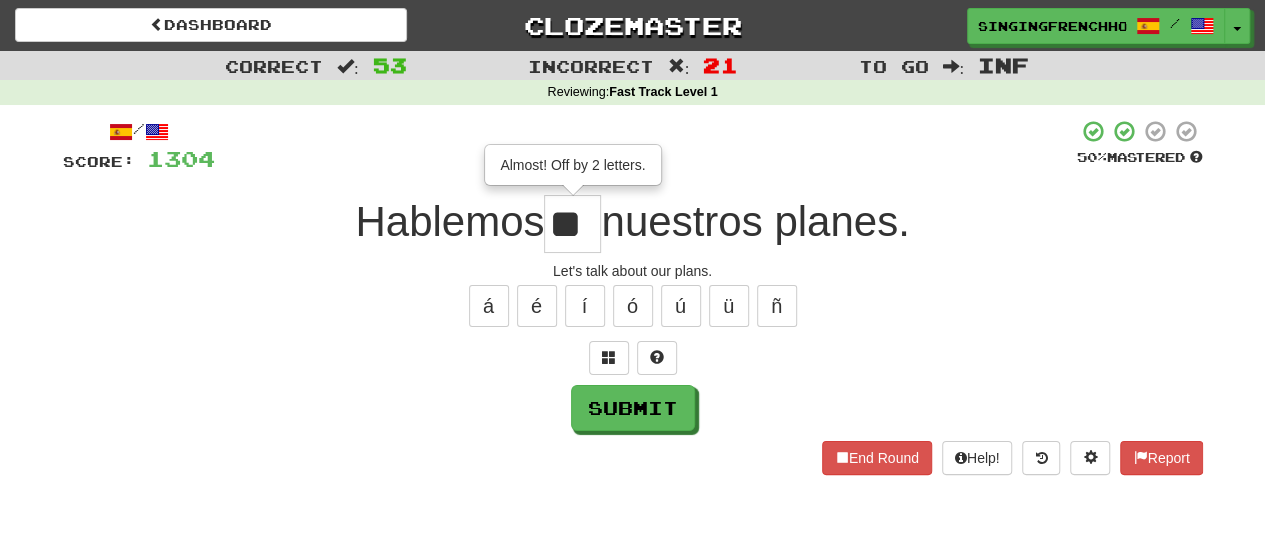 type on "*" 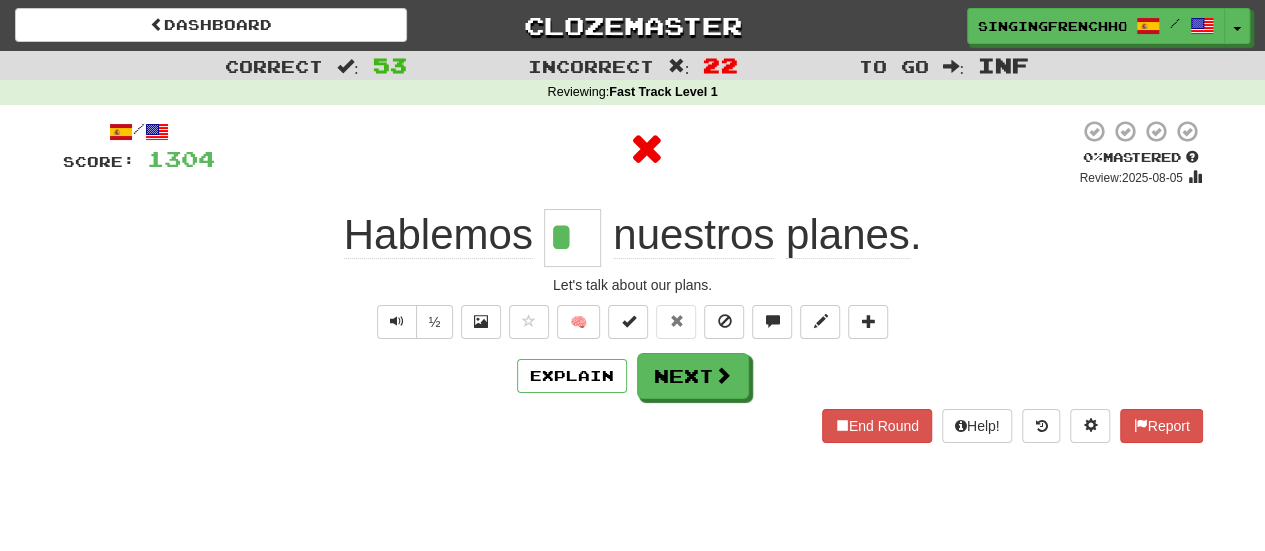 type on "**" 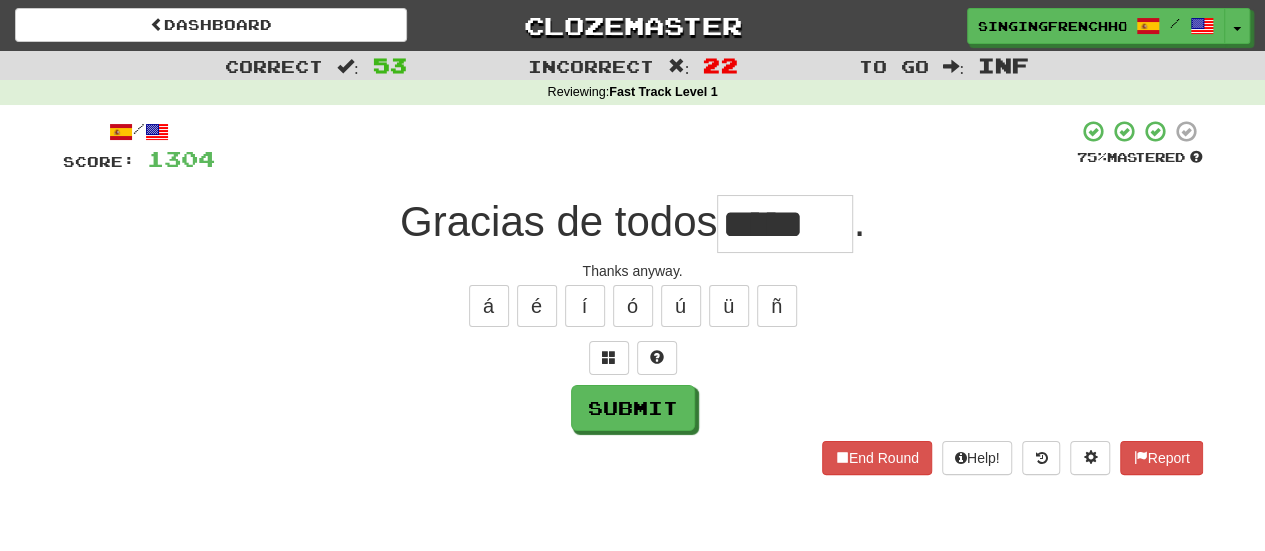 type on "*****" 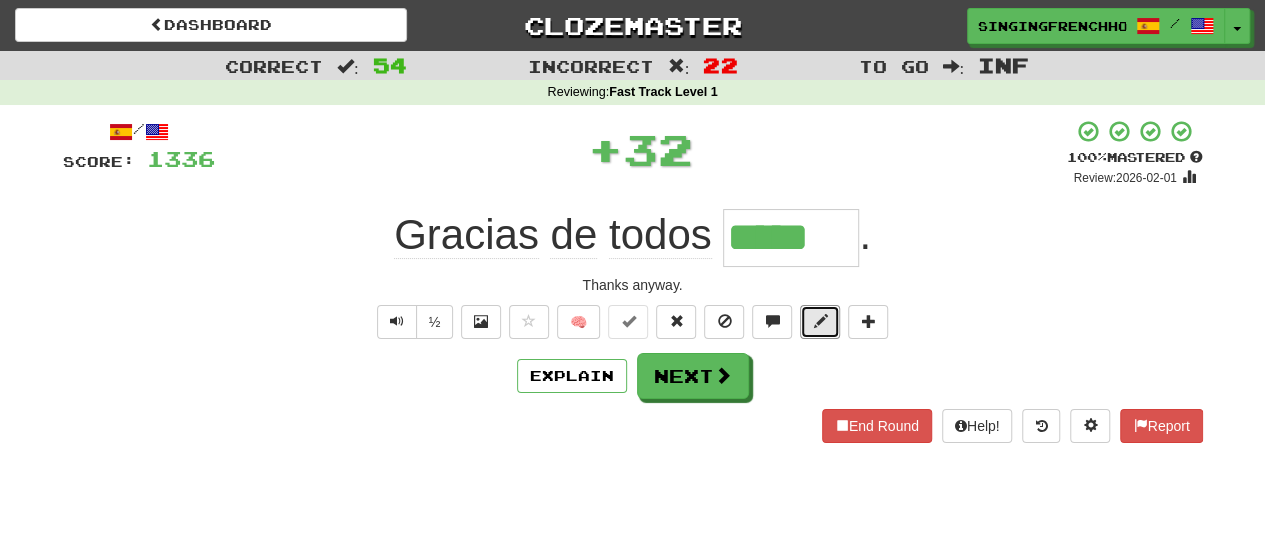click at bounding box center (820, 322) 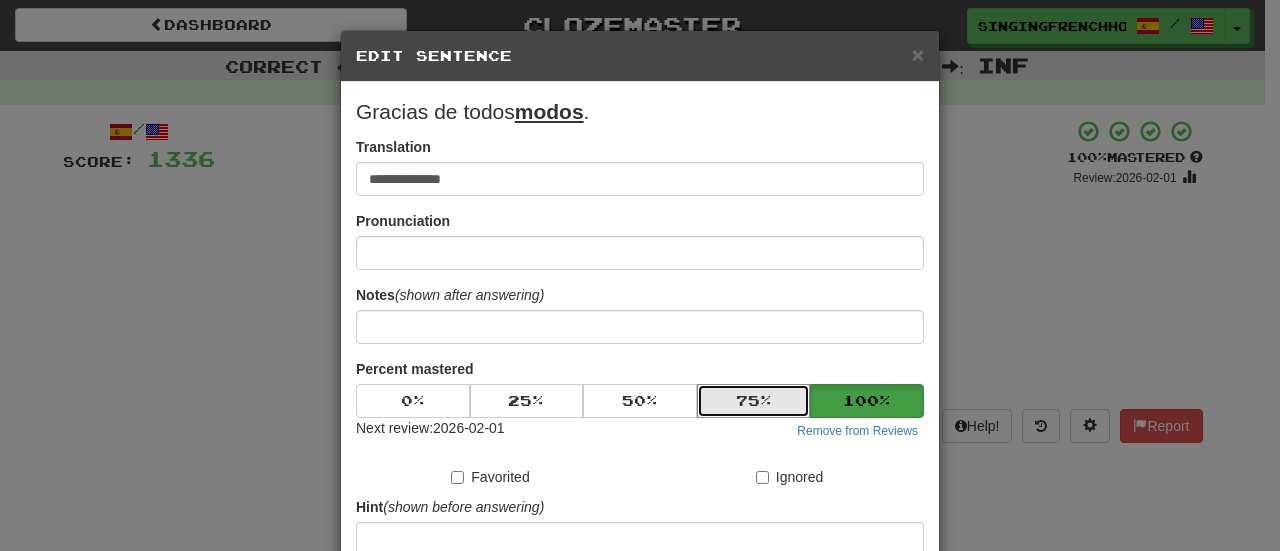 click on "75 %" at bounding box center [754, 401] 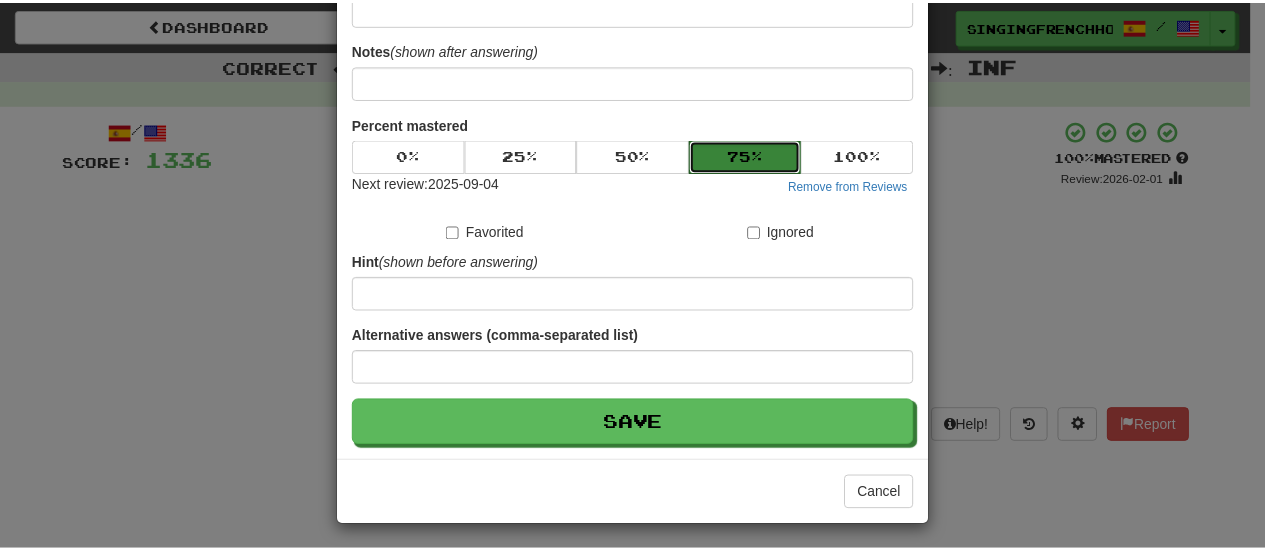 scroll, scrollTop: 246, scrollLeft: 0, axis: vertical 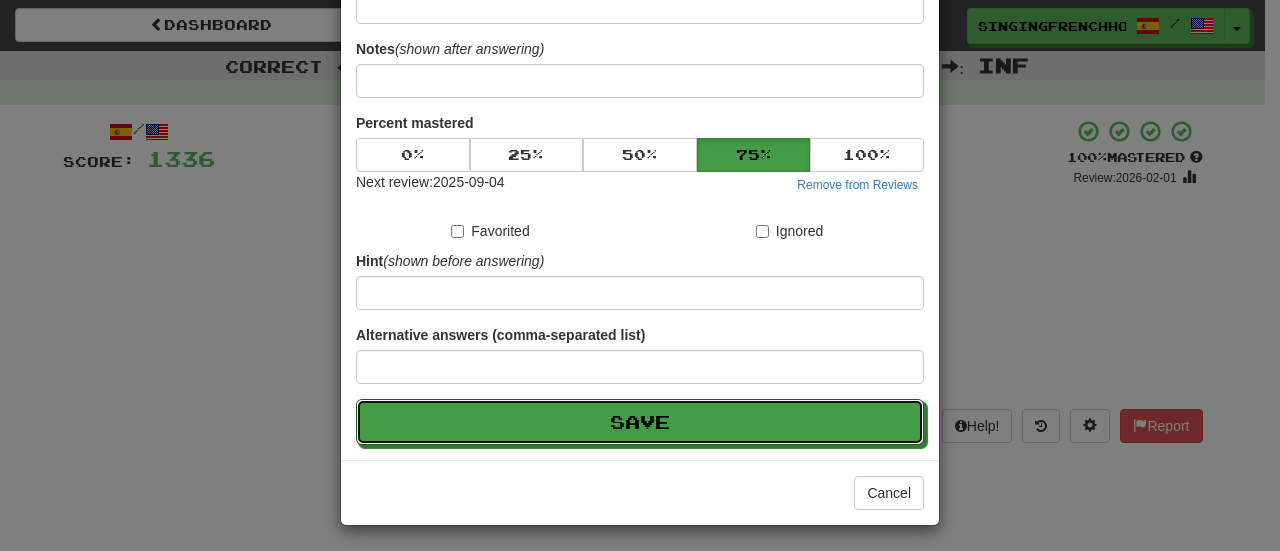 click on "Save" at bounding box center [640, 422] 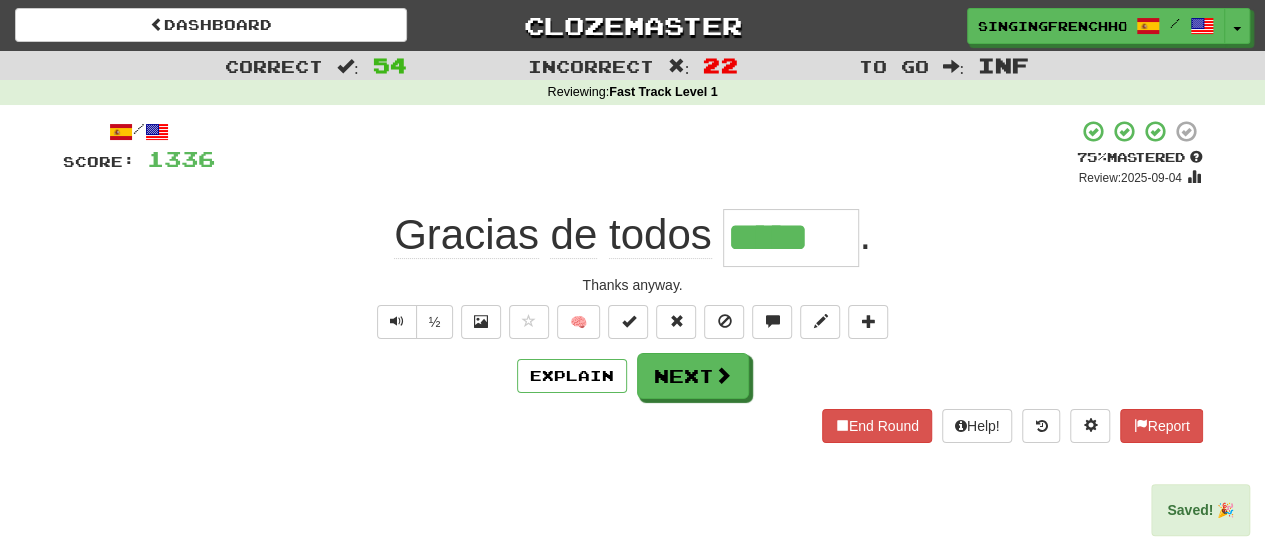 click on "Explain Next" at bounding box center [633, 376] 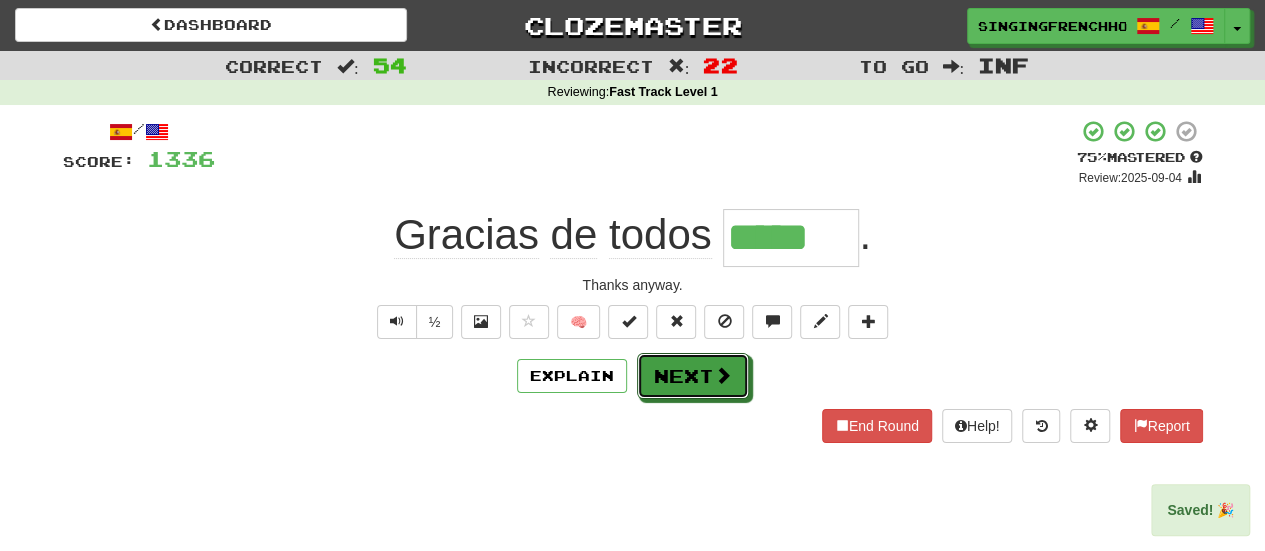 click on "Next" at bounding box center (693, 376) 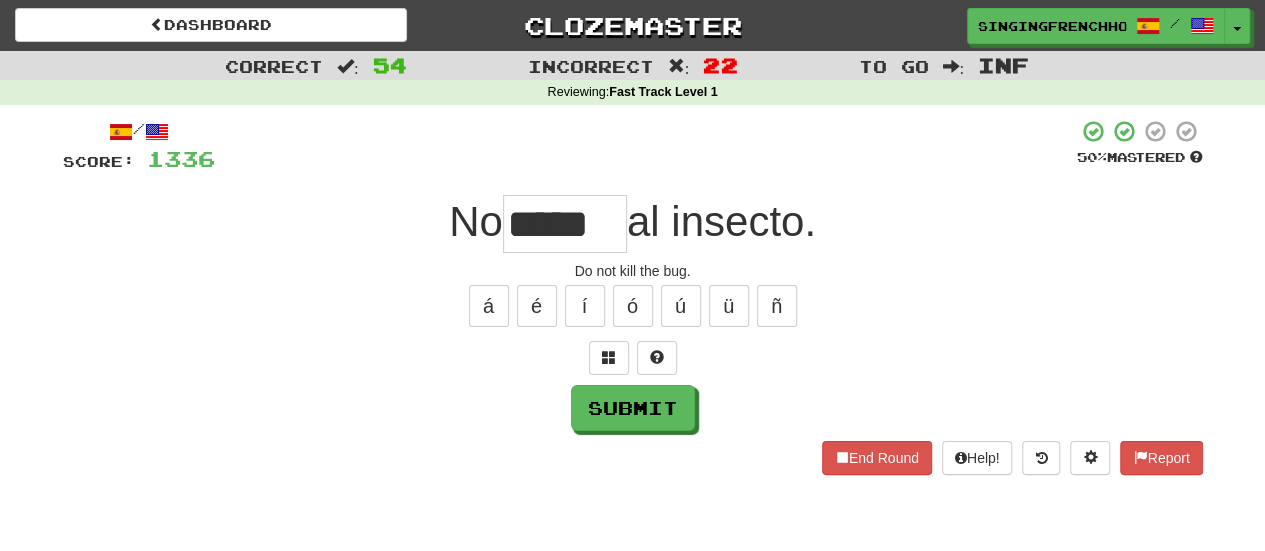 type on "*****" 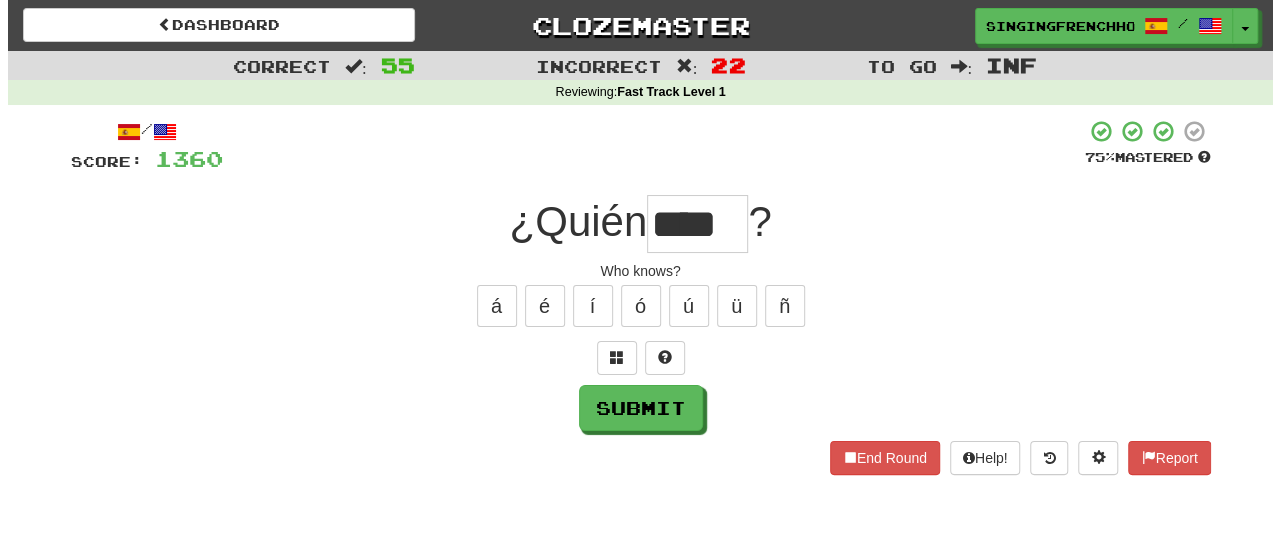 scroll, scrollTop: 0, scrollLeft: 0, axis: both 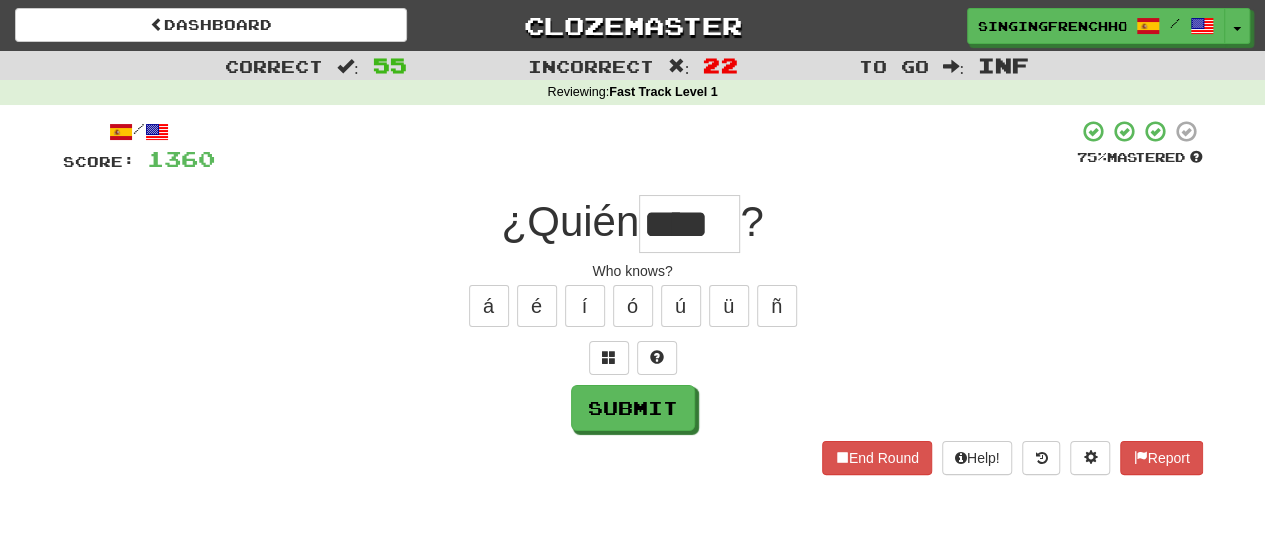 type on "****" 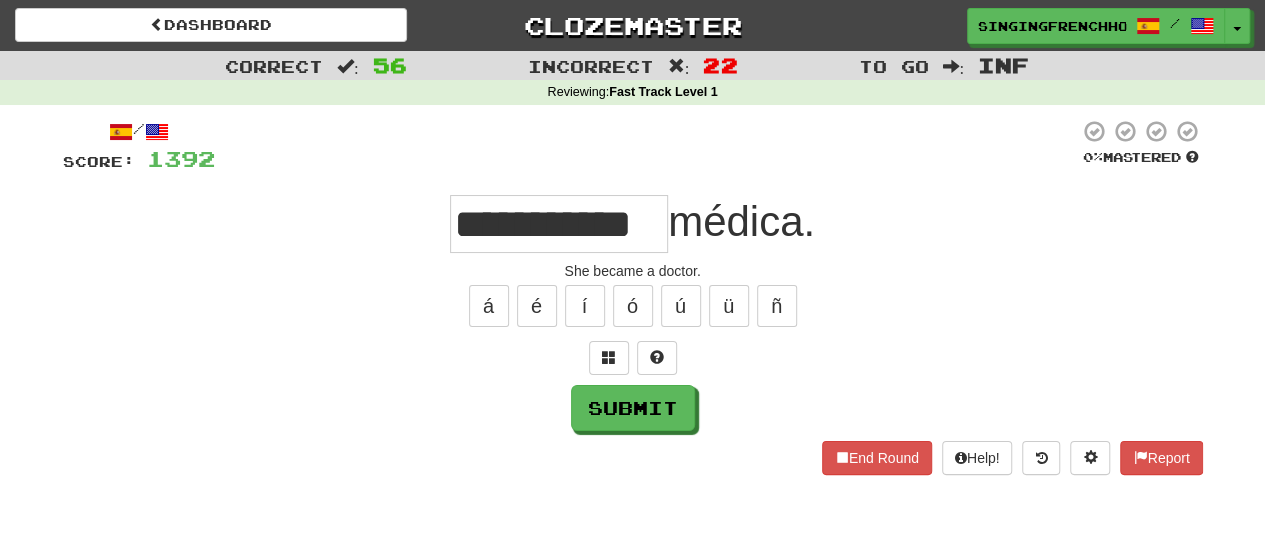 type on "**********" 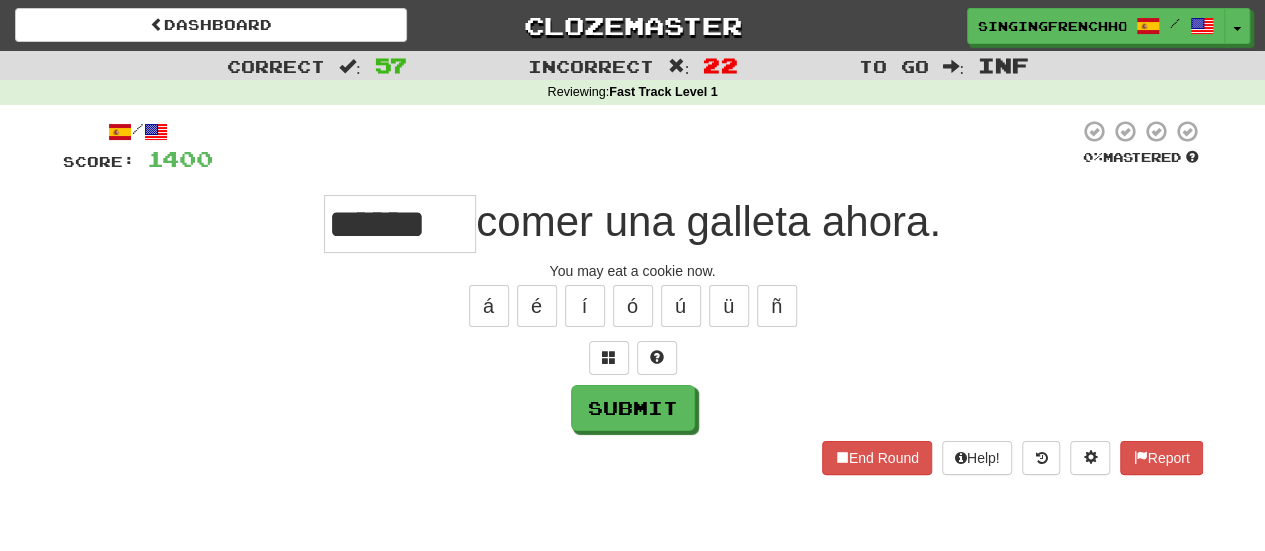 type on "******" 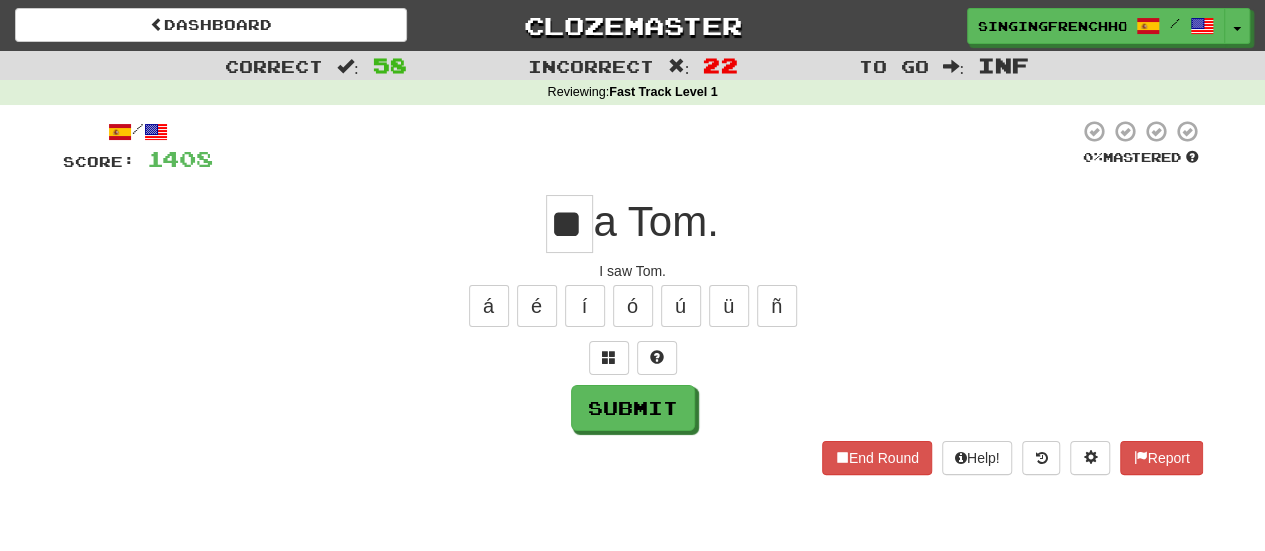 type on "**" 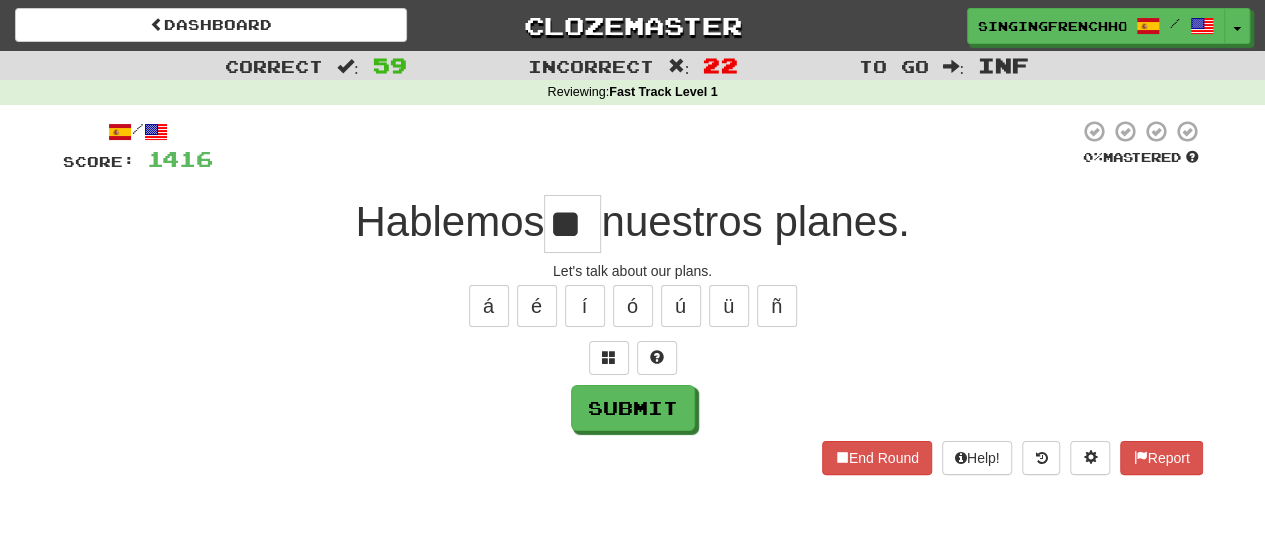 type on "**" 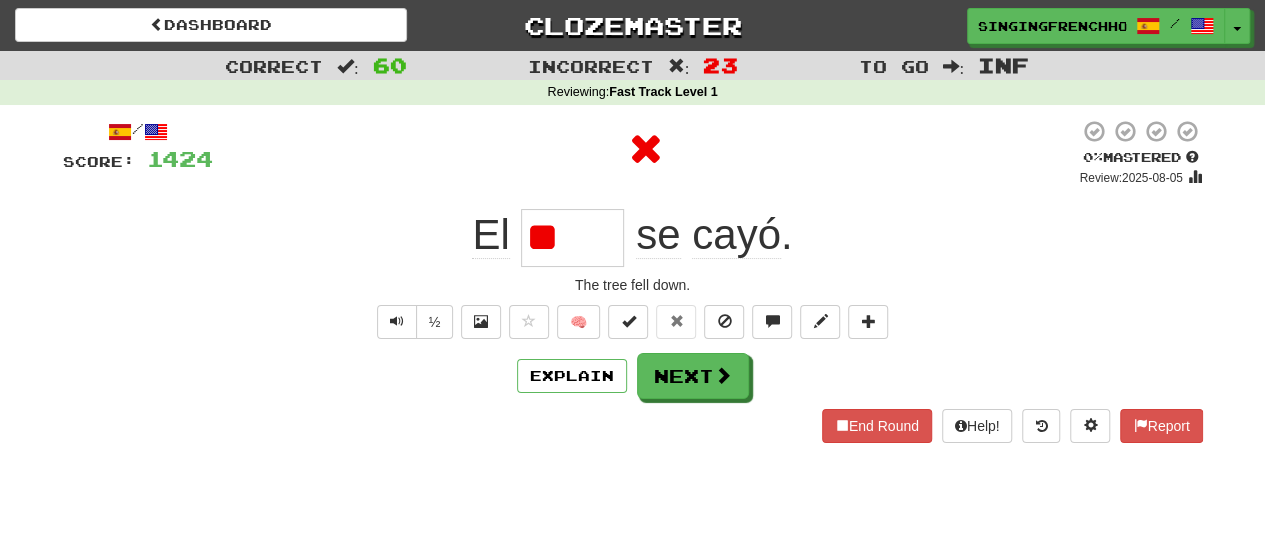 type on "*" 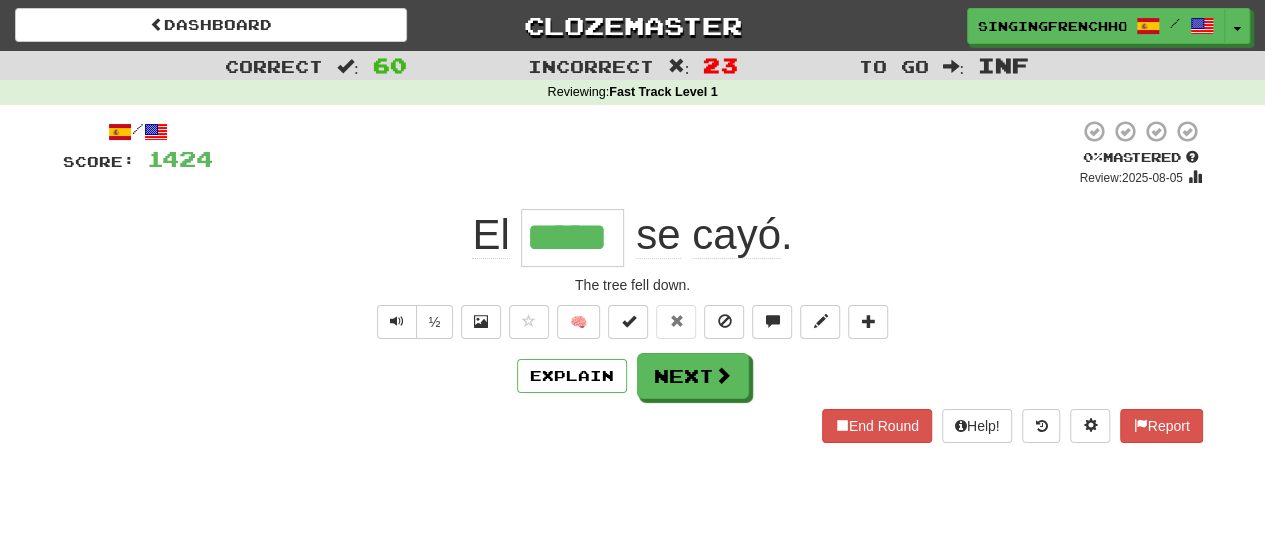 type on "*****" 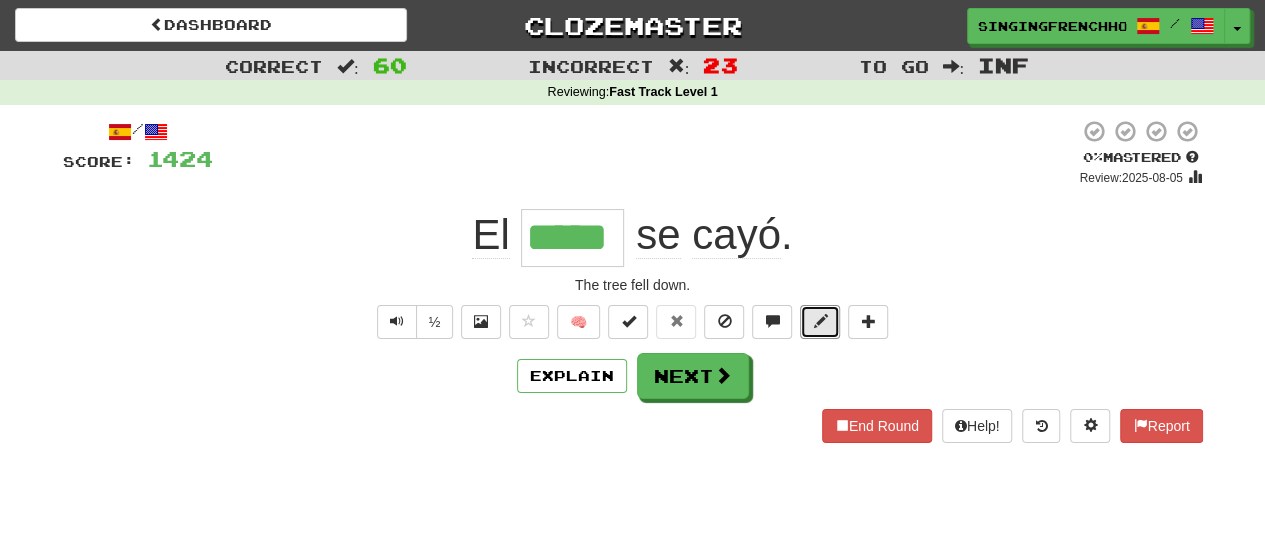 click at bounding box center (820, 321) 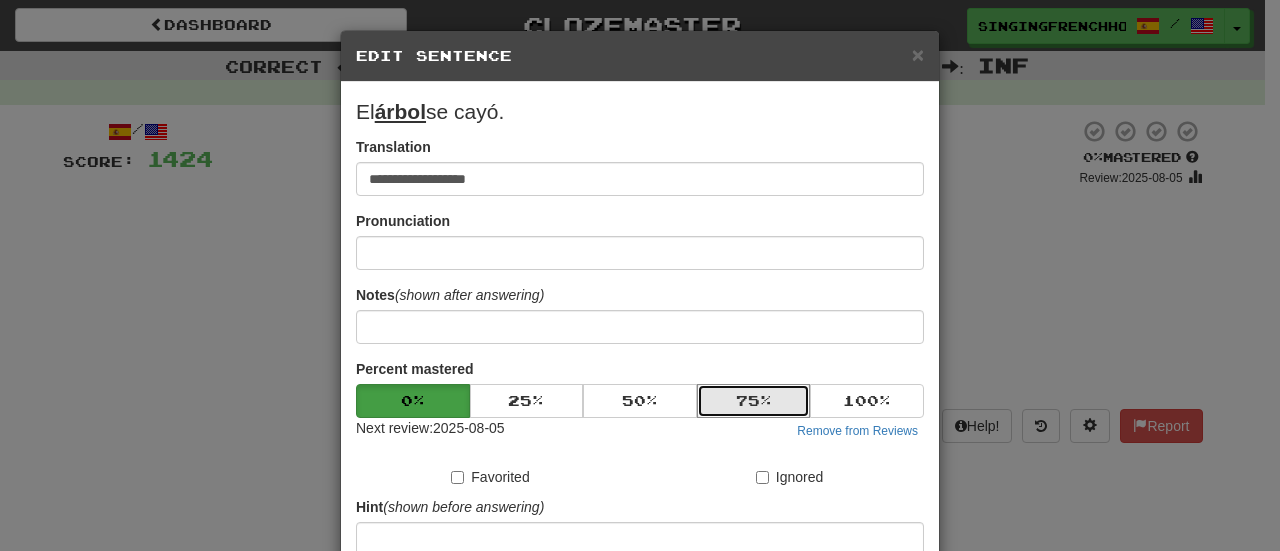 click on "75 %" at bounding box center (754, 401) 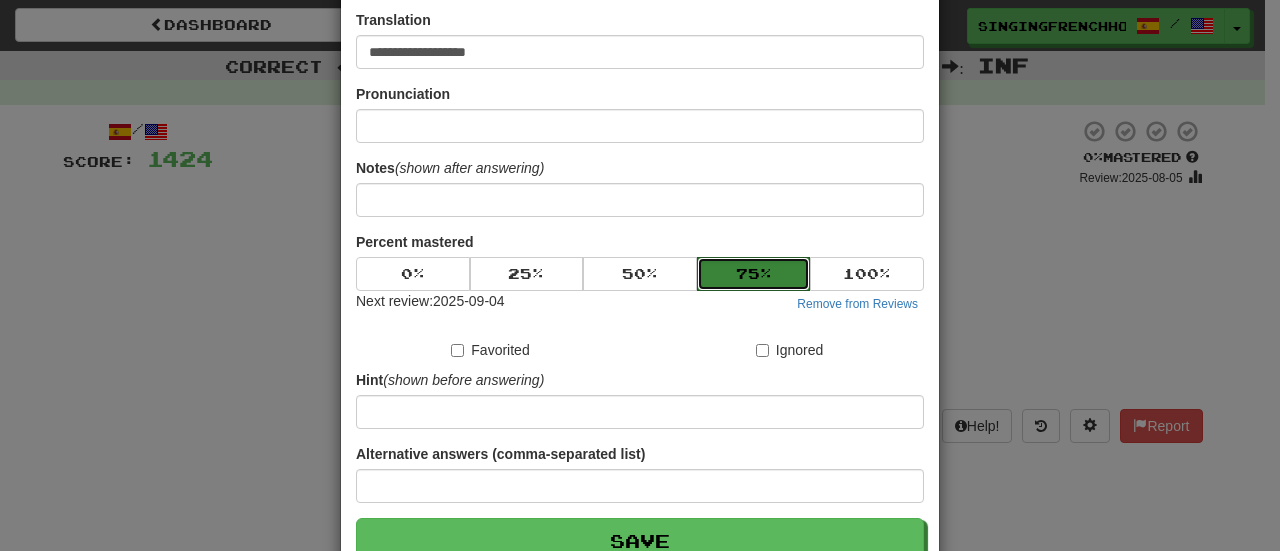 scroll, scrollTop: 246, scrollLeft: 0, axis: vertical 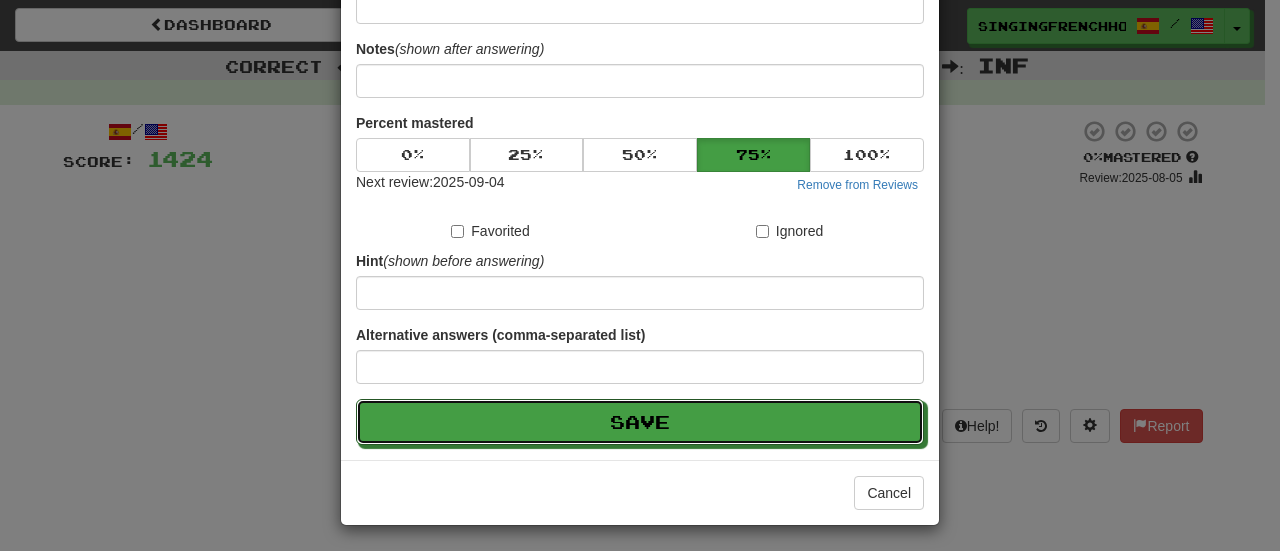 click on "Save" at bounding box center (640, 422) 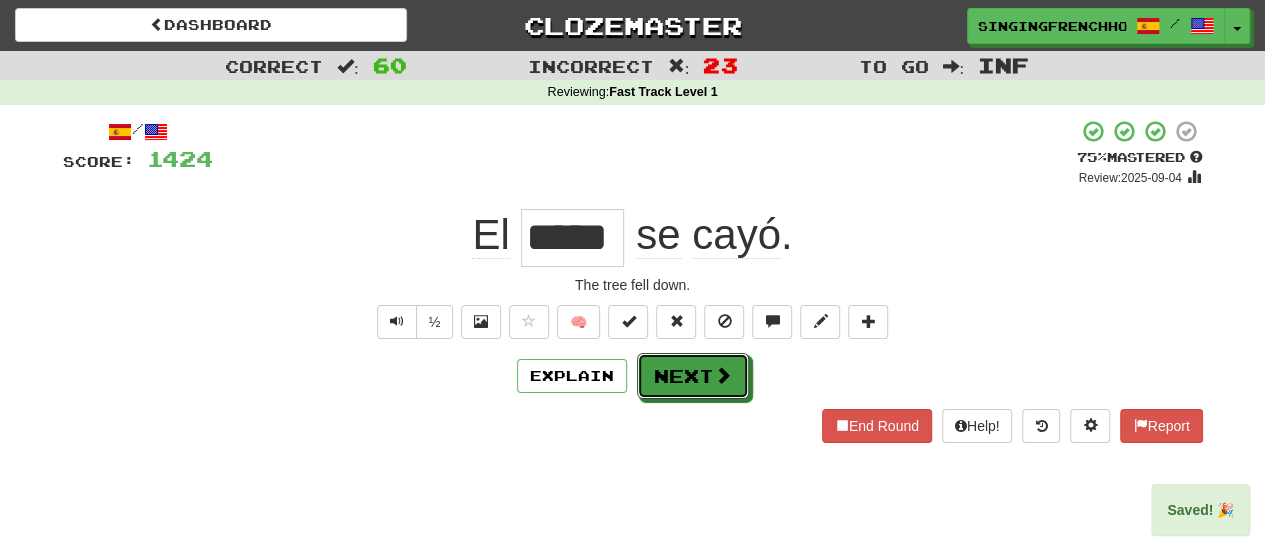 click on "Next" at bounding box center [693, 376] 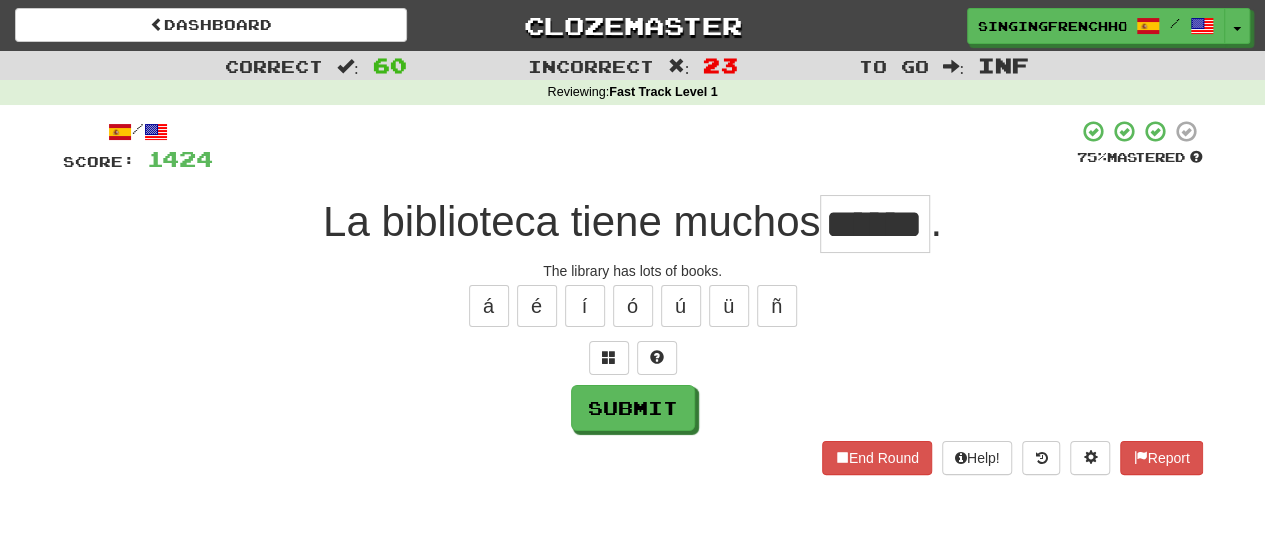 type on "******" 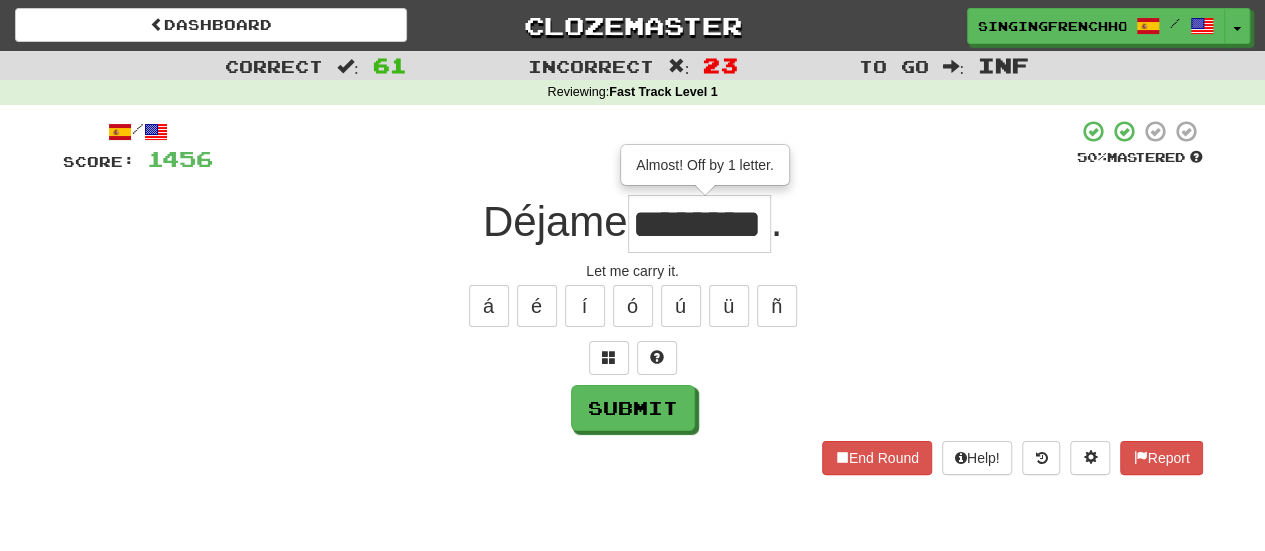 type on "********" 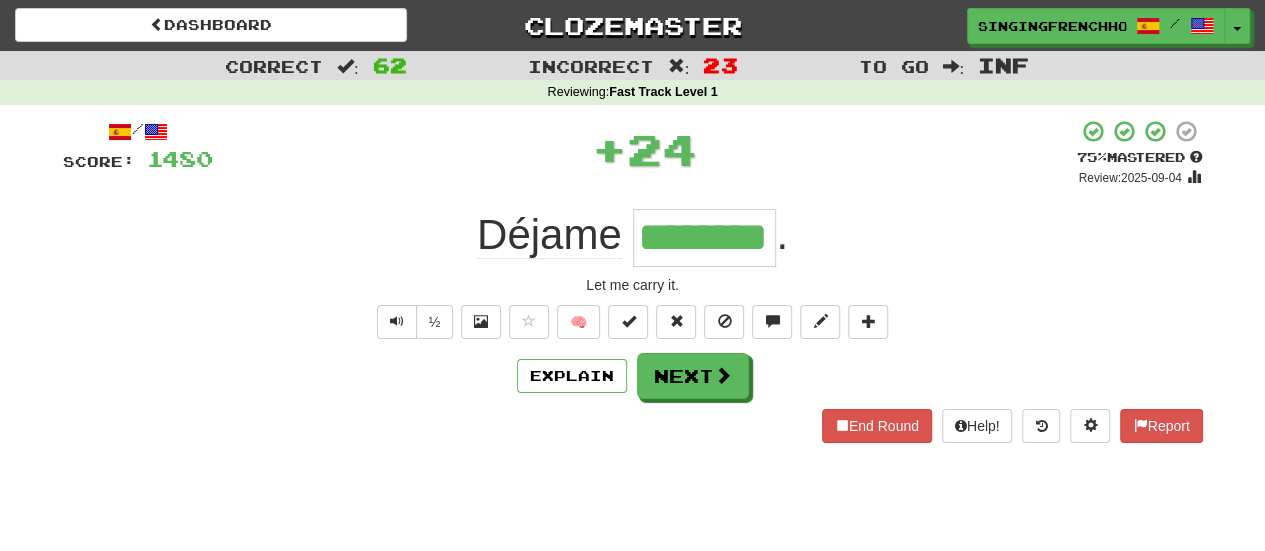 click on "/  Score:   1480 + 24 75 %  Mastered Review:  2025-09-04 Déjame   ******** . Let me carry it. ½ 🧠 Explain Next  End Round  Help!  Report" at bounding box center (633, 280) 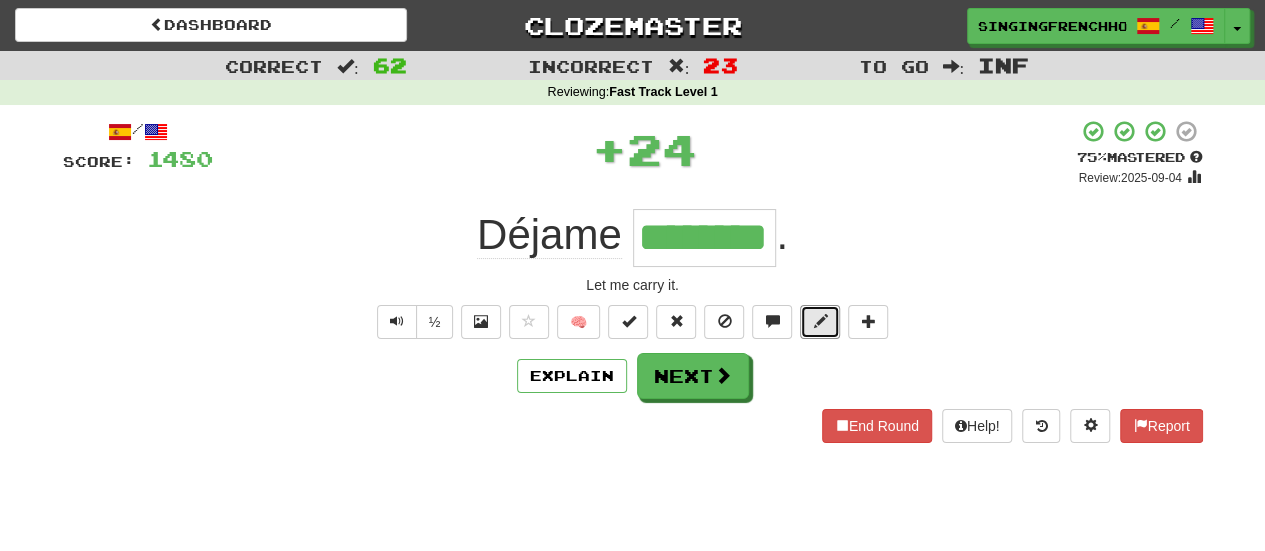 click at bounding box center (820, 322) 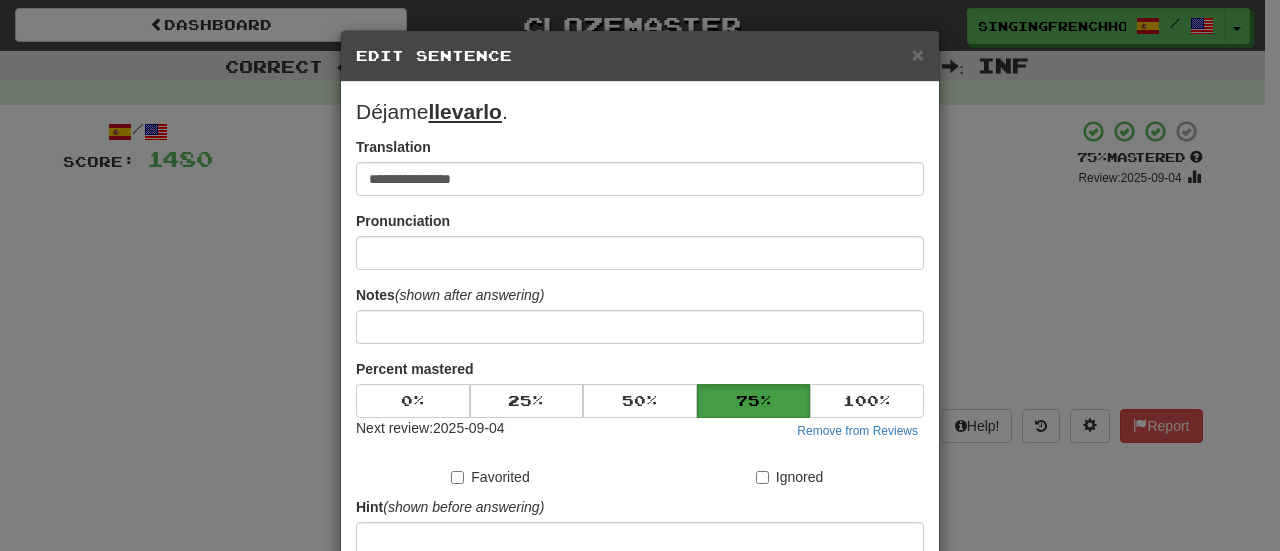 click on "Next review:  2025-09-04 Remove from Reviews" at bounding box center (640, 430) 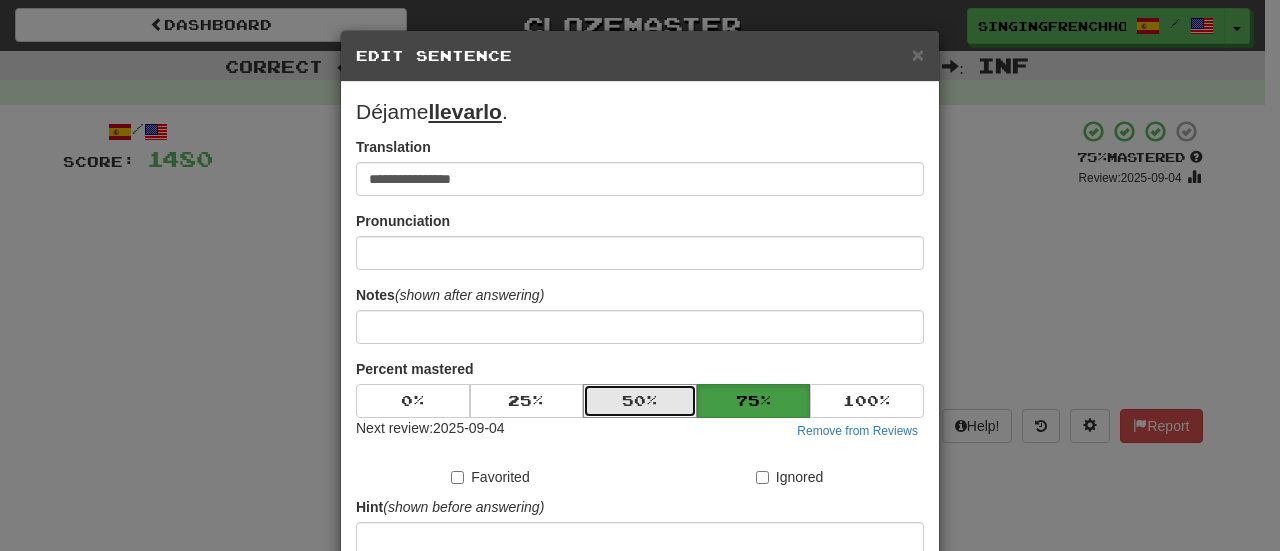 click on "50 %" at bounding box center (640, 401) 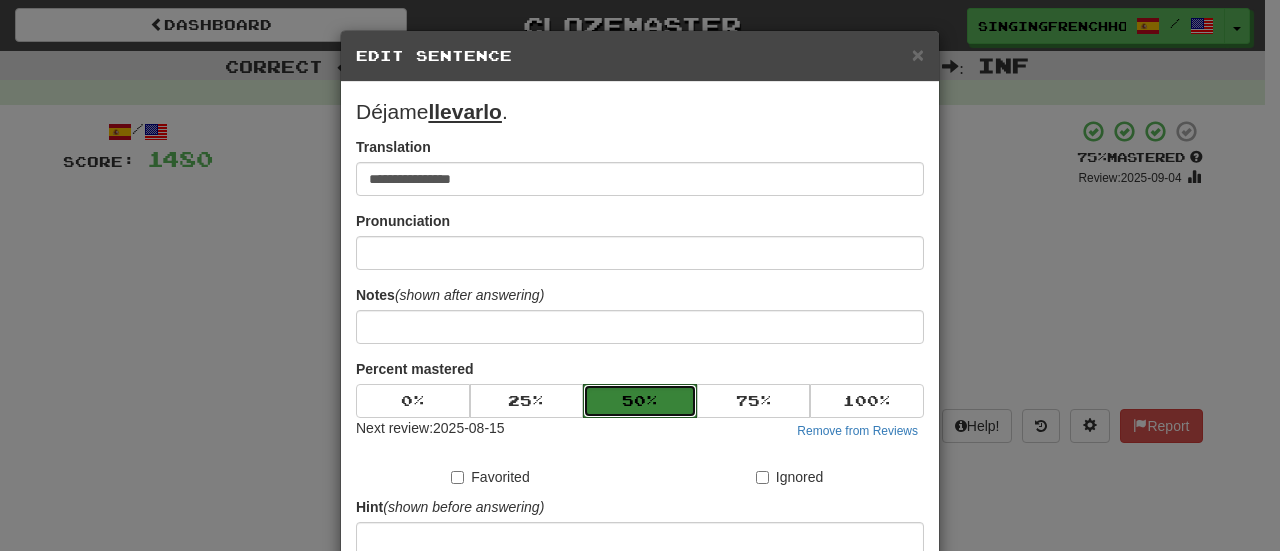 scroll, scrollTop: 246, scrollLeft: 0, axis: vertical 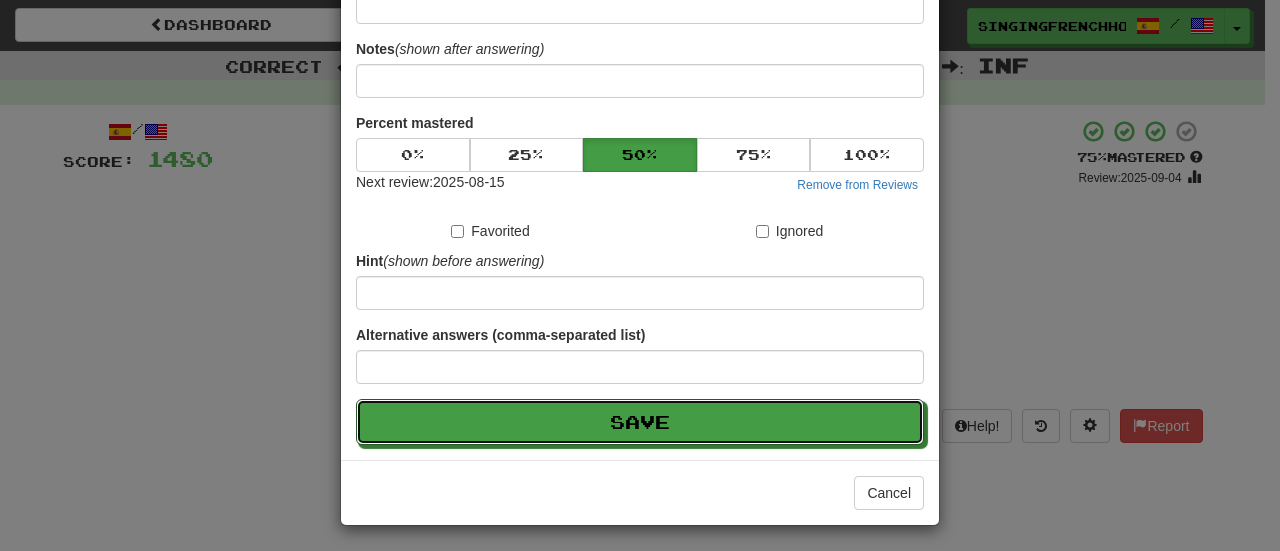 click on "Save" at bounding box center [640, 422] 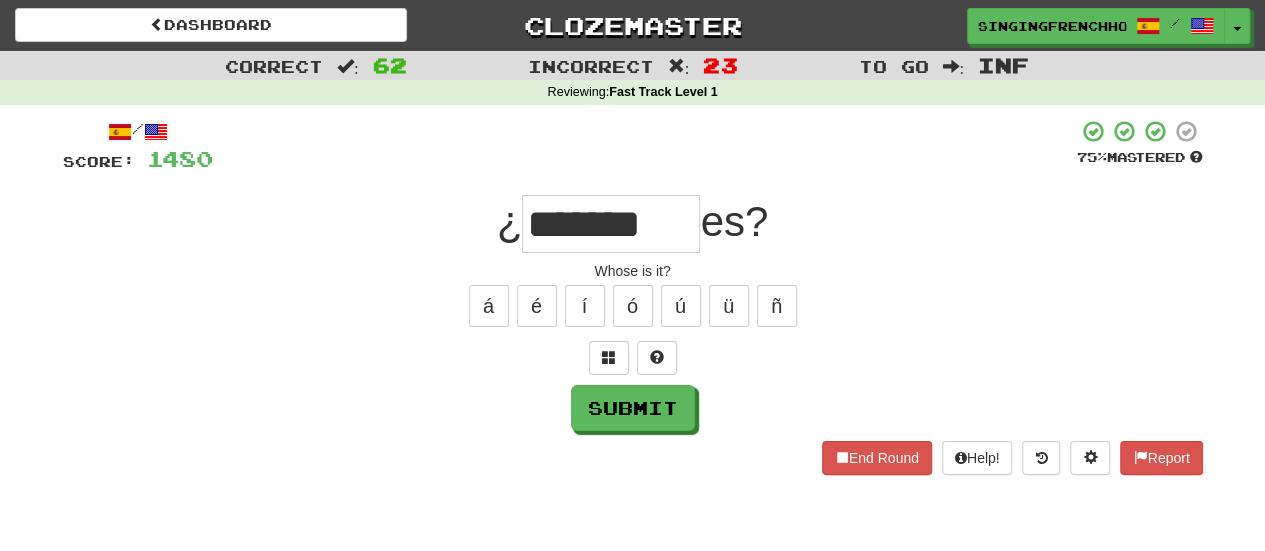 type on "********" 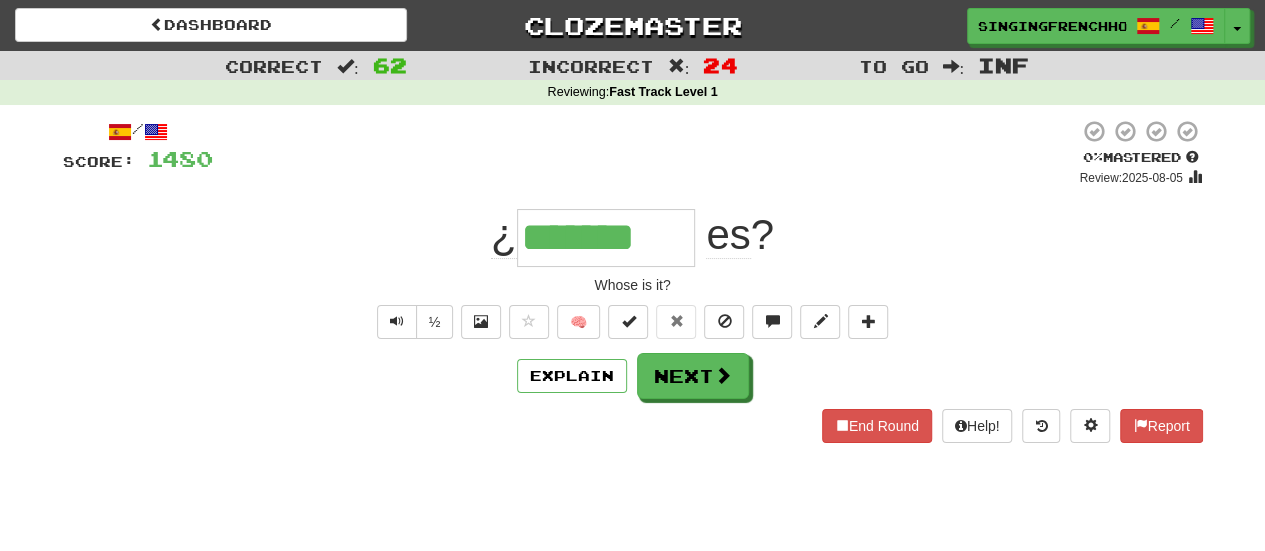 type on "********" 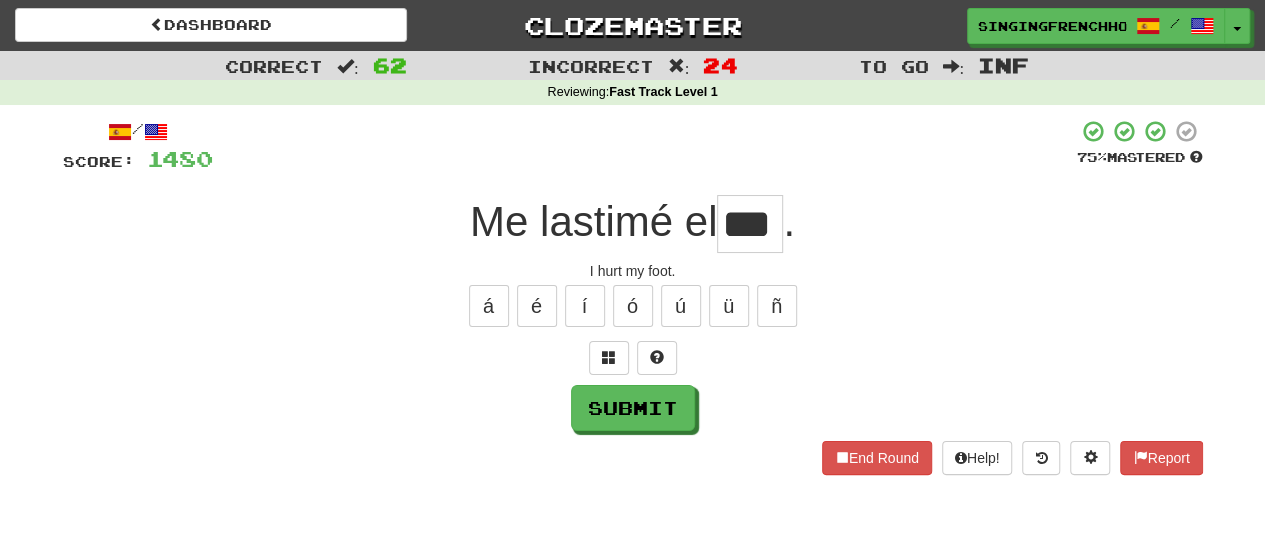 type on "***" 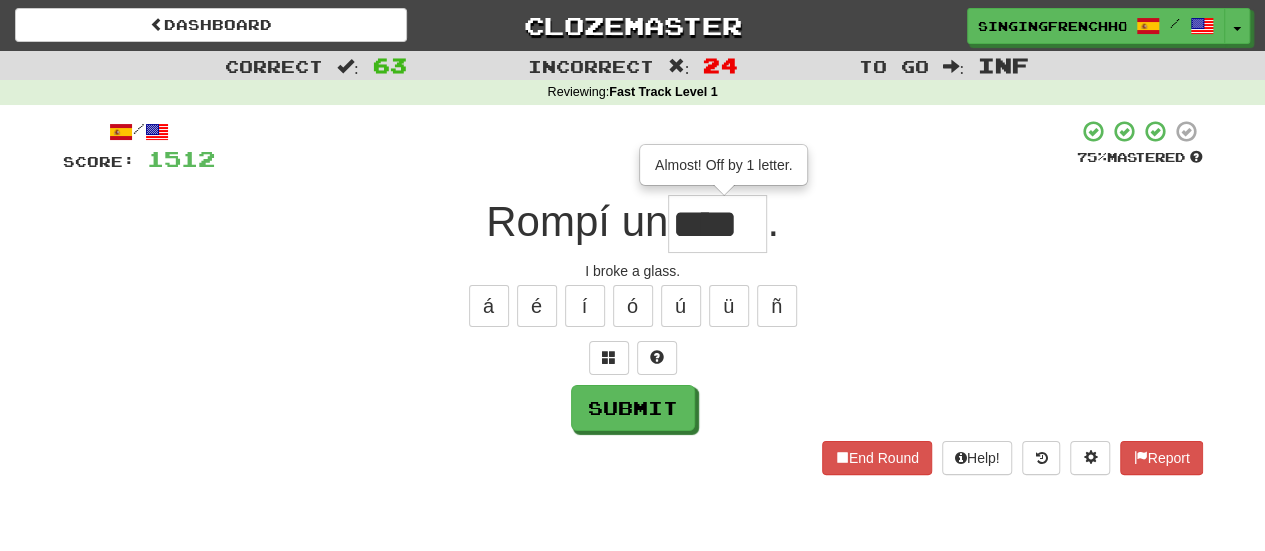 type on "****" 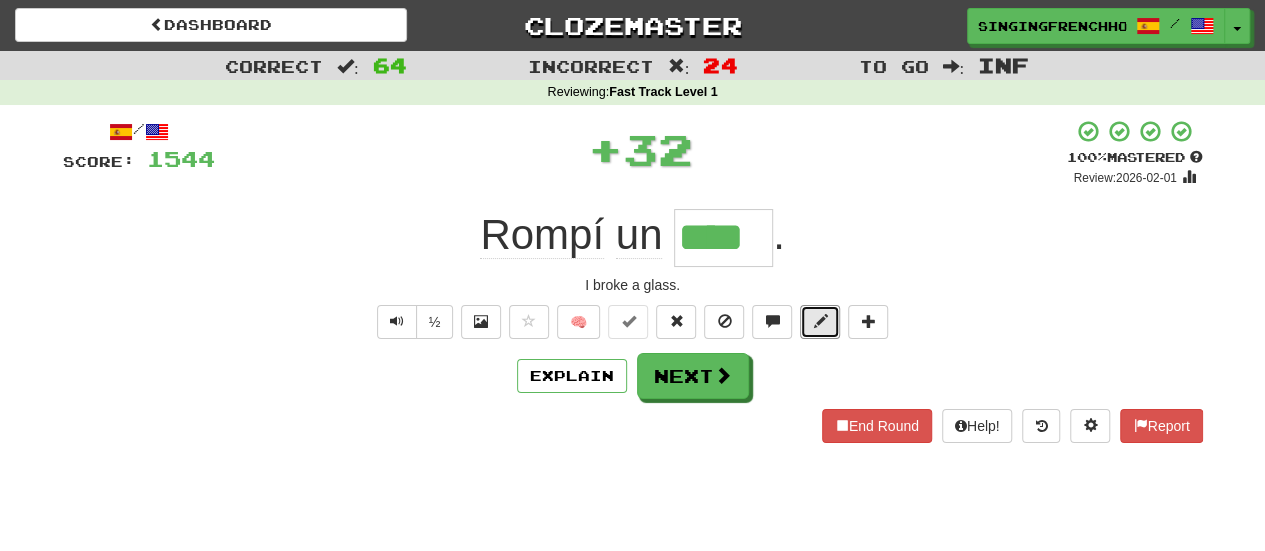 click at bounding box center (820, 321) 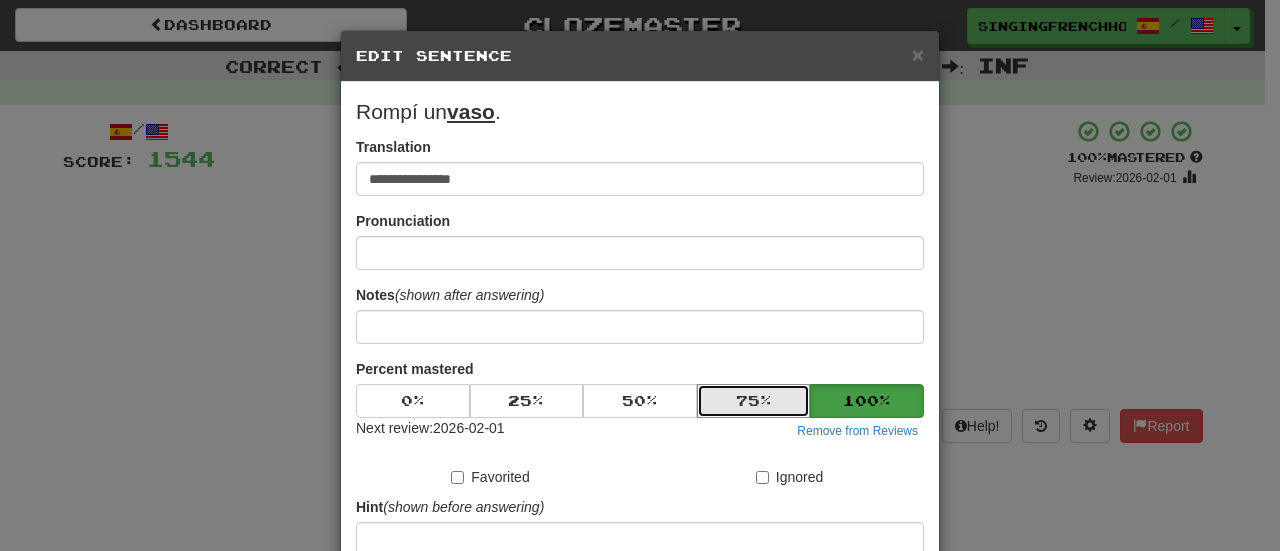 click on "75 %" at bounding box center (754, 401) 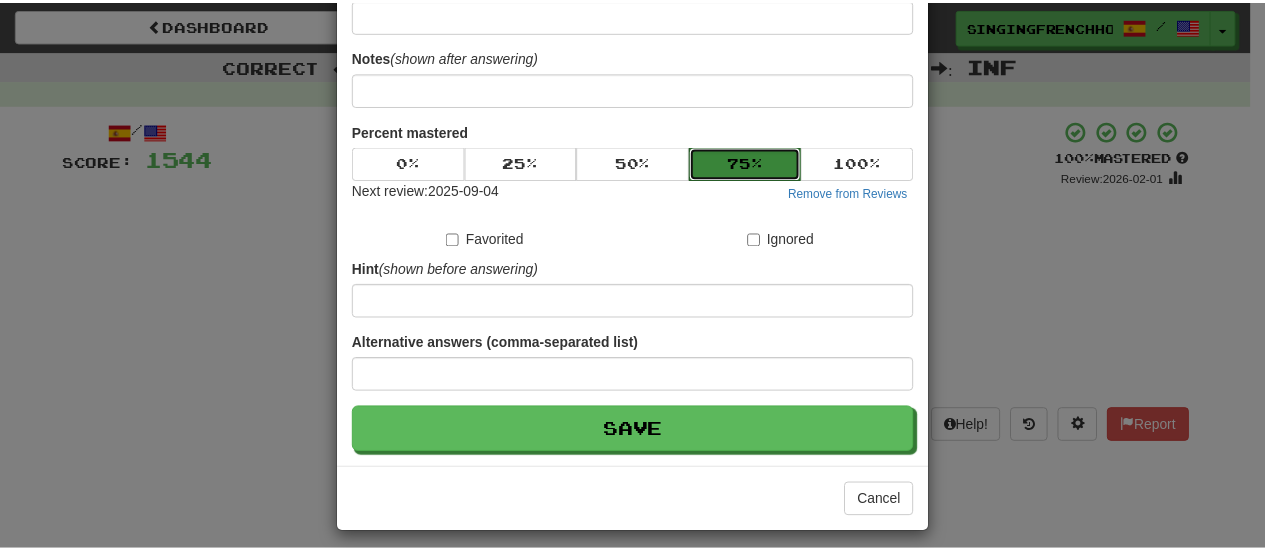 scroll, scrollTop: 246, scrollLeft: 0, axis: vertical 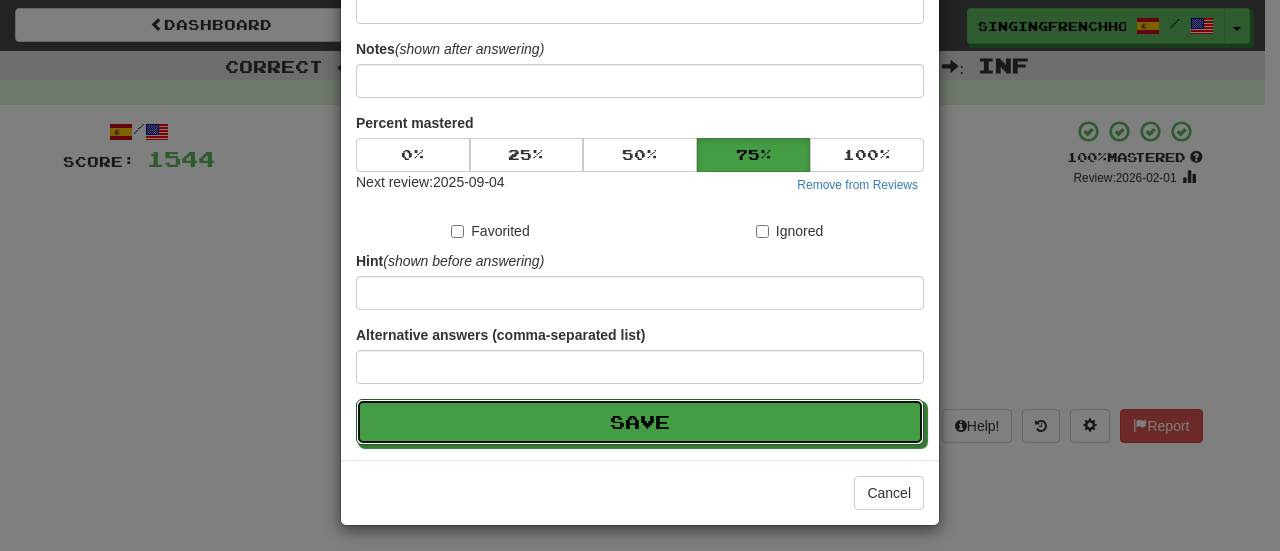 click on "Save" at bounding box center (640, 422) 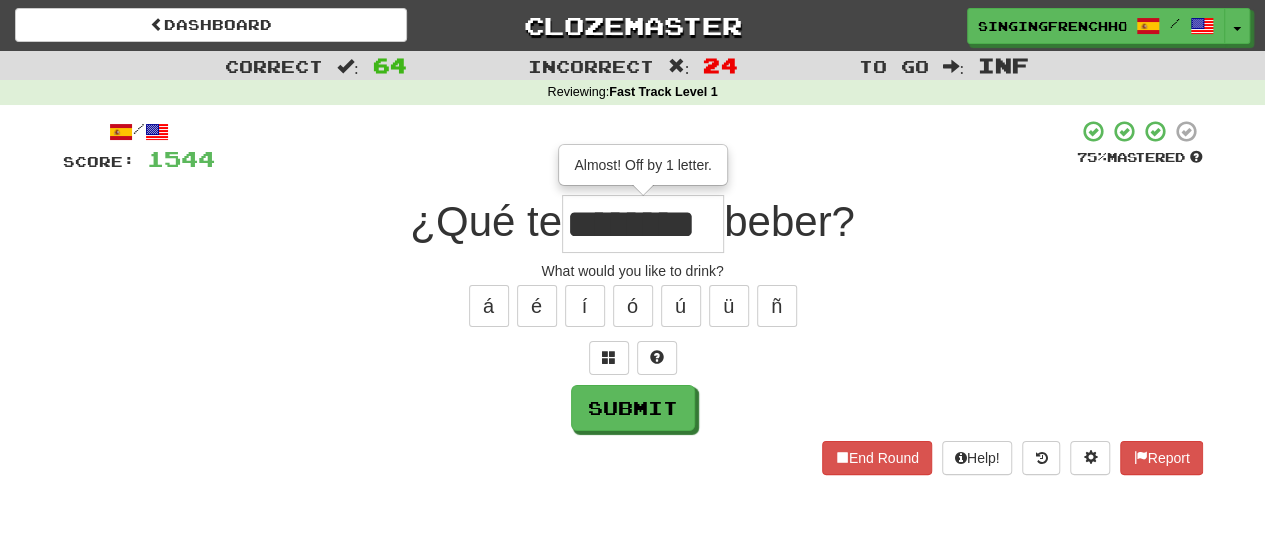 type on "********" 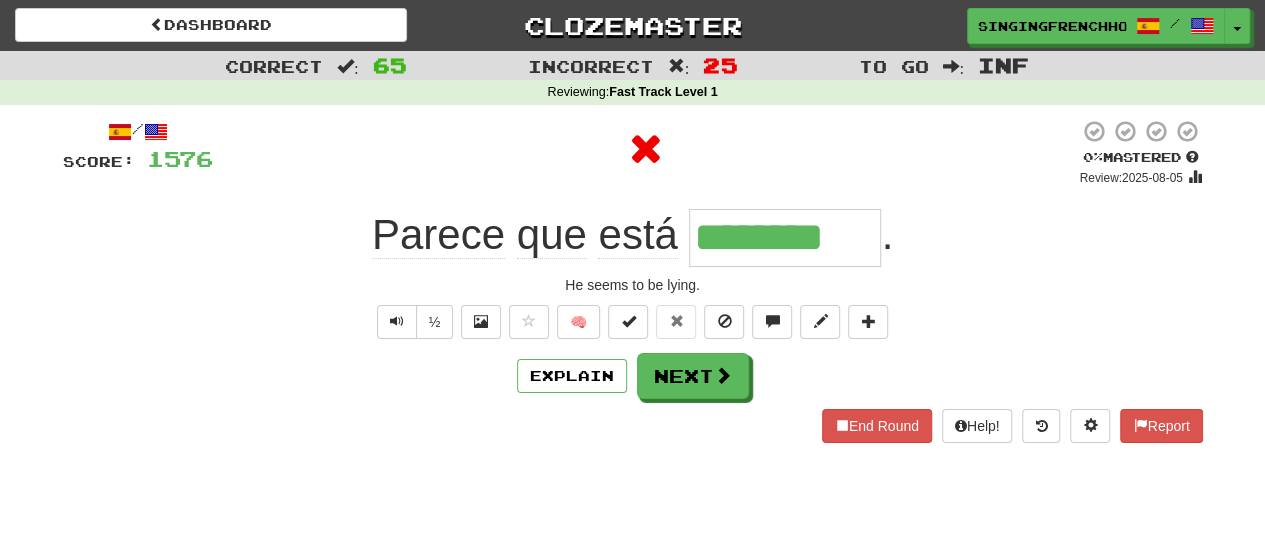 type on "*********" 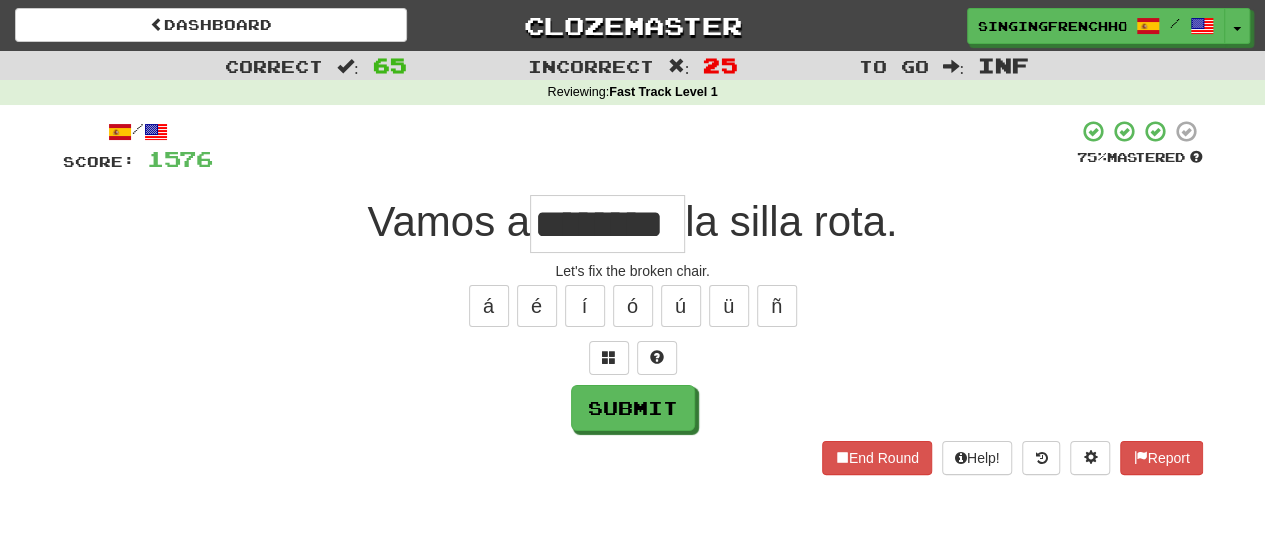 type on "********" 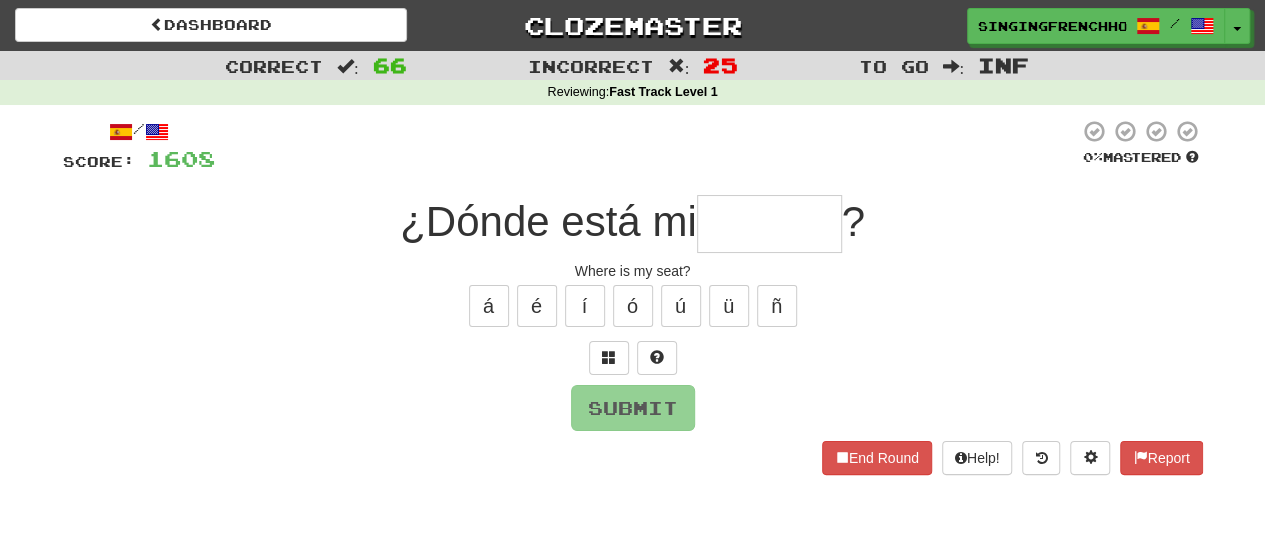 type on "*" 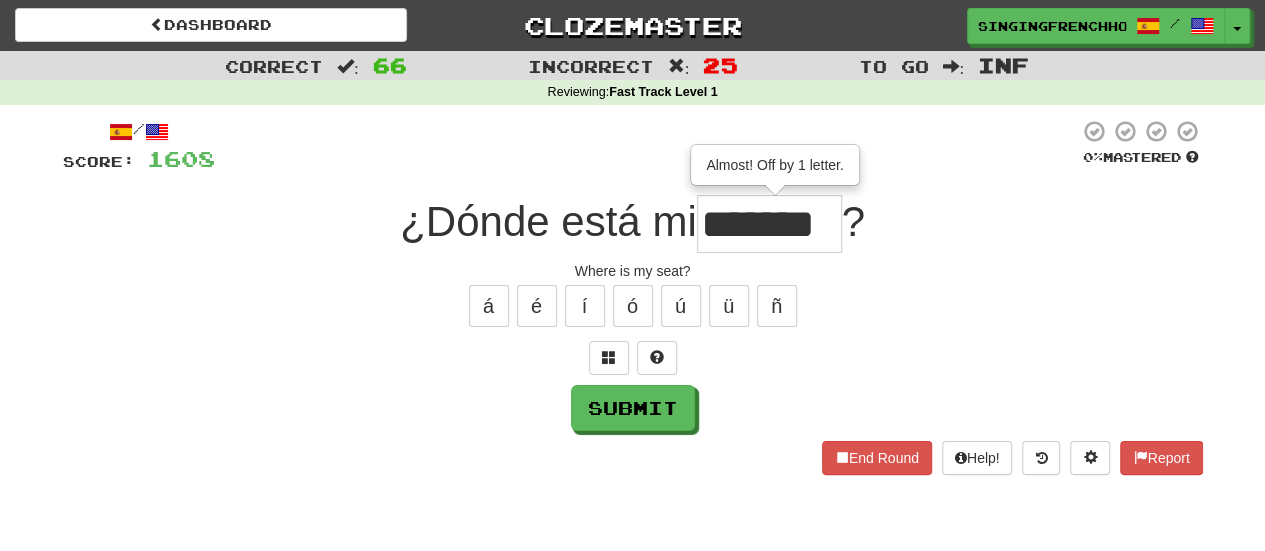 type on "*******" 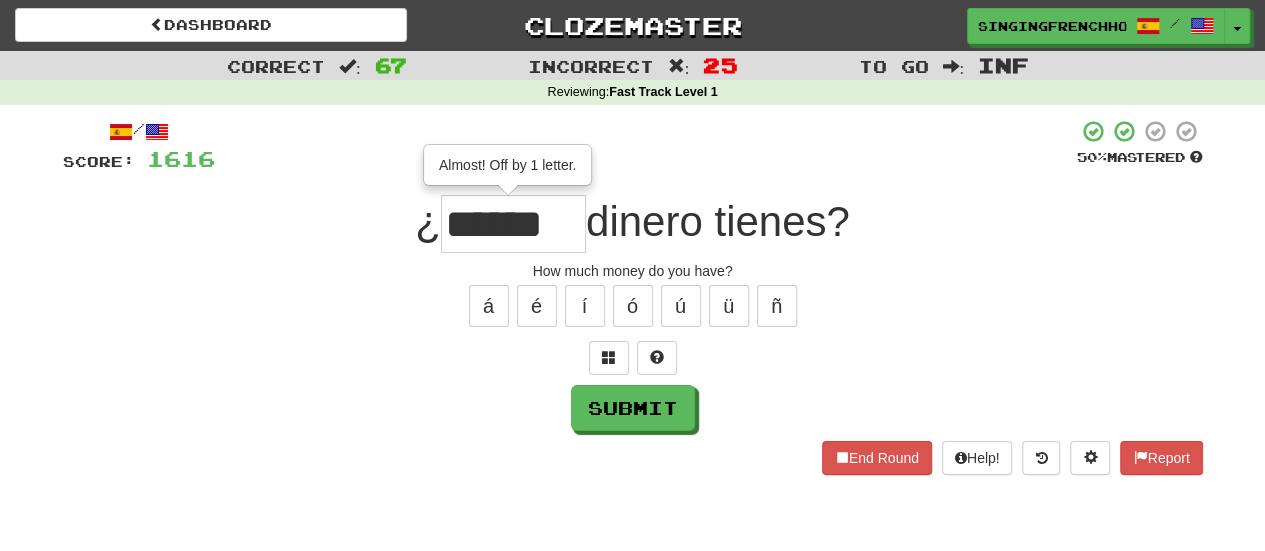scroll, scrollTop: 0, scrollLeft: 0, axis: both 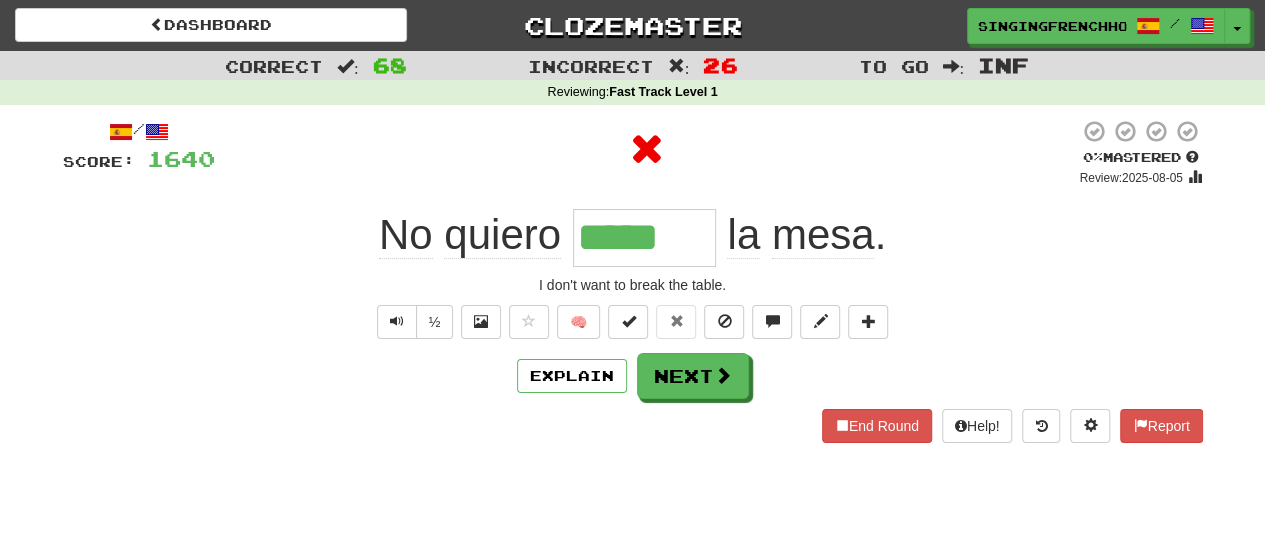 type on "******" 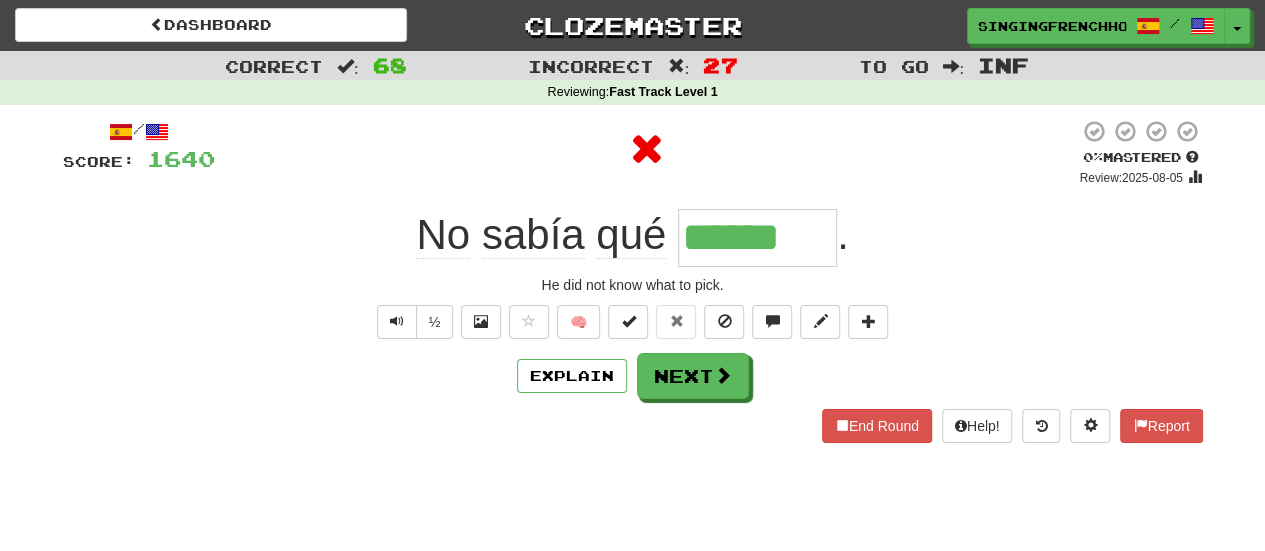 type on "*******" 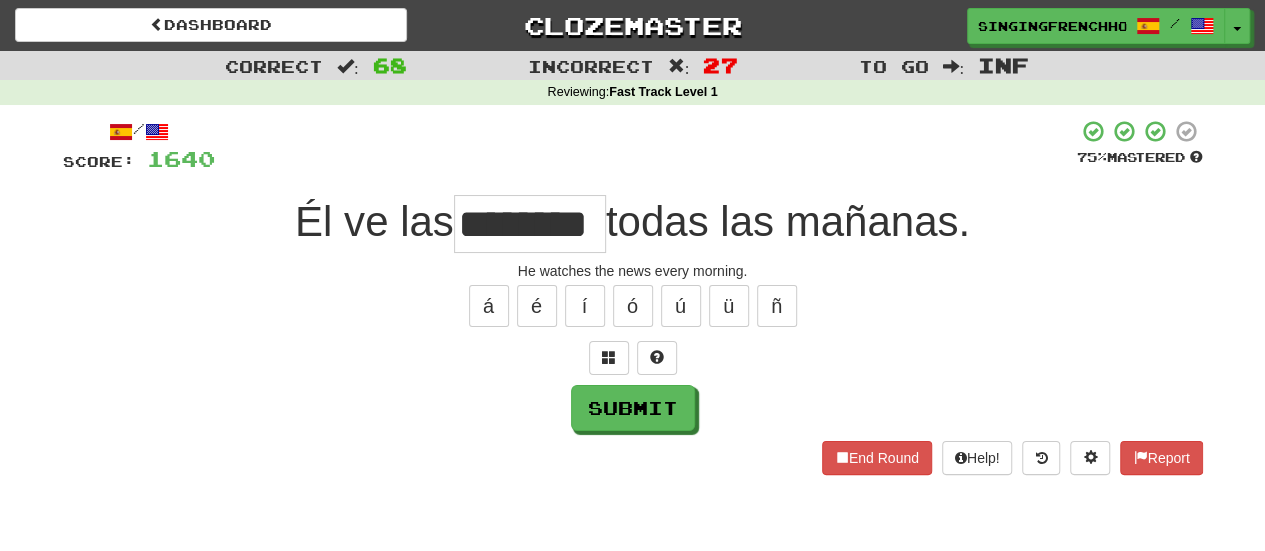 type on "********" 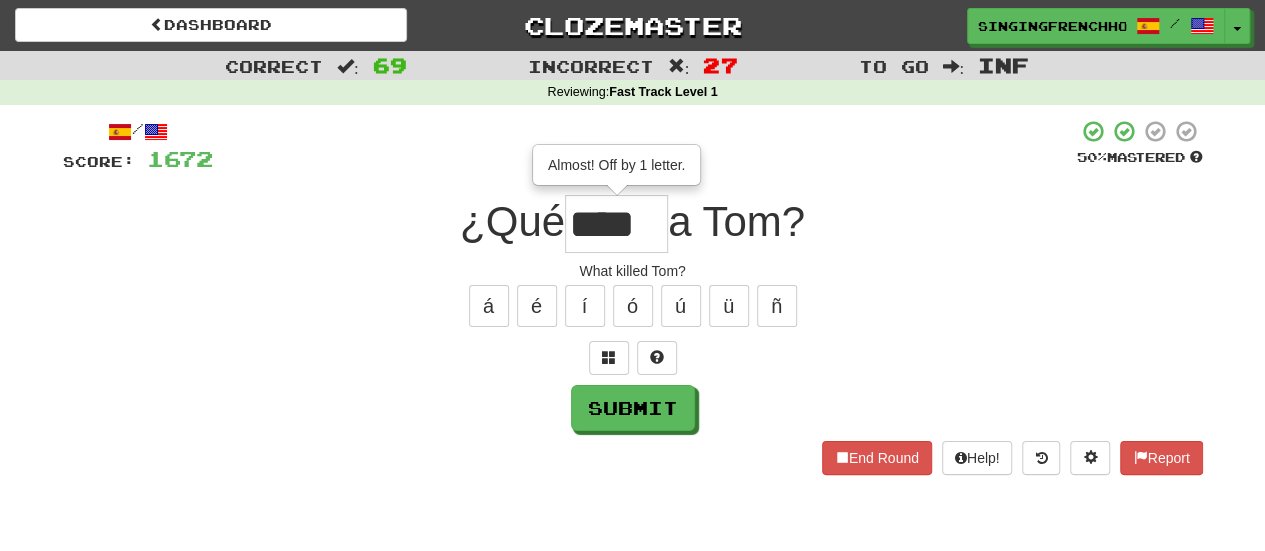 type on "****" 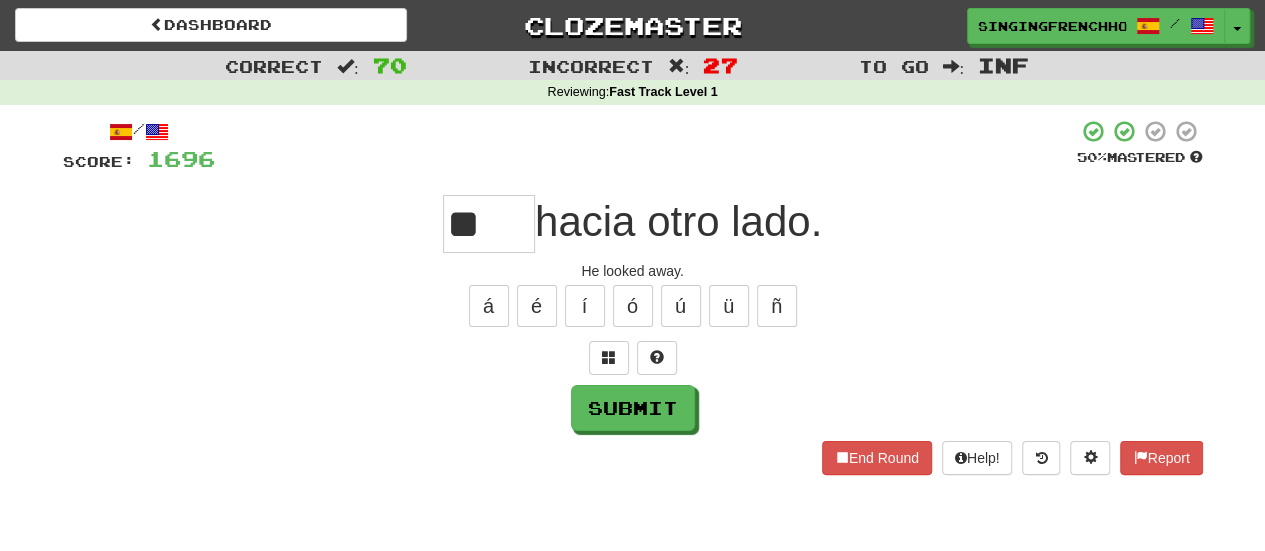 type on "****" 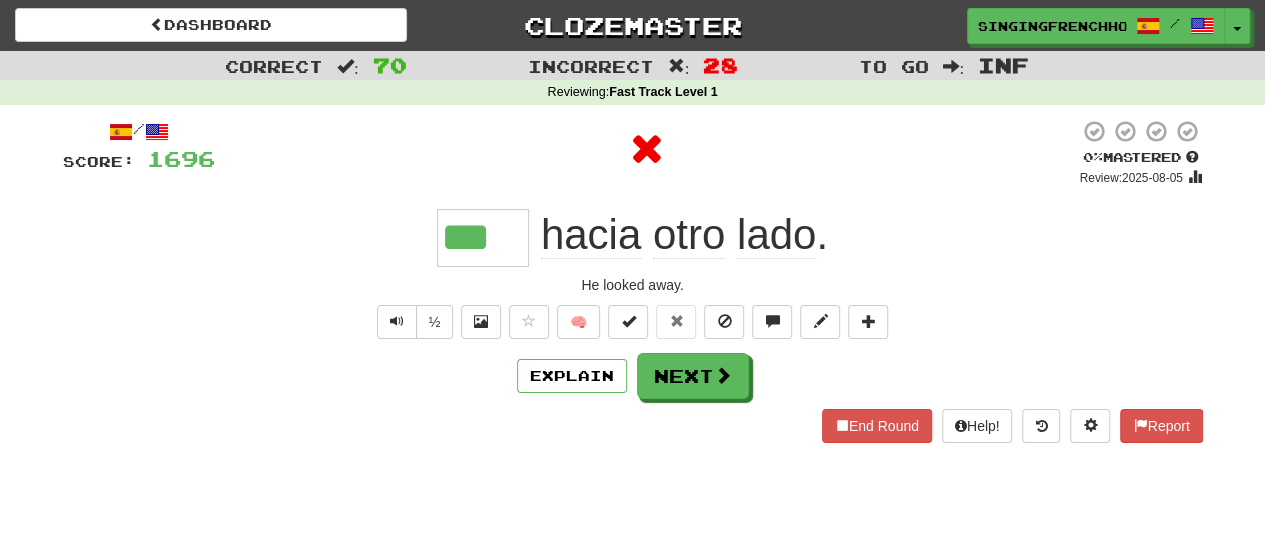 type on "****" 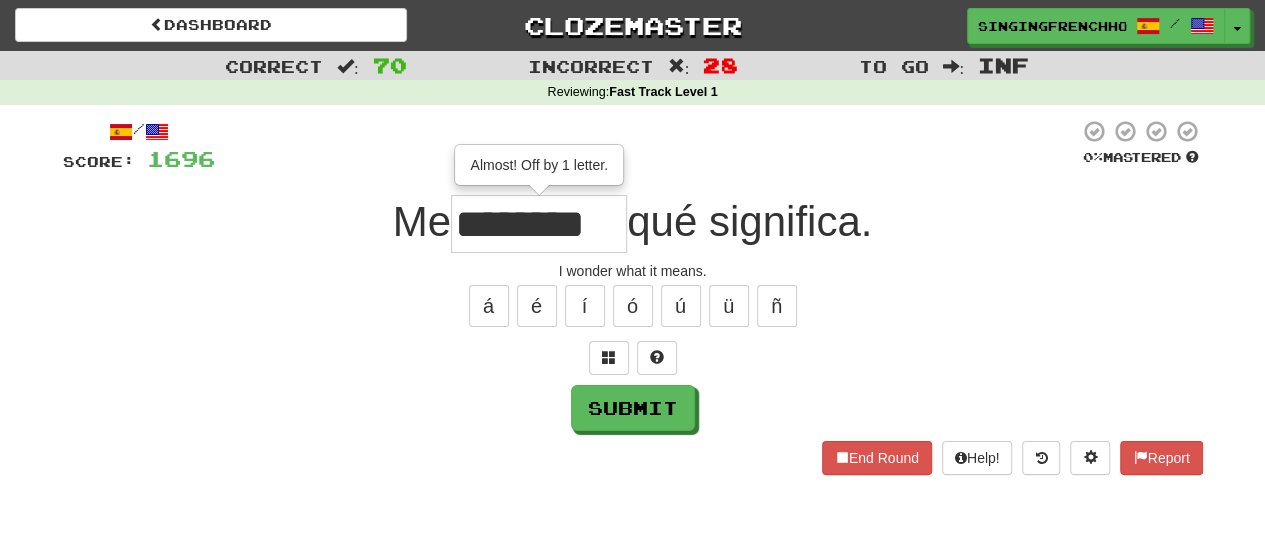 type on "********" 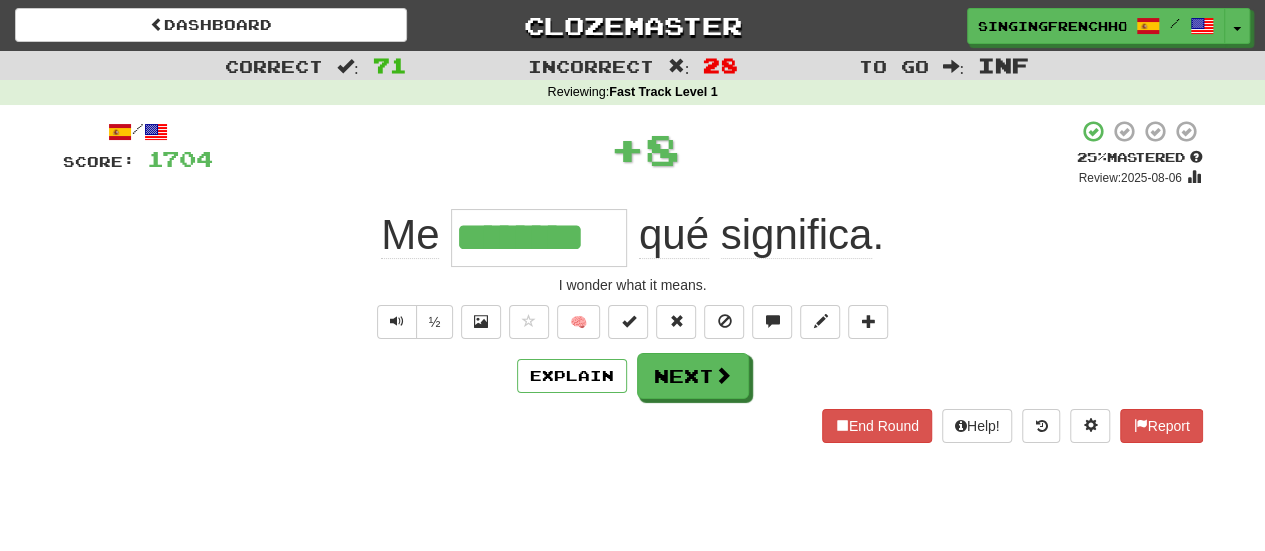 type 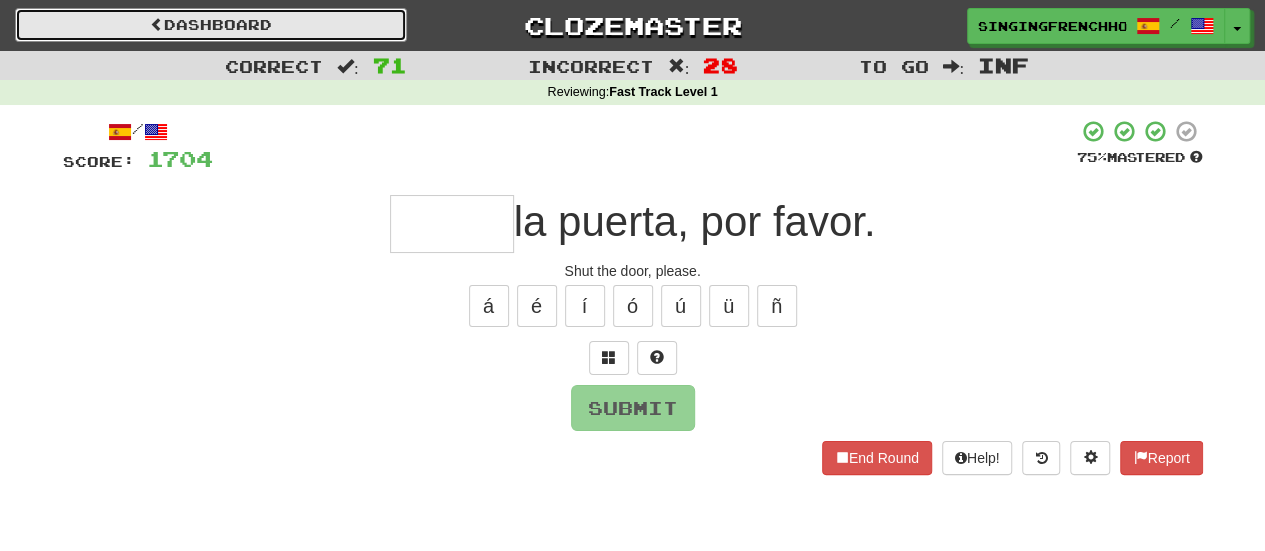 click on "Dashboard" at bounding box center [211, 25] 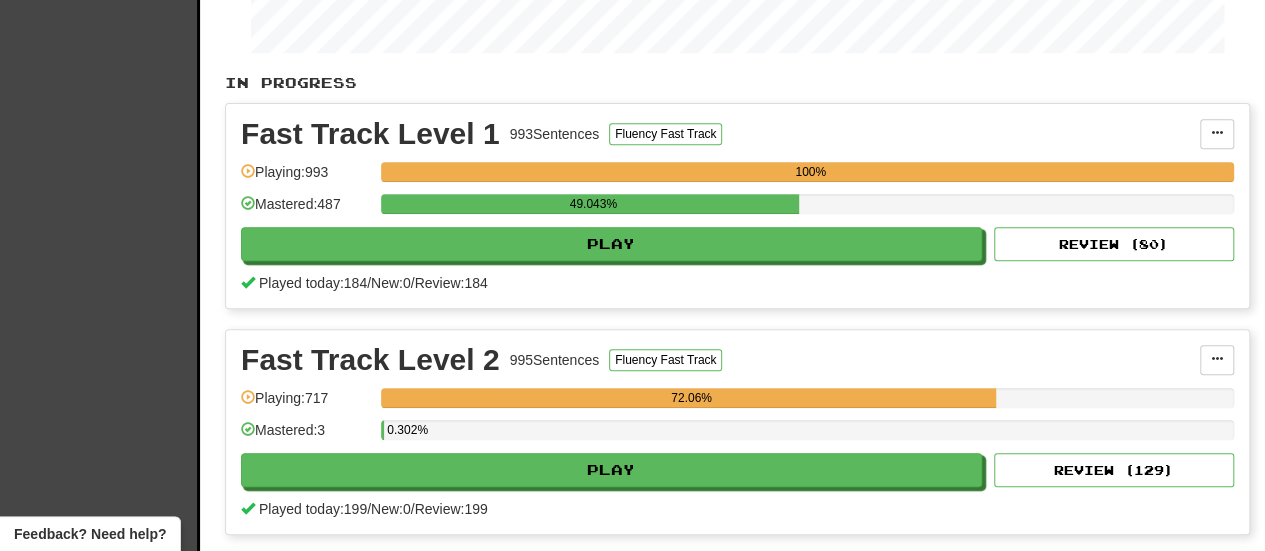 scroll, scrollTop: 432, scrollLeft: 0, axis: vertical 